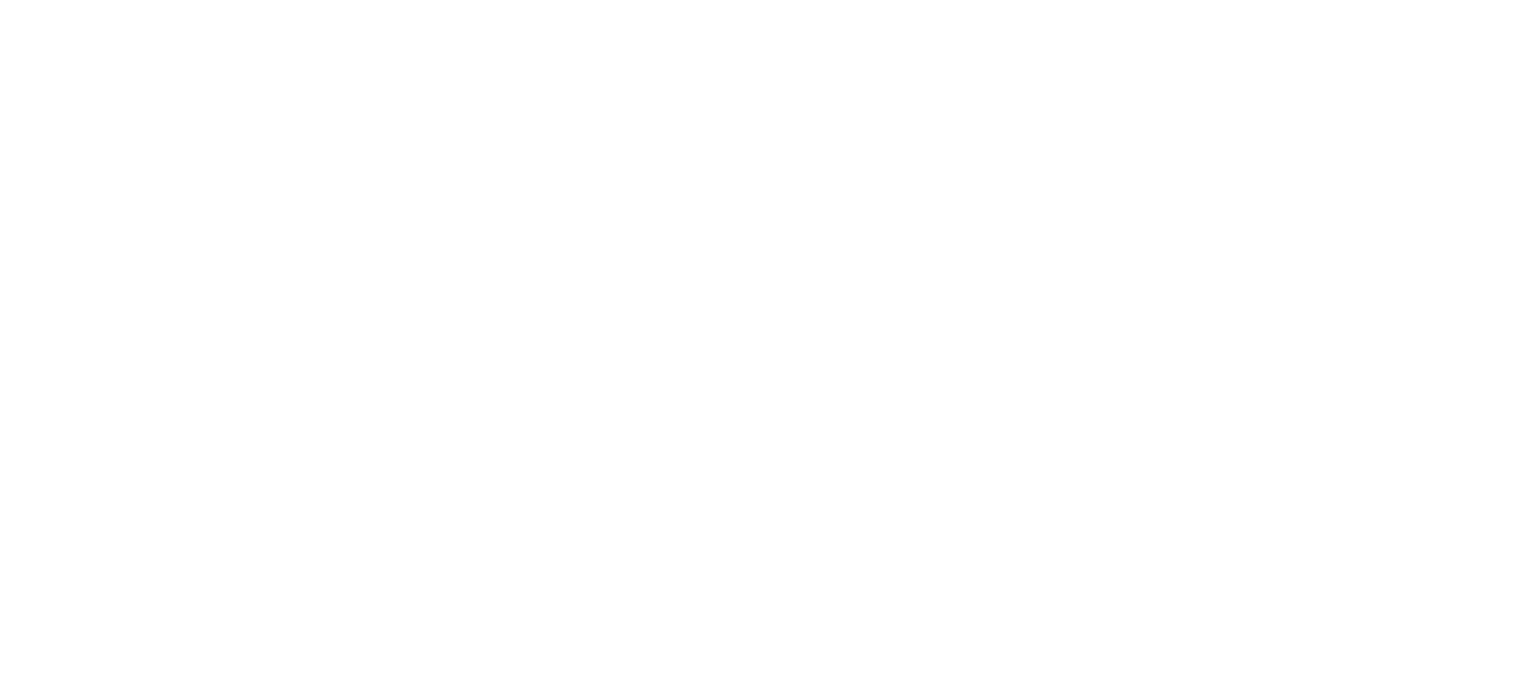 scroll, scrollTop: 0, scrollLeft: 0, axis: both 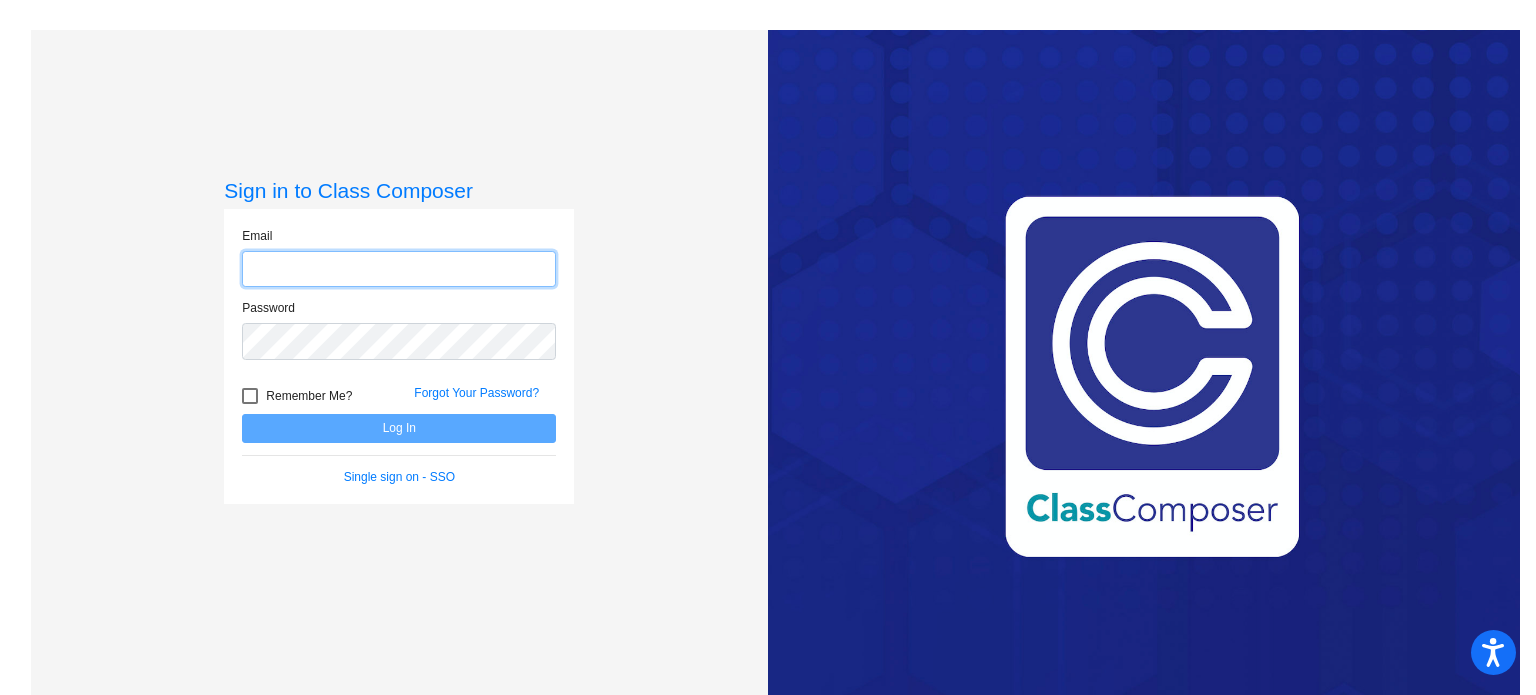 type on "[EMAIL_ADDRESS][DOMAIN_NAME]" 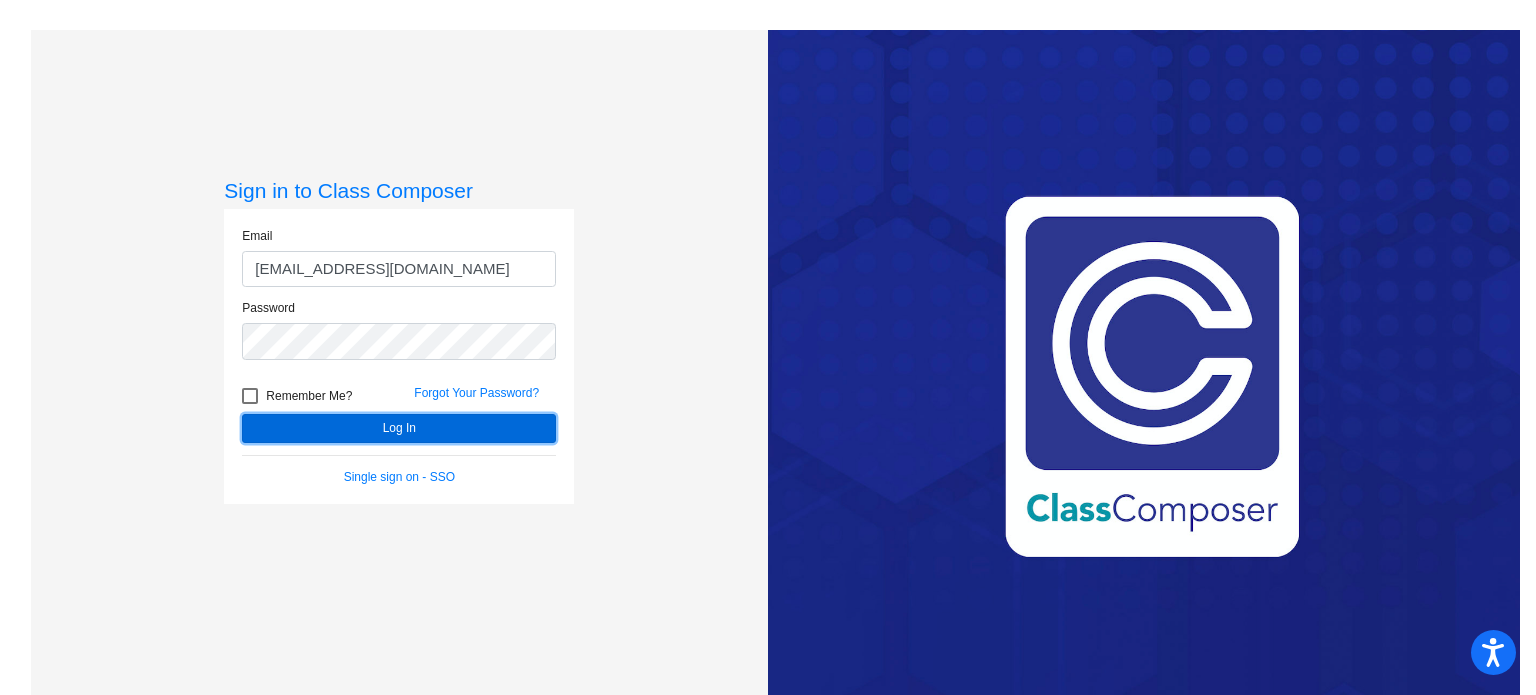 click on "Log In" 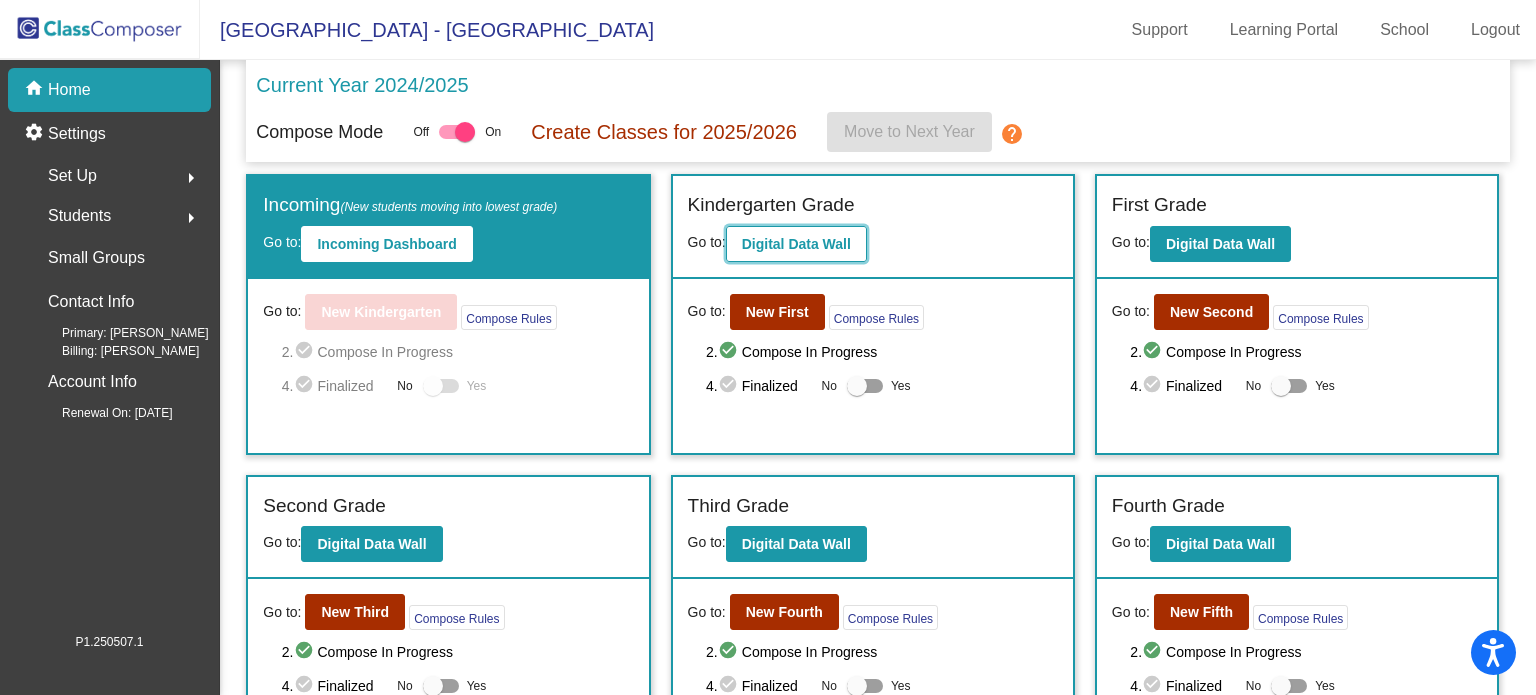 click on "Digital Data Wall" 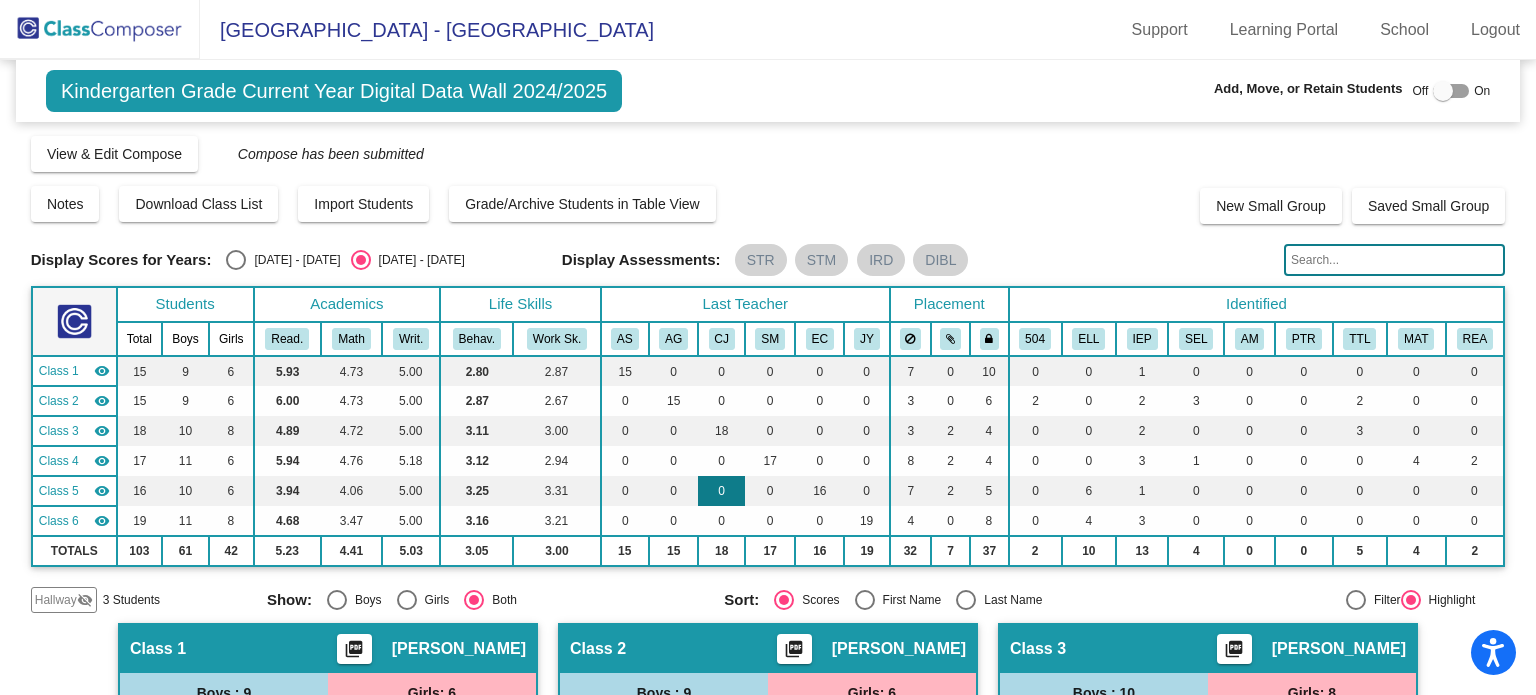 scroll, scrollTop: 500, scrollLeft: 0, axis: vertical 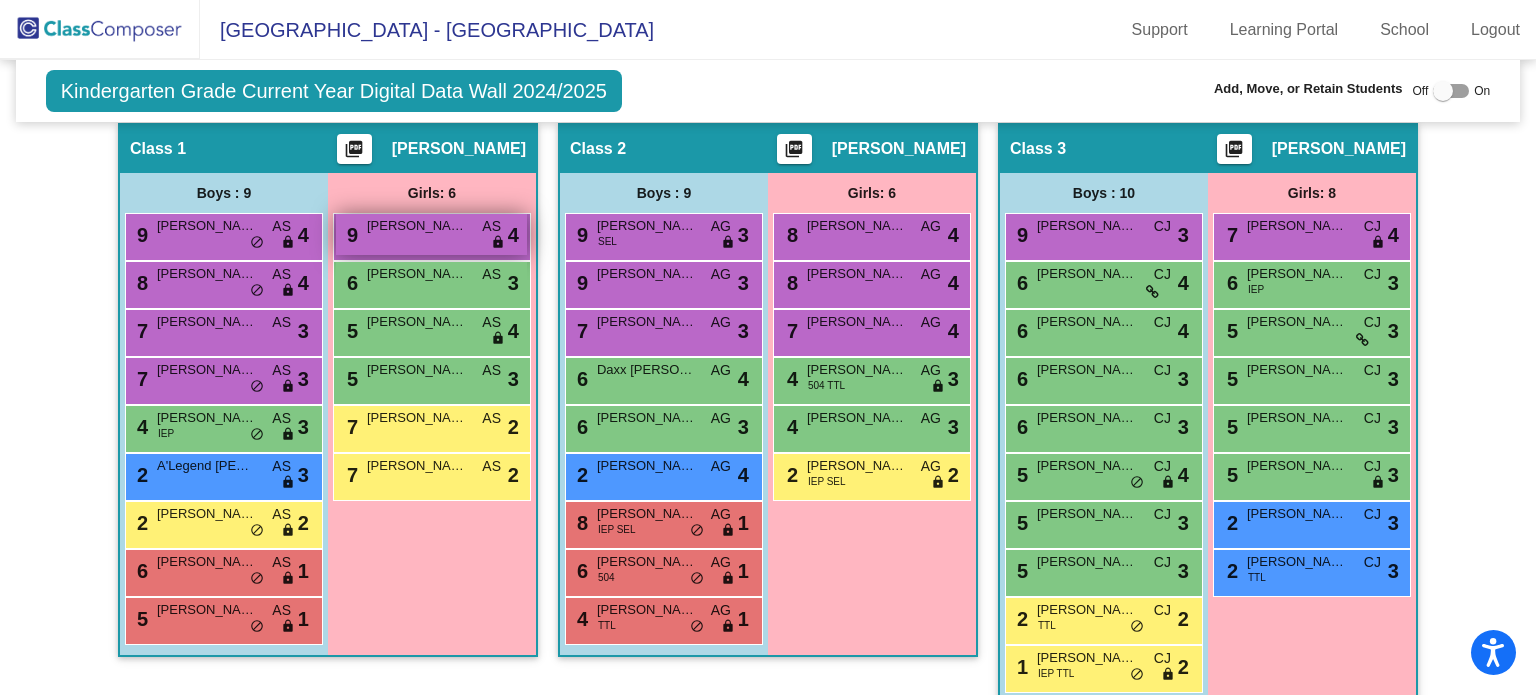 click on "[PERSON_NAME]" at bounding box center [417, 226] 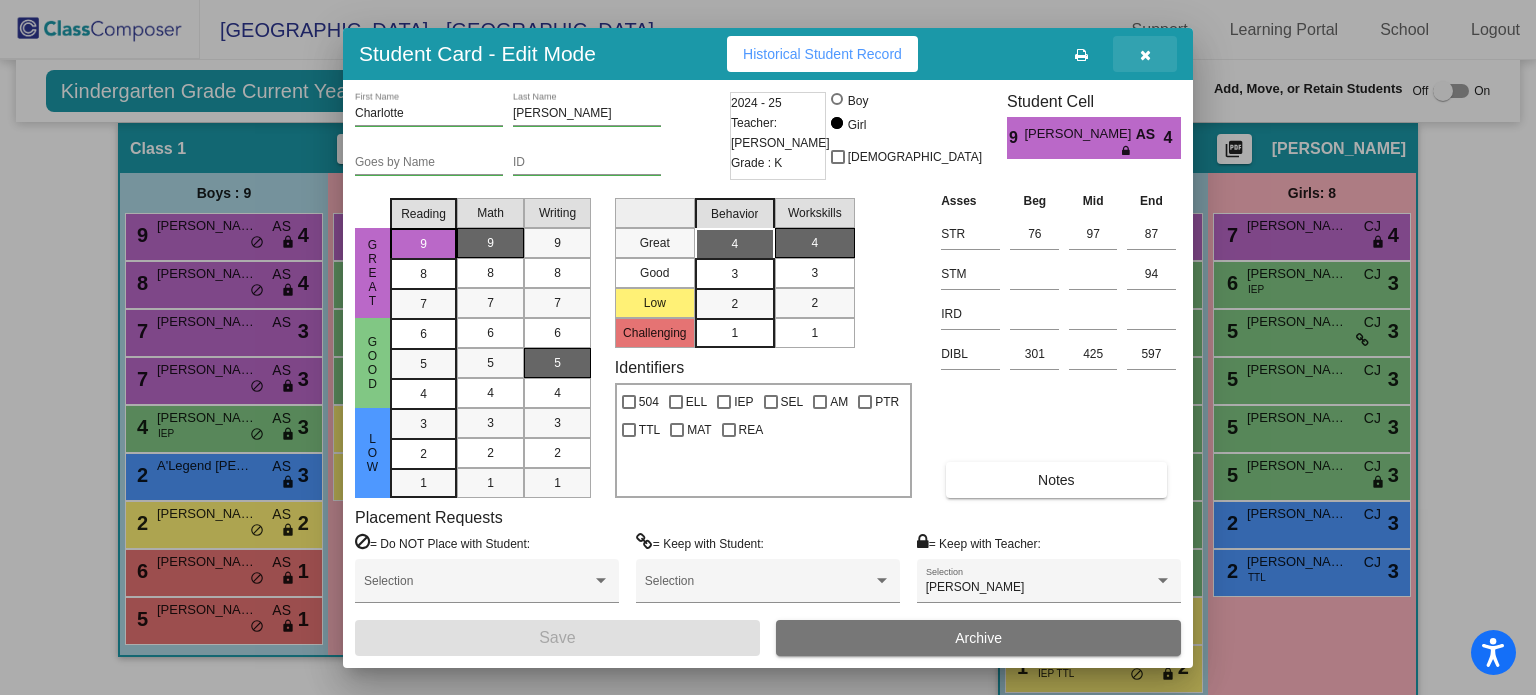 click at bounding box center [1145, 55] 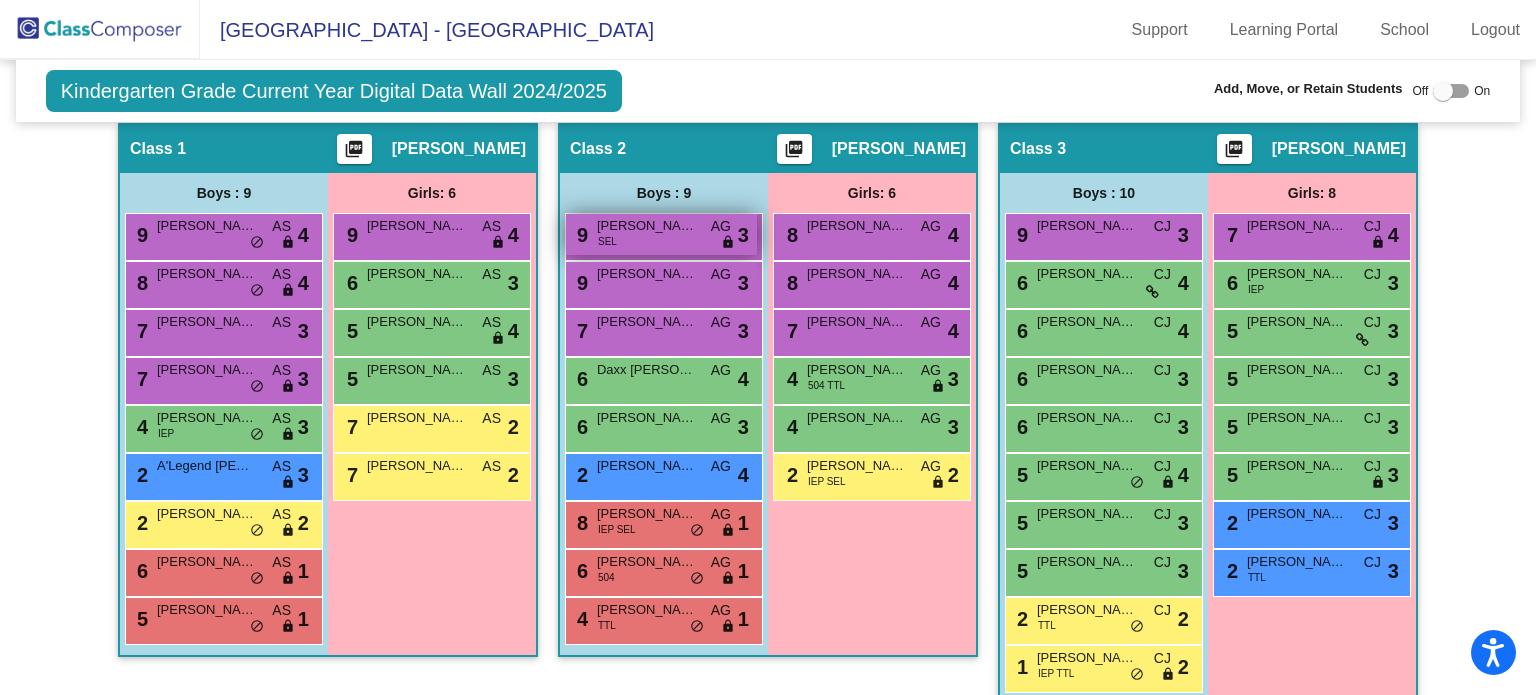 click on "[PERSON_NAME] [PERSON_NAME]" at bounding box center [647, 226] 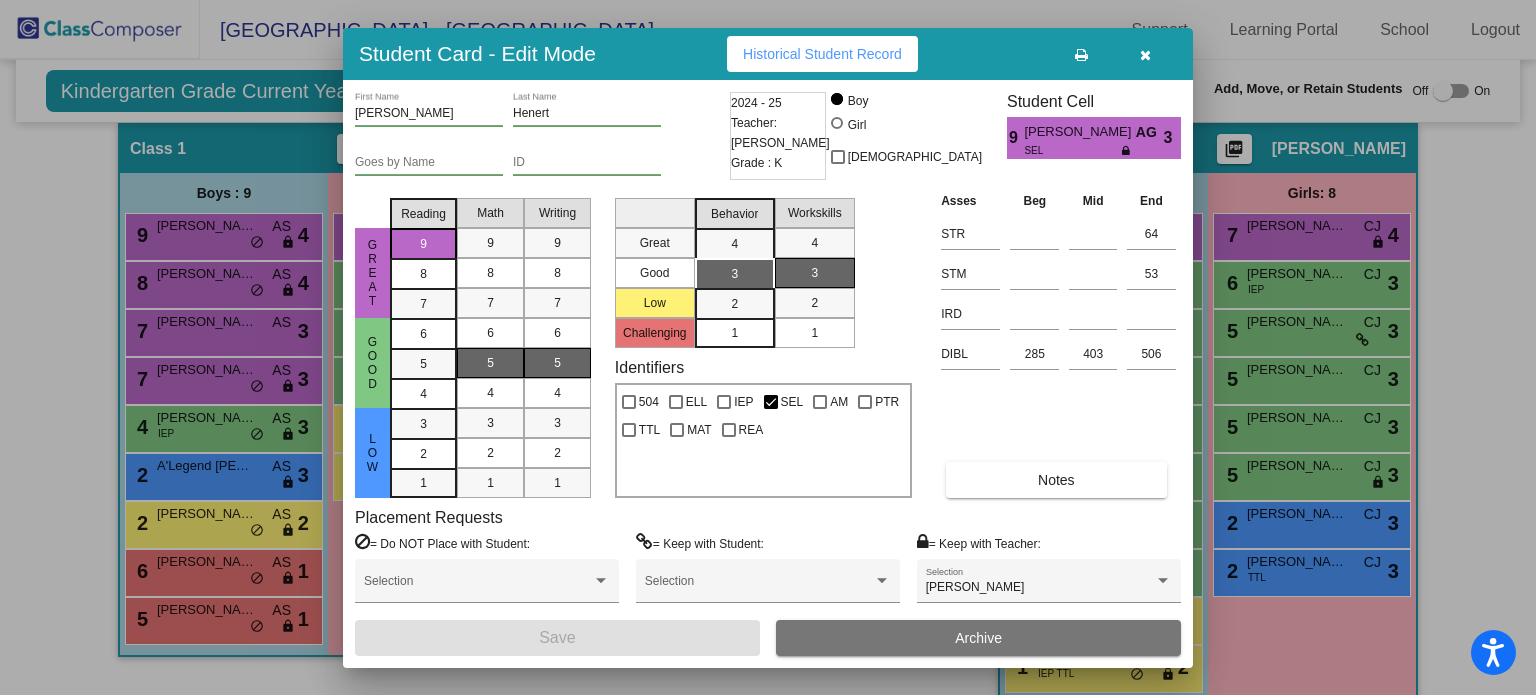 click at bounding box center [1145, 54] 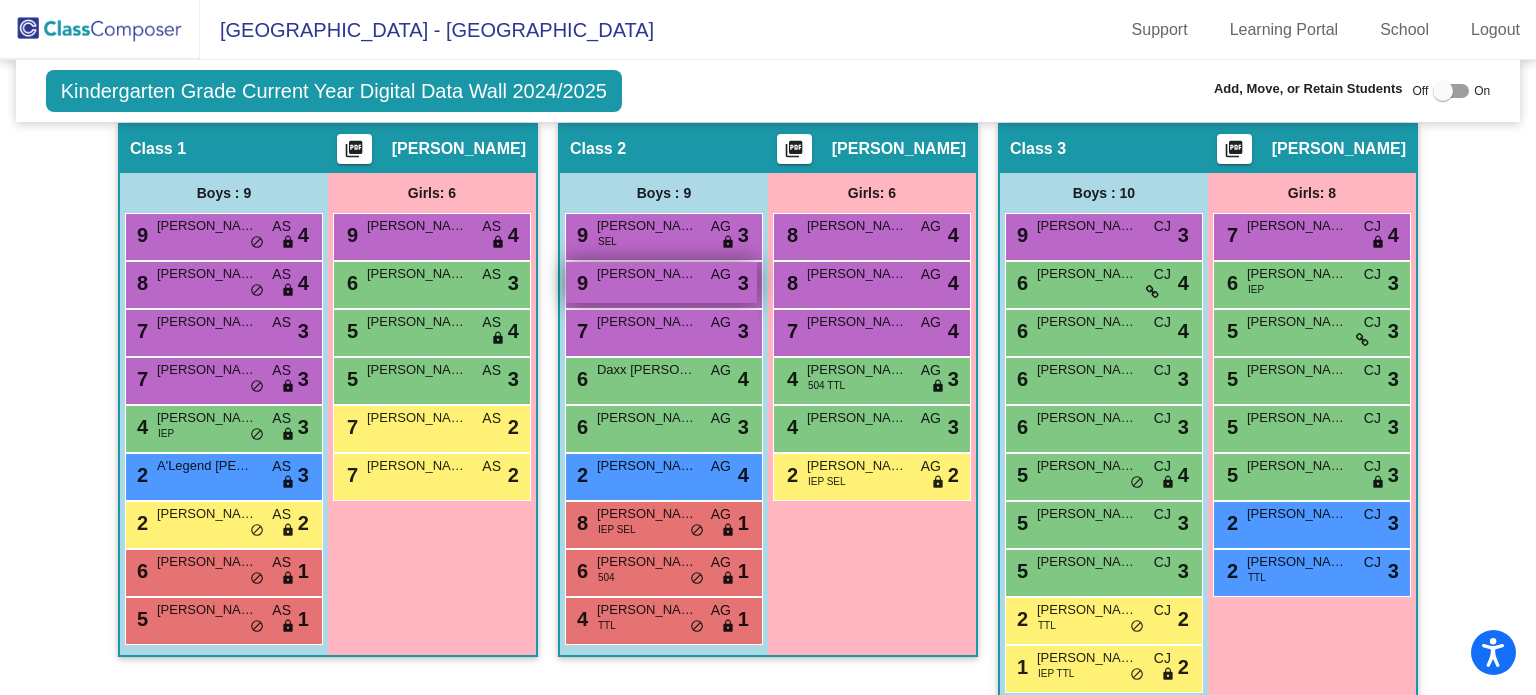 click on "9 [PERSON_NAME] AG lock do_not_disturb_alt 3" at bounding box center (661, 282) 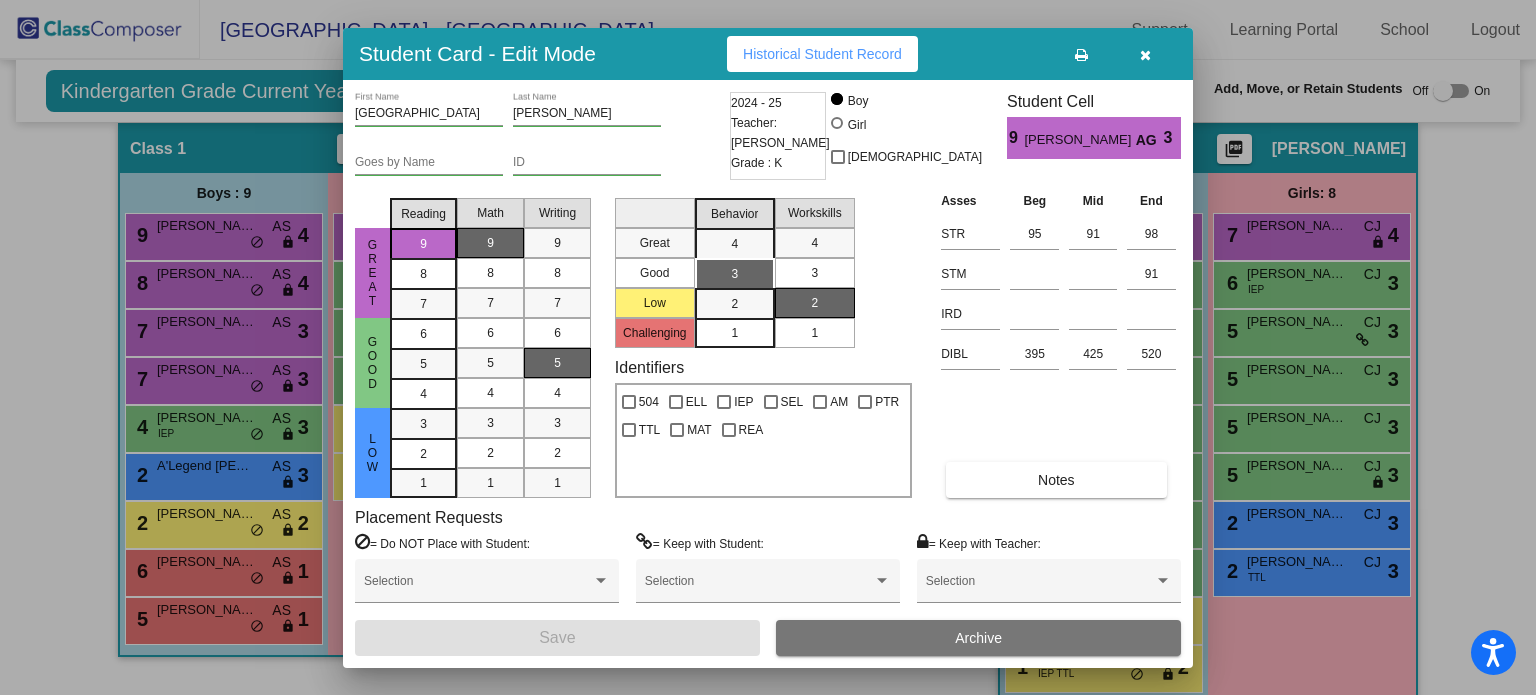 click at bounding box center [1145, 55] 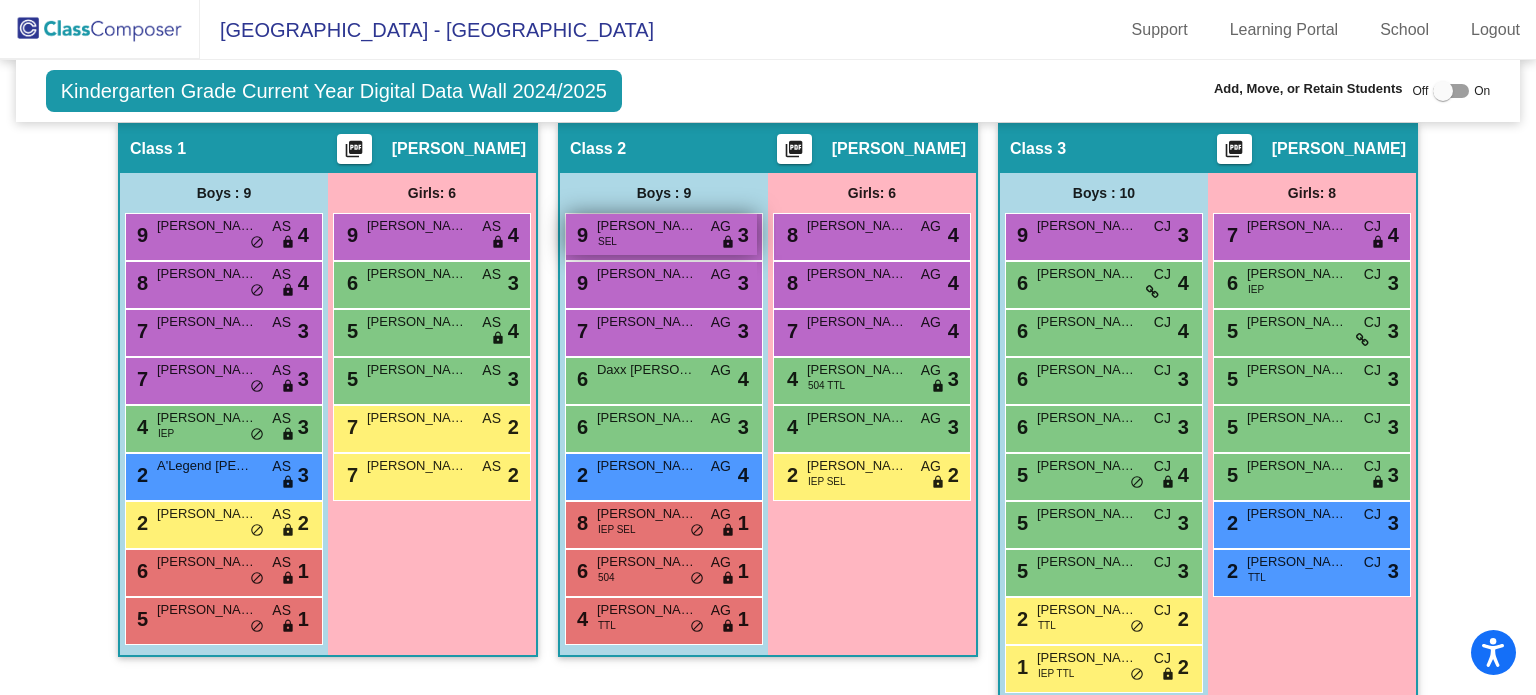 click on "9 [PERSON_NAME] [PERSON_NAME] SEL AG lock do_not_disturb_alt 3" at bounding box center [661, 234] 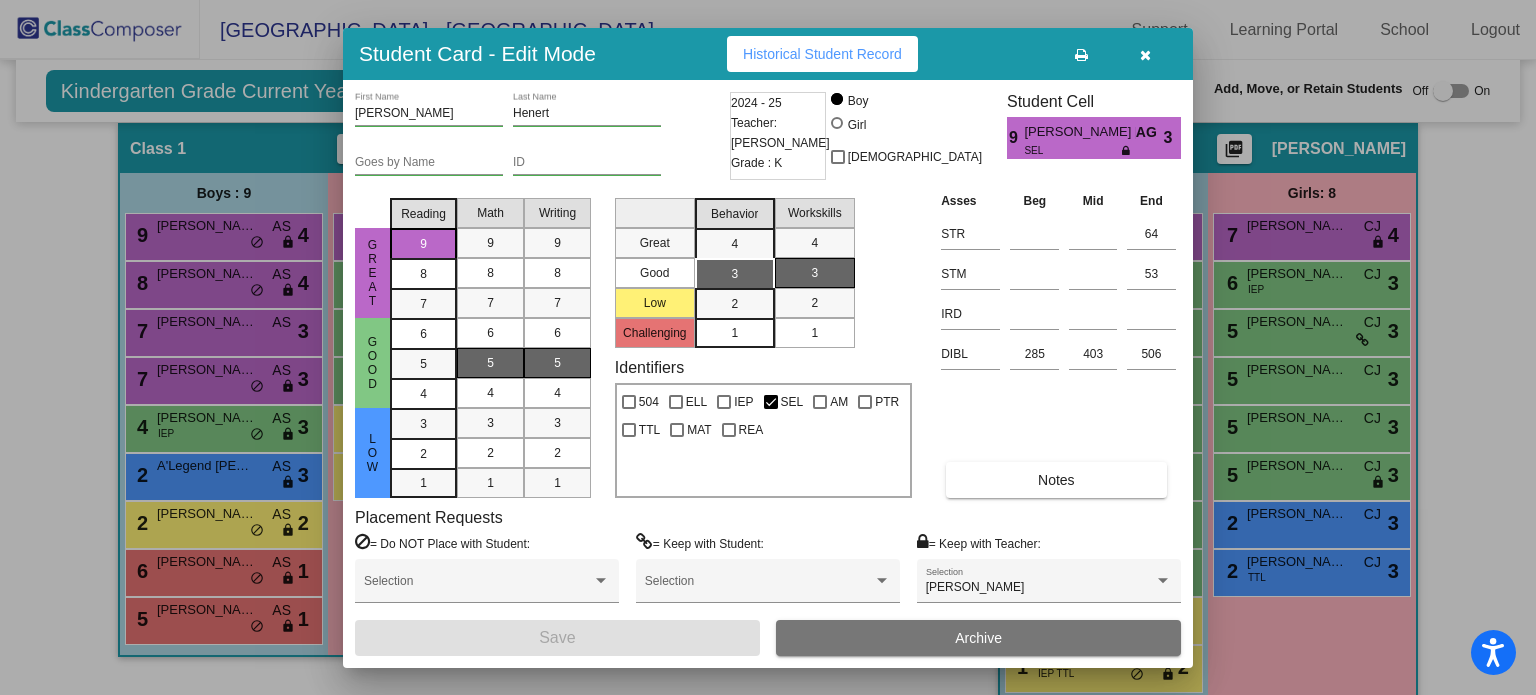 click at bounding box center (1145, 55) 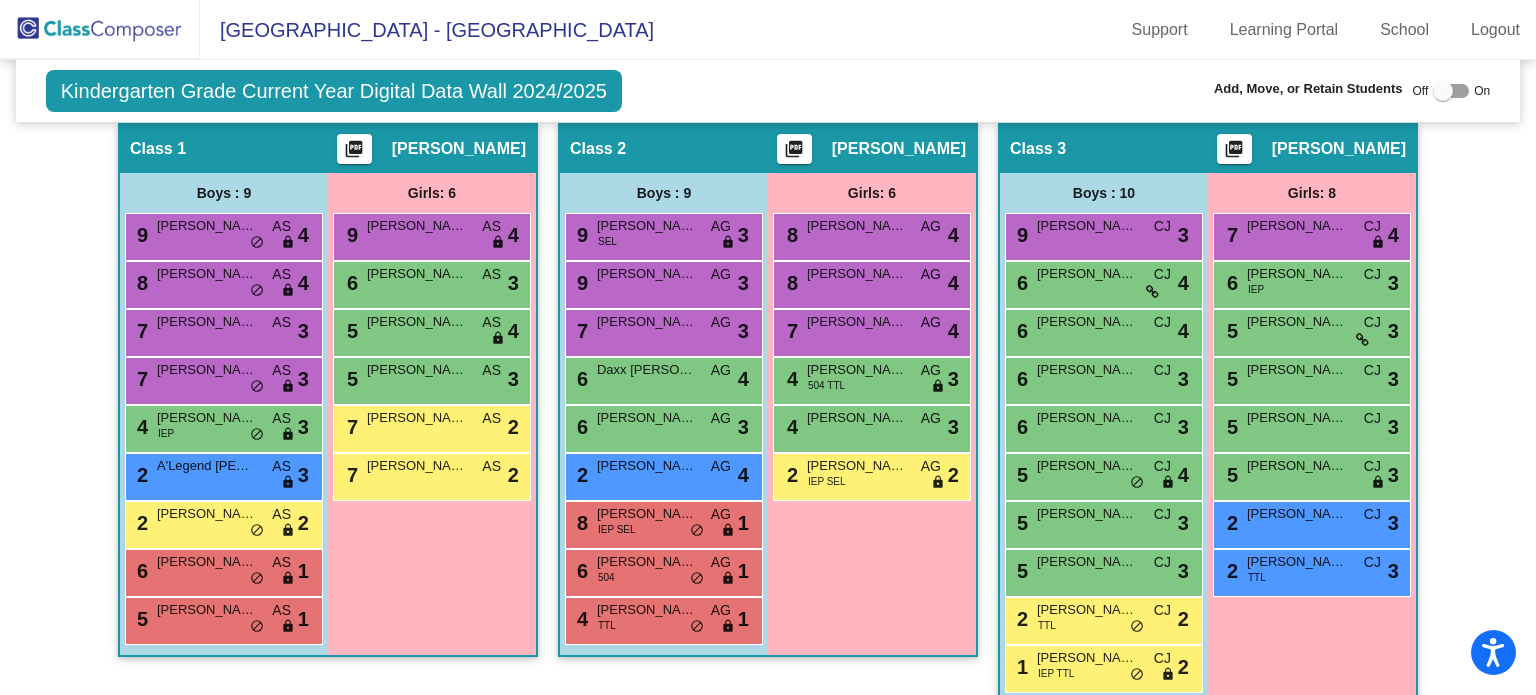 click 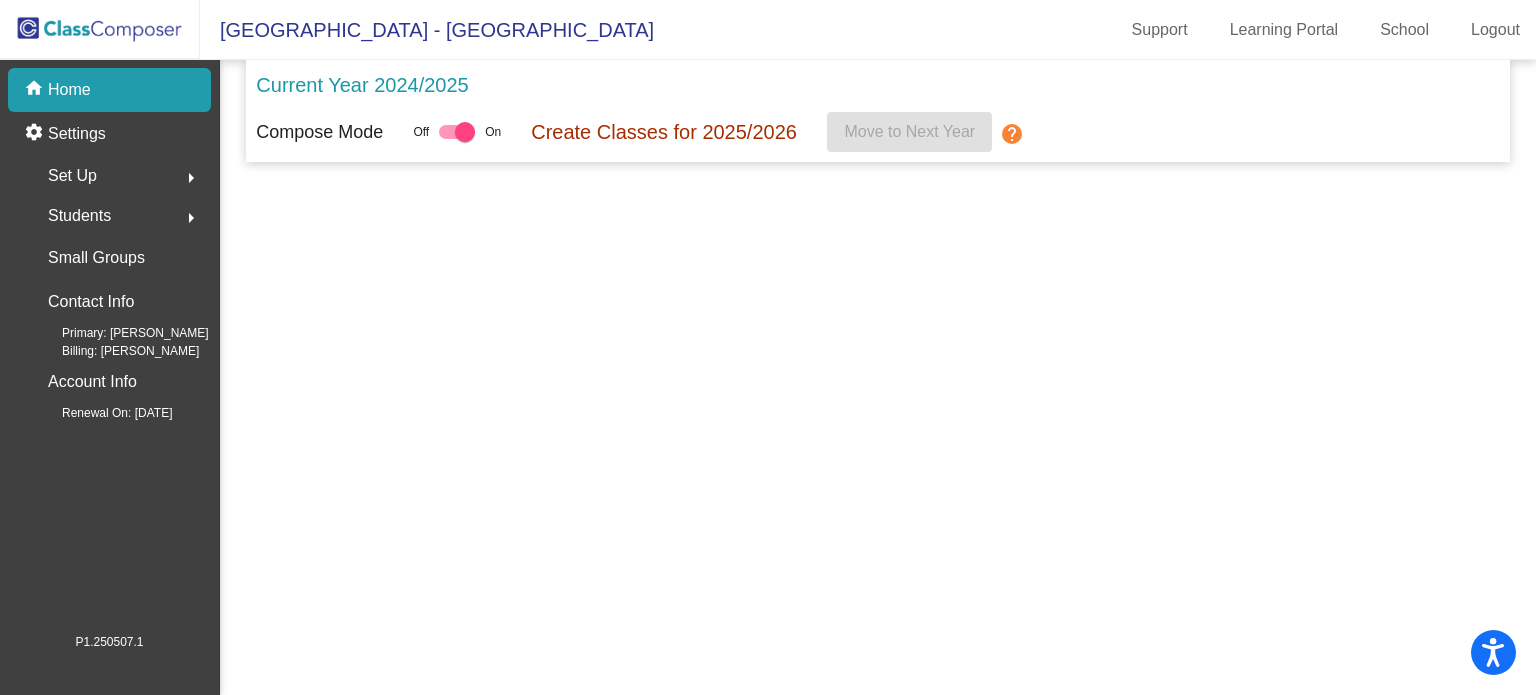 scroll, scrollTop: 0, scrollLeft: 0, axis: both 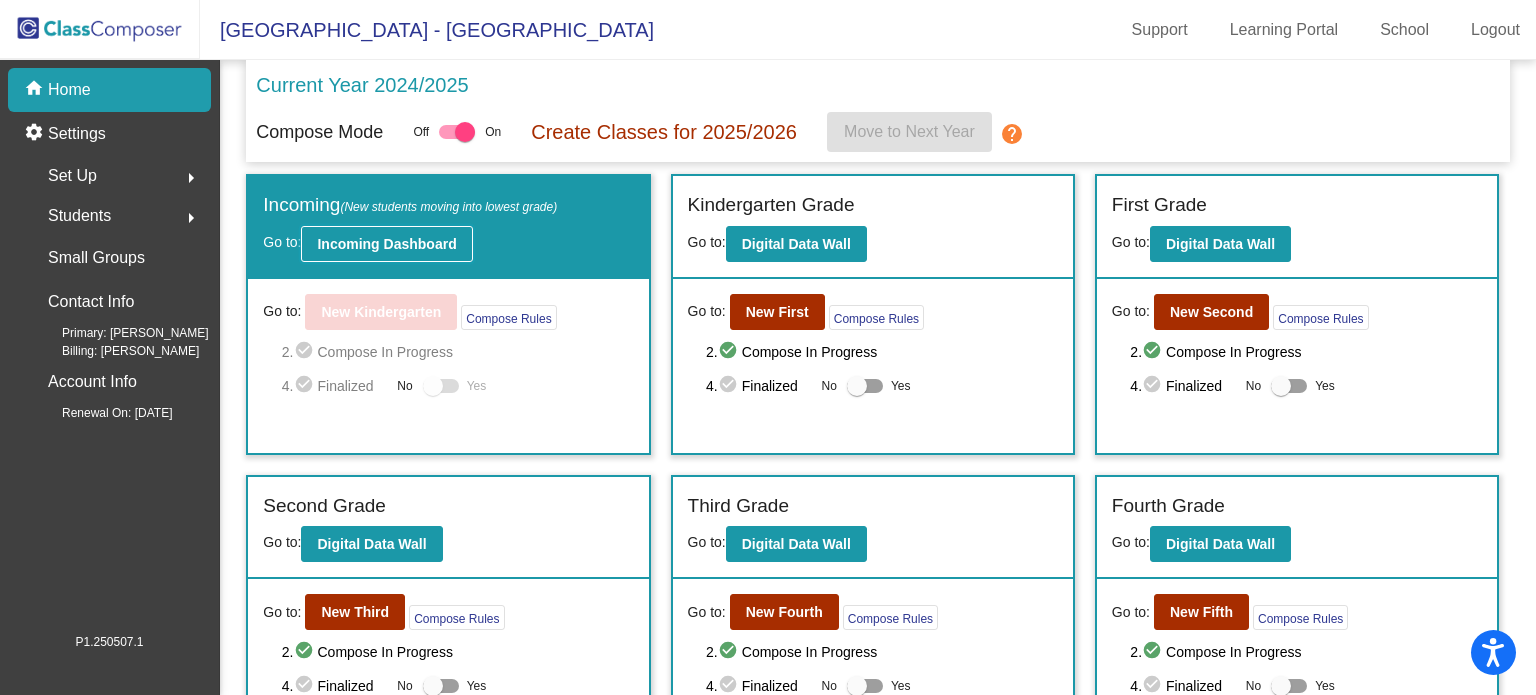 click on "Incoming Dashboard" 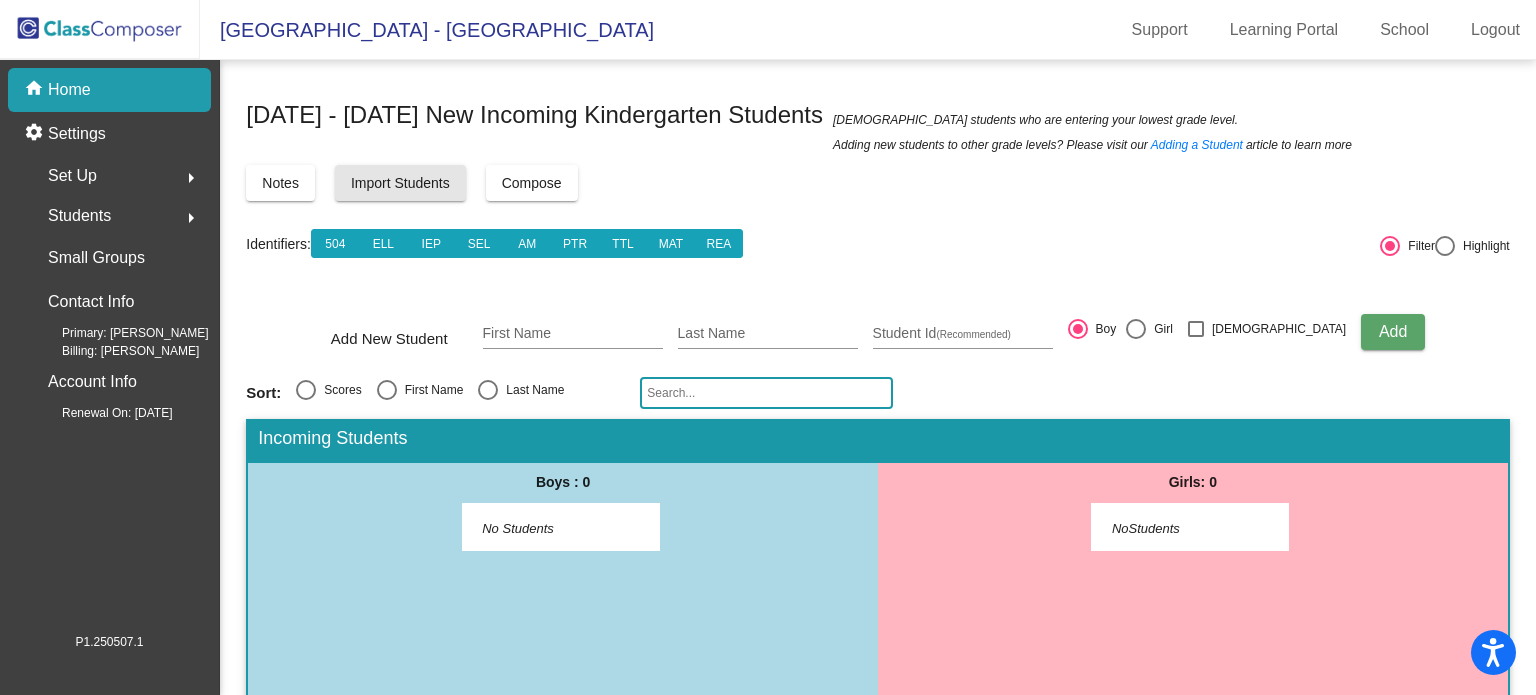 click on "Import Students" 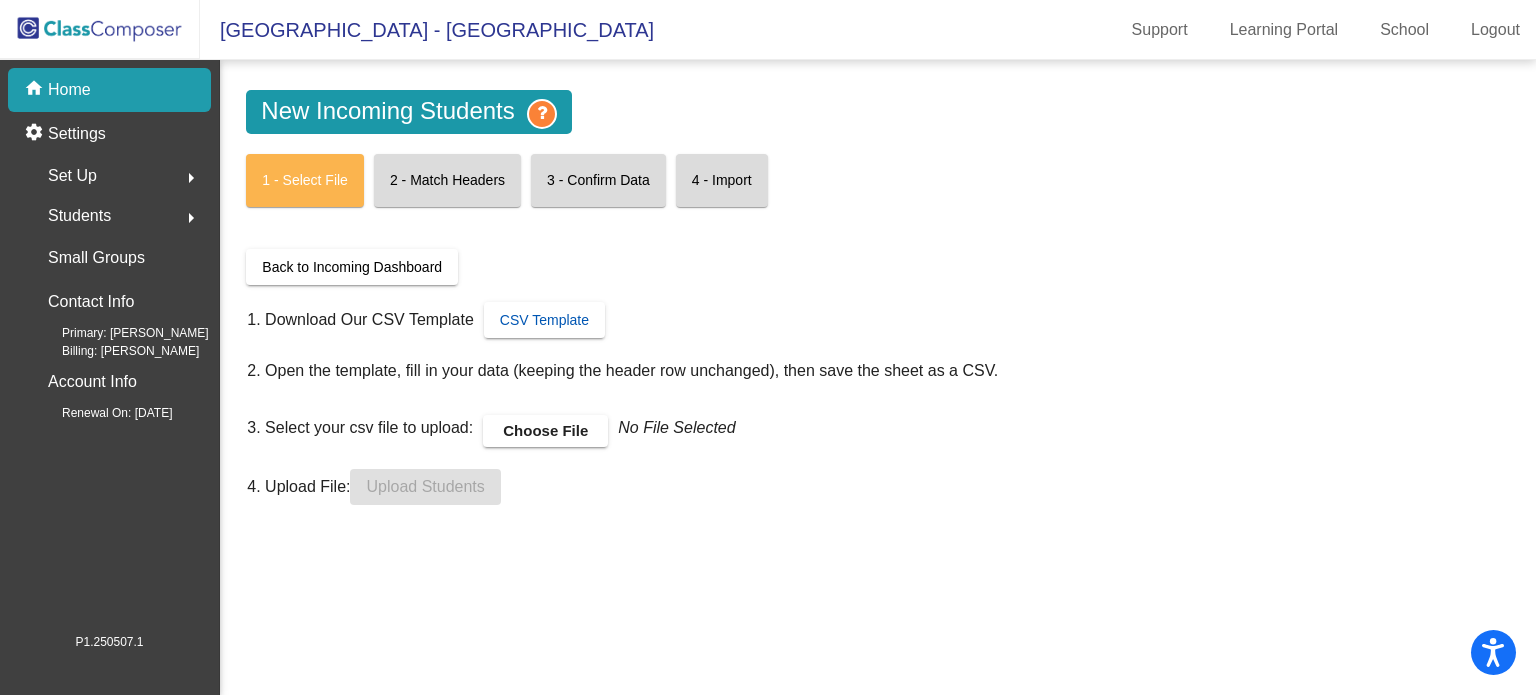 click on "CSV Template" at bounding box center (544, 320) 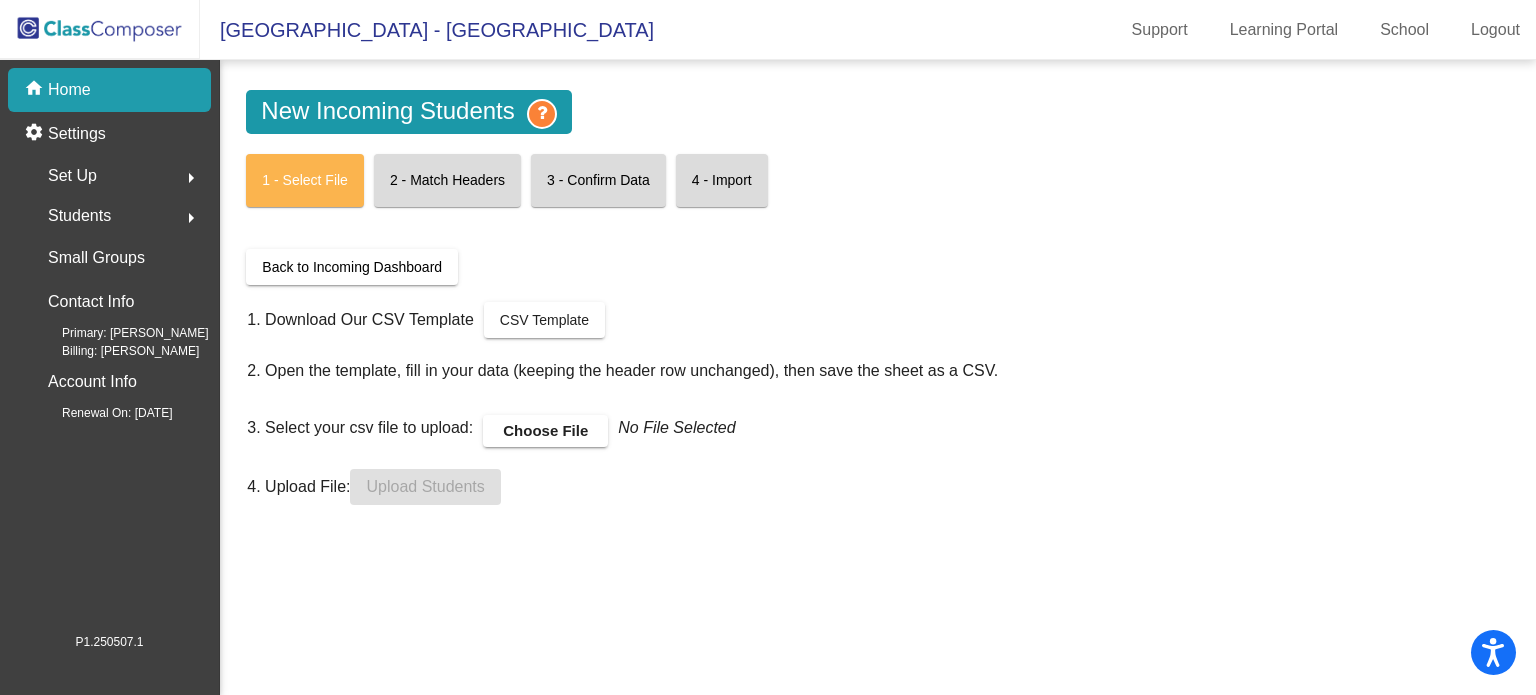 click on "2 - Match Headers" at bounding box center [447, 180] 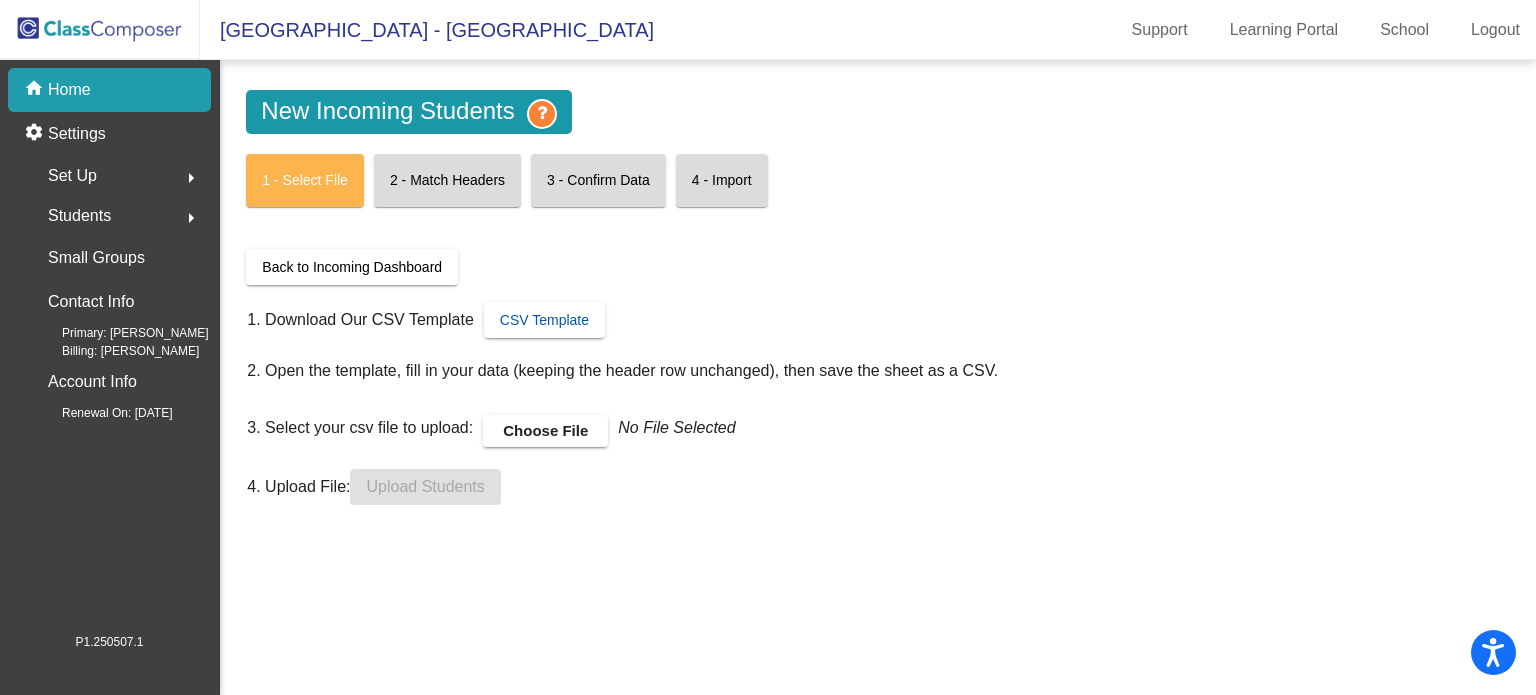 click on "CSV Template" at bounding box center (544, 320) 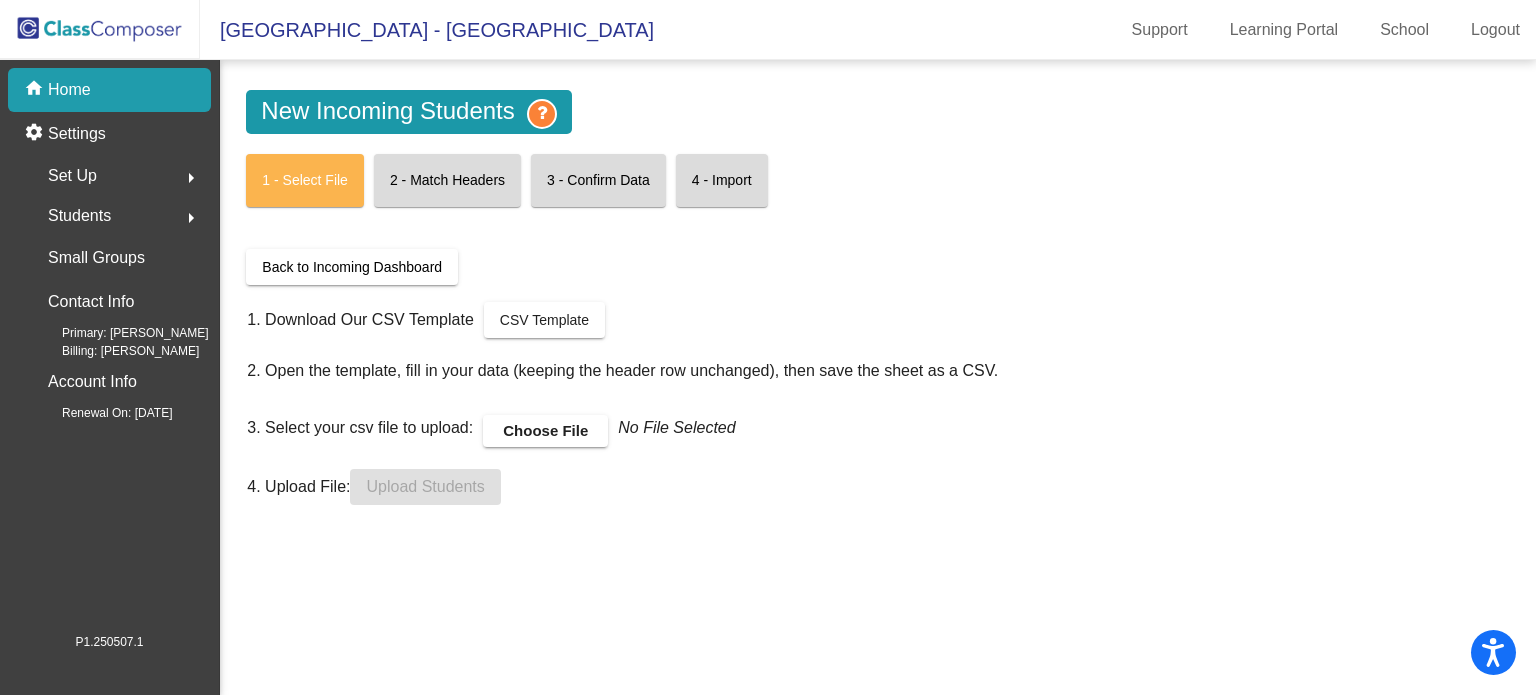 click on "Choose File" at bounding box center (545, 431) 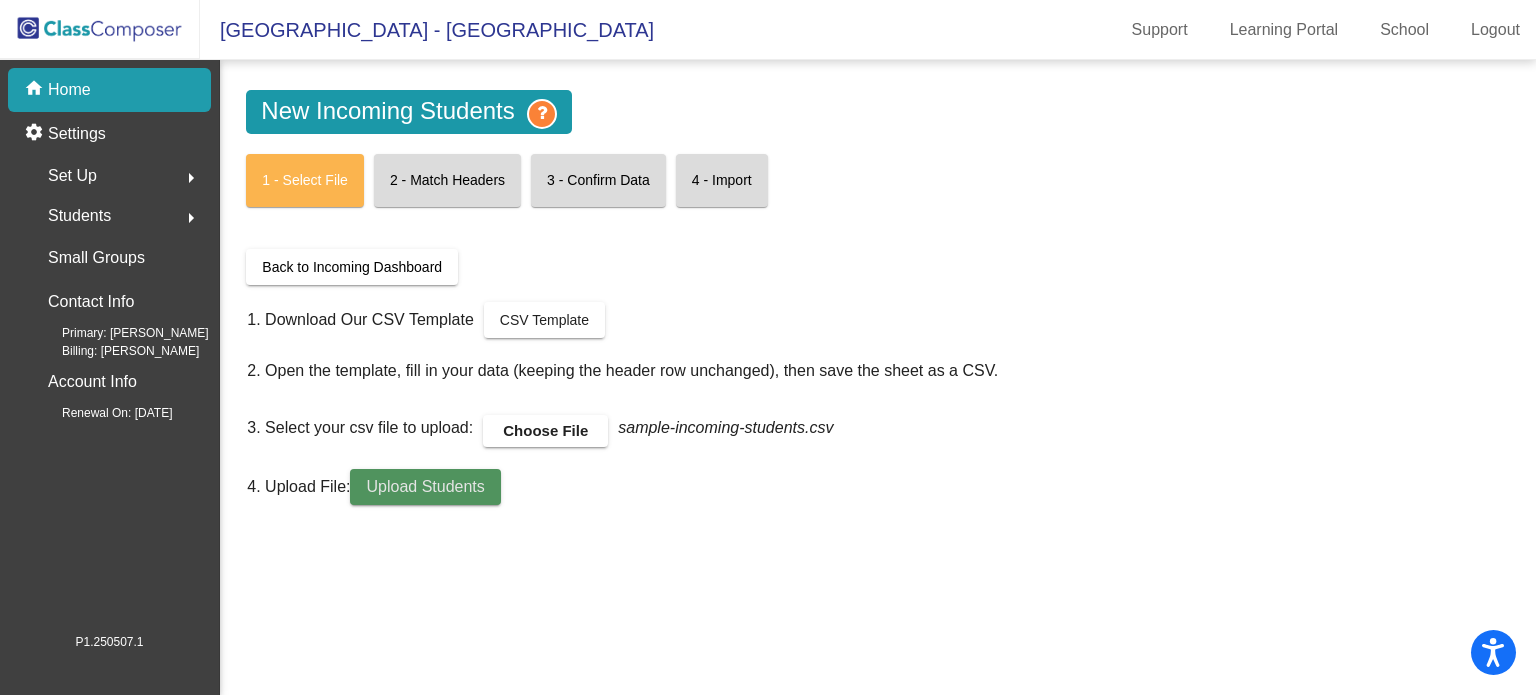 click on "Upload Students" at bounding box center (425, 486) 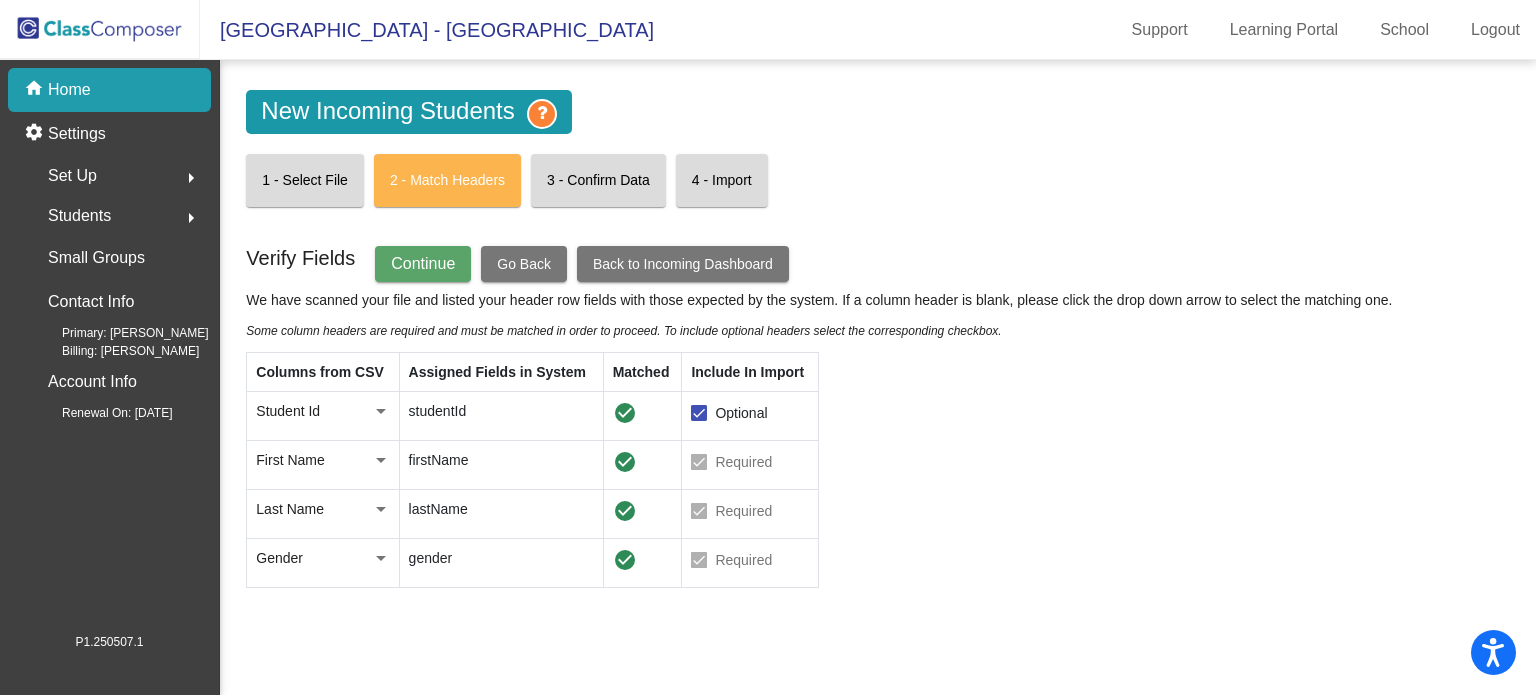 click at bounding box center (699, 413) 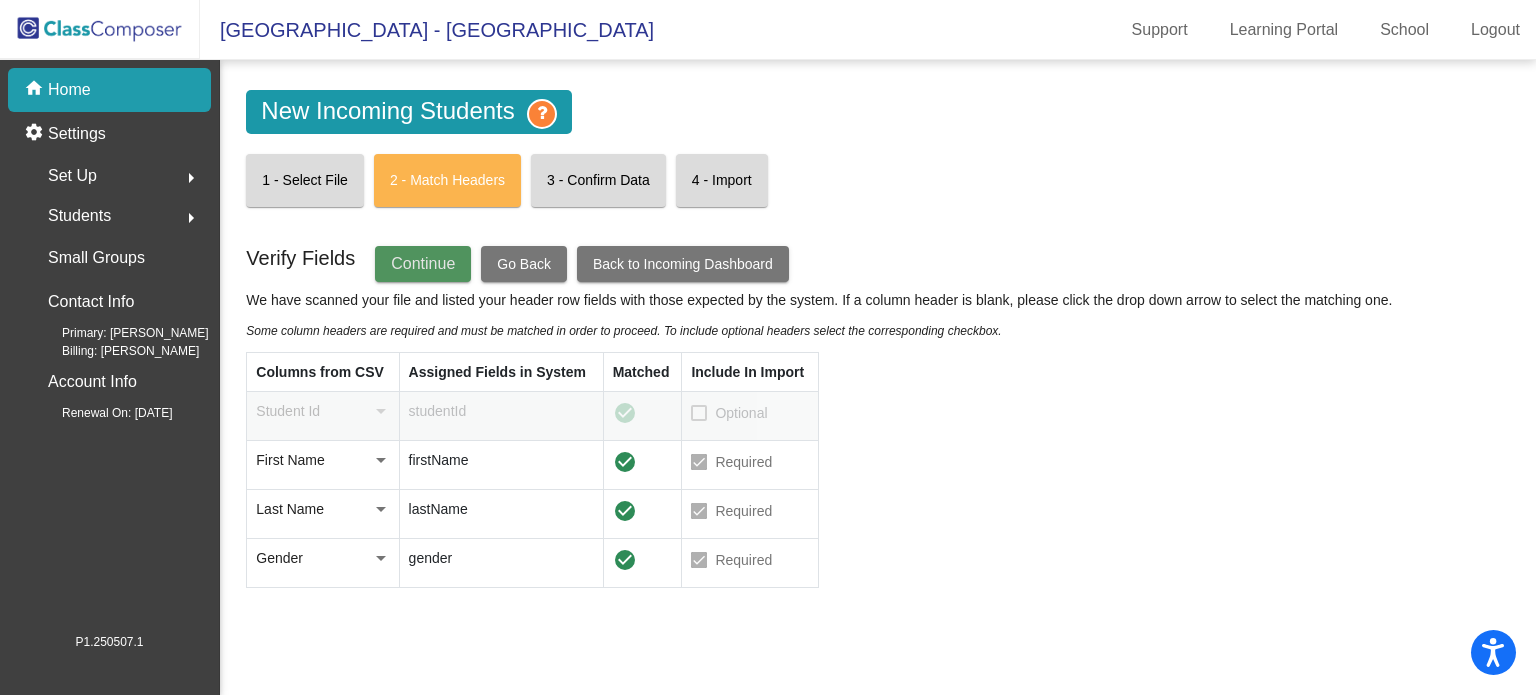click on "Continue" 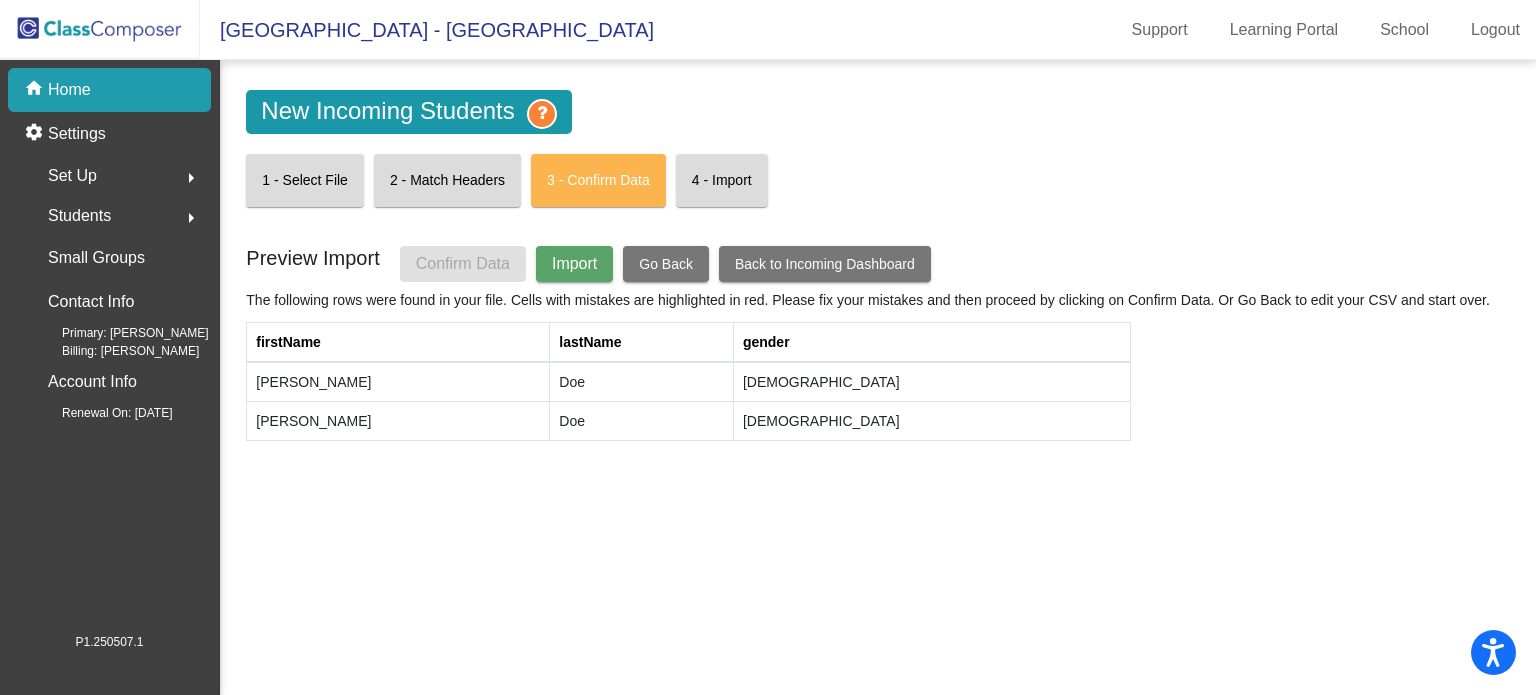 click on "Import" 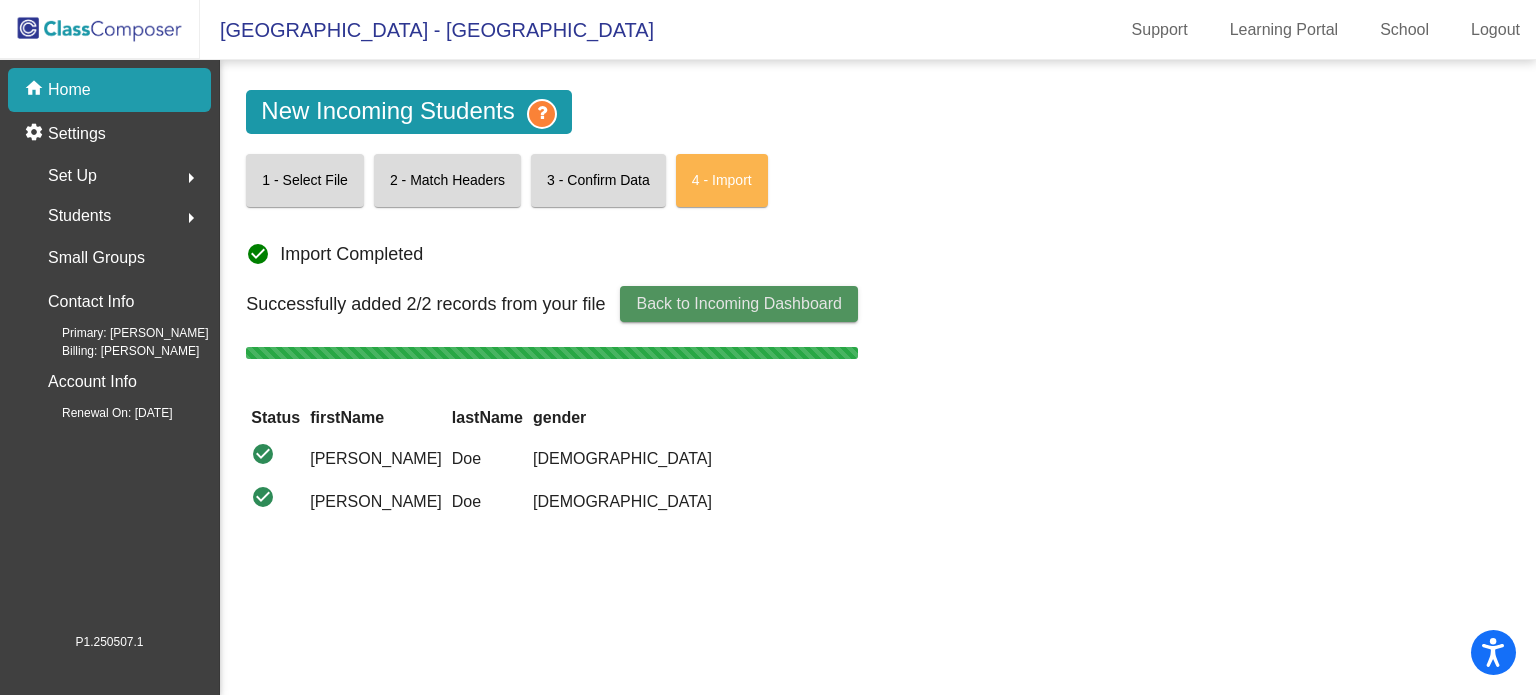 click on "Back to Incoming Dashboard" 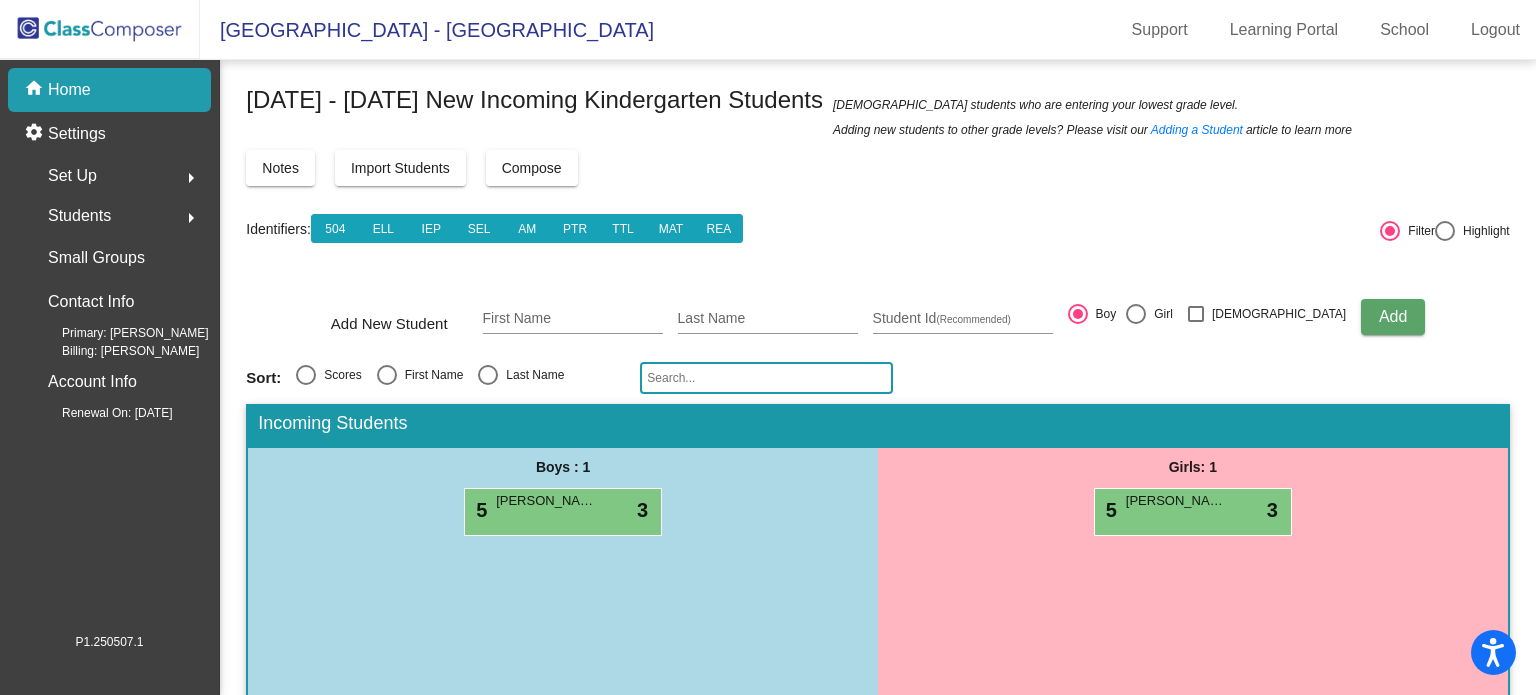 scroll, scrollTop: 0, scrollLeft: 0, axis: both 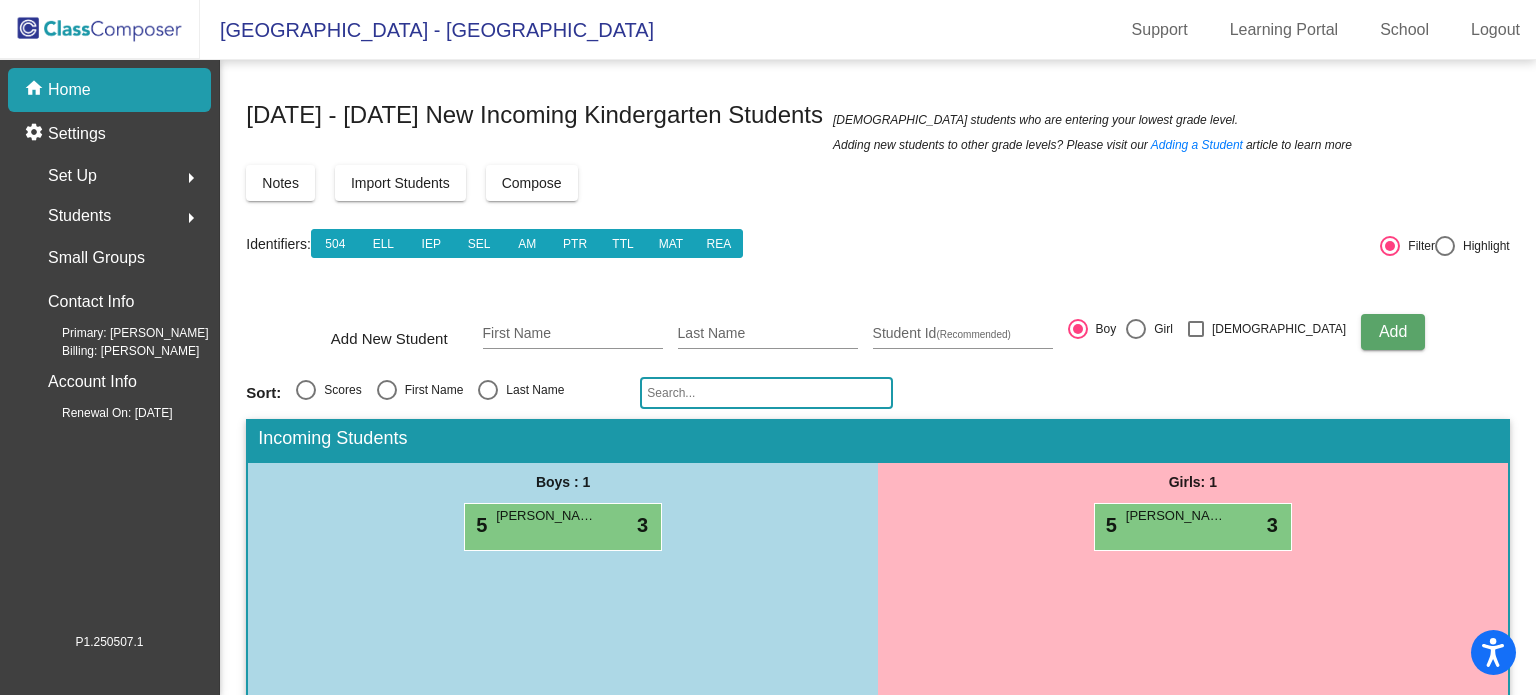 click on "Import Students" 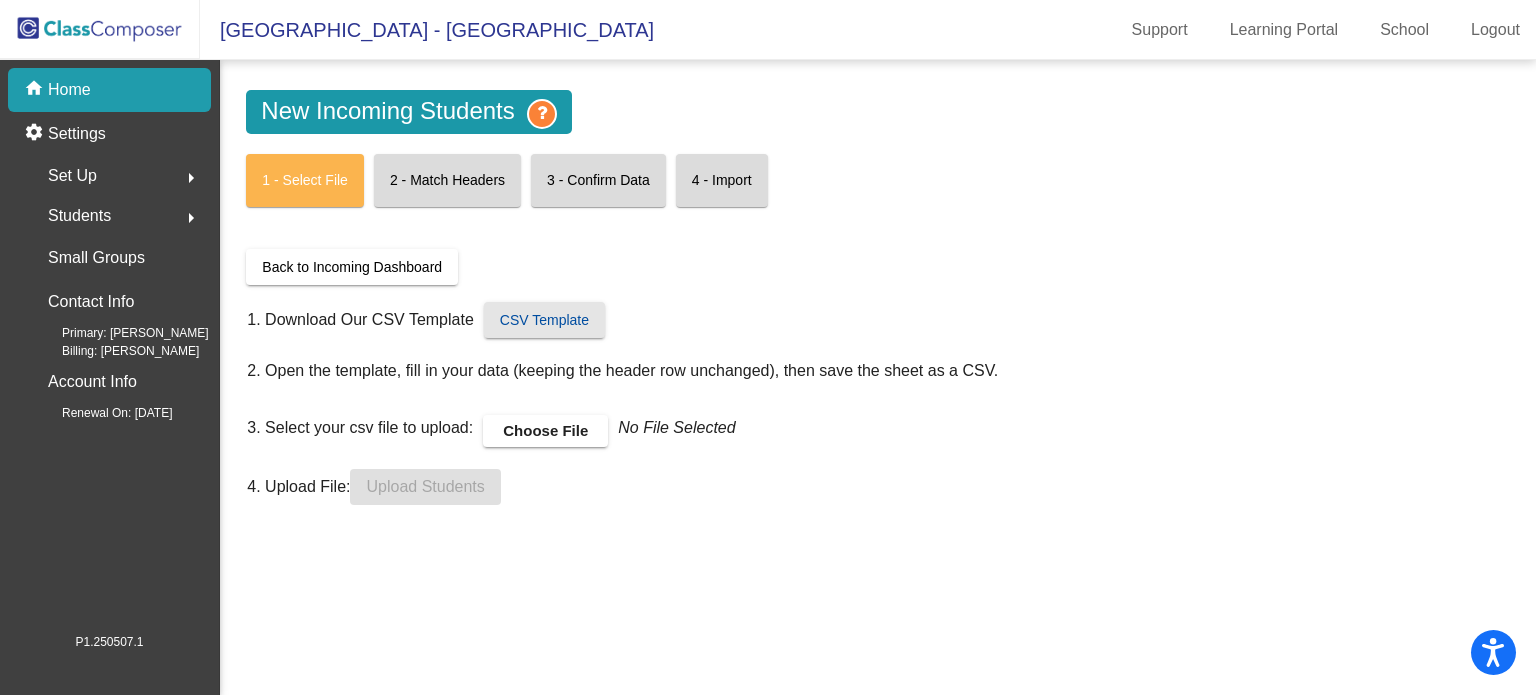 click on "CSV Template" at bounding box center (544, 320) 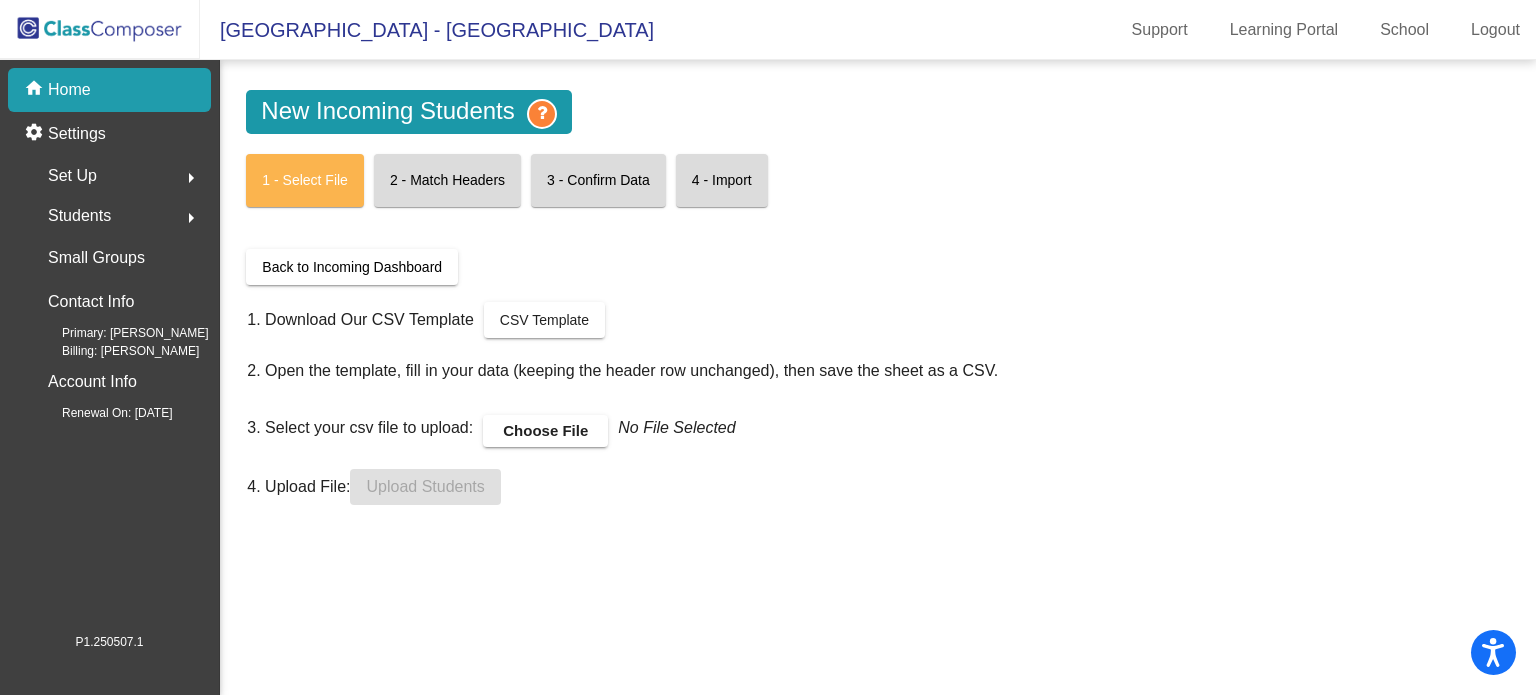 click on "Choose File" at bounding box center (545, 431) 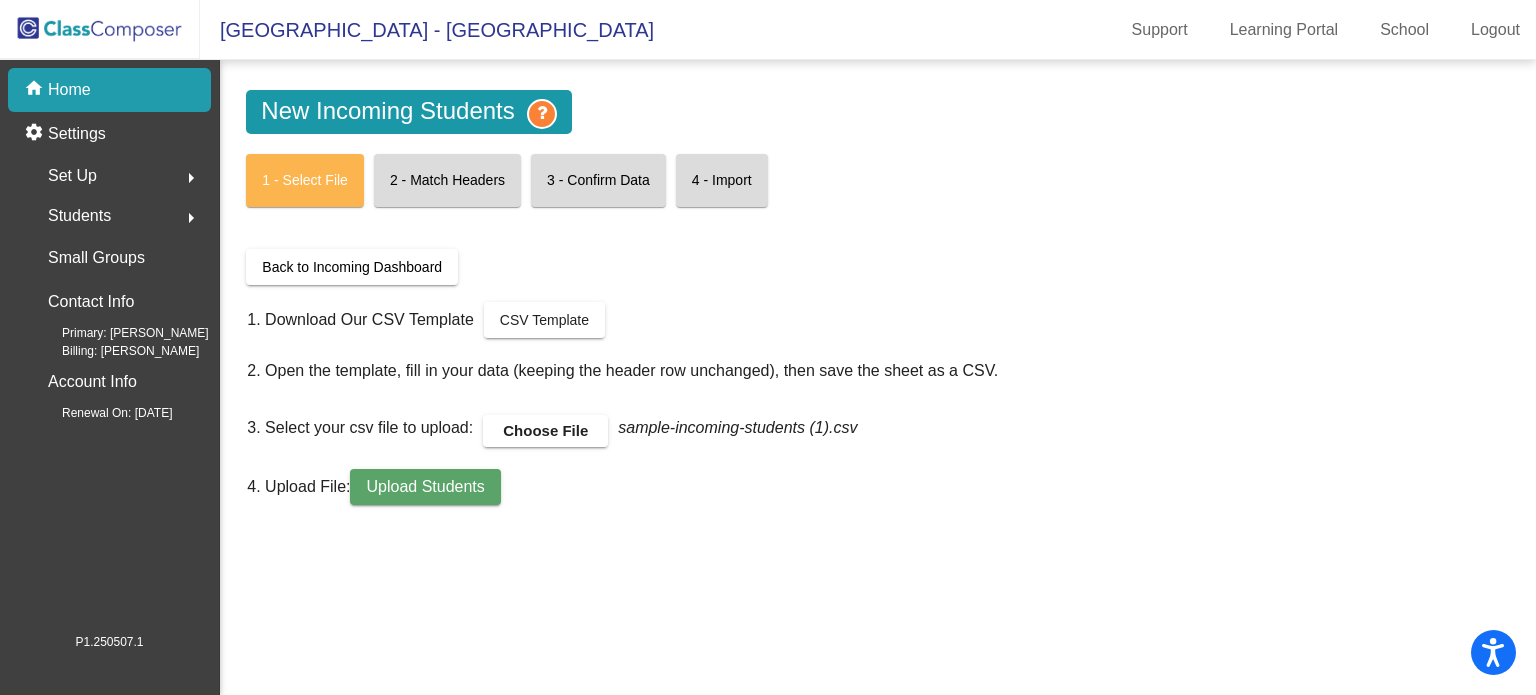 click on "Upload Students" at bounding box center (425, 486) 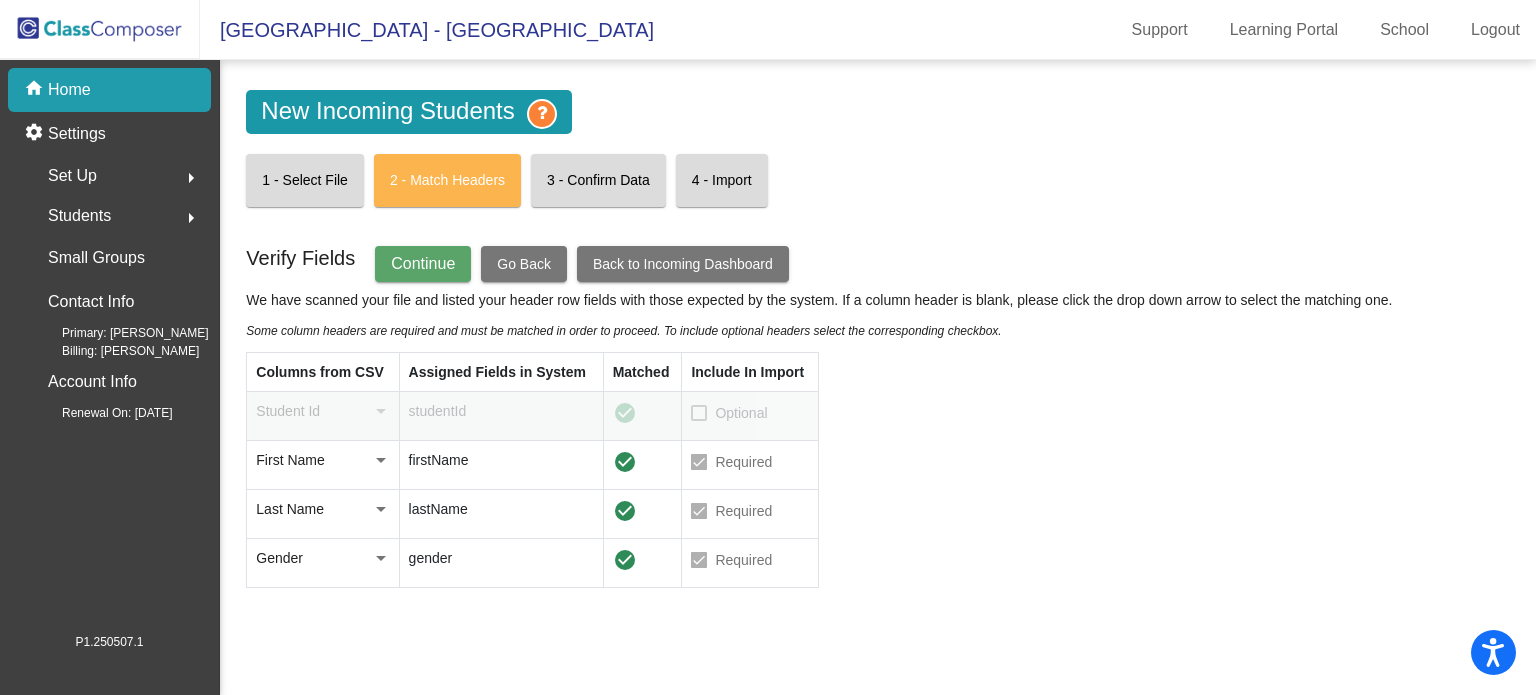 click on "Continue" 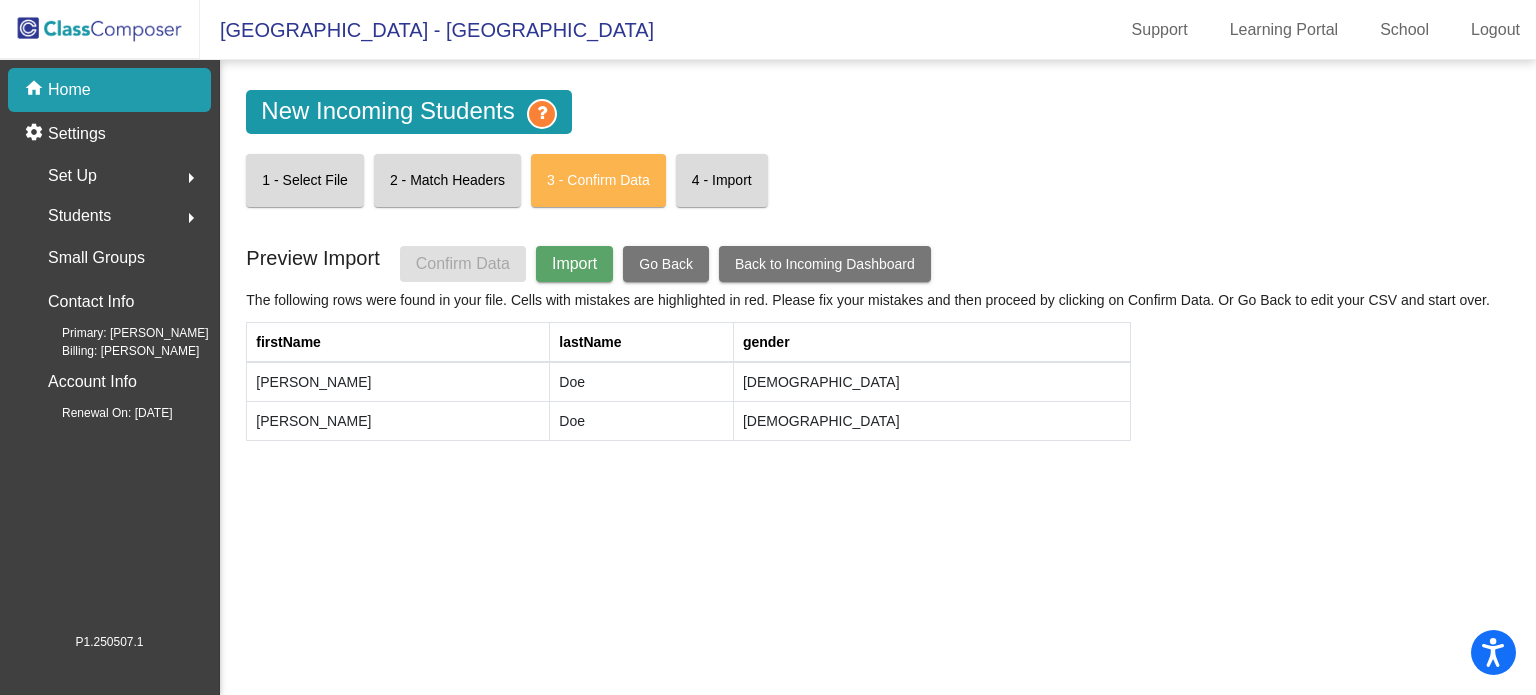 click on "Import" 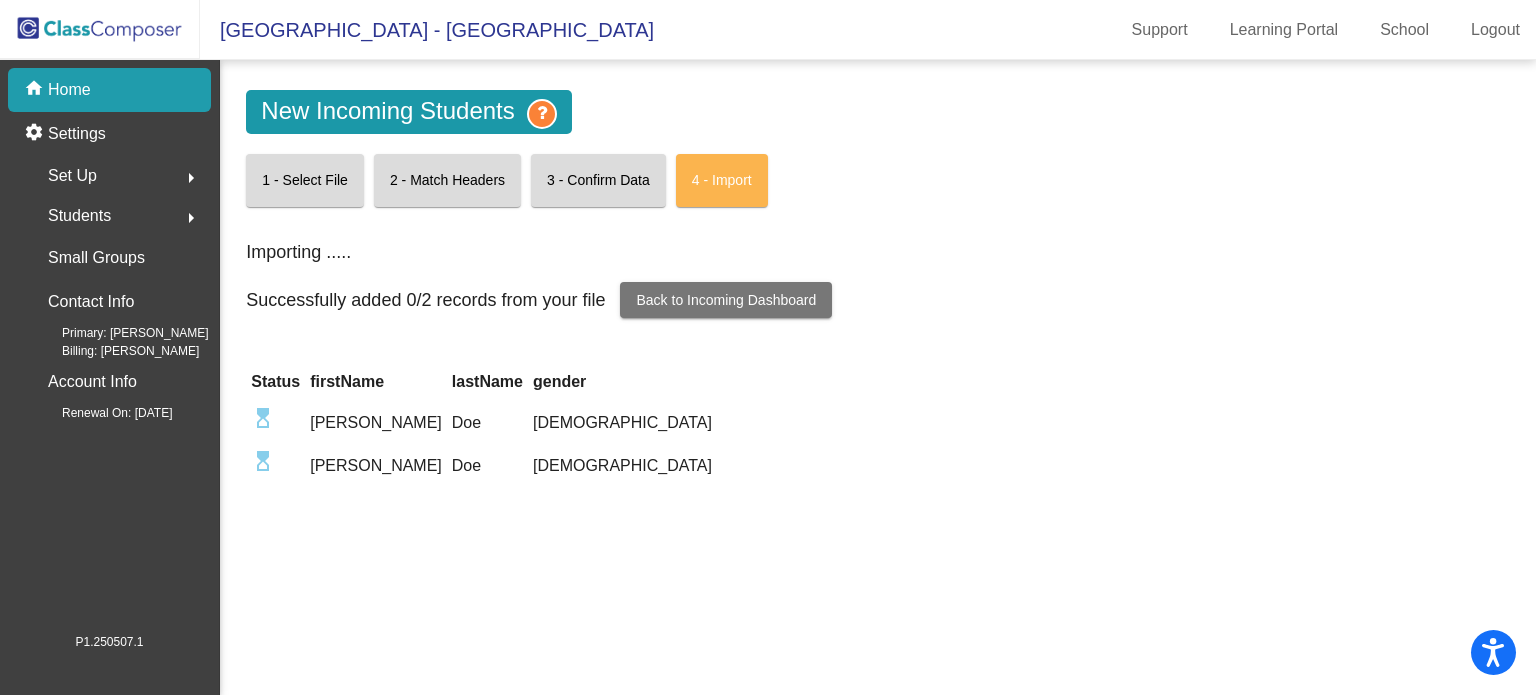 click on "Back to Incoming Dashboard" 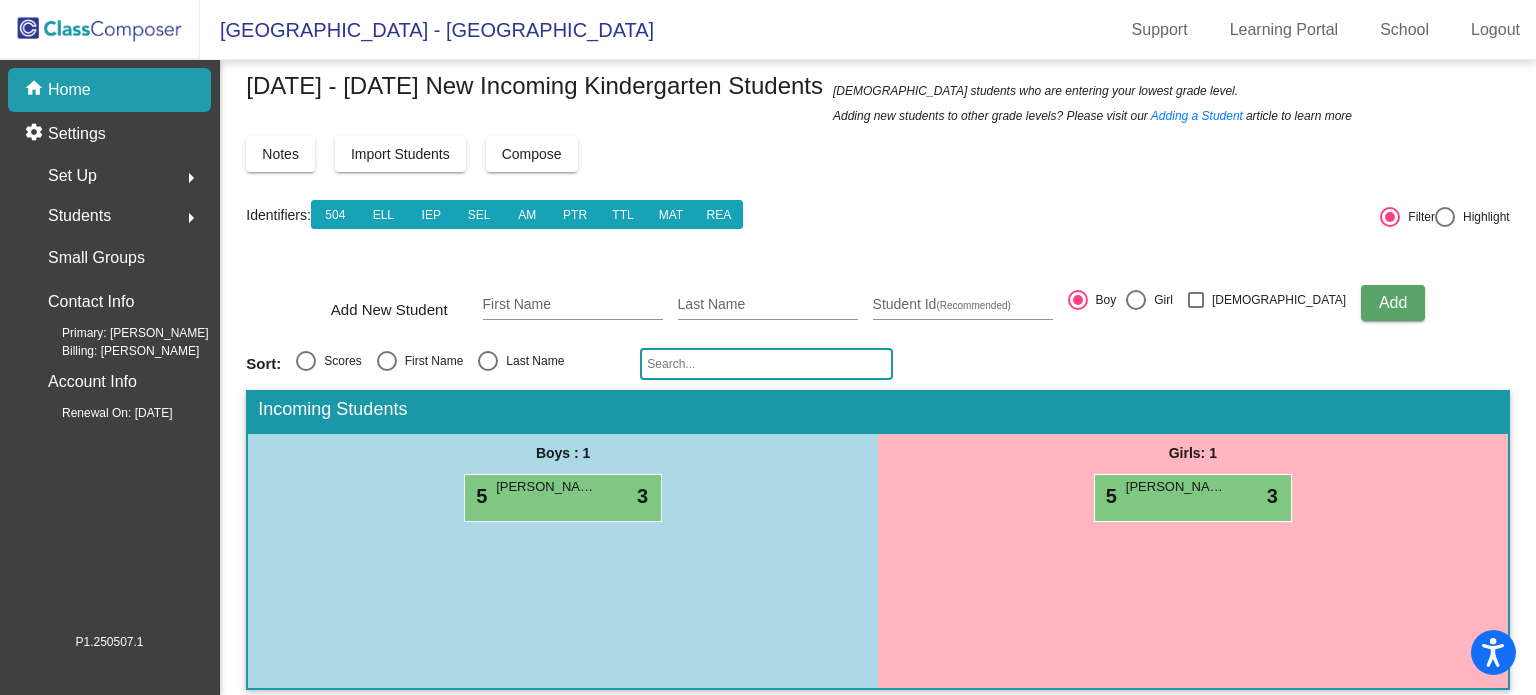 scroll, scrollTop: 43, scrollLeft: 0, axis: vertical 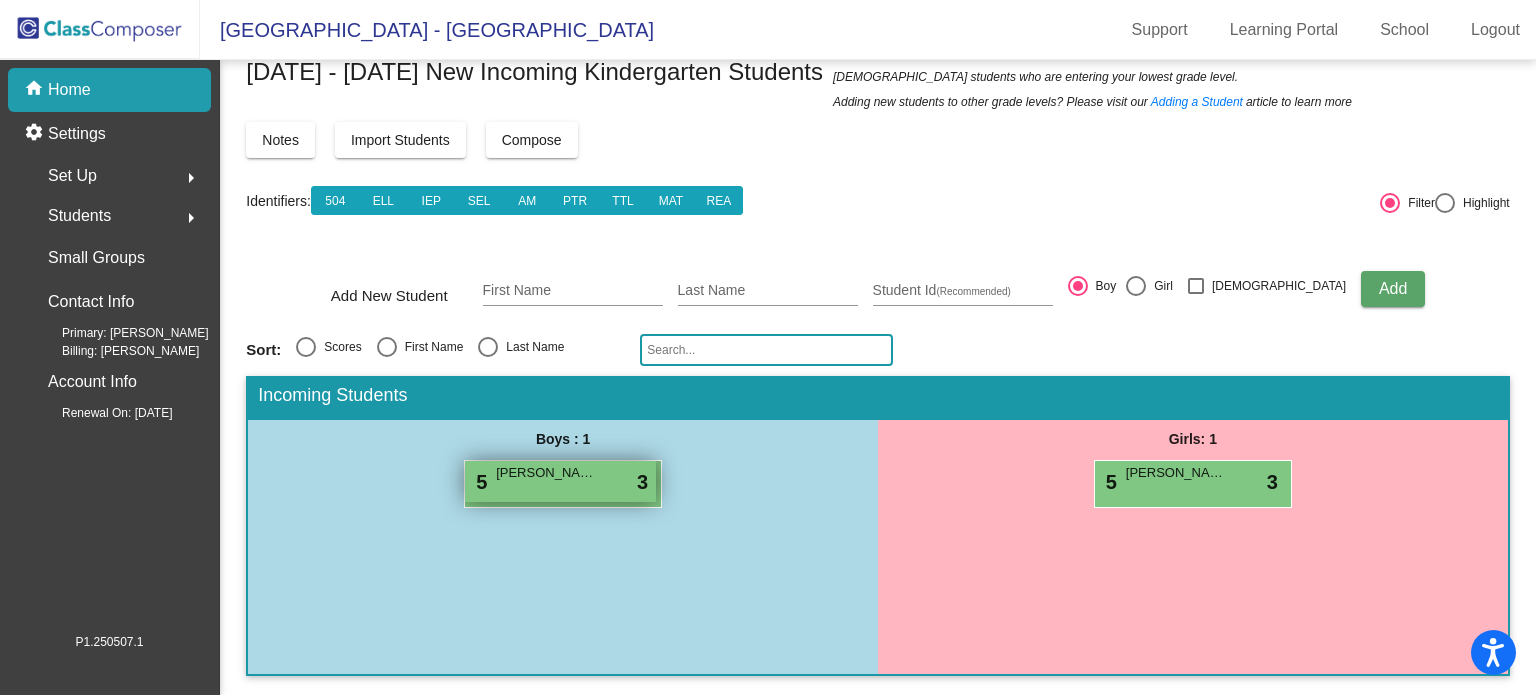 click on "5 [PERSON_NAME] lock do_not_disturb_alt 3" at bounding box center (560, 481) 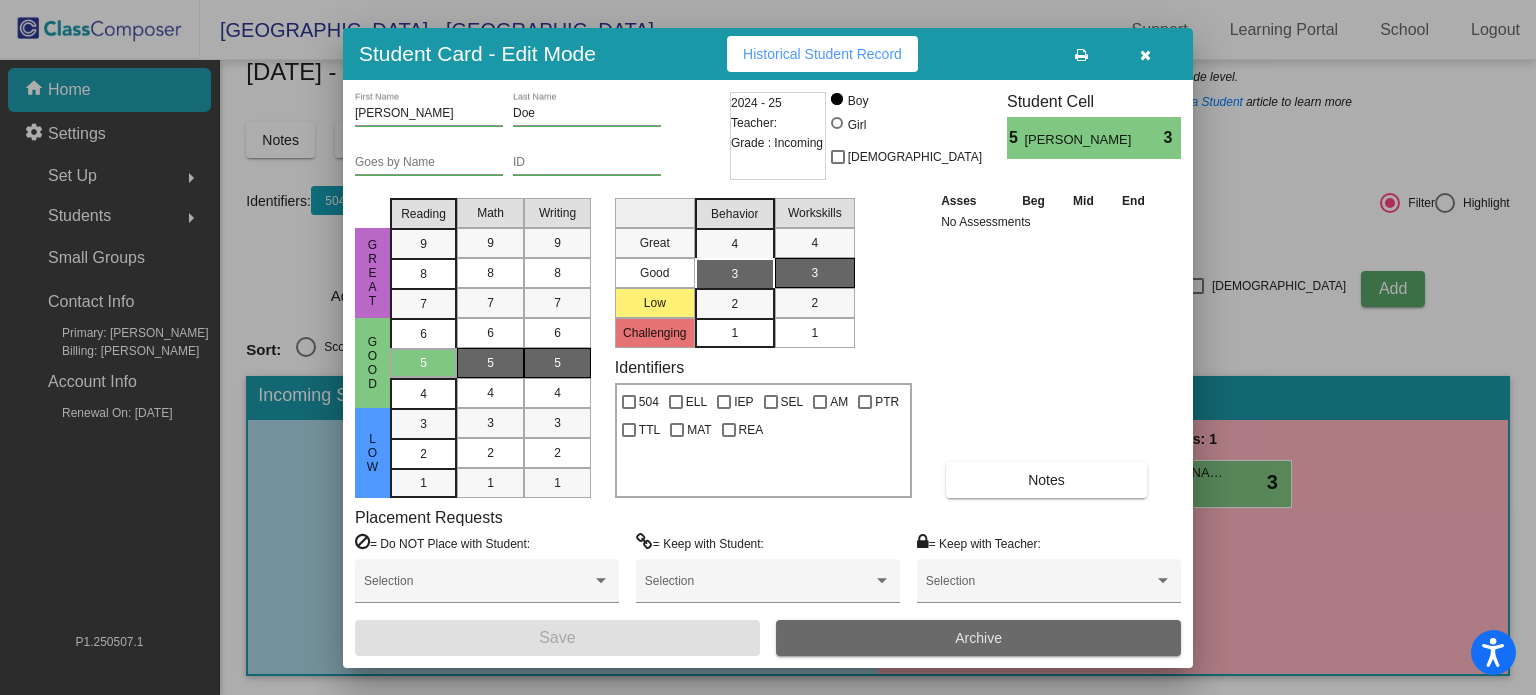click on "Archive" at bounding box center [978, 638] 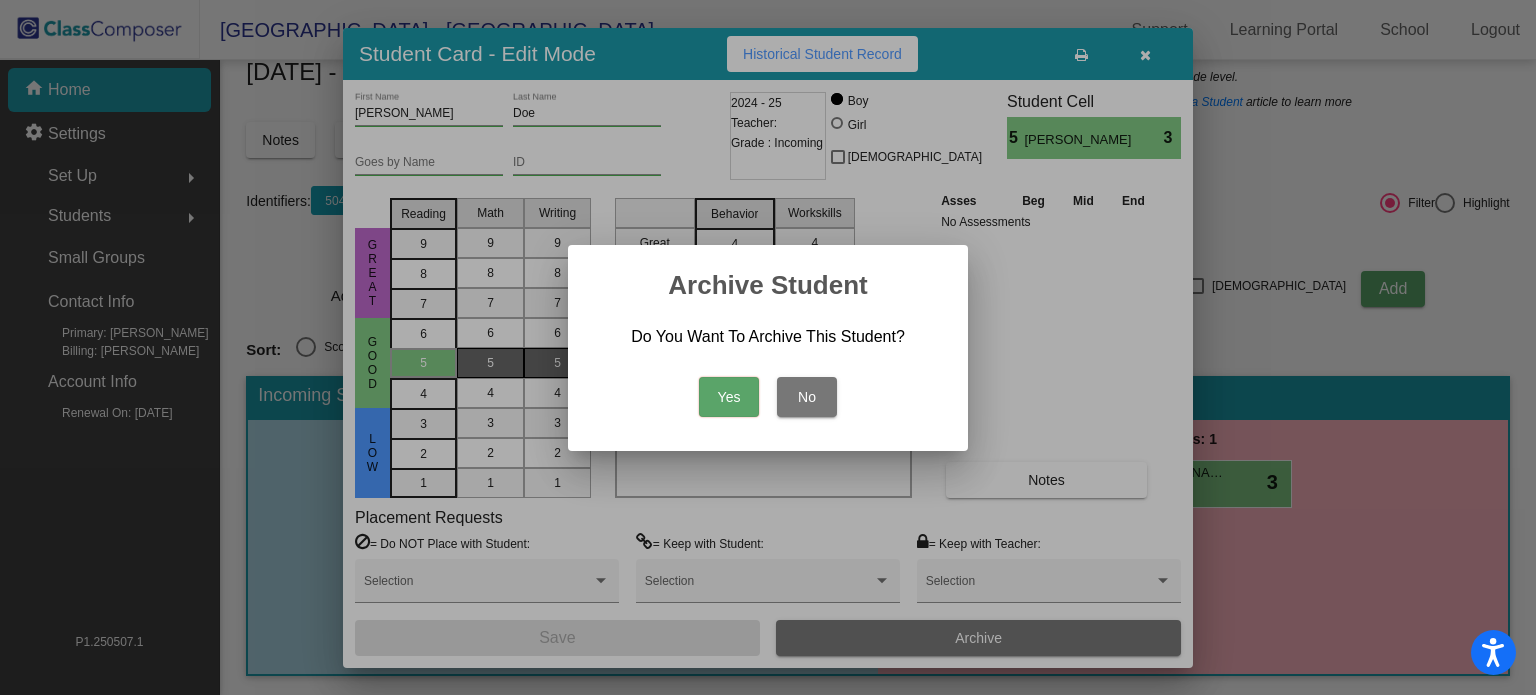 click on "Yes" at bounding box center (729, 397) 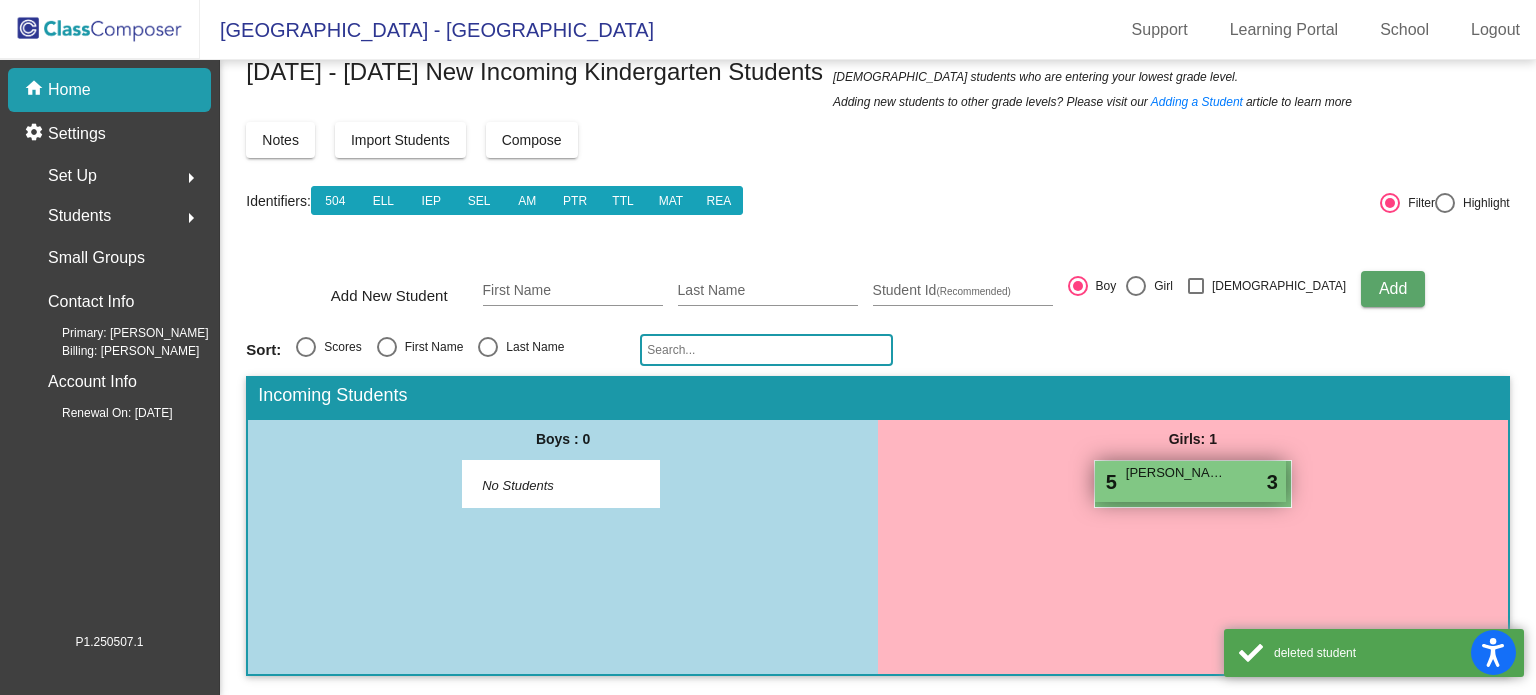 click on "5 [PERSON_NAME] lock do_not_disturb_alt 3" at bounding box center [1190, 481] 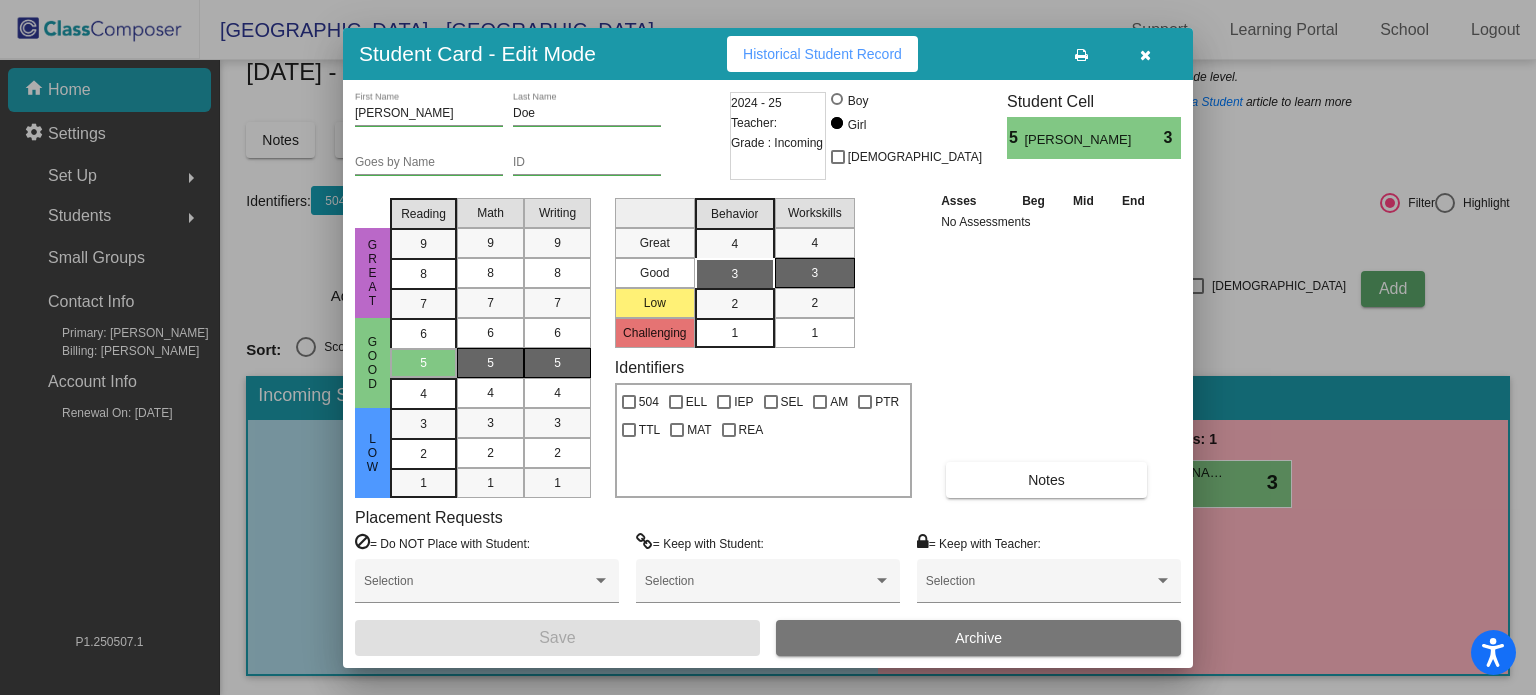 click on "Archive" at bounding box center [978, 638] 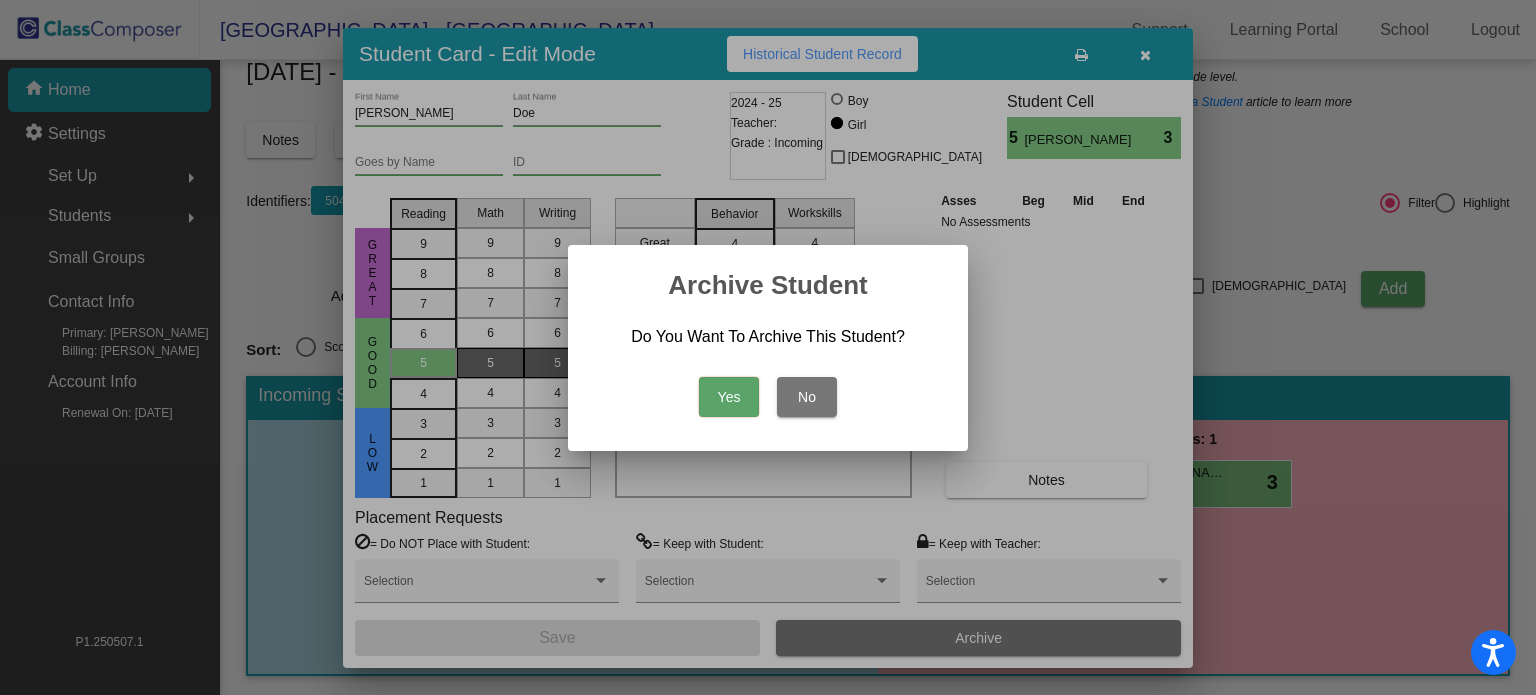 click on "Yes" at bounding box center (729, 397) 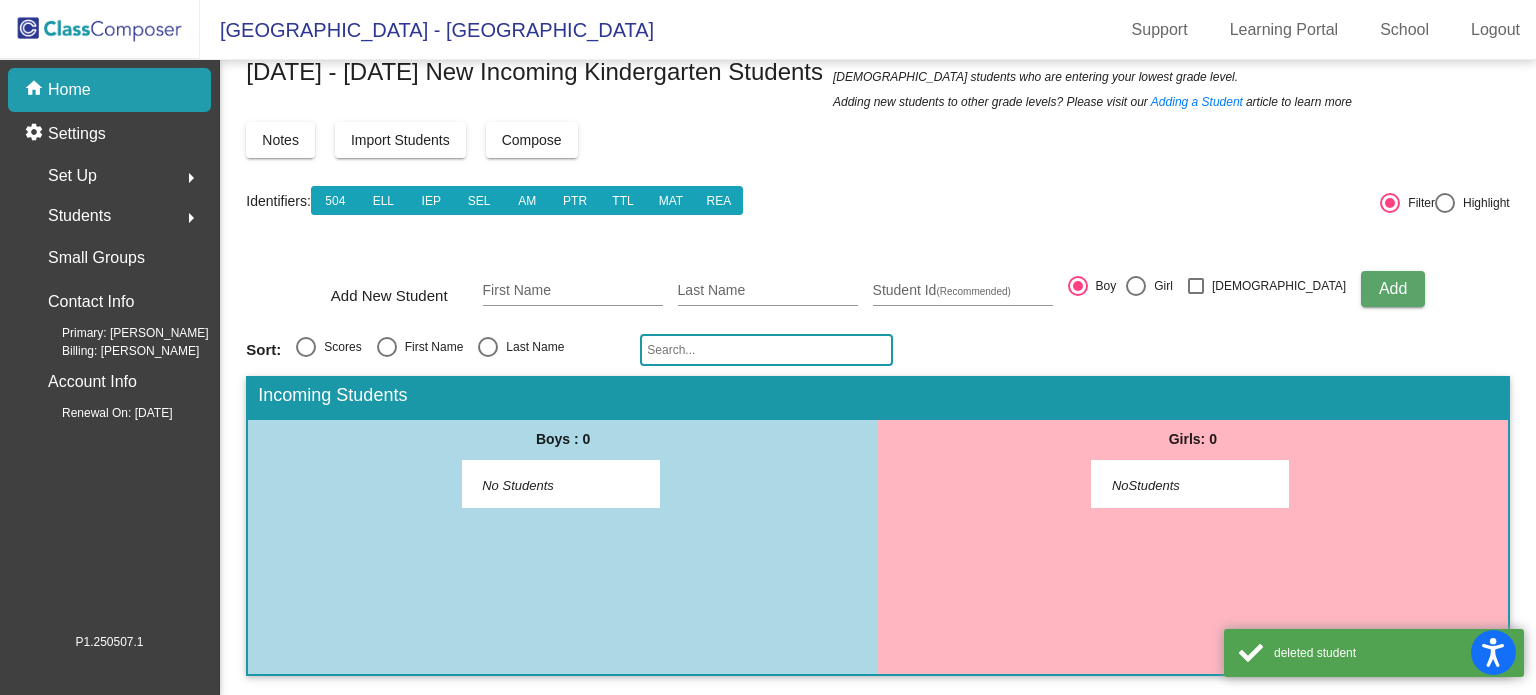 click on "Identifiers:  504 ELL IEP SEL AM PTR TTL MAT REA" 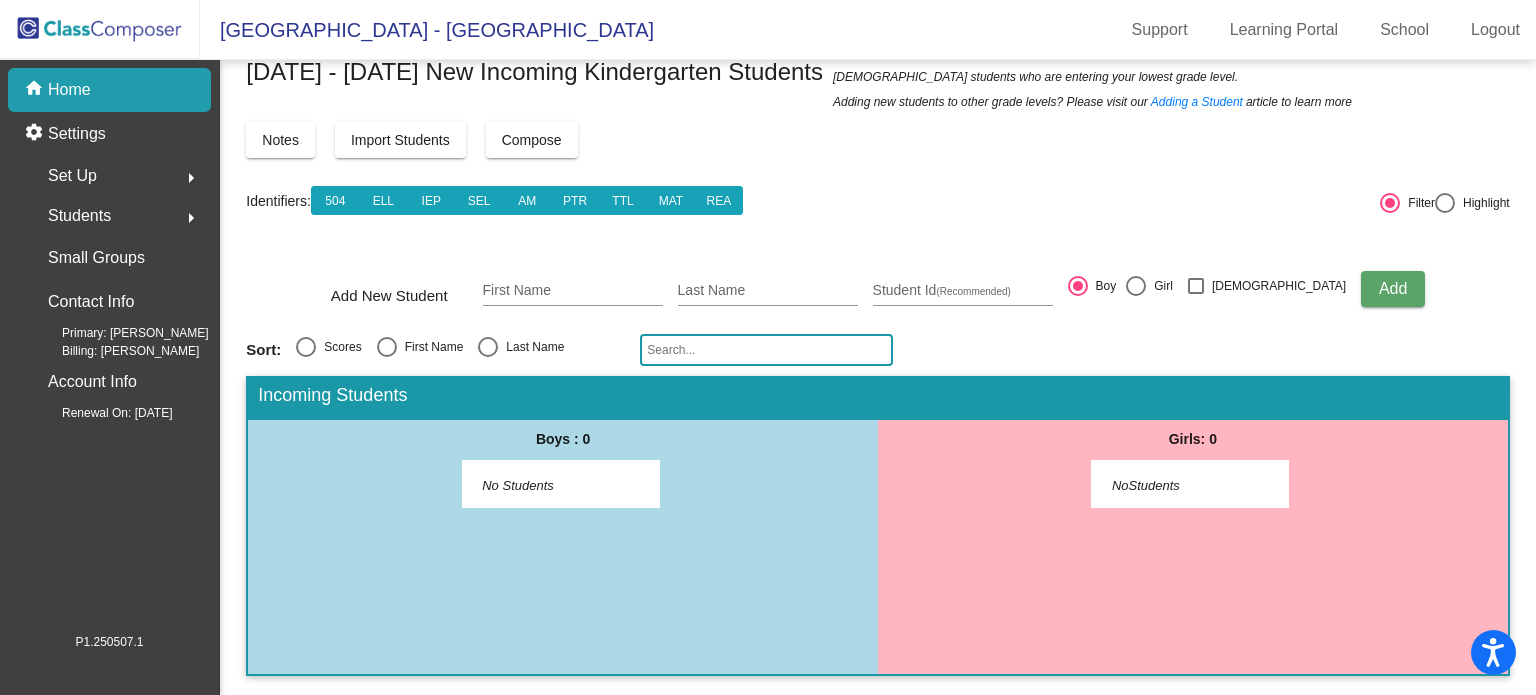 click on "Import Students" 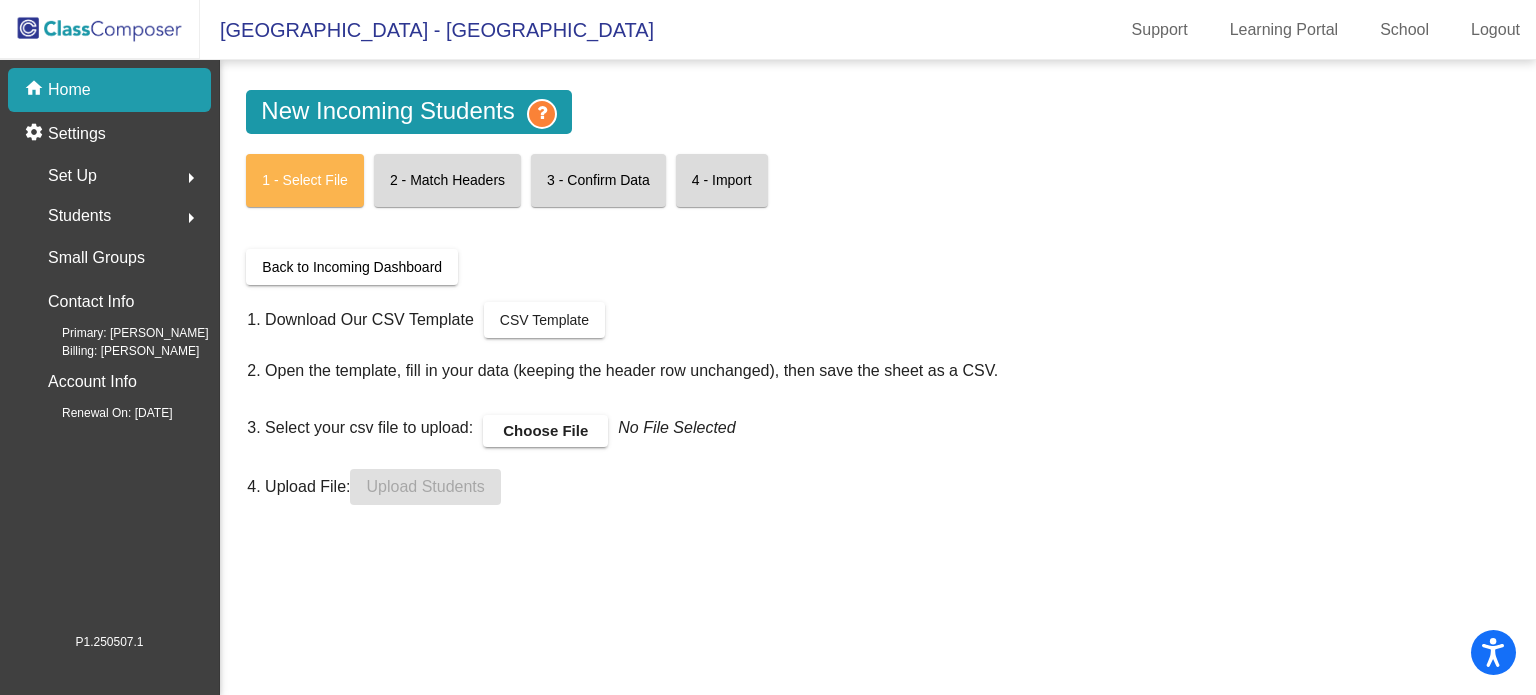scroll, scrollTop: 0, scrollLeft: 0, axis: both 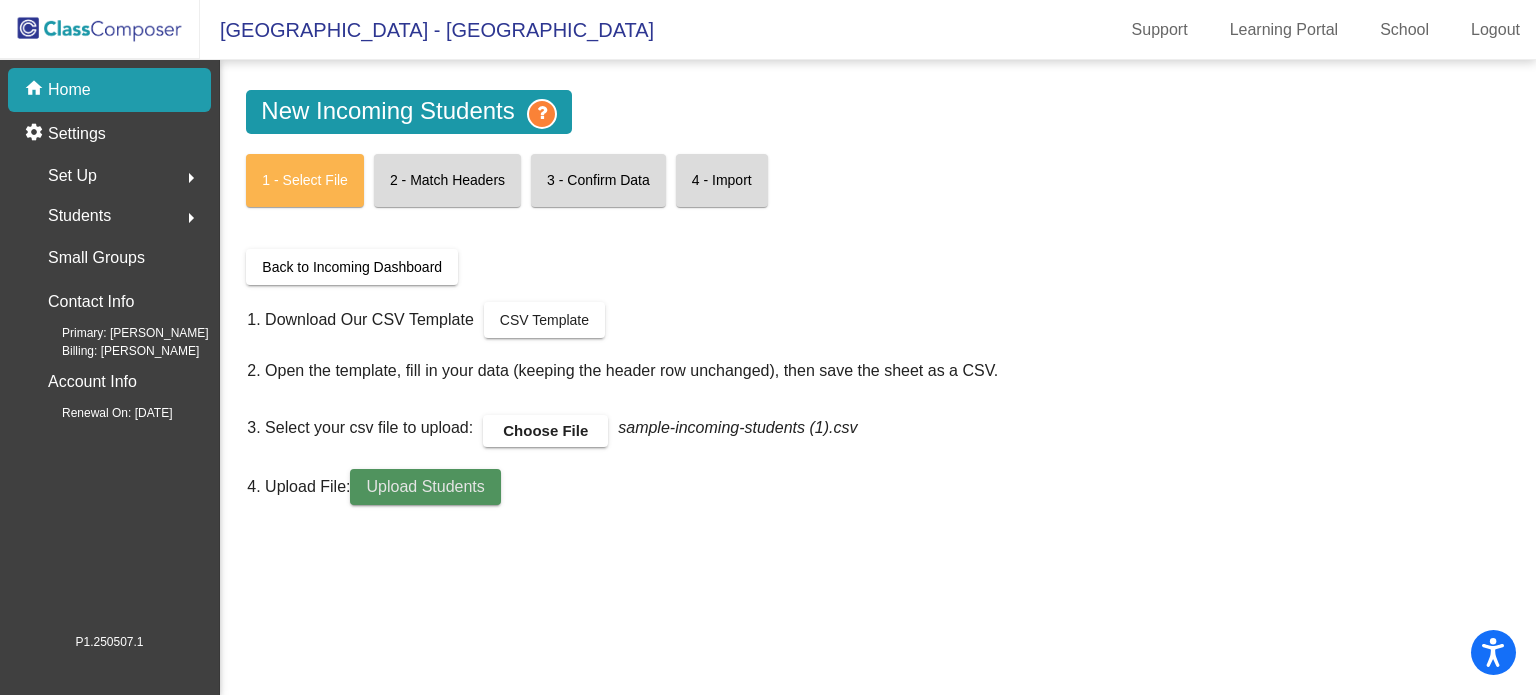 click on "Upload Students" at bounding box center (425, 486) 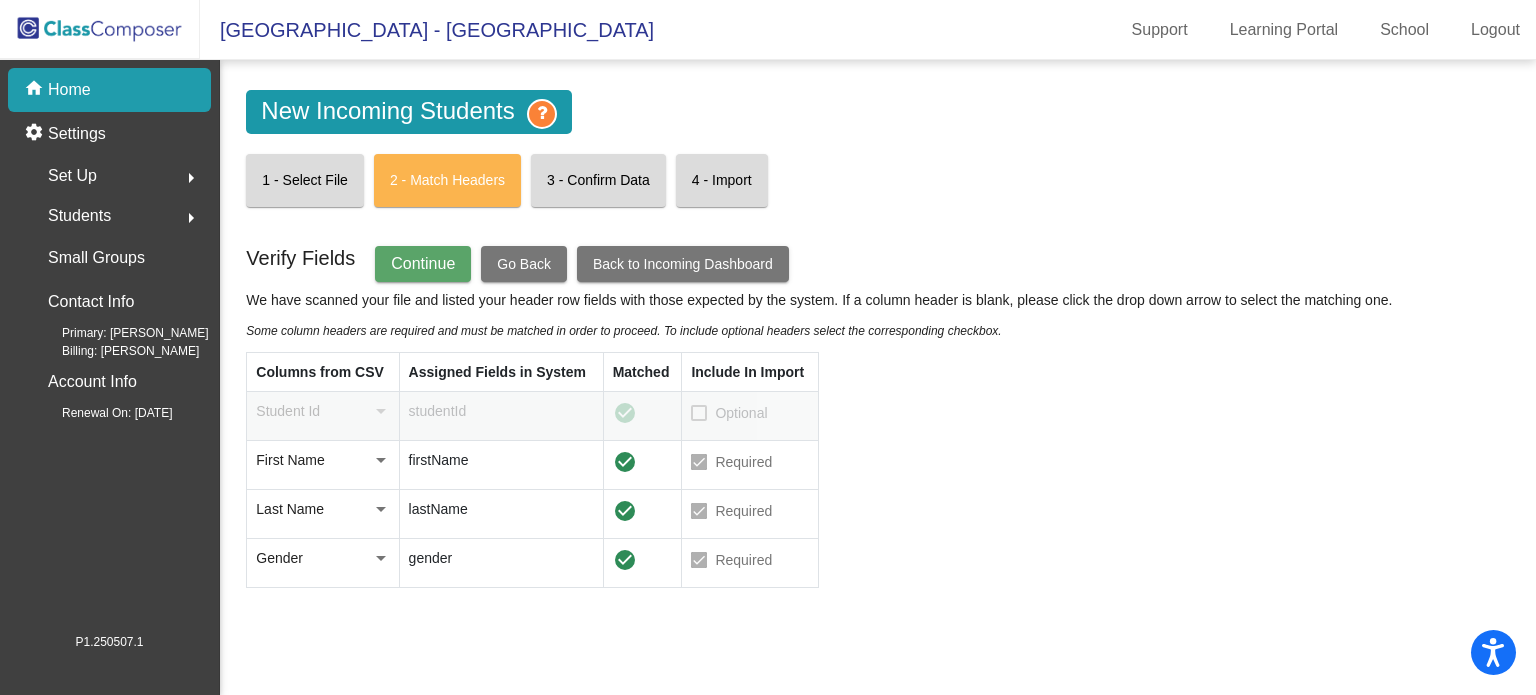 click at bounding box center (381, 460) 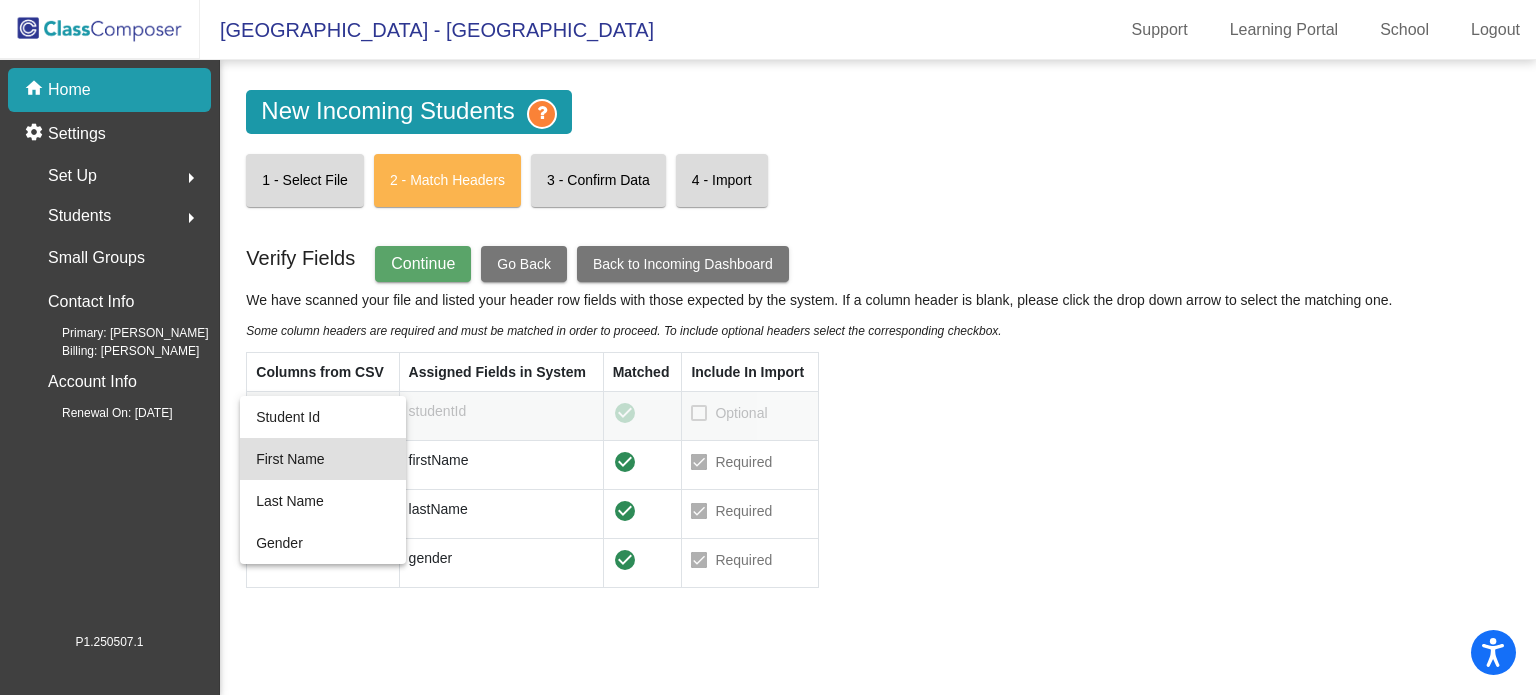 click on "First Name" at bounding box center [323, 459] 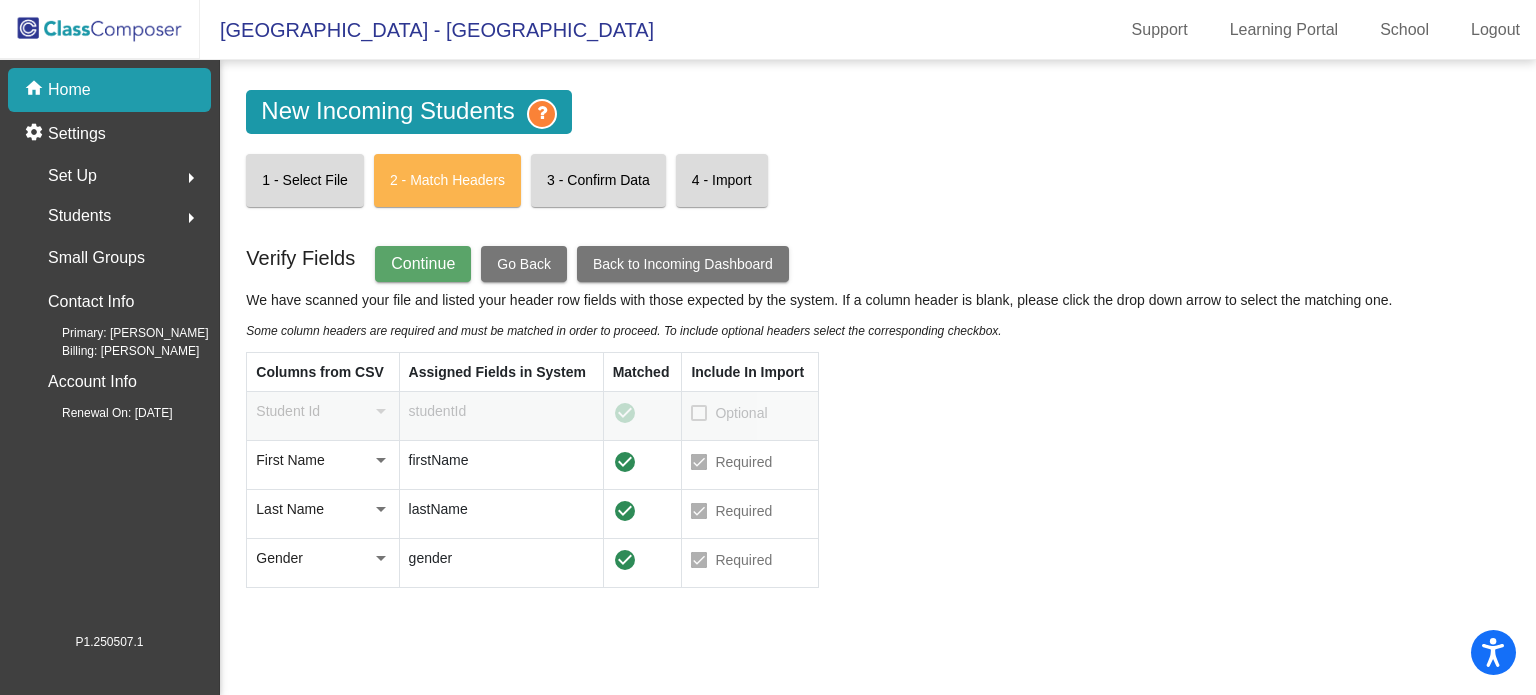 click on "New Incoming Students   1 - Select File   2 - Match Headers  3 - Confirm Data  4 - Import Verify Fields  Continue   Go Back   Back to Incoming Dashboard   We have scanned your file and listed your header row fields with those expected by the system. If a column header is blank, please click the drop down arrow to select the matching one.   Some column headers are required and must be matched in order to proceed. To include optional headers select the corresponding checkbox.  Columns from CSV Assigned Fields in System Matched Include In Import Student Id  studentId   check_circle     Optional  First Name  firstName   check_circle     Required  Last Name  lastName   check_circle     Required  Gender  gender   check_circle     Required" 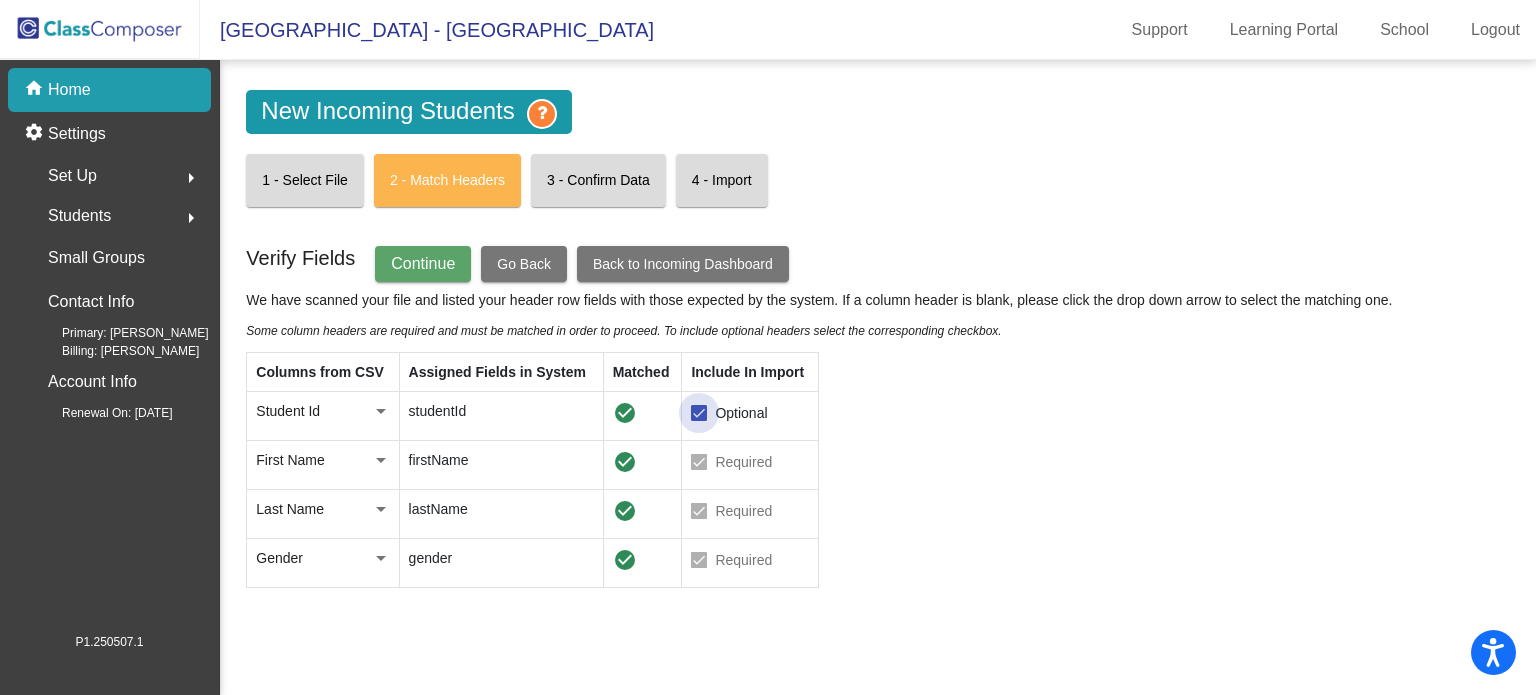 click at bounding box center (699, 413) 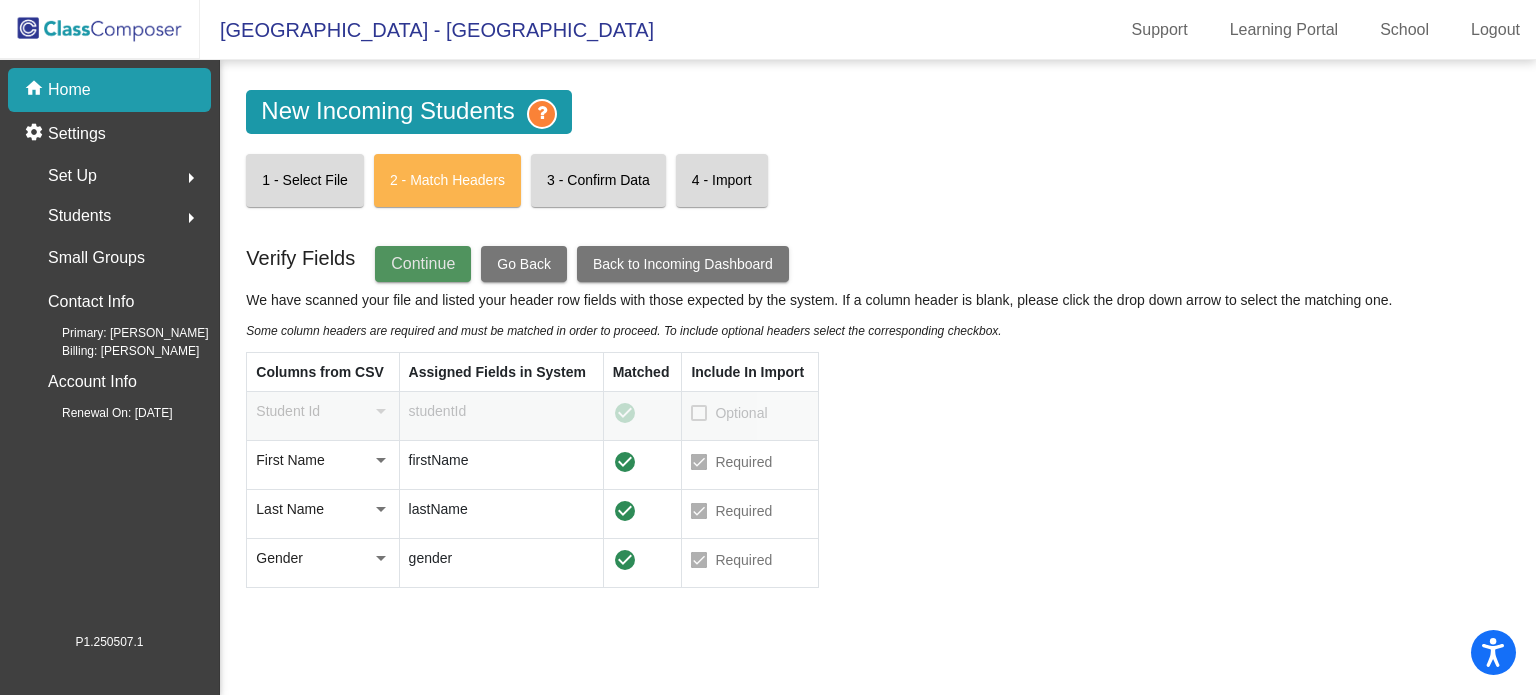click on "Continue" 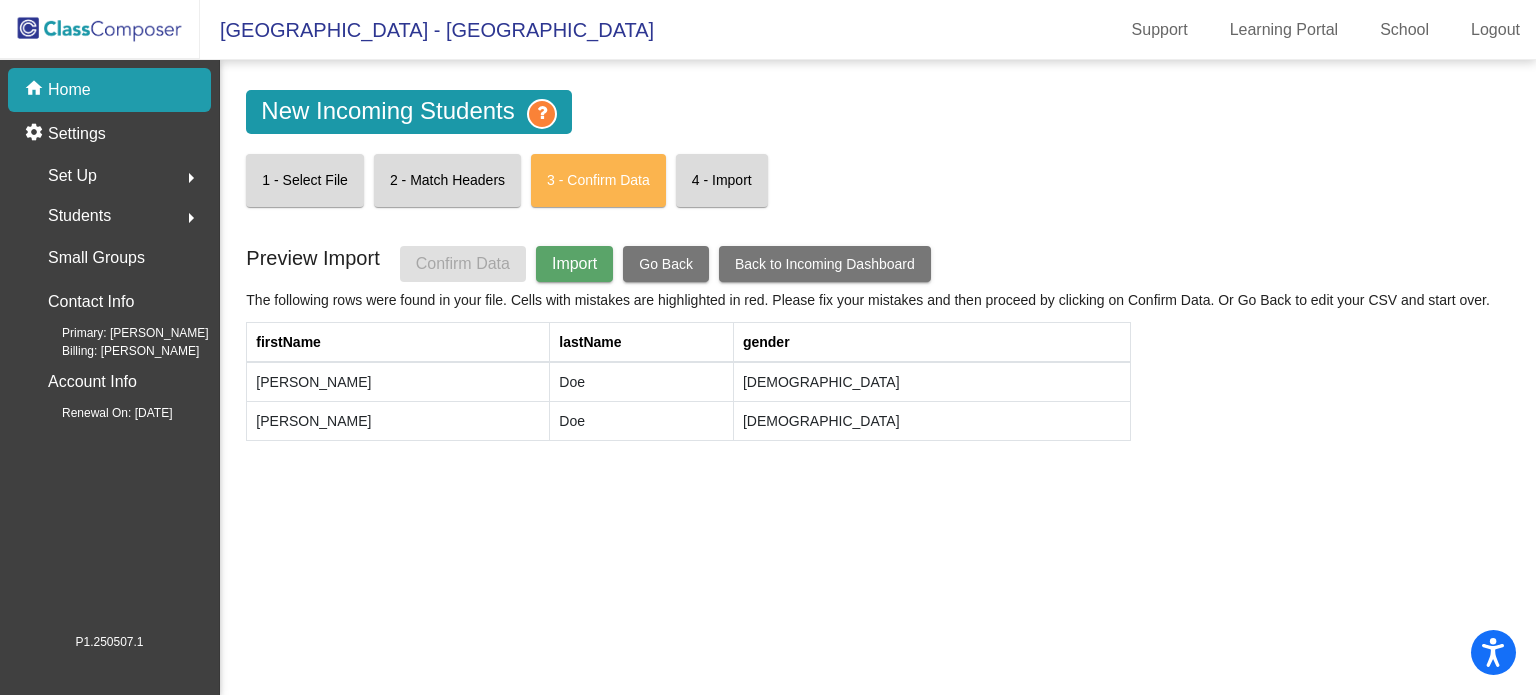 click on "2 - Match Headers" at bounding box center [447, 180] 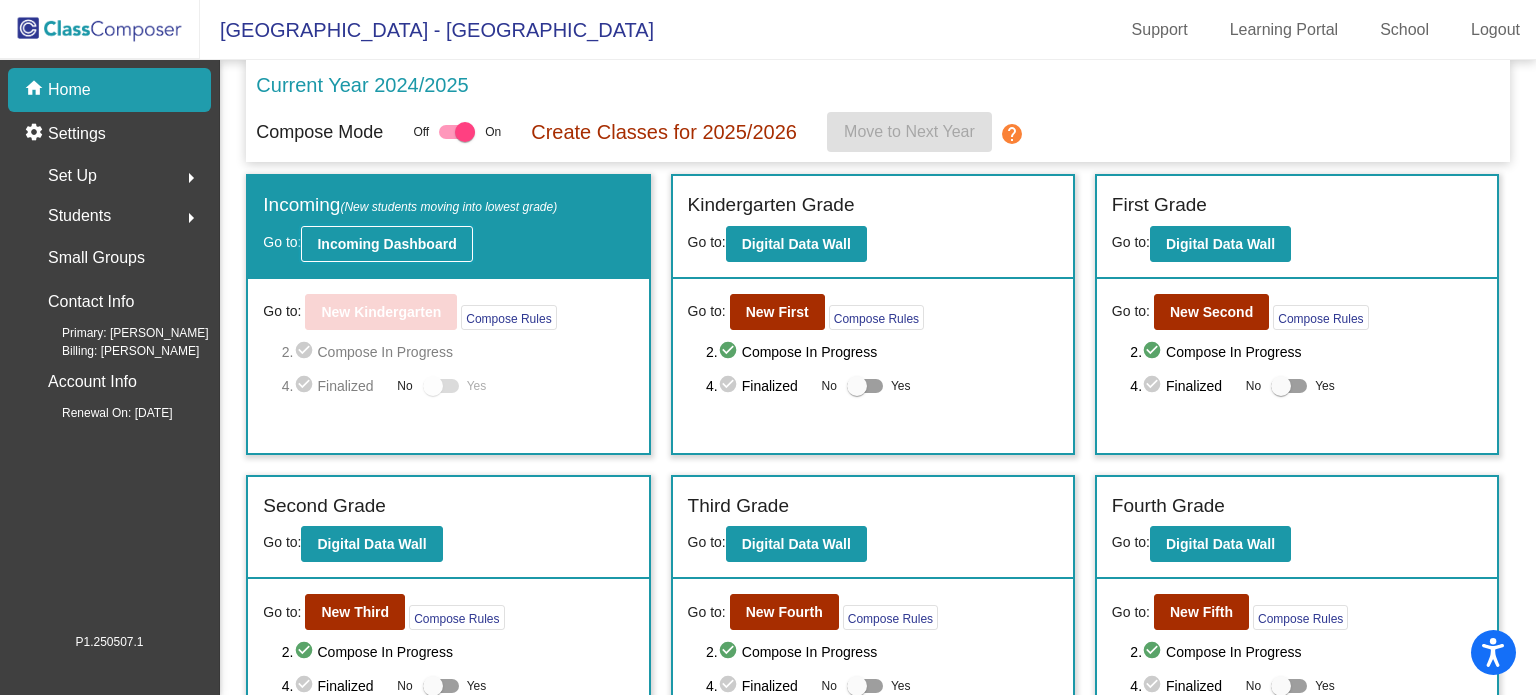 click on "Incoming Dashboard" 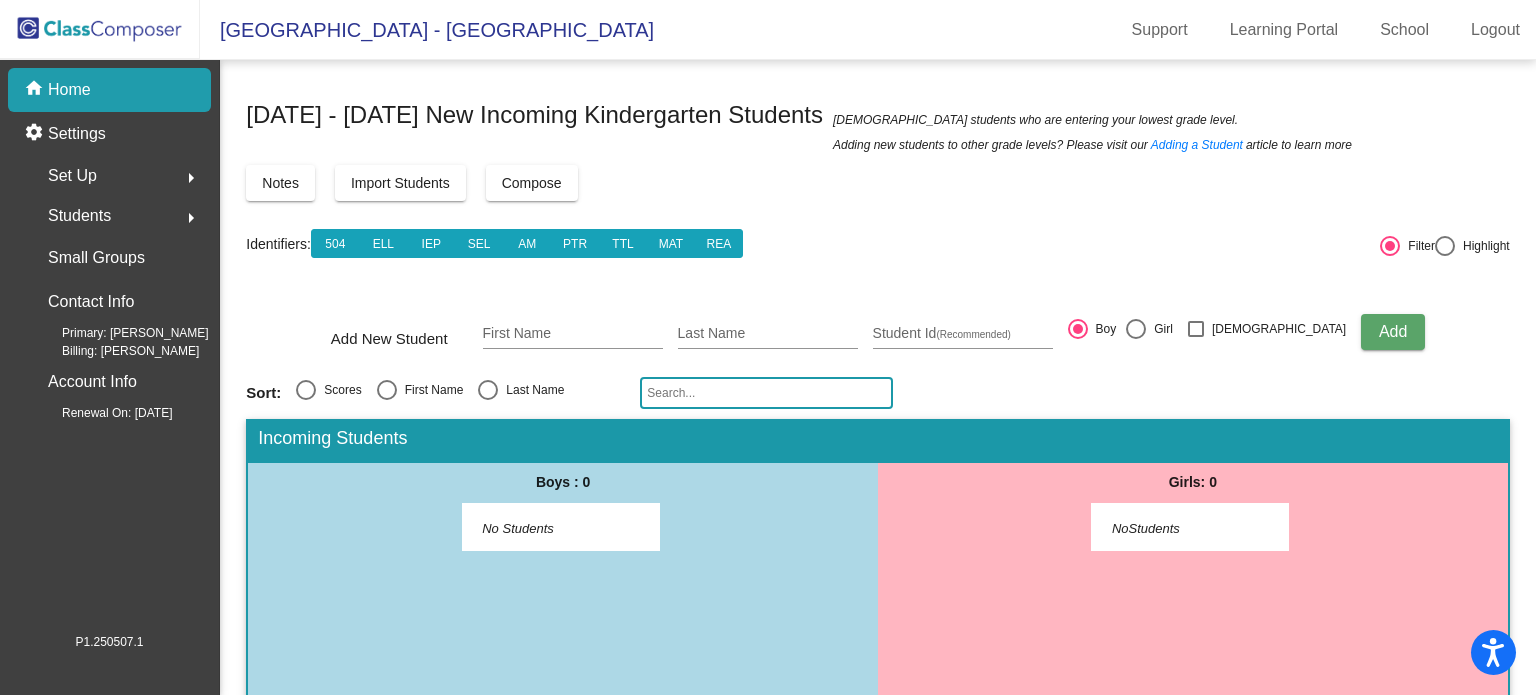 click on "Import Students" 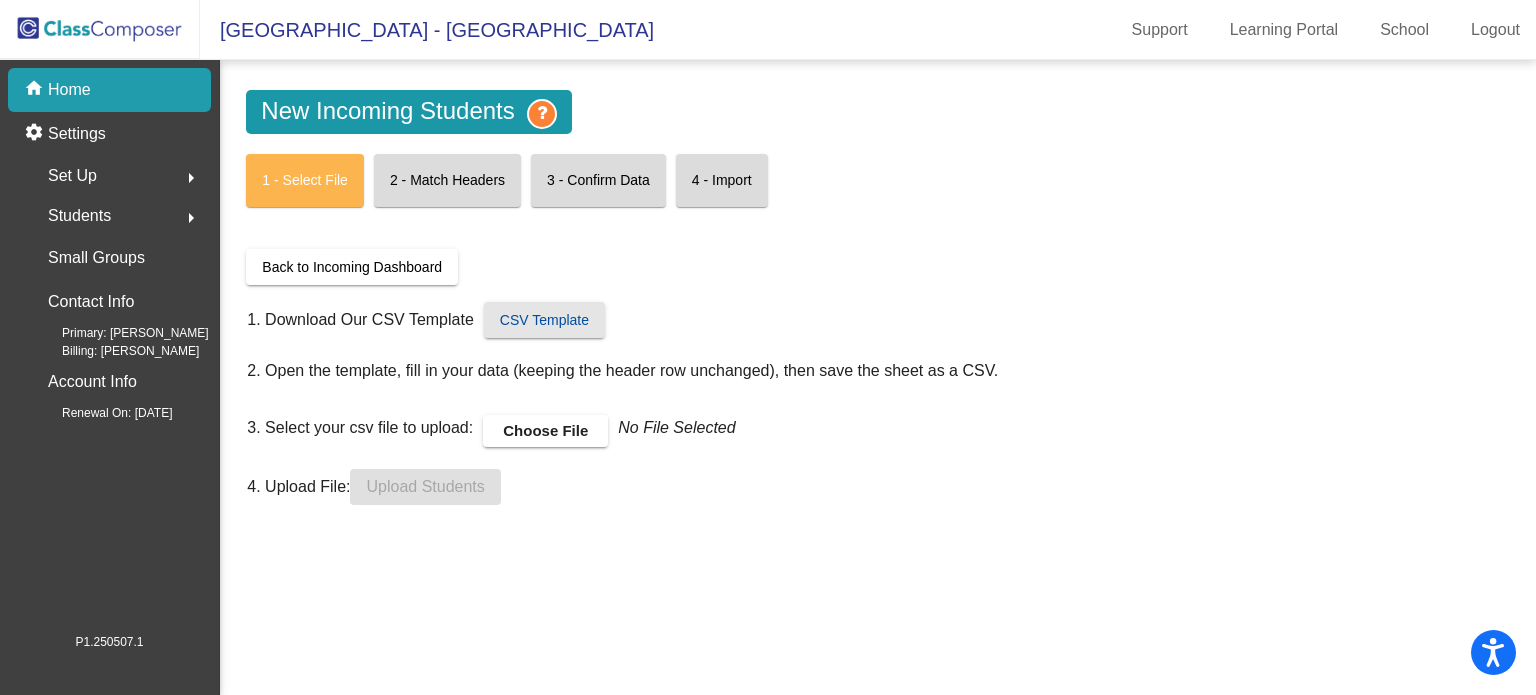 click on "CSV Template" at bounding box center [544, 320] 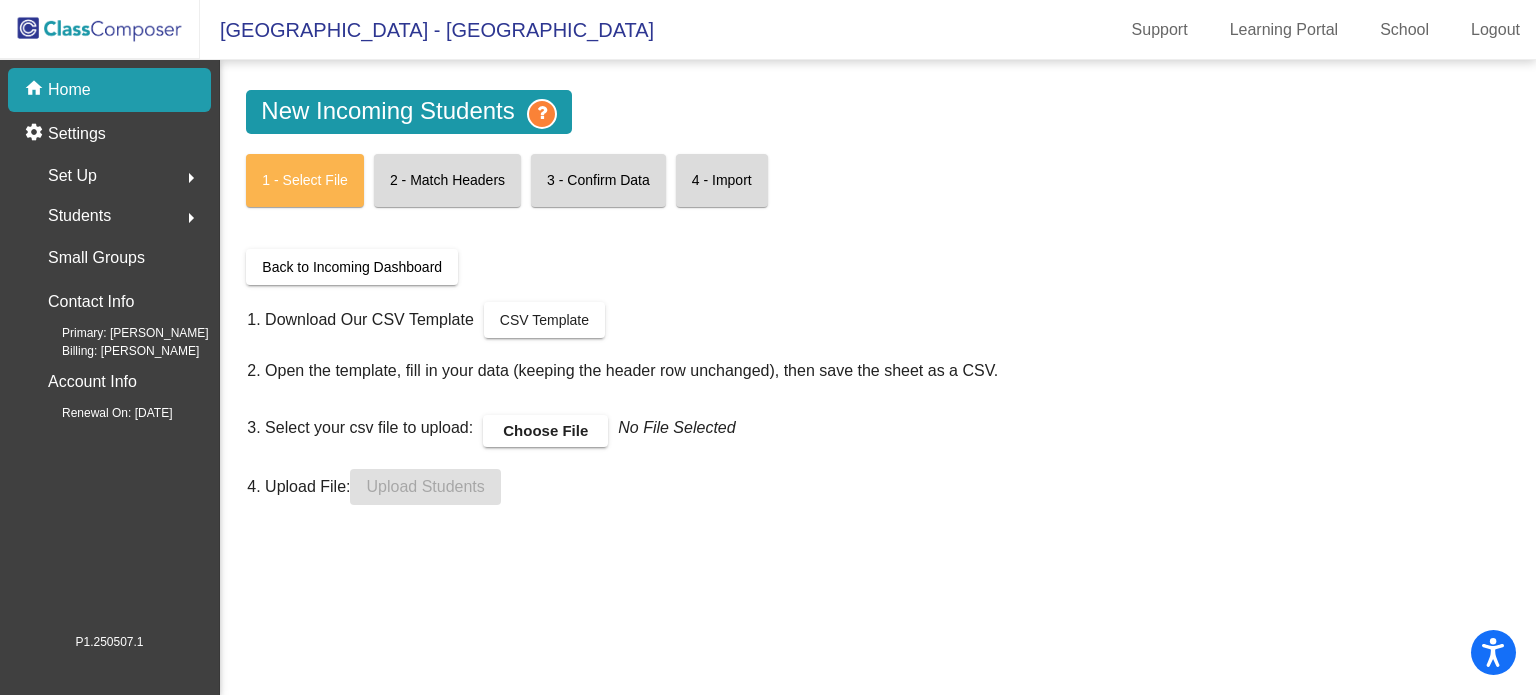 click on "Choose File" at bounding box center [545, 431] 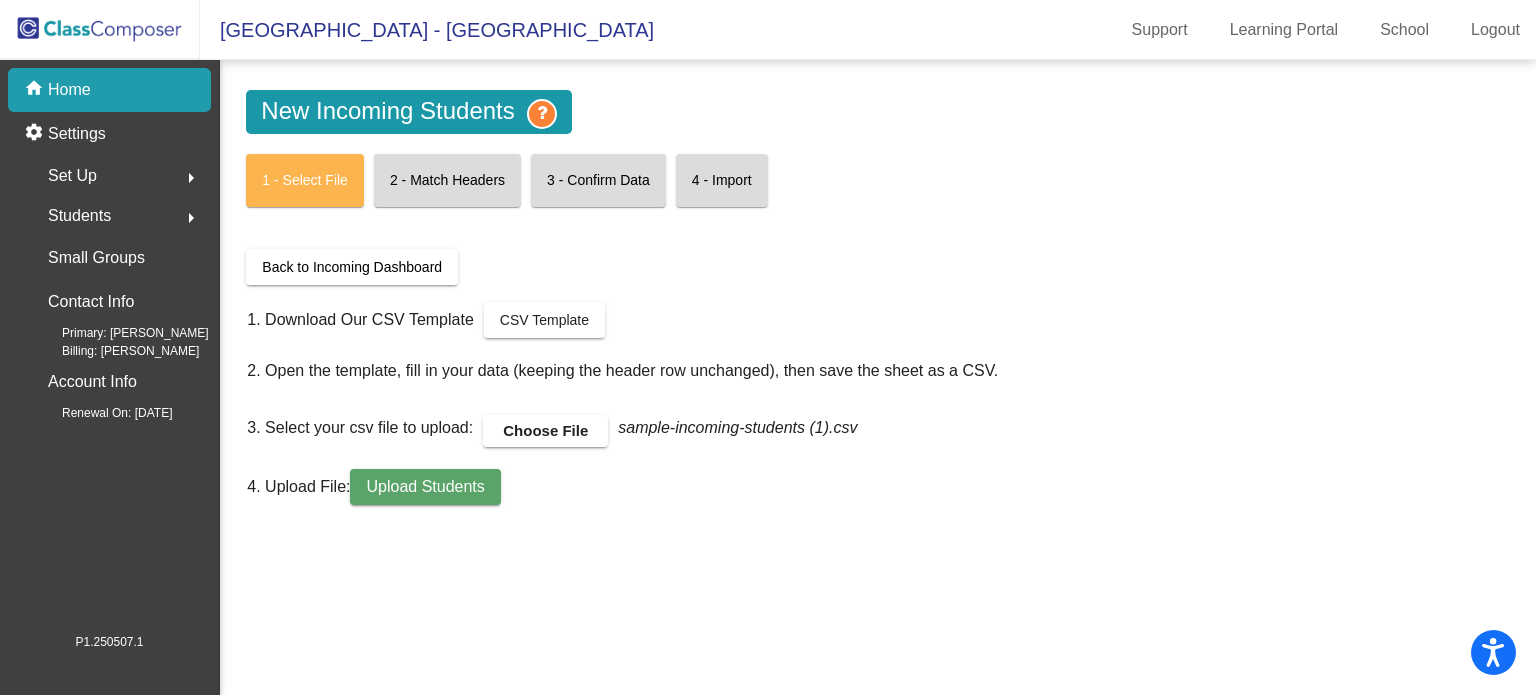 click on "Upload Students" at bounding box center (425, 486) 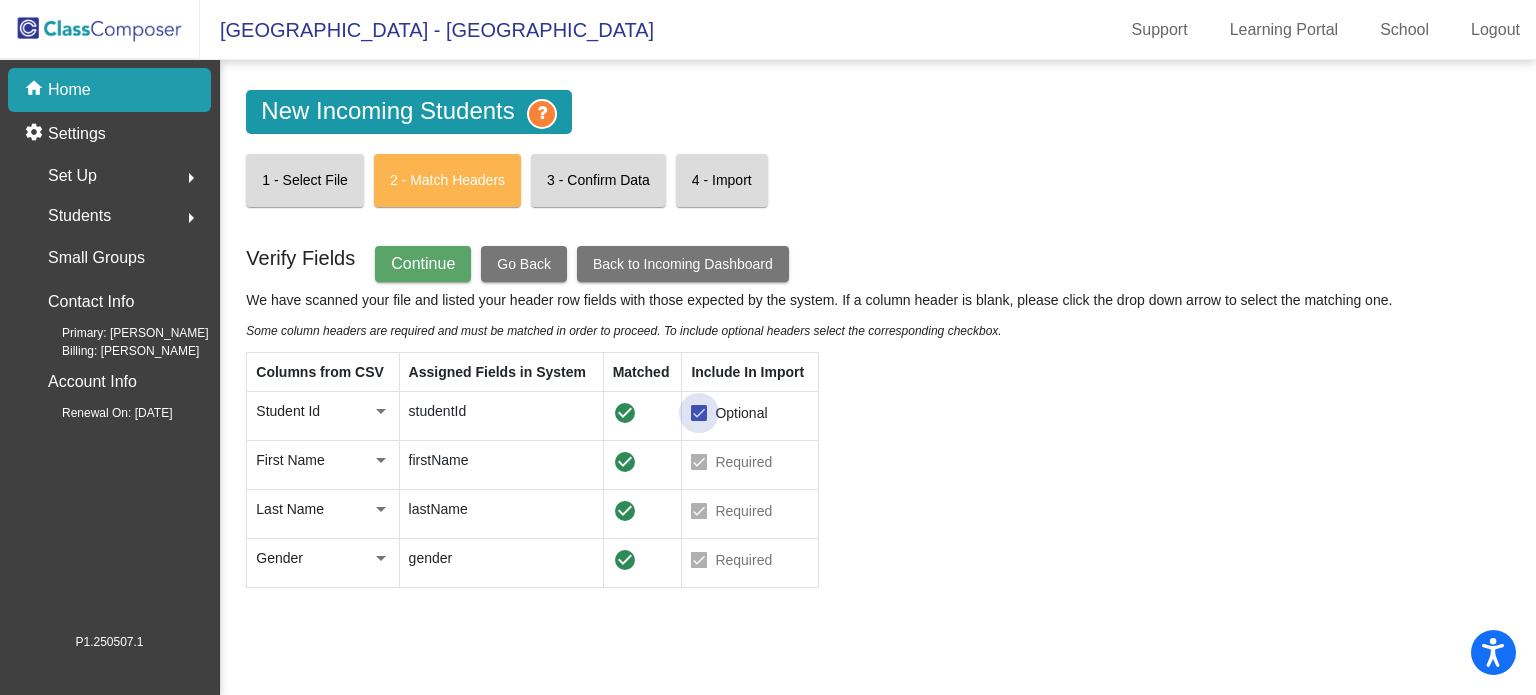 click at bounding box center [699, 413] 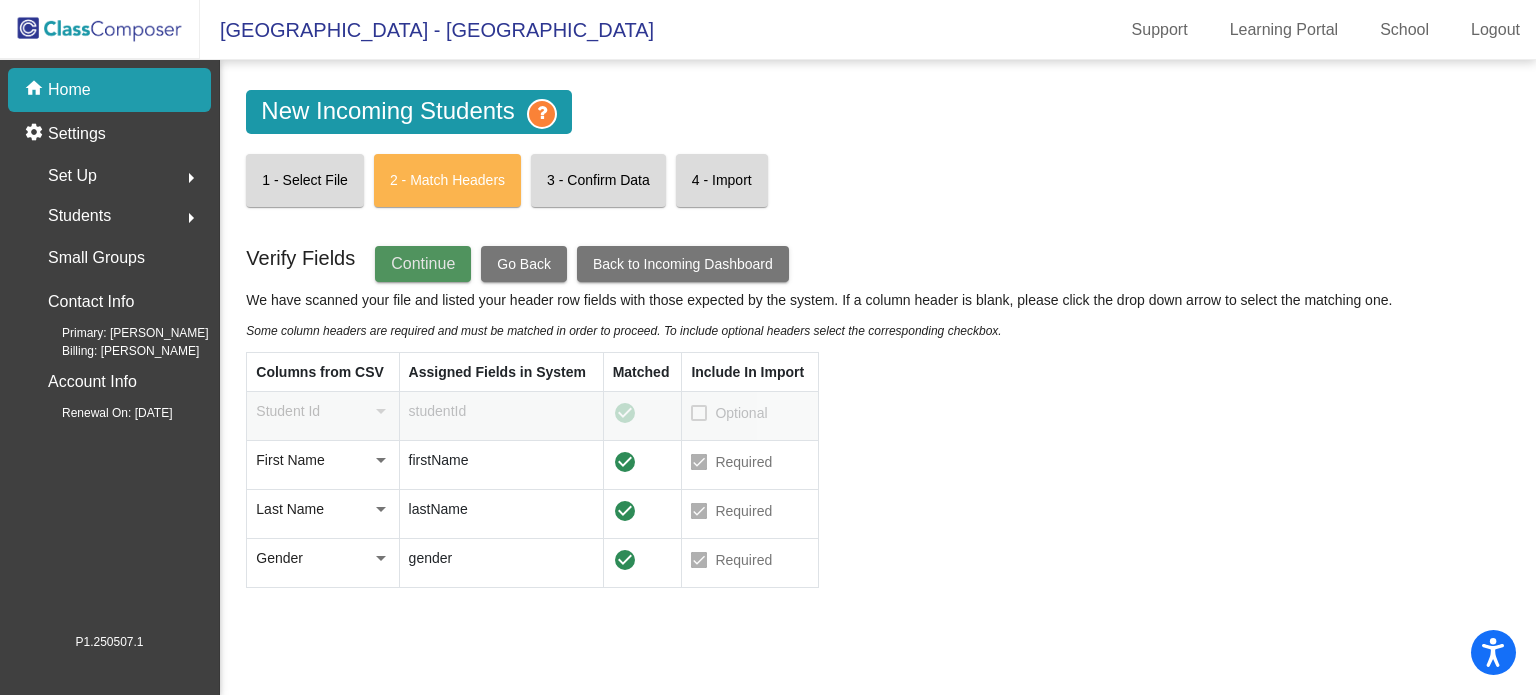 click on "Continue" 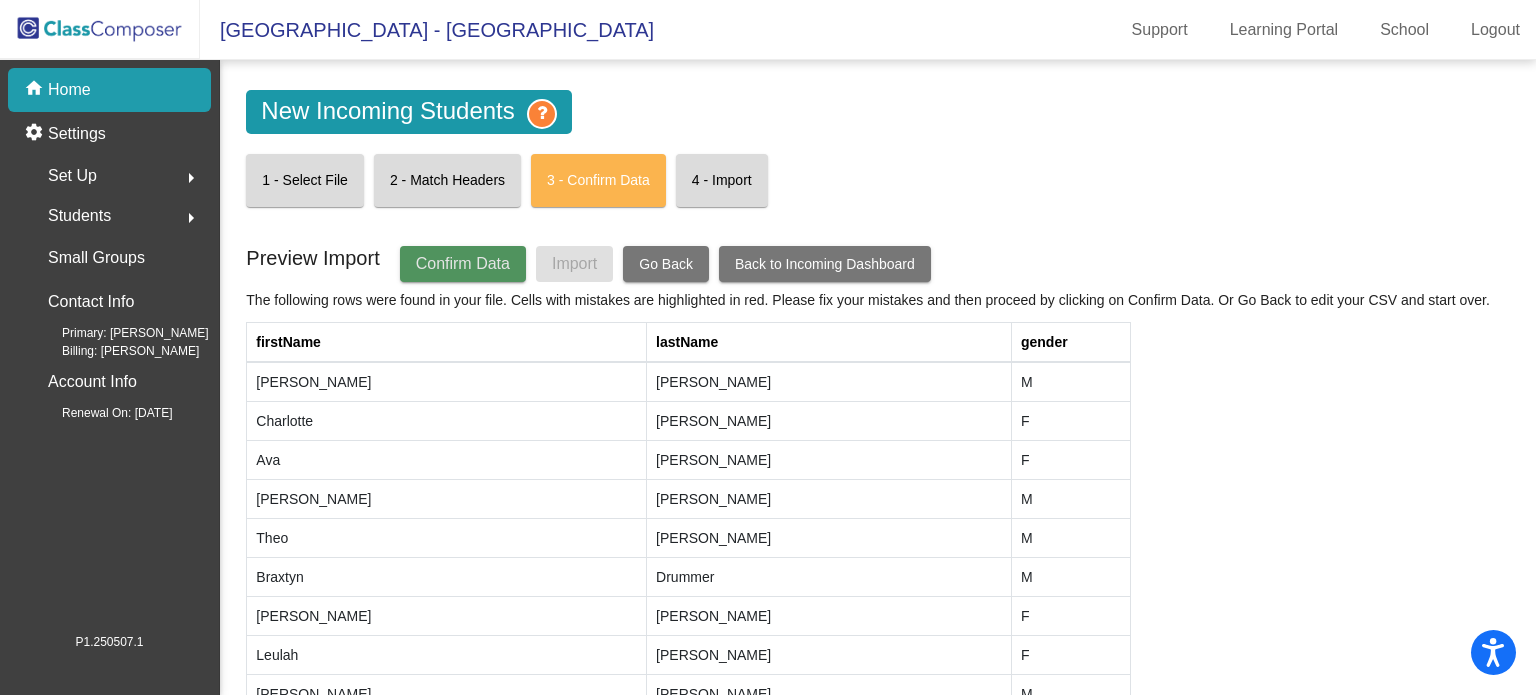 click on "Confirm Data" 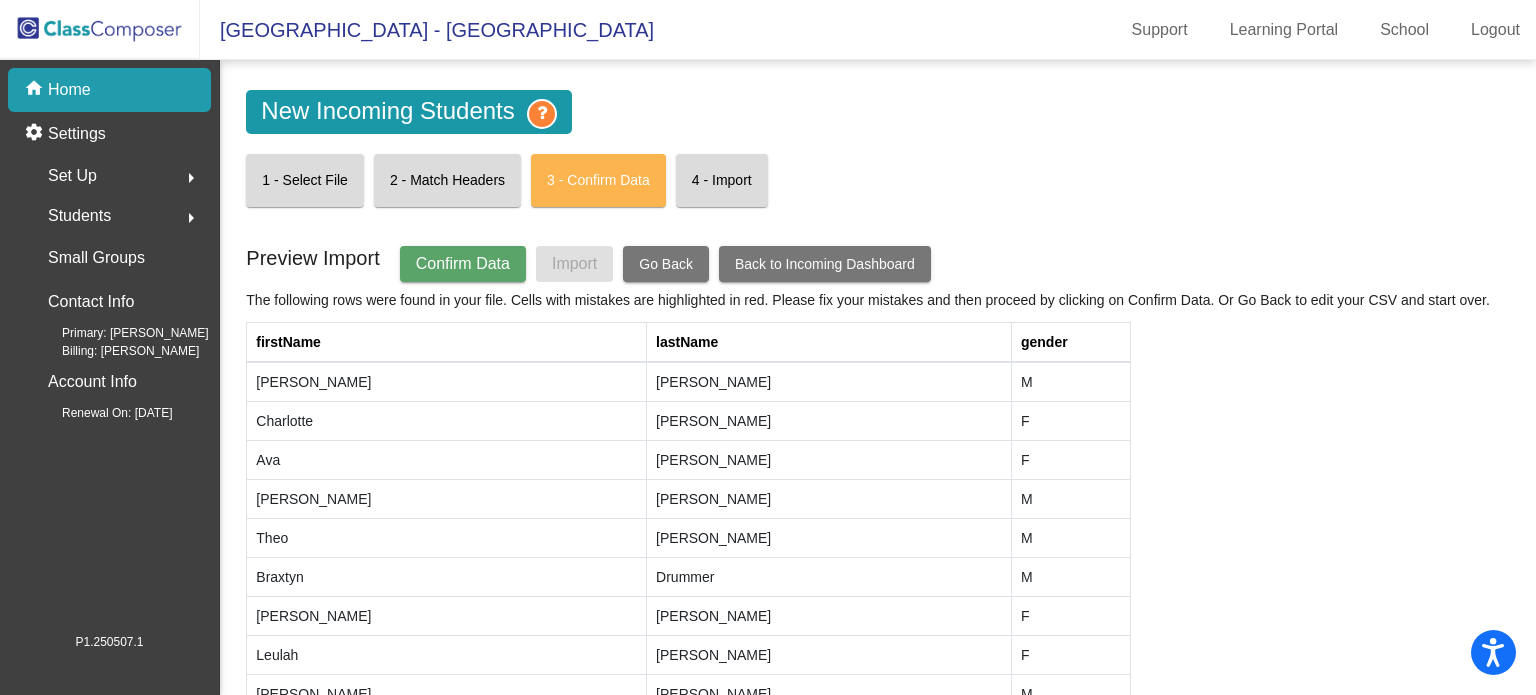 click on "Confirm Data" 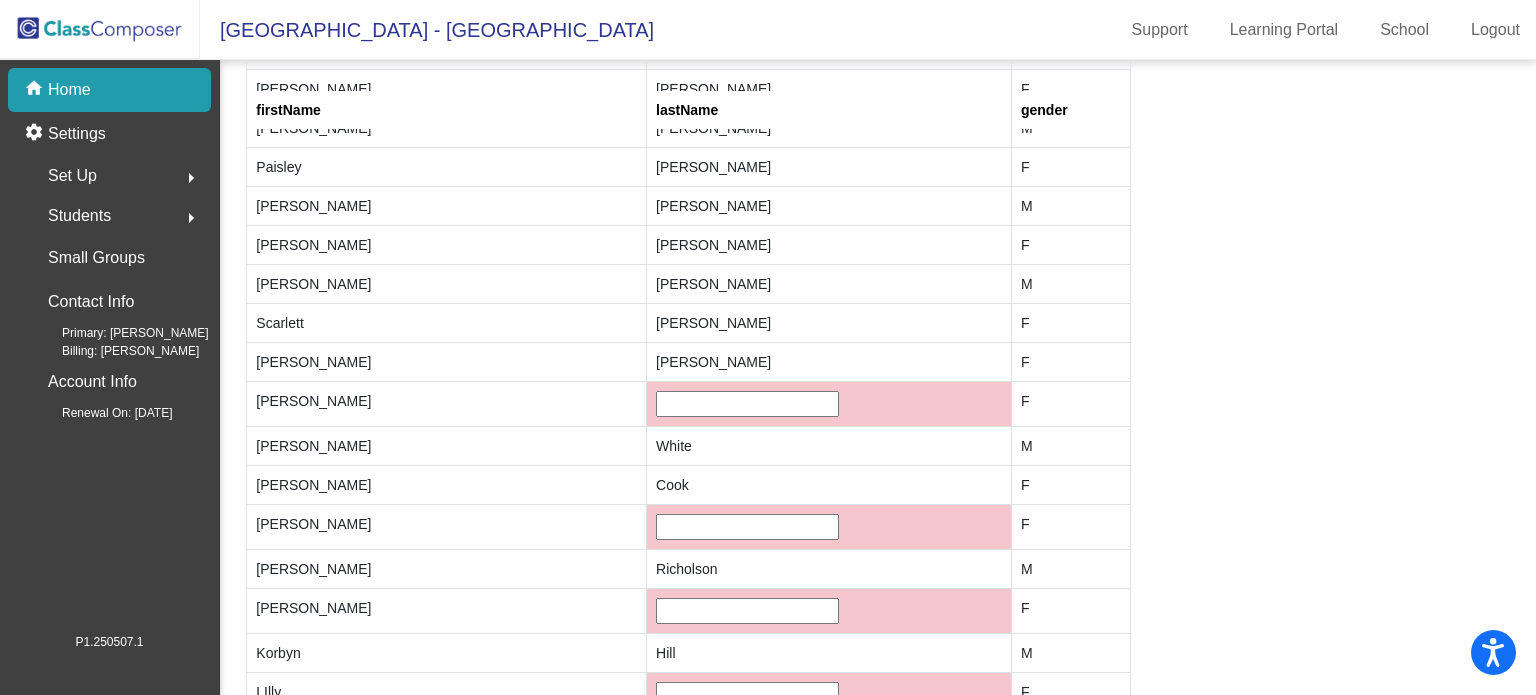 scroll, scrollTop: 3236, scrollLeft: 0, axis: vertical 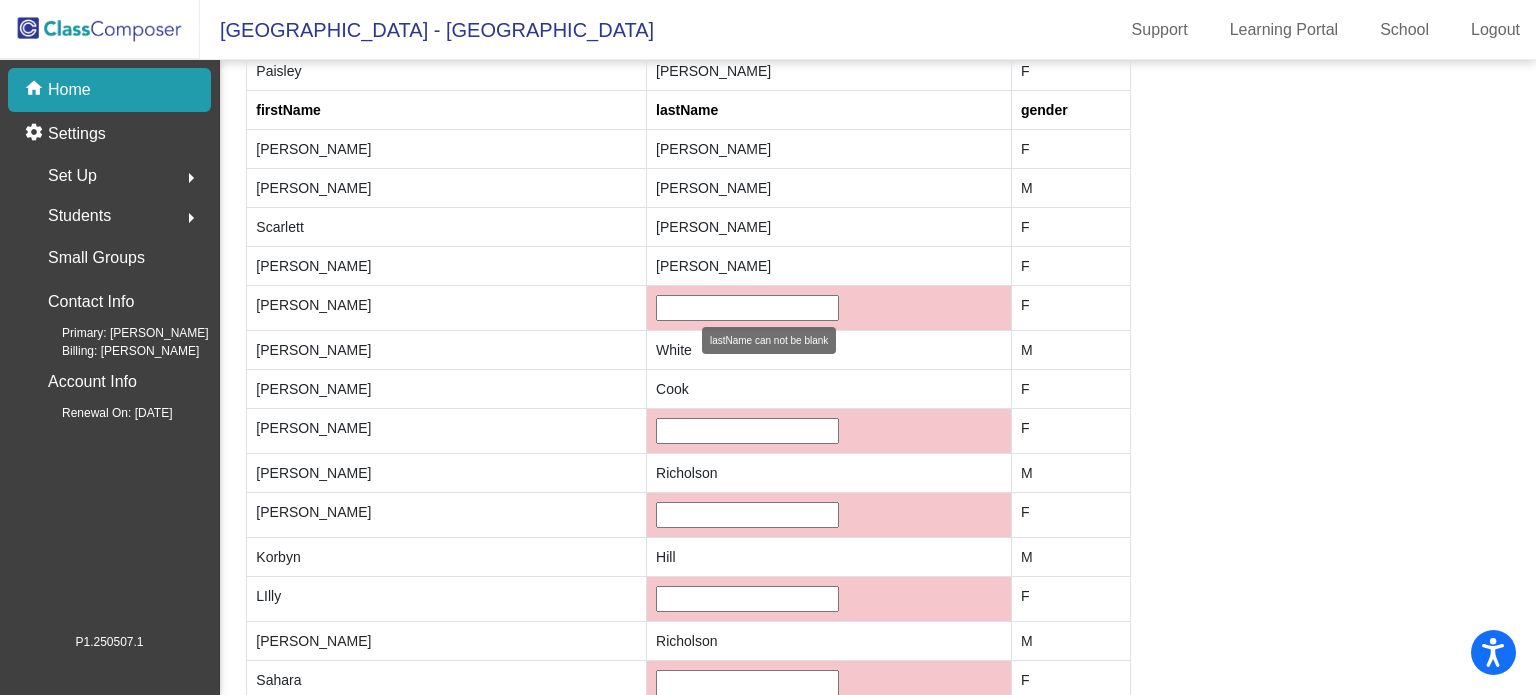 click 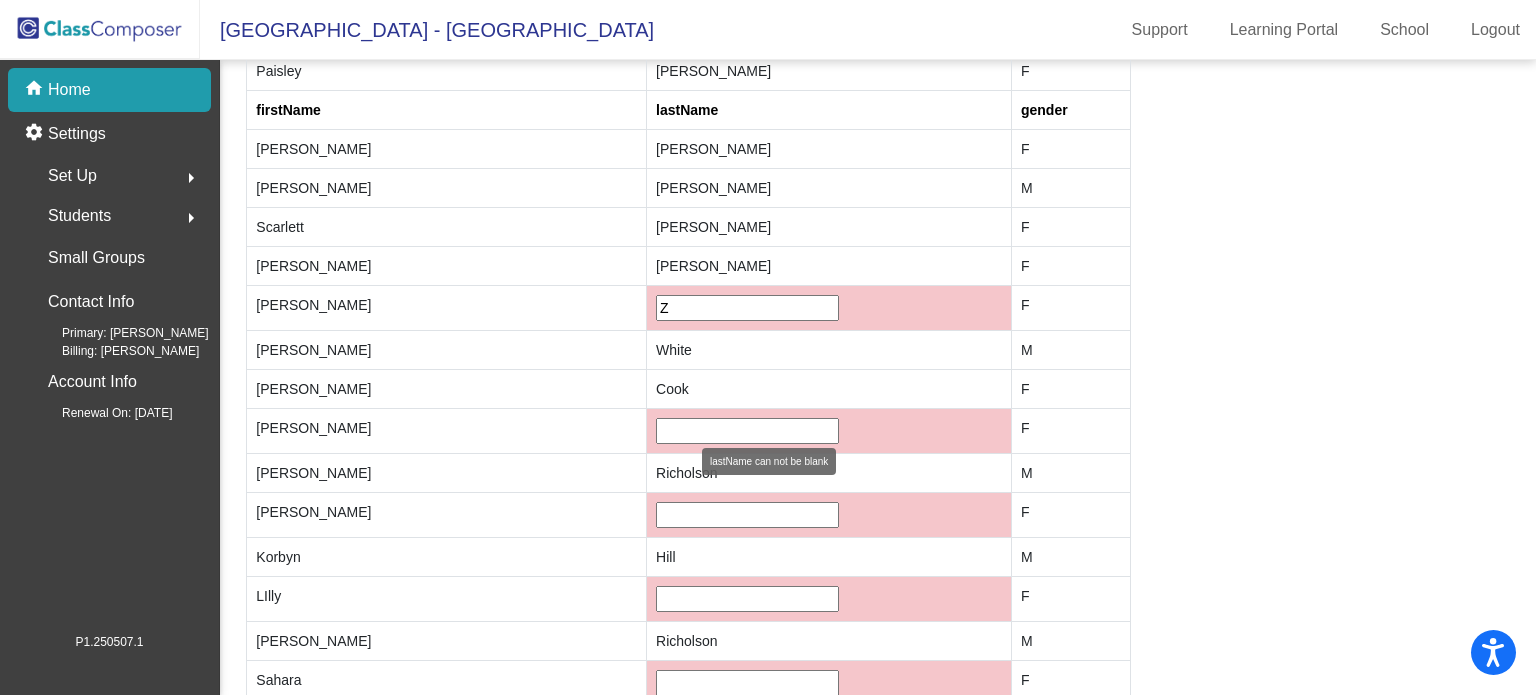 type on "Z" 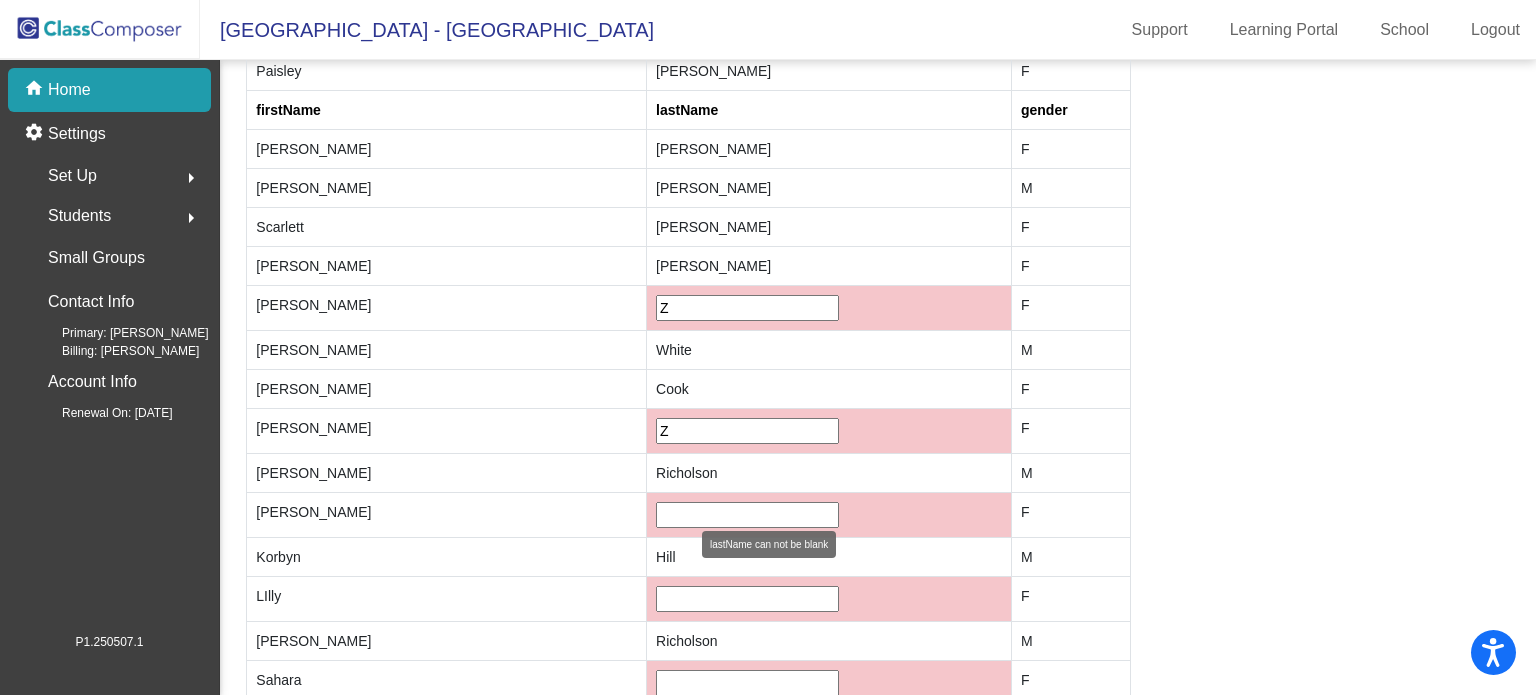 type on "Z" 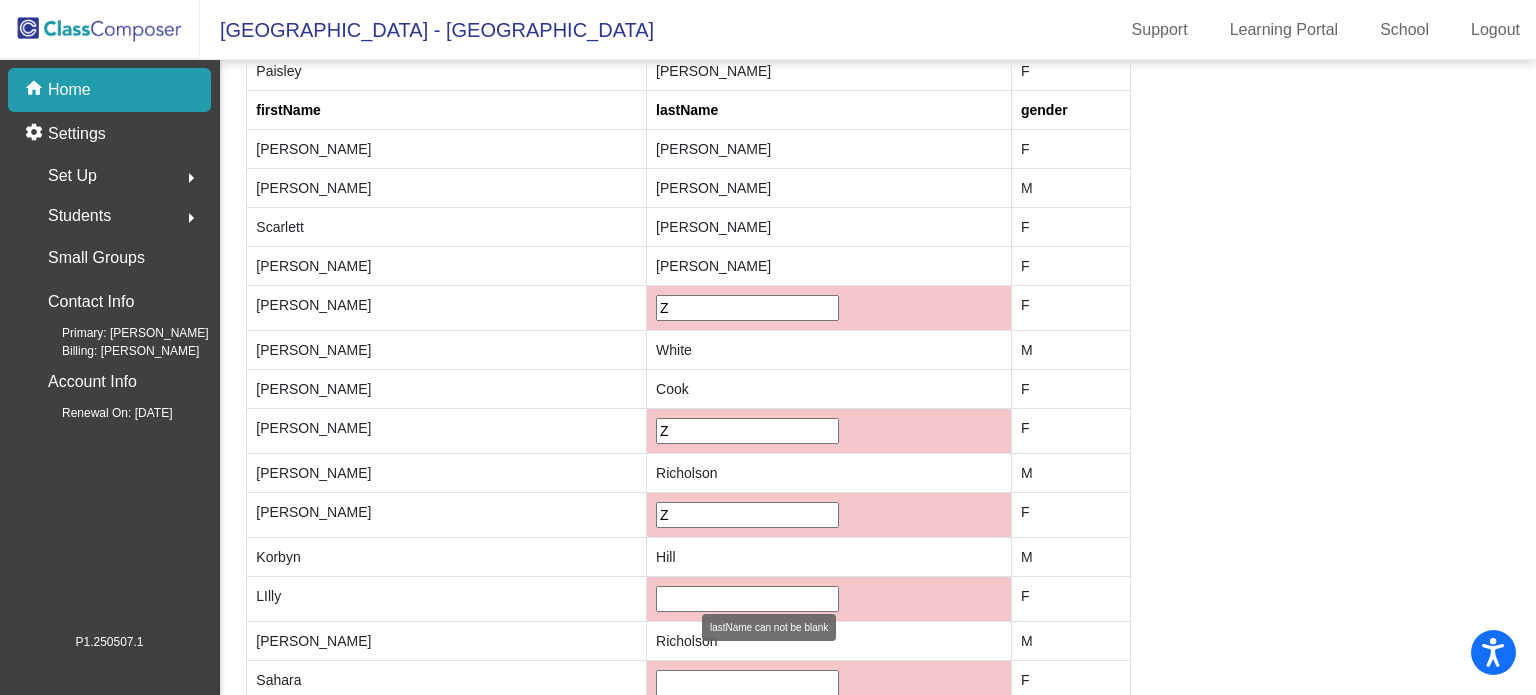 type on "Z" 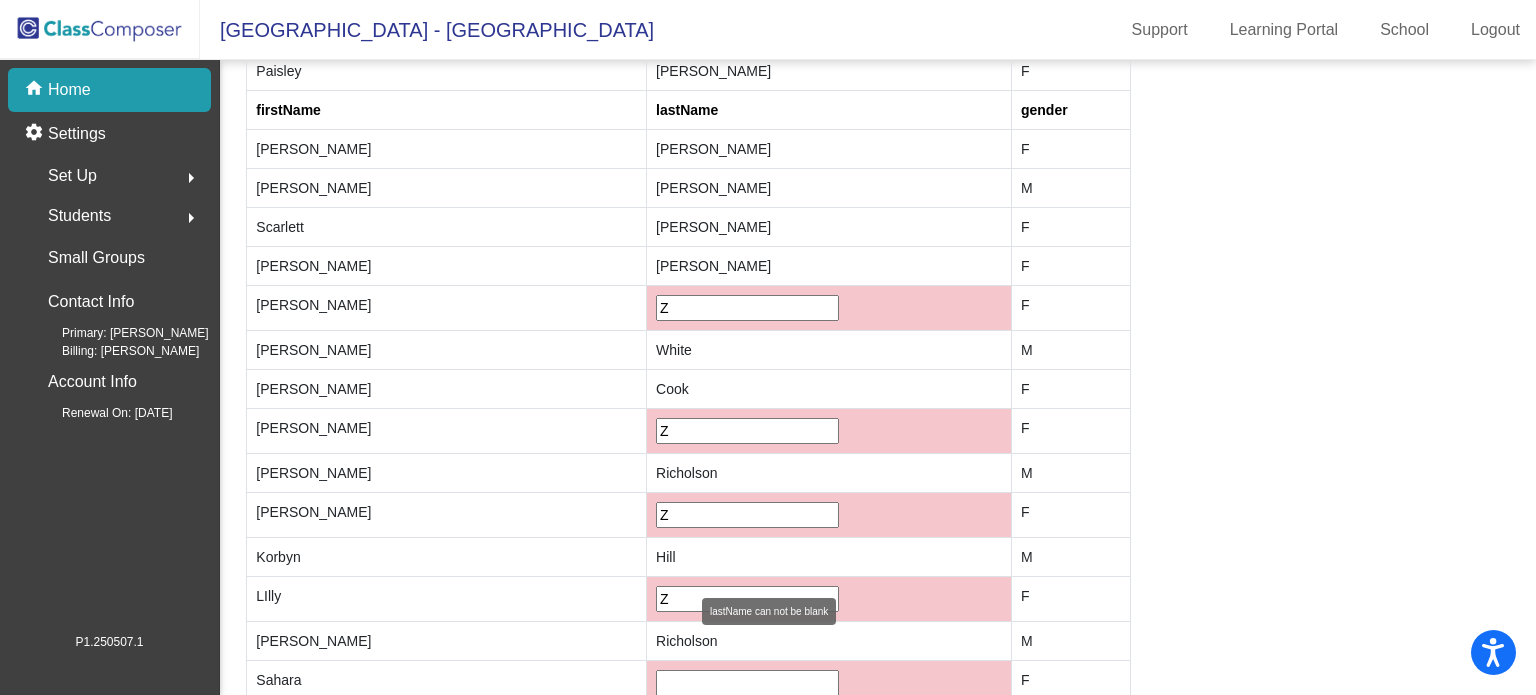 type on "Z" 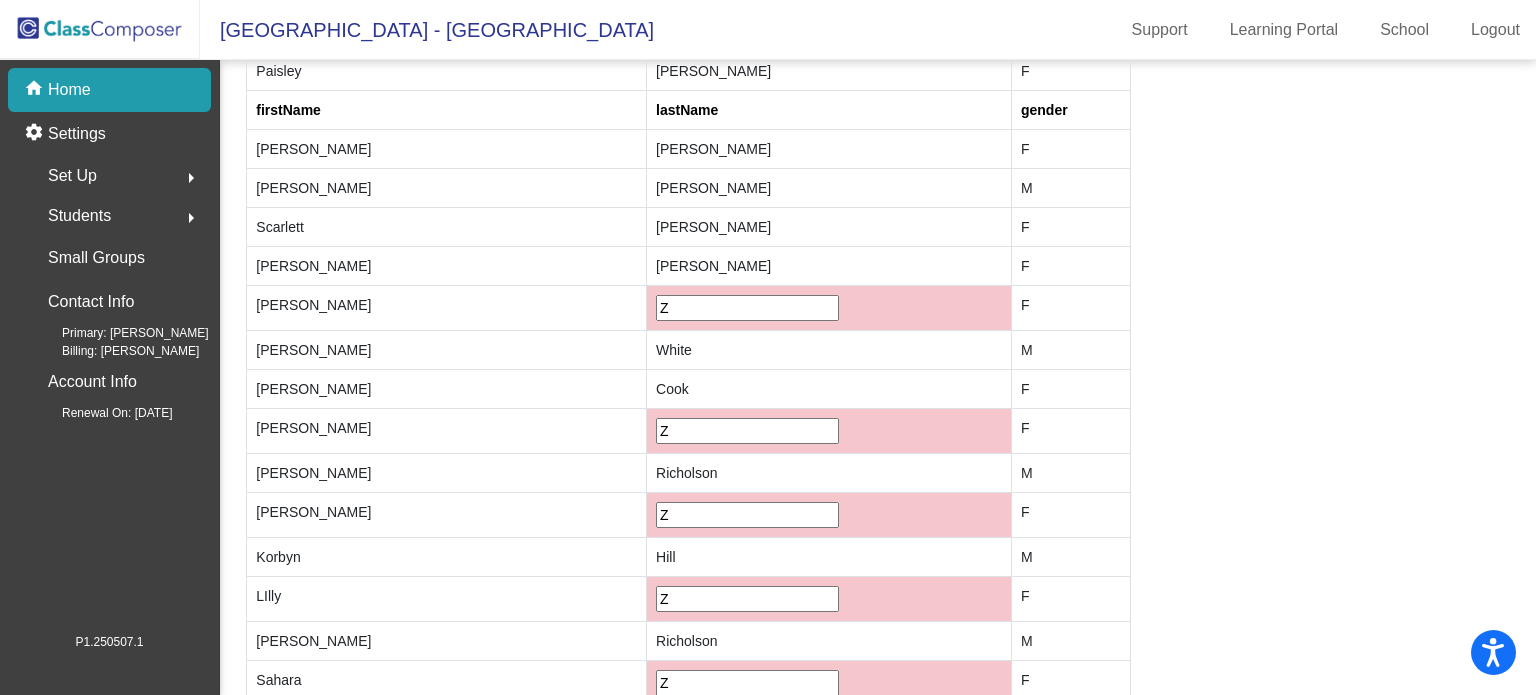 type on "Z" 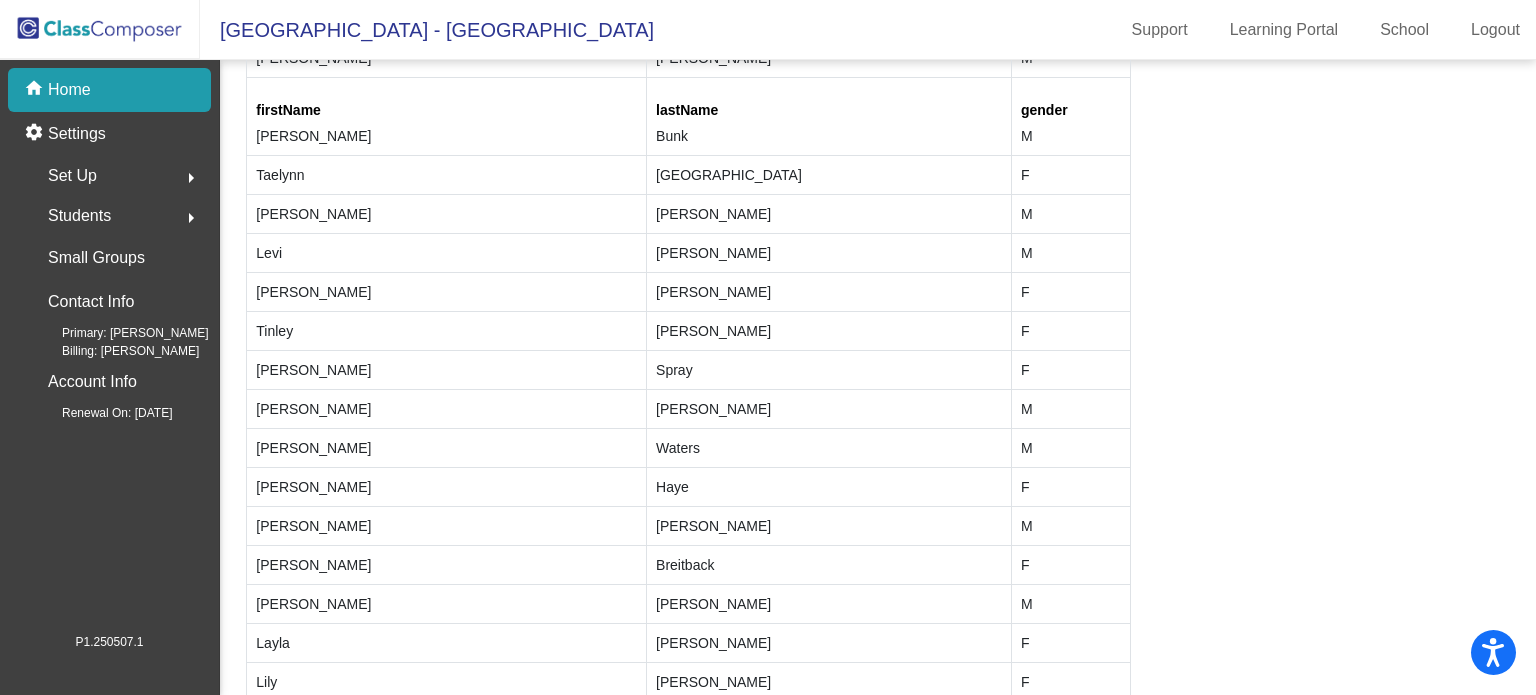 scroll, scrollTop: 0, scrollLeft: 0, axis: both 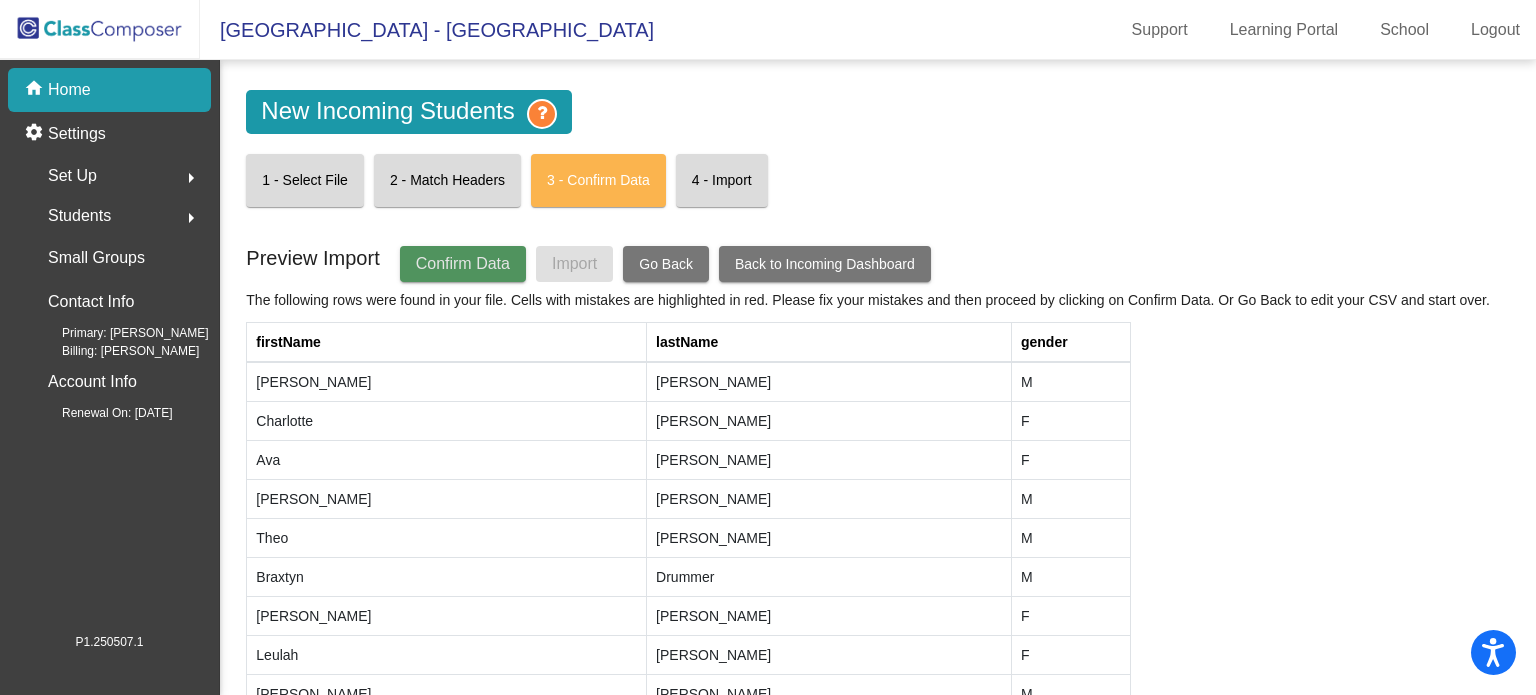 click on "Confirm Data" 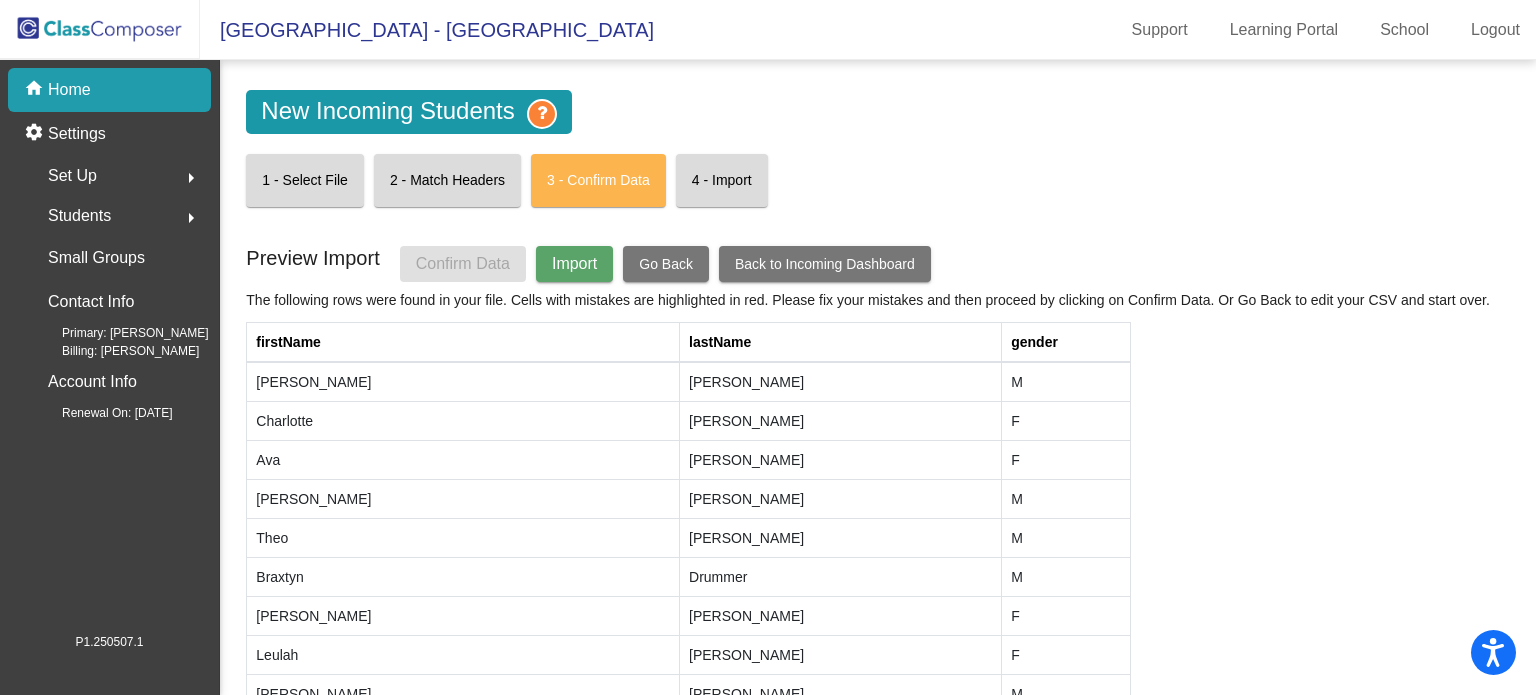click on "Import" 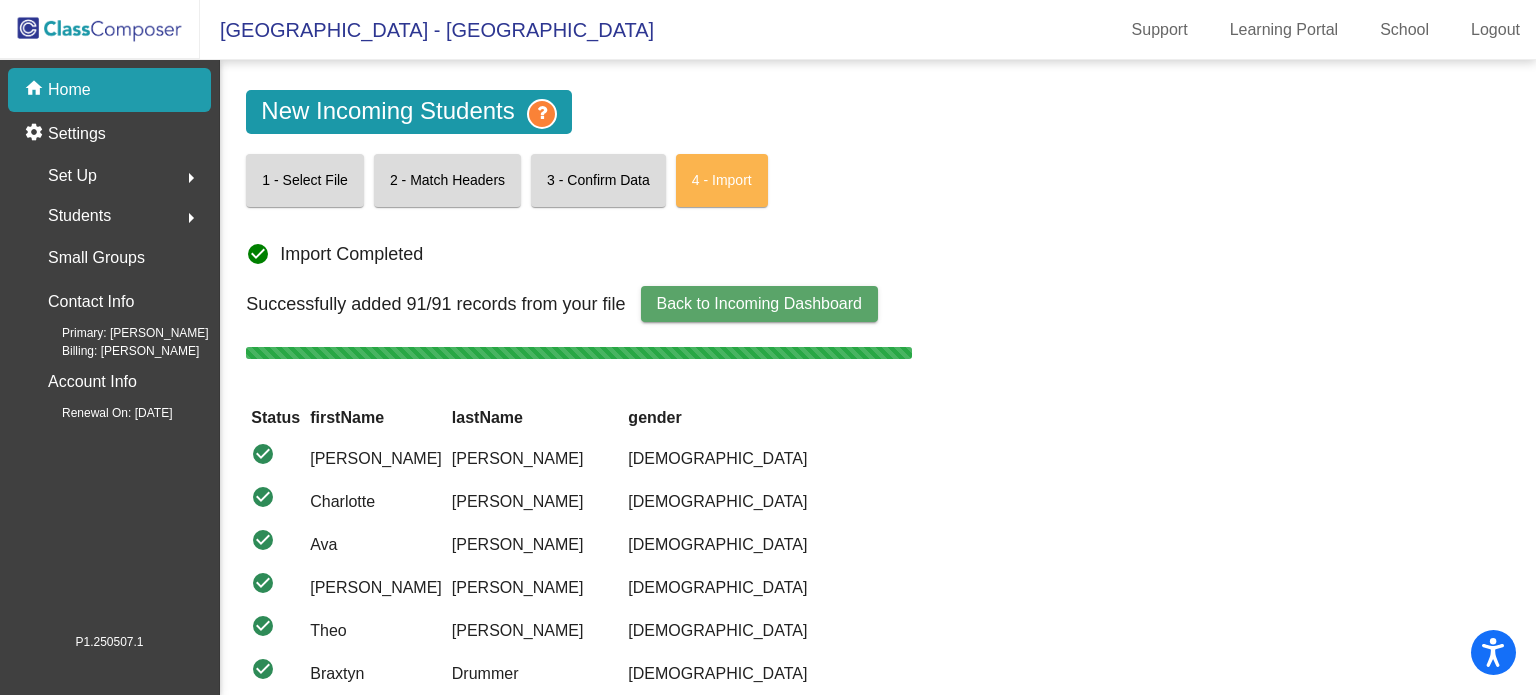 click on "Back to Incoming Dashboard" 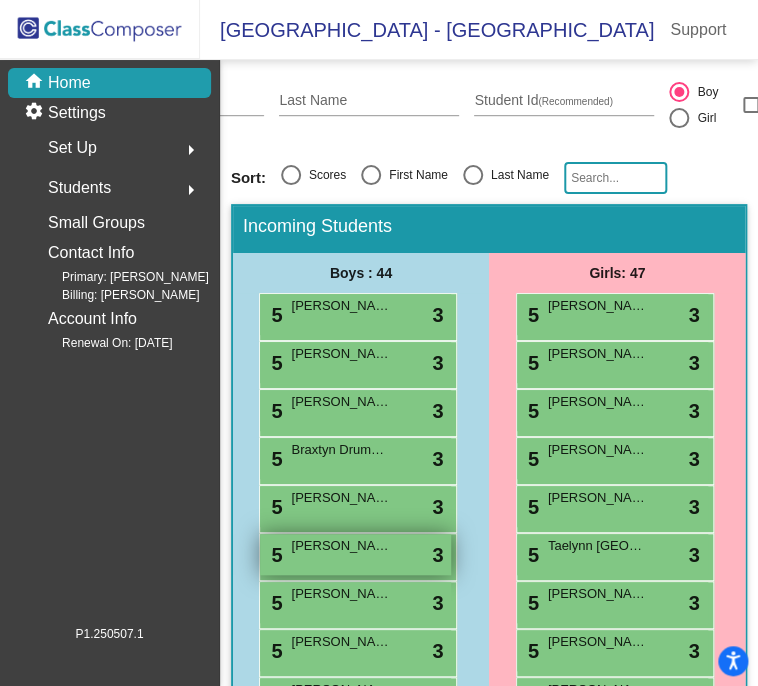 scroll, scrollTop: 260, scrollLeft: 0, axis: vertical 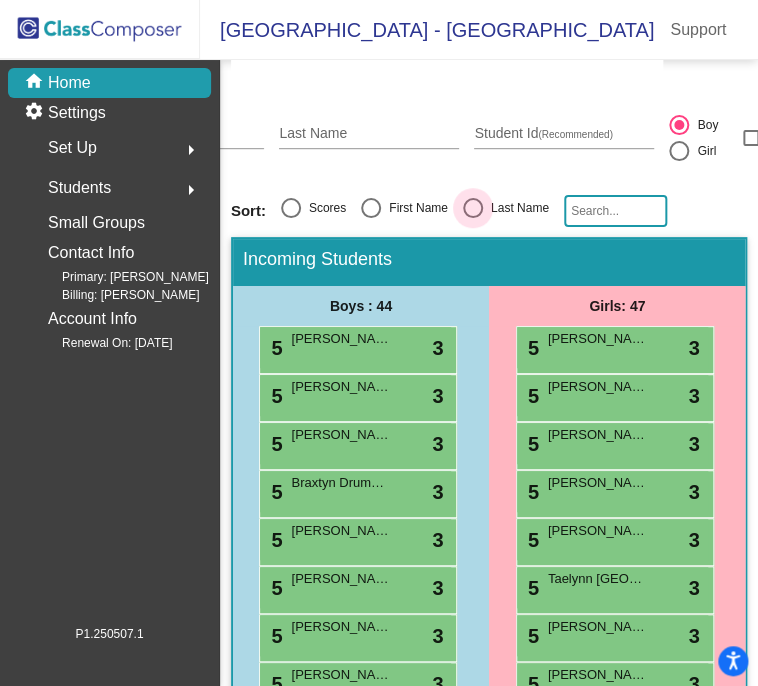 click at bounding box center [473, 208] 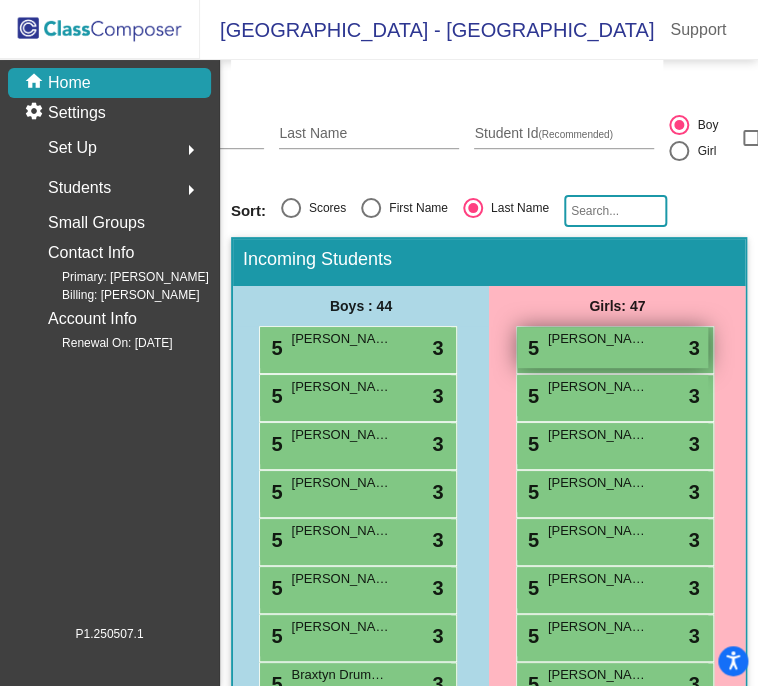 click on "[PERSON_NAME]" at bounding box center (598, 339) 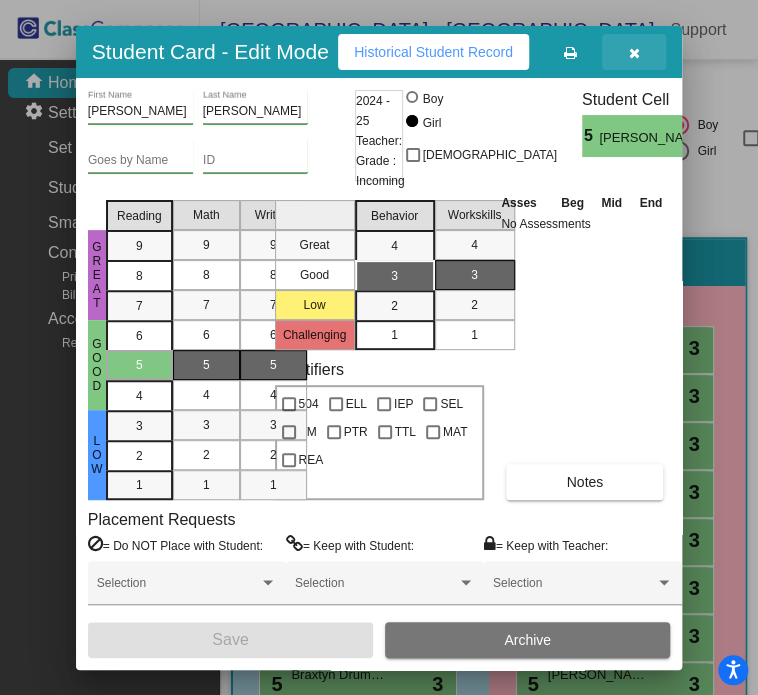click at bounding box center [634, 53] 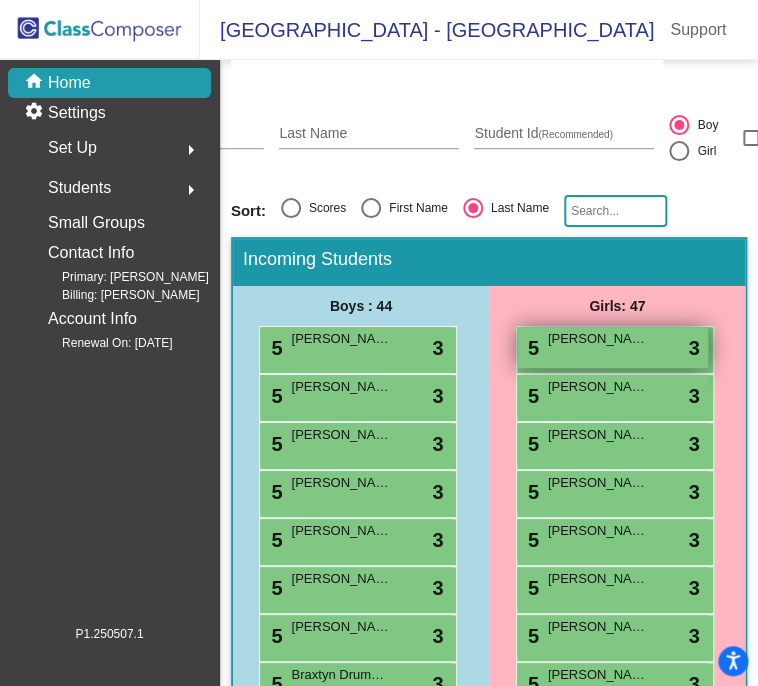 click on "[PERSON_NAME]" at bounding box center [598, 339] 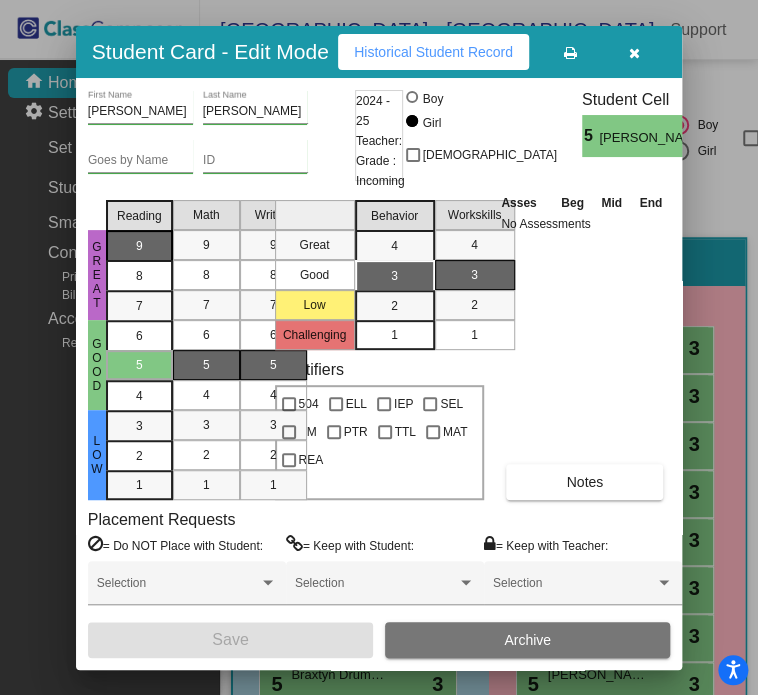 click on "9" at bounding box center (139, 246) 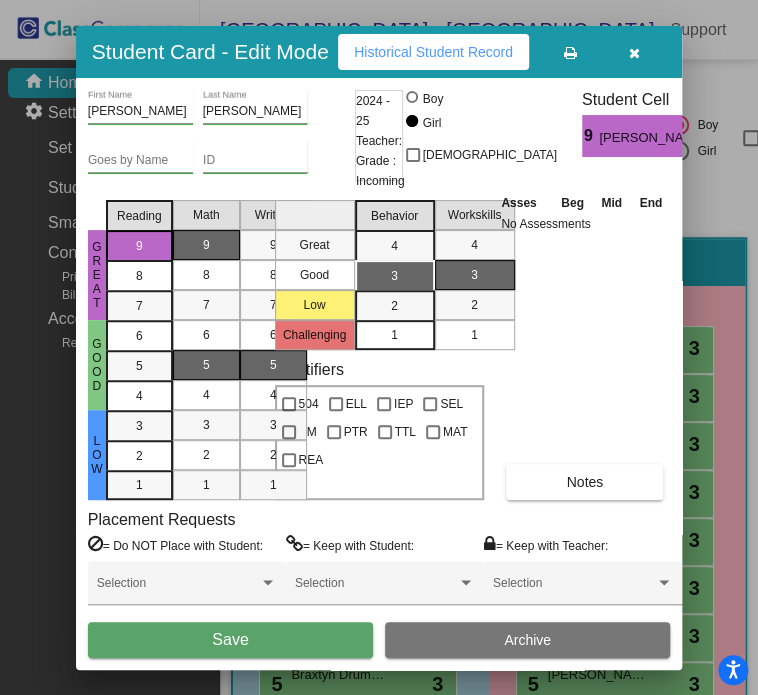 click on "9" at bounding box center (206, 245) 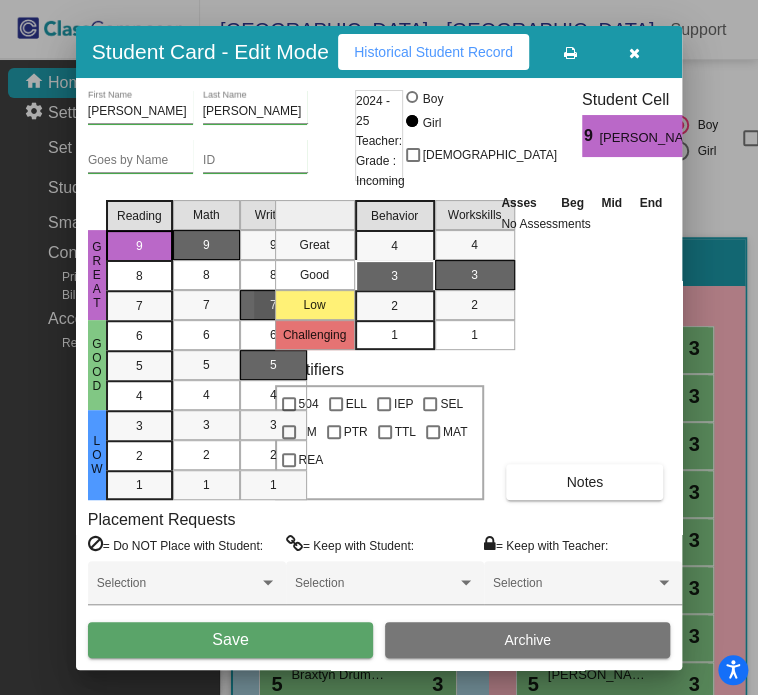 click on "7" at bounding box center [273, 305] 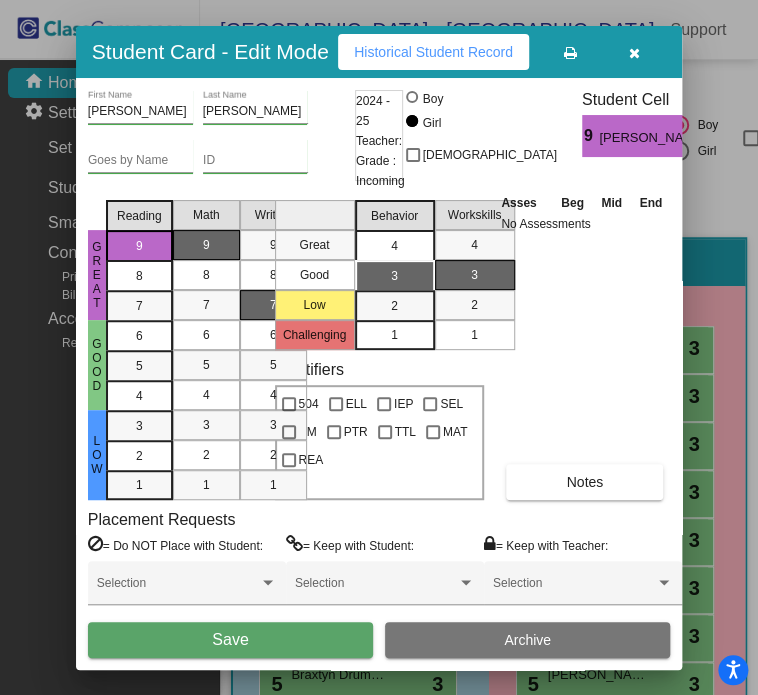 click on "4" at bounding box center [394, 246] 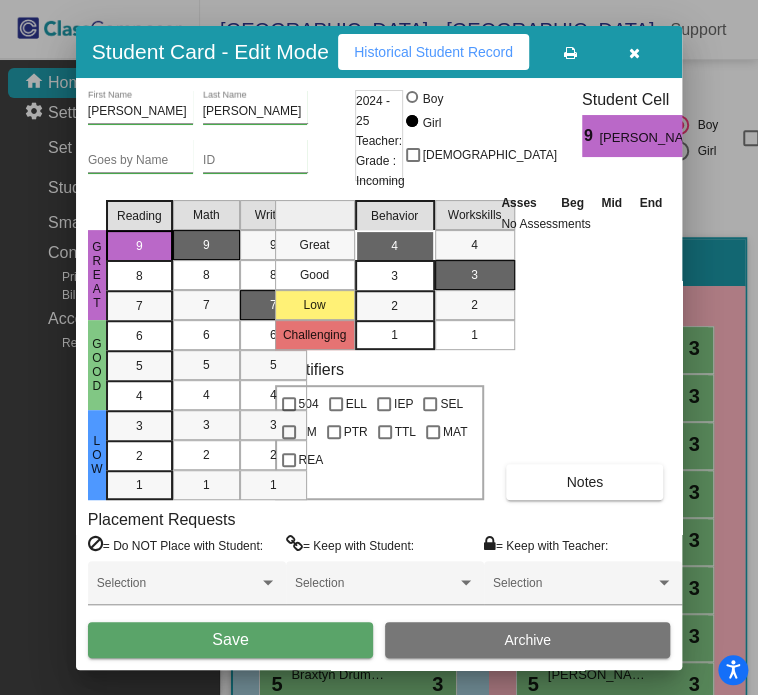 click on "Save" at bounding box center [230, 640] 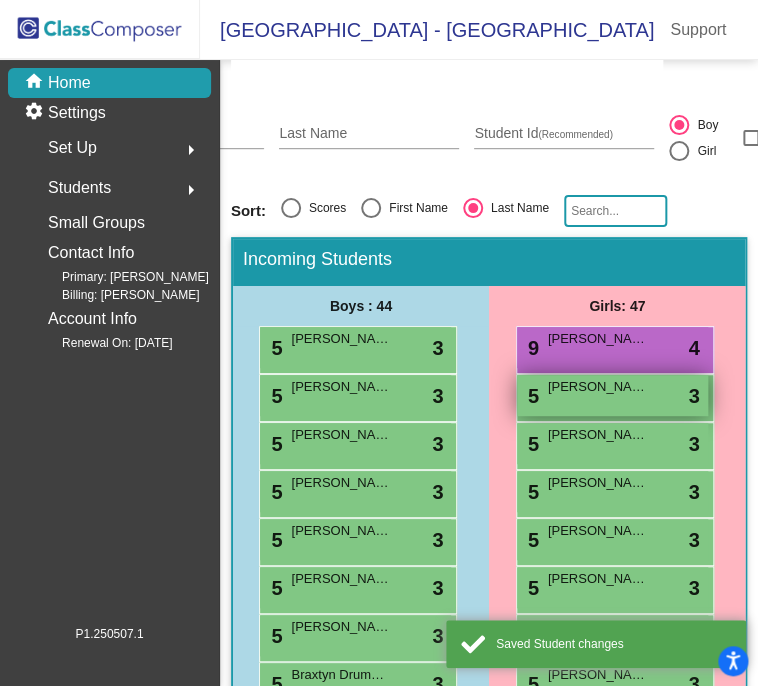 click on "[PERSON_NAME]" at bounding box center (598, 387) 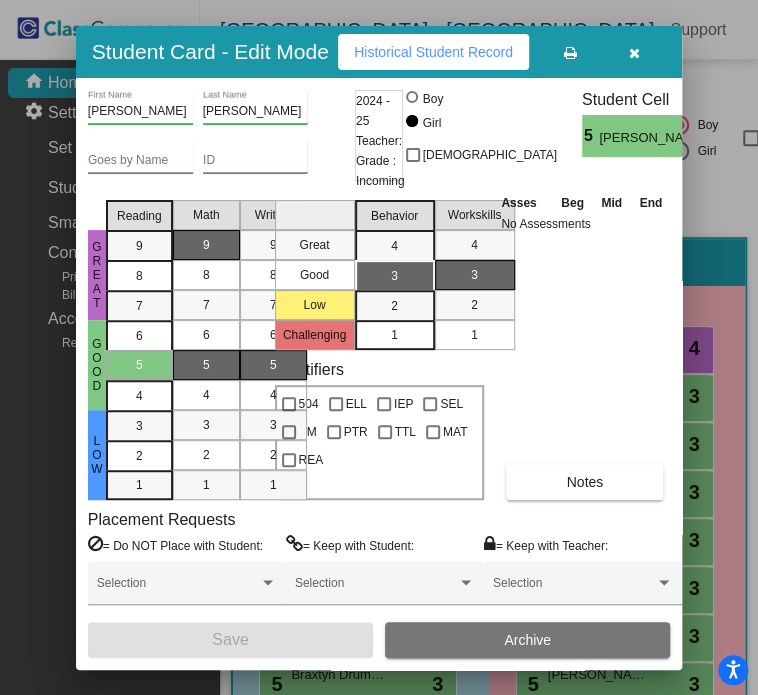 drag, startPoint x: 145, startPoint y: 247, endPoint x: 183, endPoint y: 246, distance: 38.013157 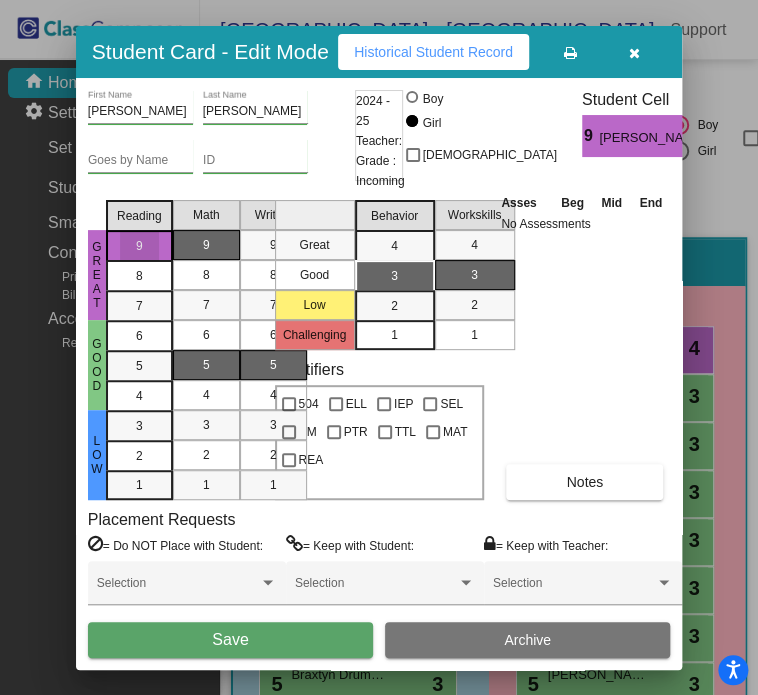 click on "9" at bounding box center (206, 245) 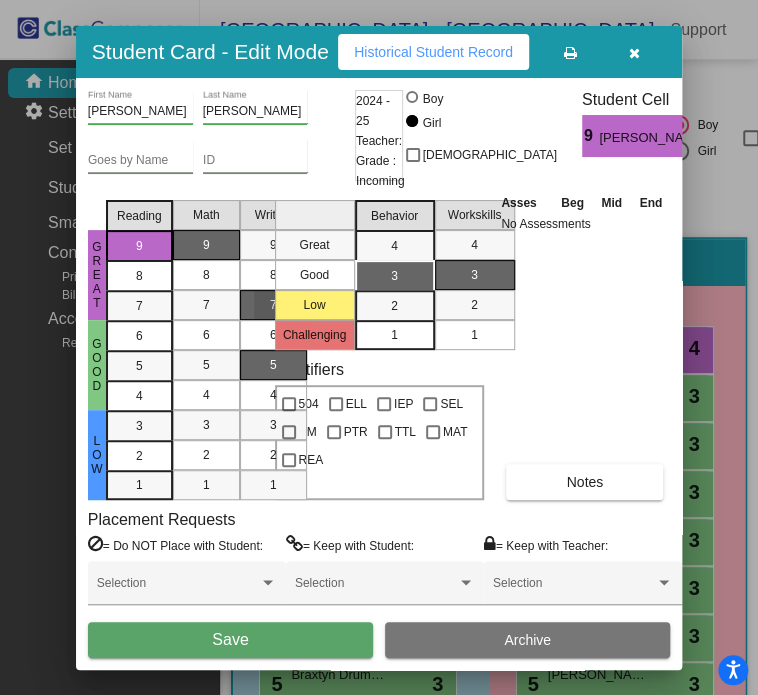 click on "7" at bounding box center [273, 305] 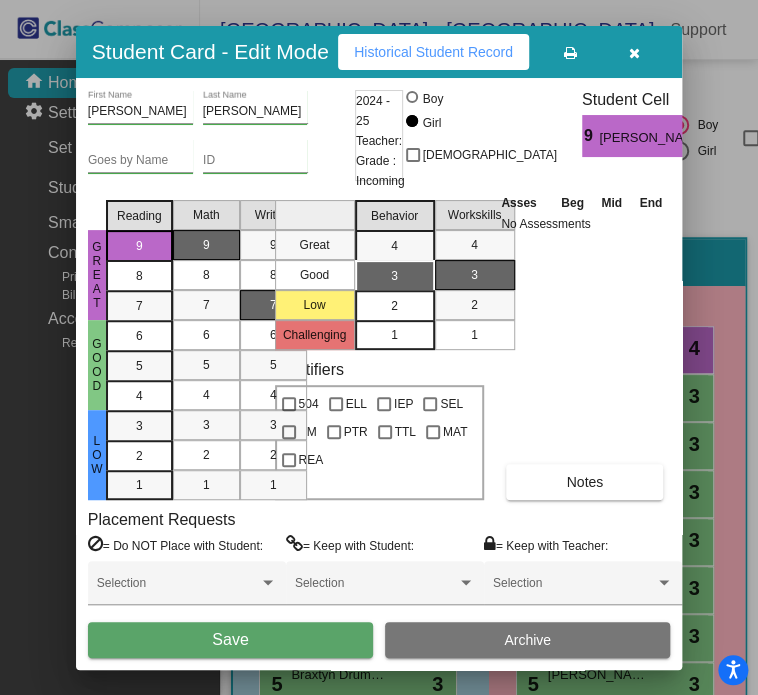 click on "2" at bounding box center [394, 306] 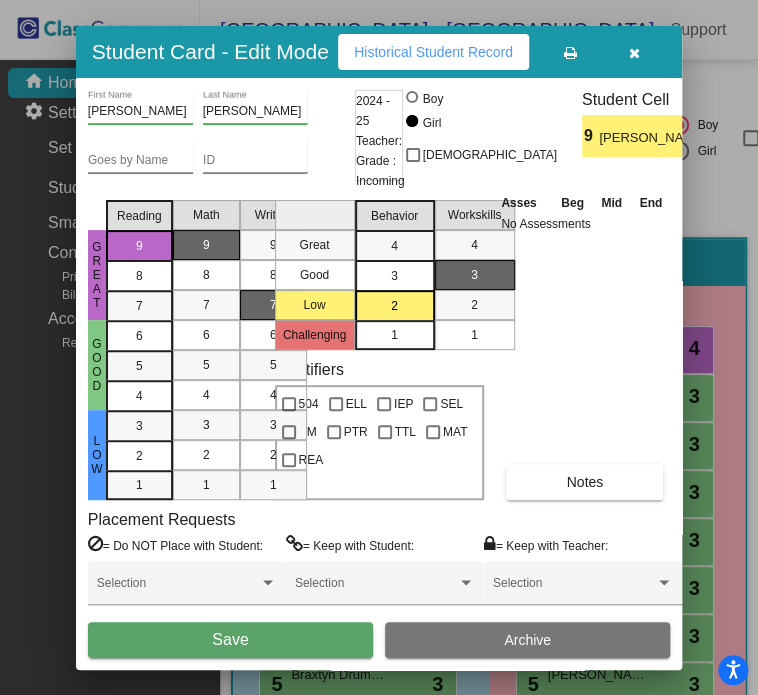 click on "Save" at bounding box center (230, 639) 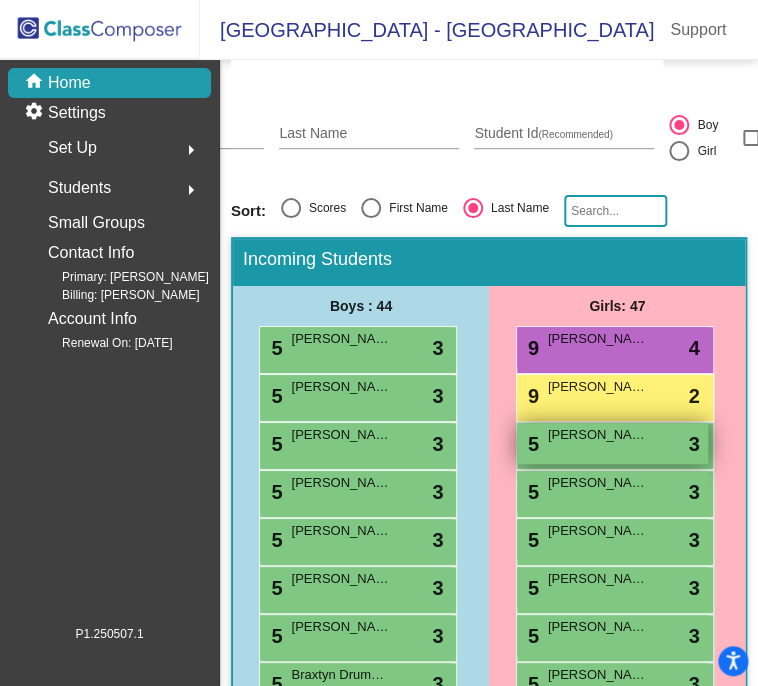 click on "[PERSON_NAME]" at bounding box center (598, 435) 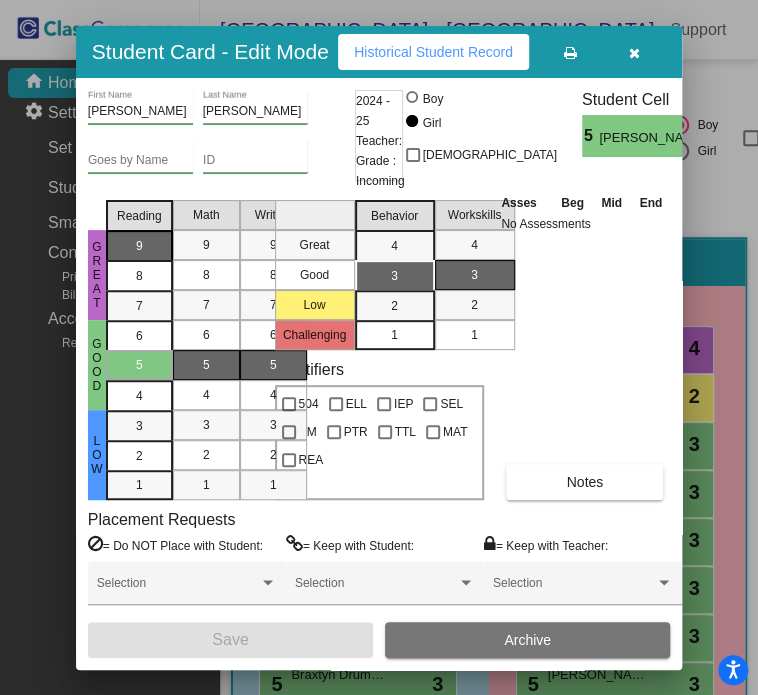click on "9" at bounding box center [139, 246] 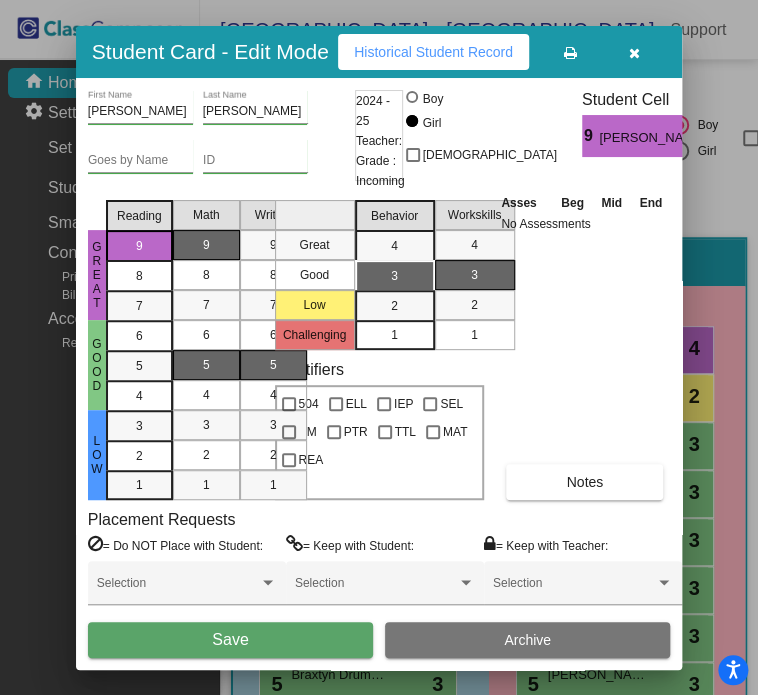 click on "9" at bounding box center (206, 245) 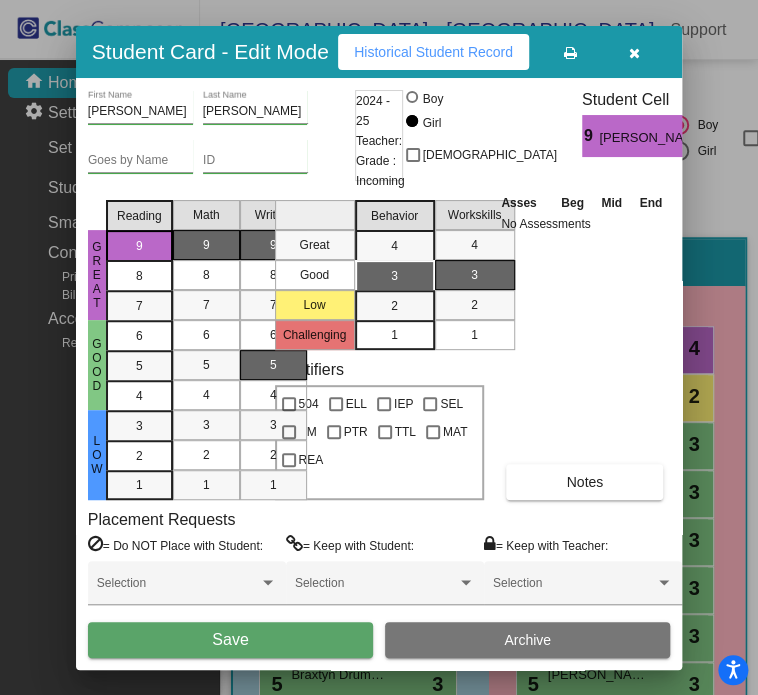 click on "9" at bounding box center (273, 245) 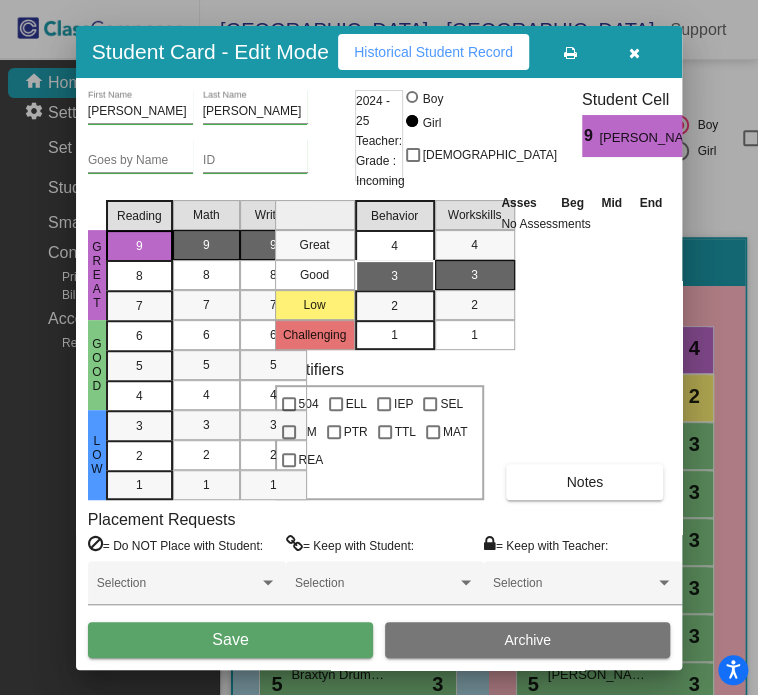 click on "4" at bounding box center [394, 246] 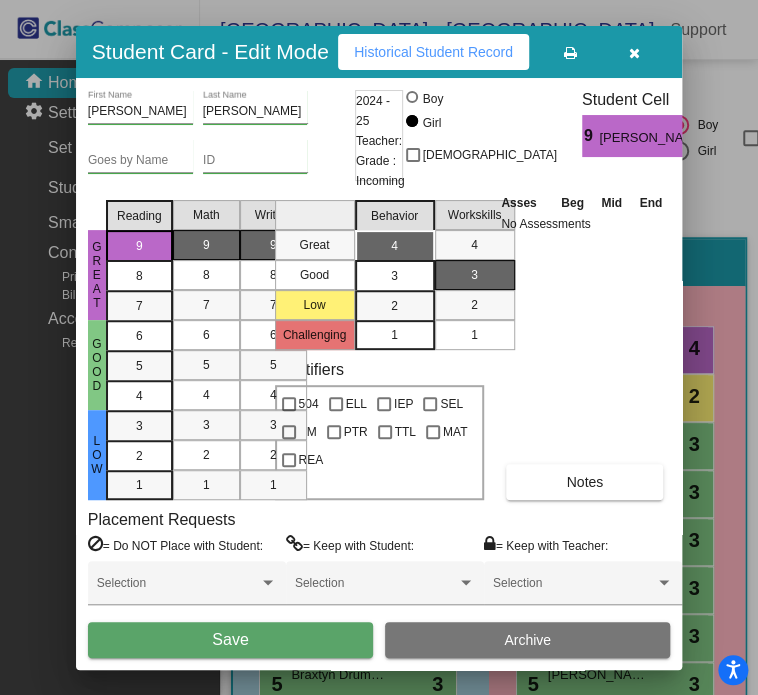 click on "Save" at bounding box center (230, 639) 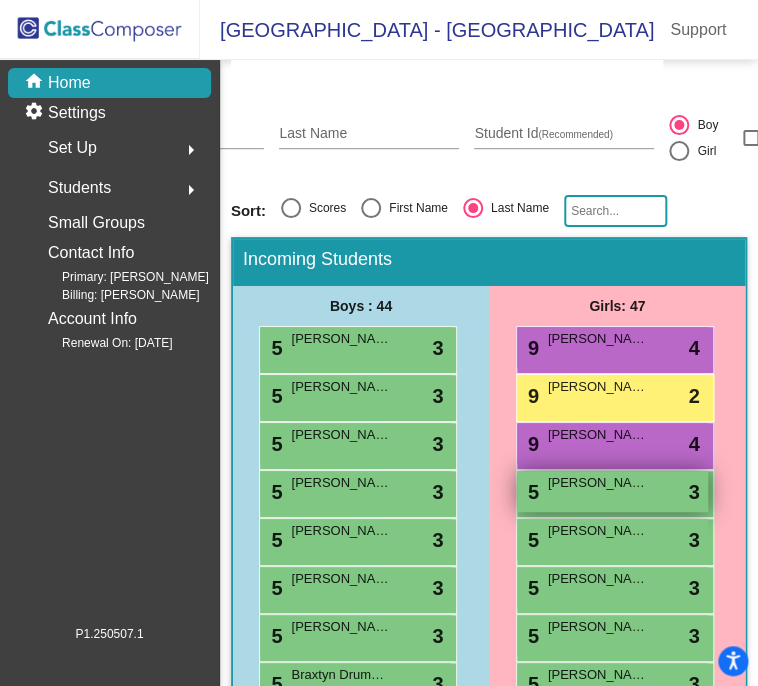 click on "[PERSON_NAME]" at bounding box center [598, 483] 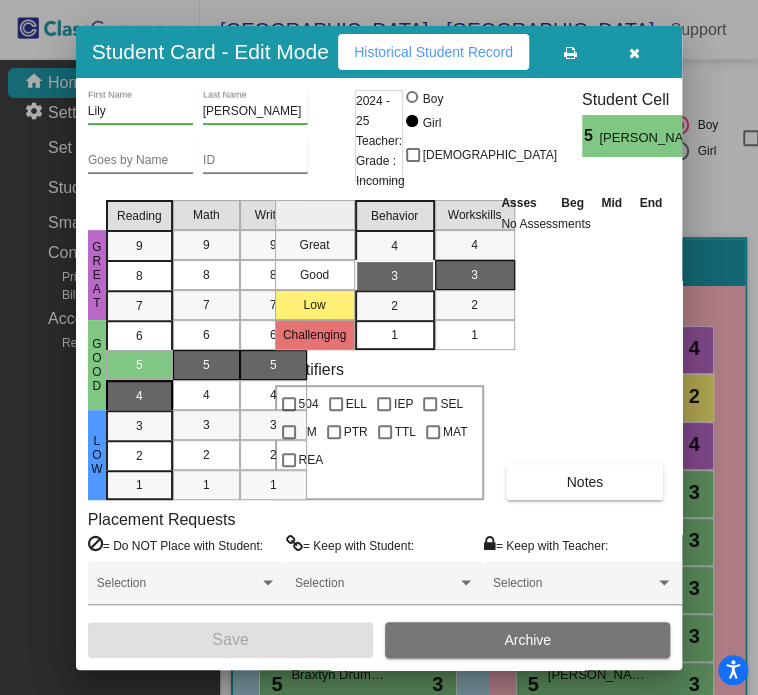 click on "4" at bounding box center (139, 336) 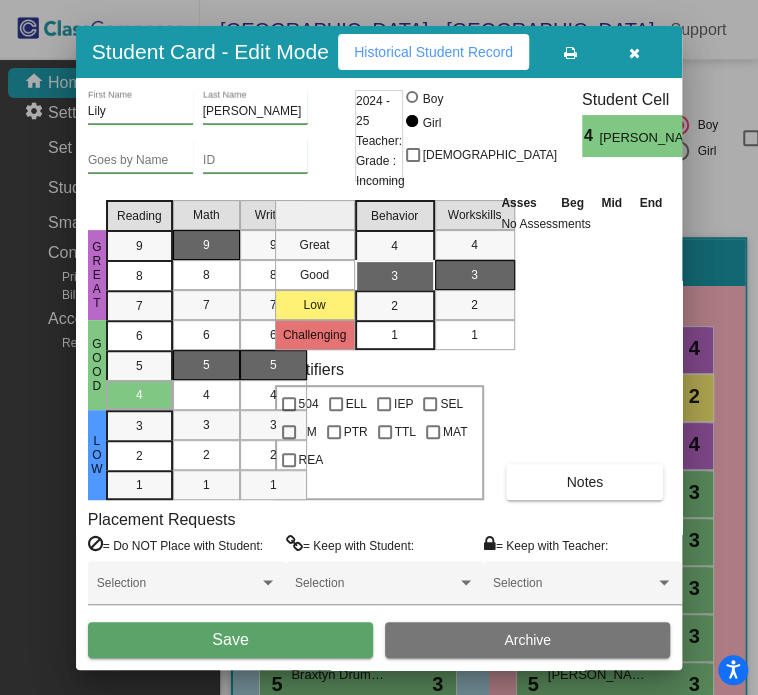 click on "9" at bounding box center (206, 245) 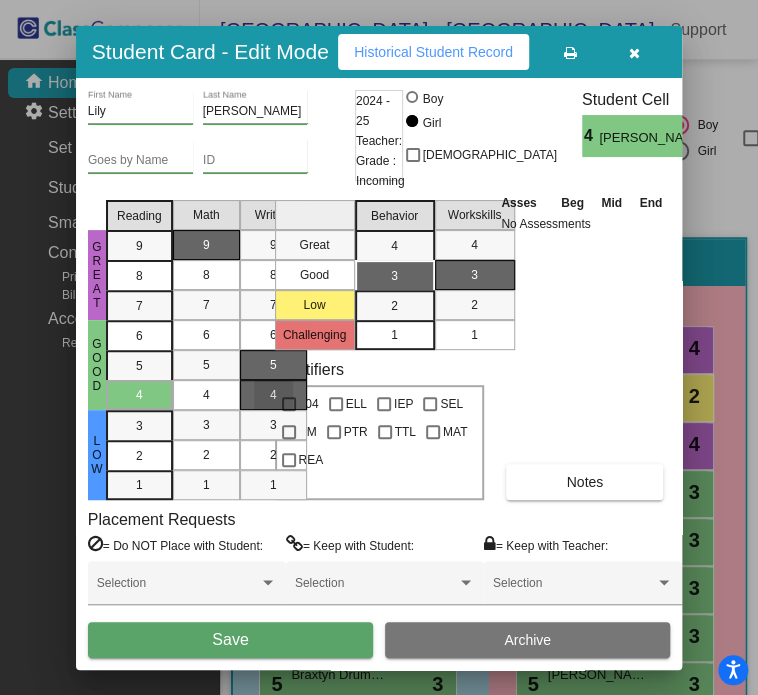 click on "4" at bounding box center [273, 395] 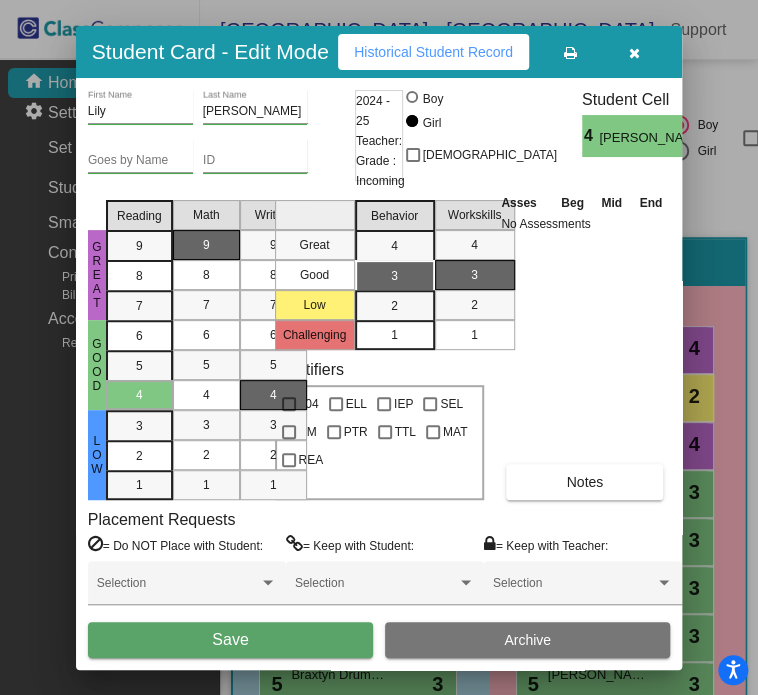 click on "Save" at bounding box center (230, 640) 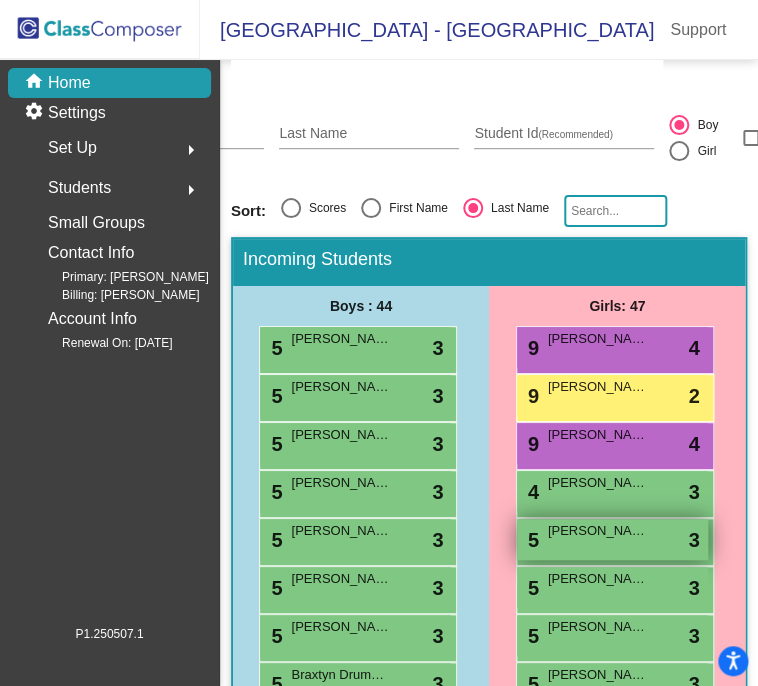 click on "5 [PERSON_NAME] lock do_not_disturb_alt 3" at bounding box center (612, 539) 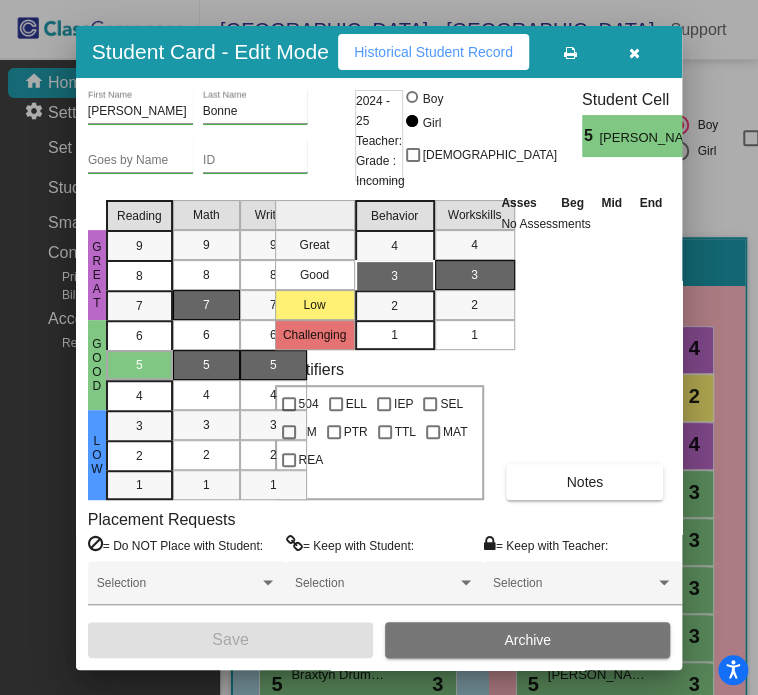 drag, startPoint x: 123, startPoint y: 308, endPoint x: 190, endPoint y: 296, distance: 68.06615 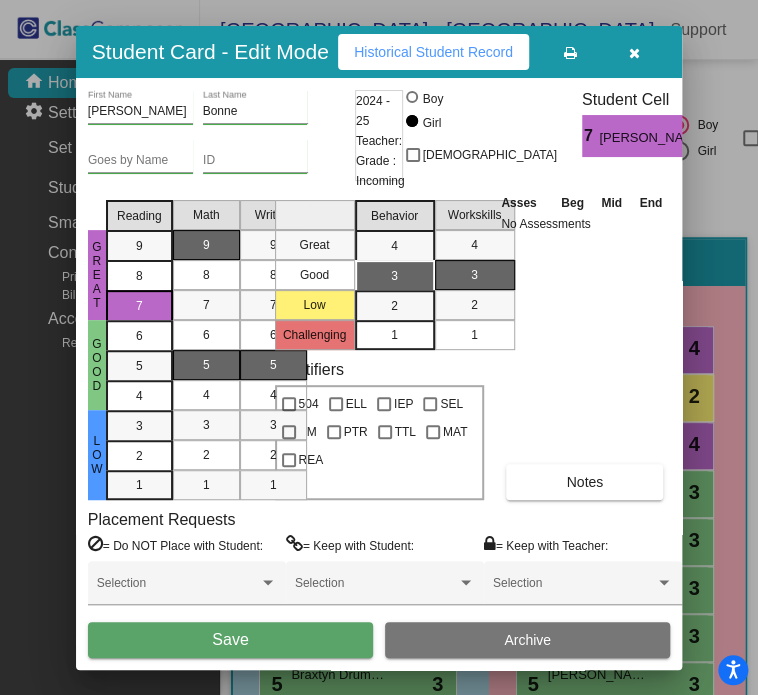 click on "9" at bounding box center (206, 245) 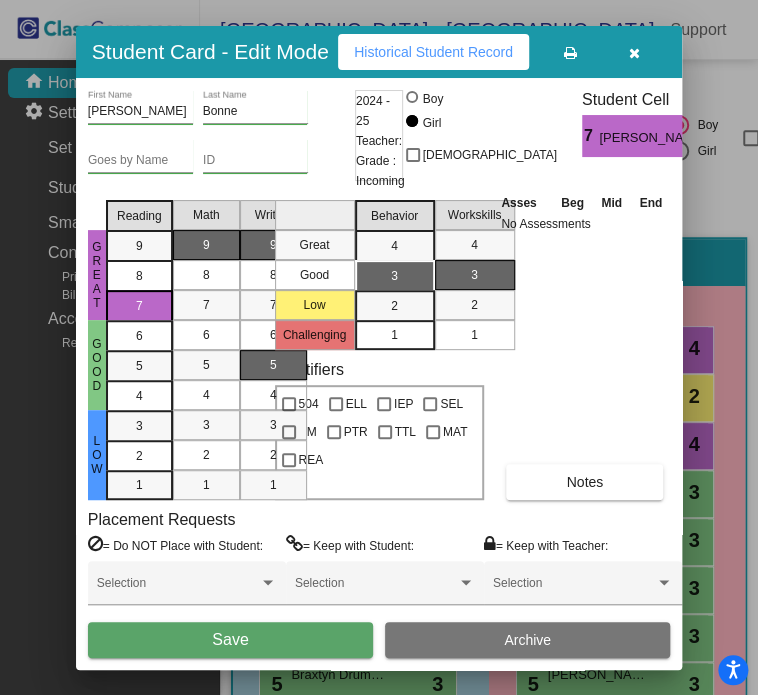 click on "9" at bounding box center [273, 245] 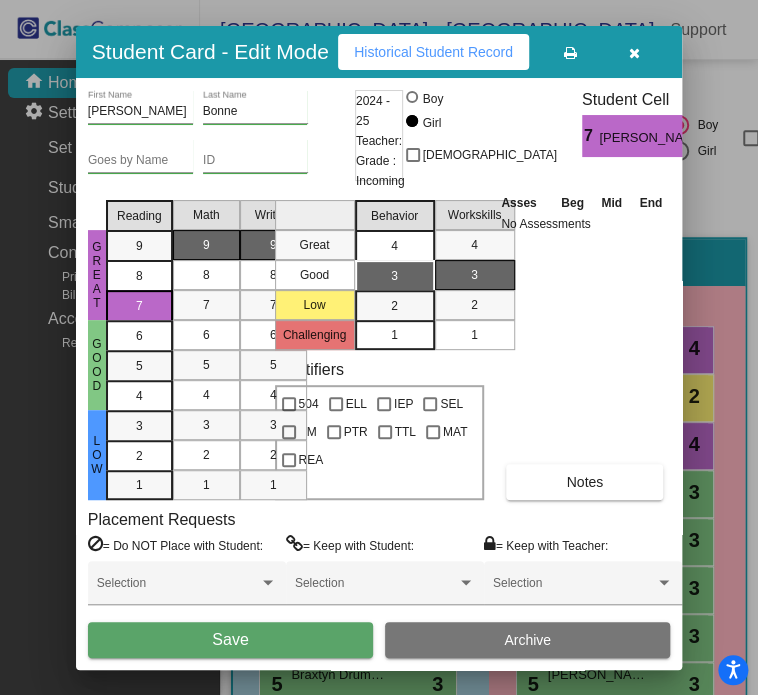 click on "4" at bounding box center (395, 245) 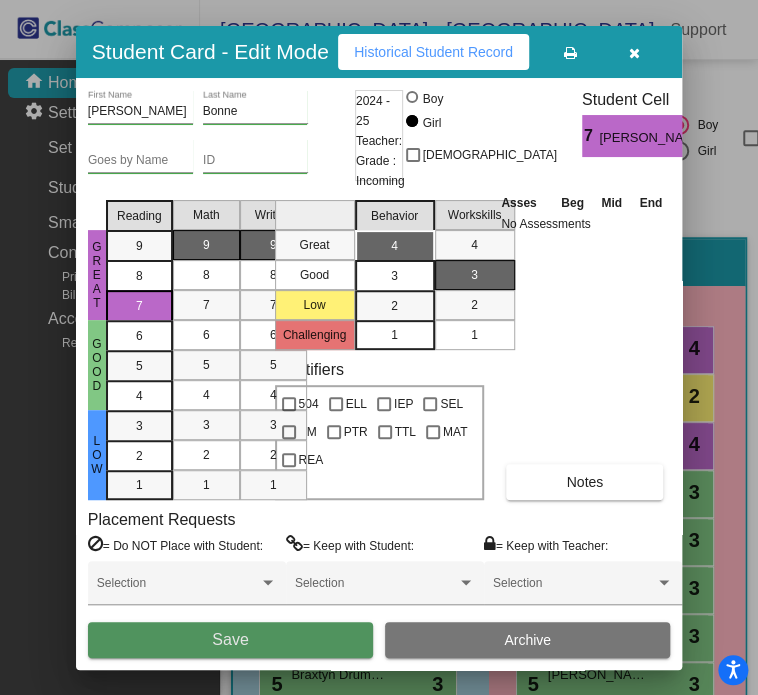 click on "Save" at bounding box center [230, 640] 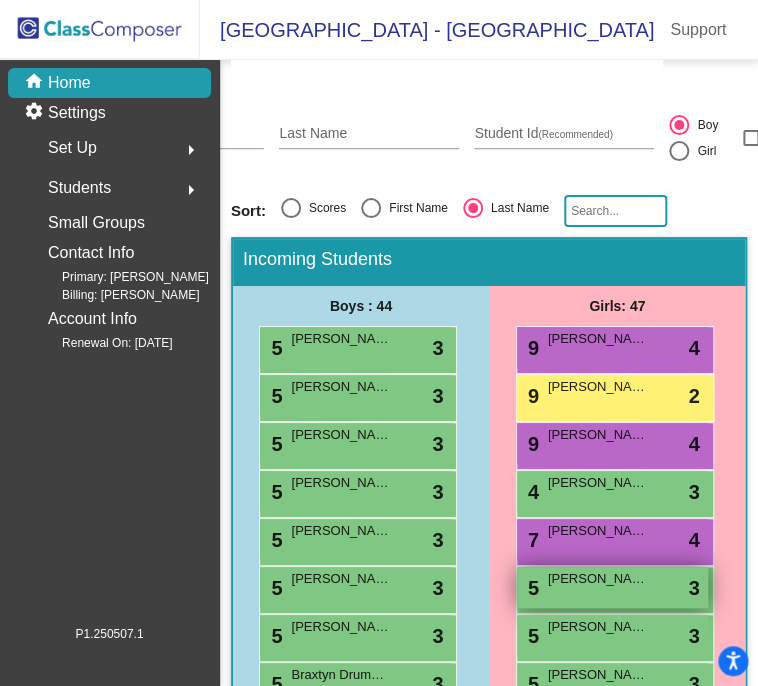 click on "[PERSON_NAME]" at bounding box center [598, 579] 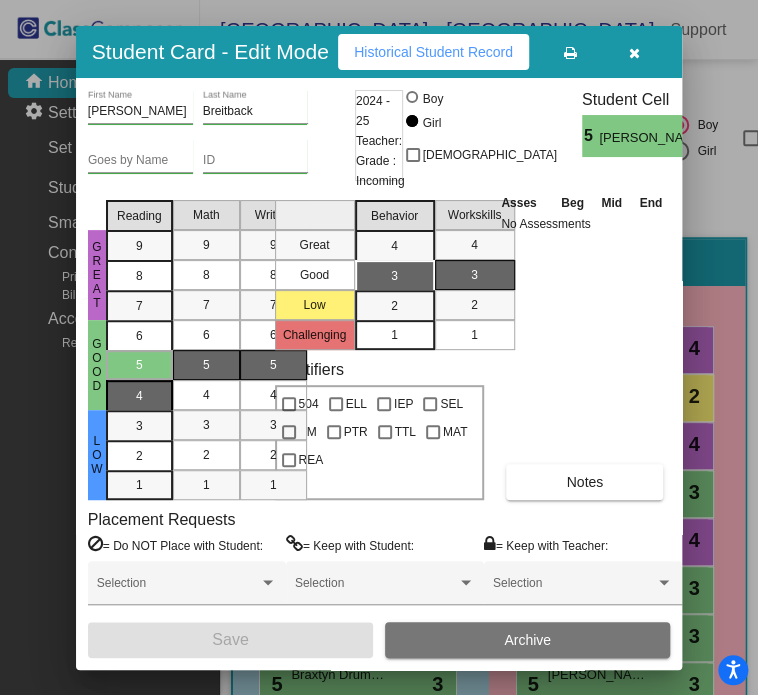 click on "4" at bounding box center (139, 336) 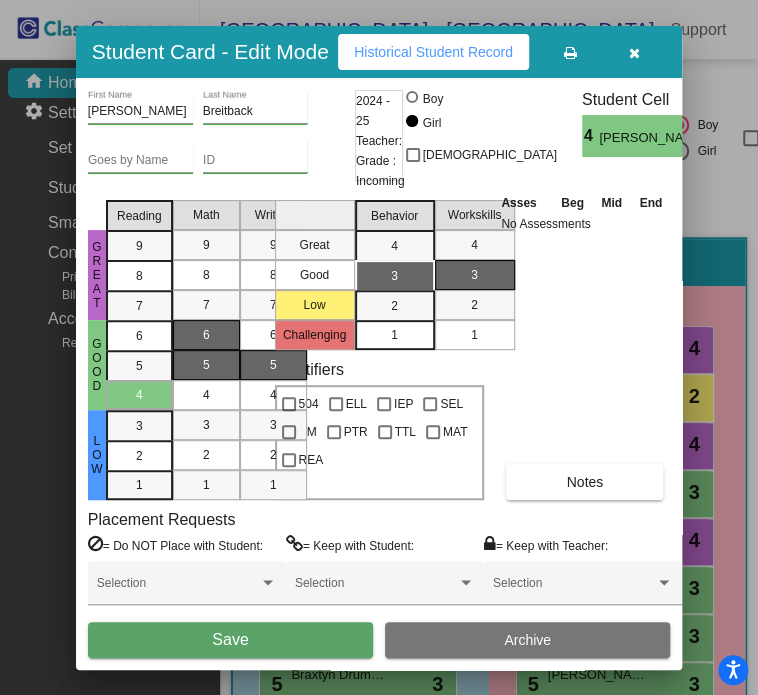 click on "6" at bounding box center [206, 335] 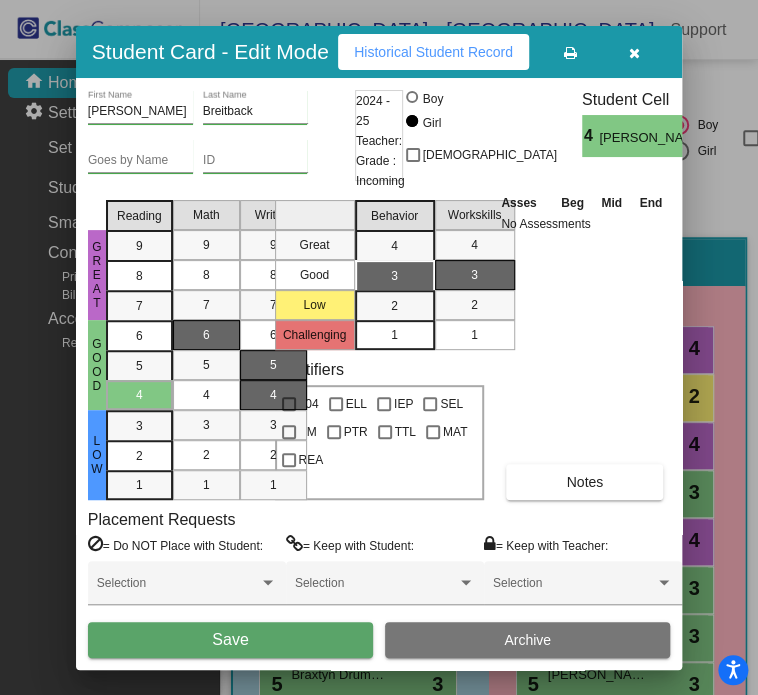 click on "4" at bounding box center (273, 395) 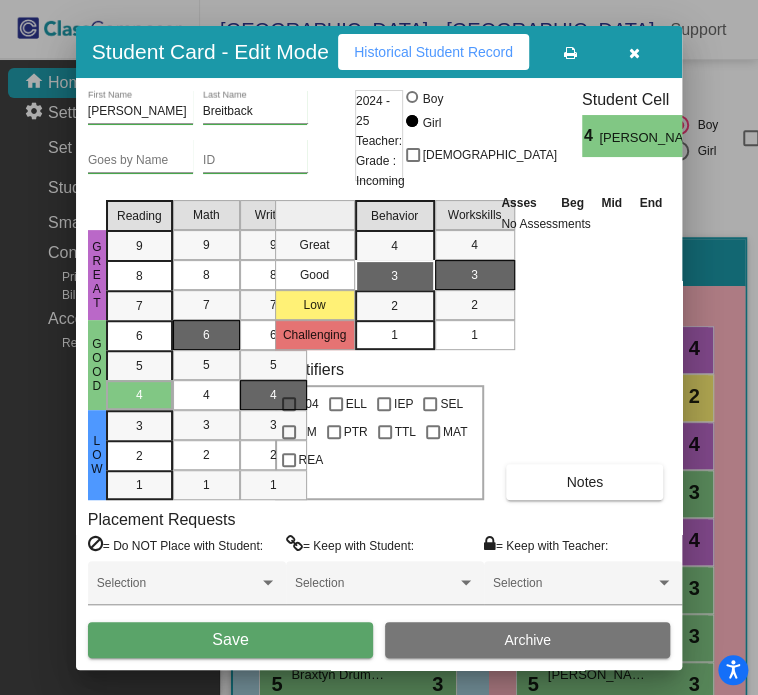 click on "Save" at bounding box center [230, 639] 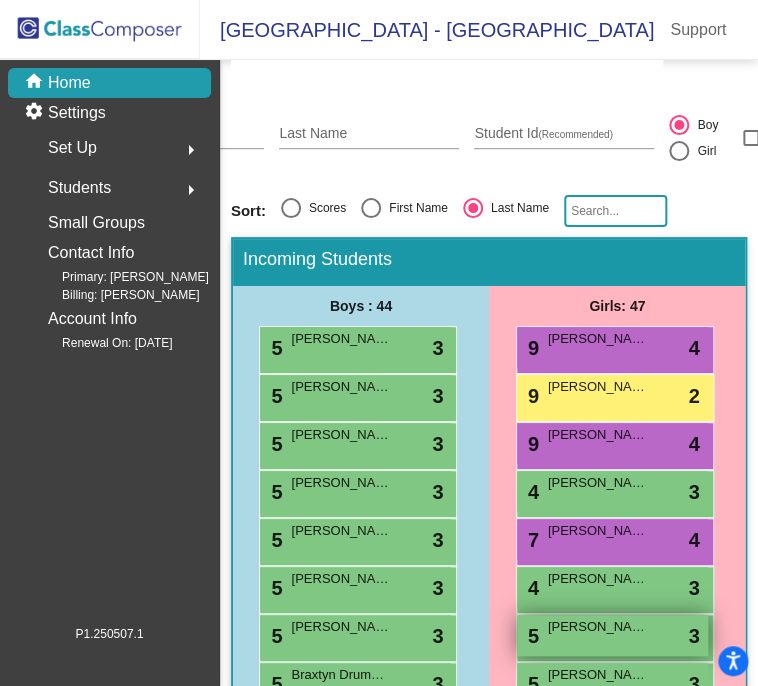 click on "[PERSON_NAME]" at bounding box center (598, 627) 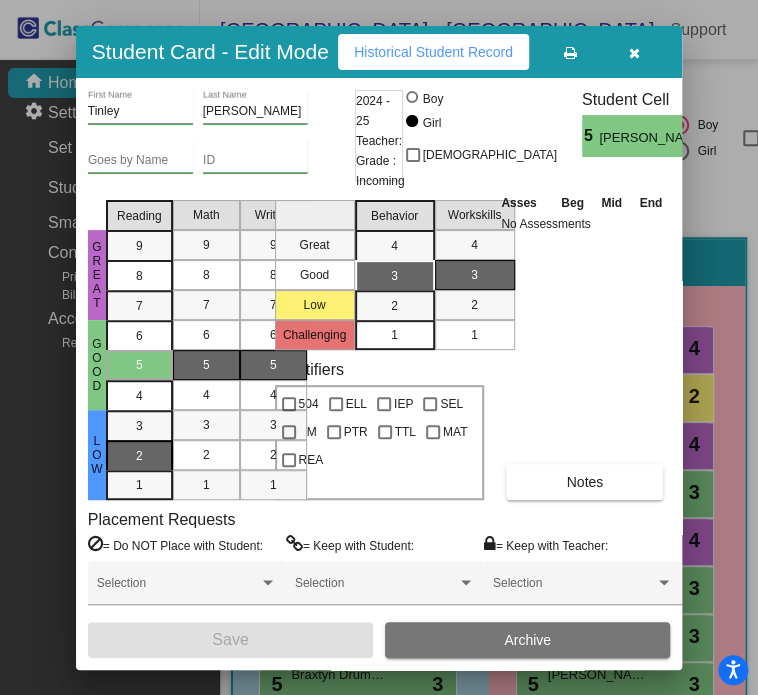 click on "2" at bounding box center [139, 426] 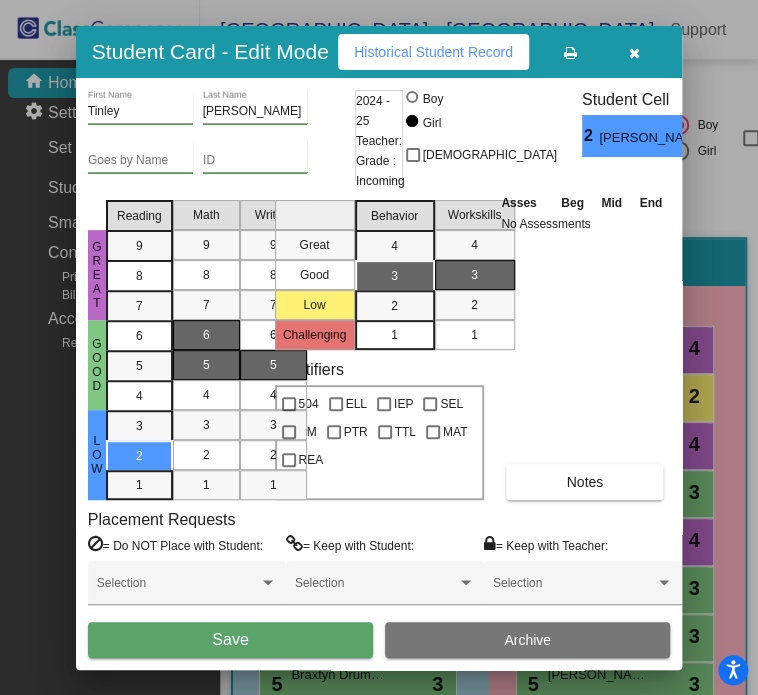 click on "6" at bounding box center (206, 335) 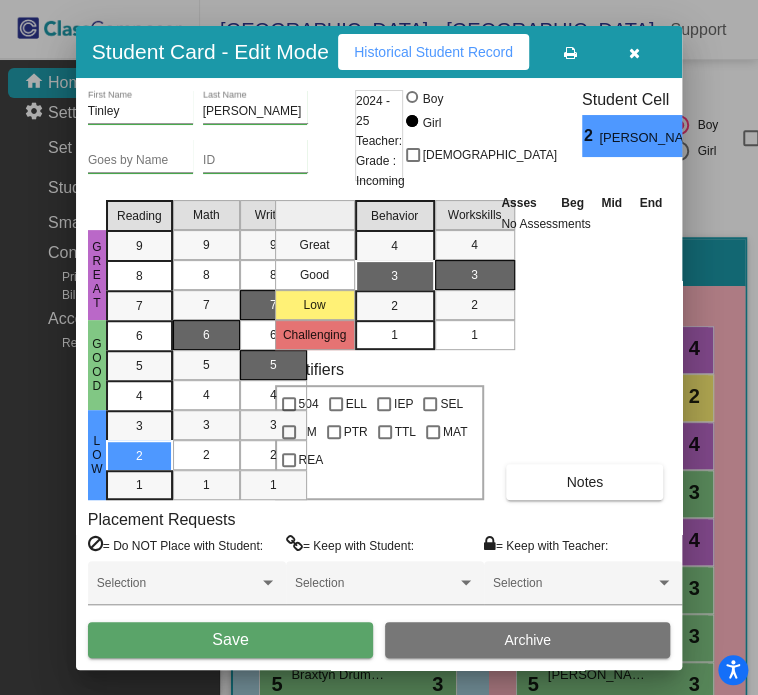 click on "7" at bounding box center (273, 305) 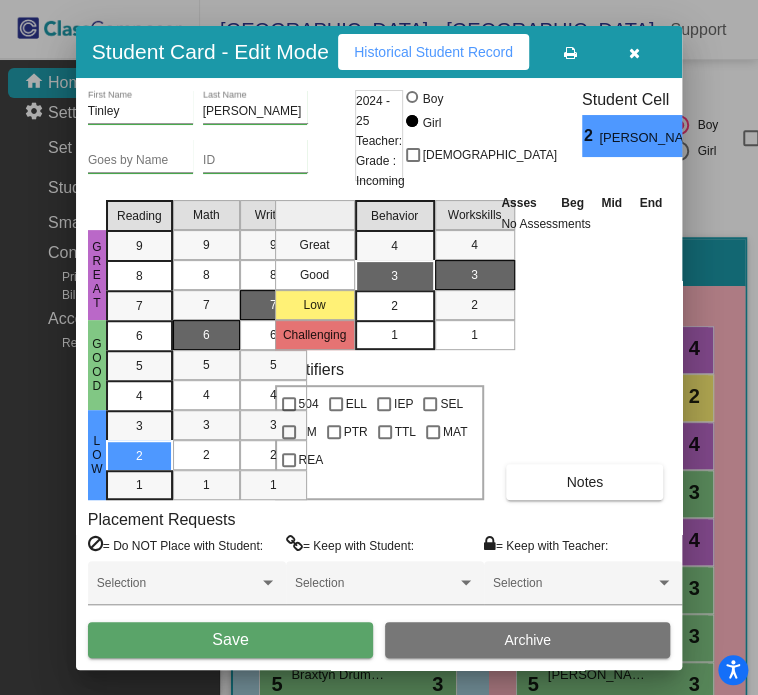 click on "2" at bounding box center [394, 306] 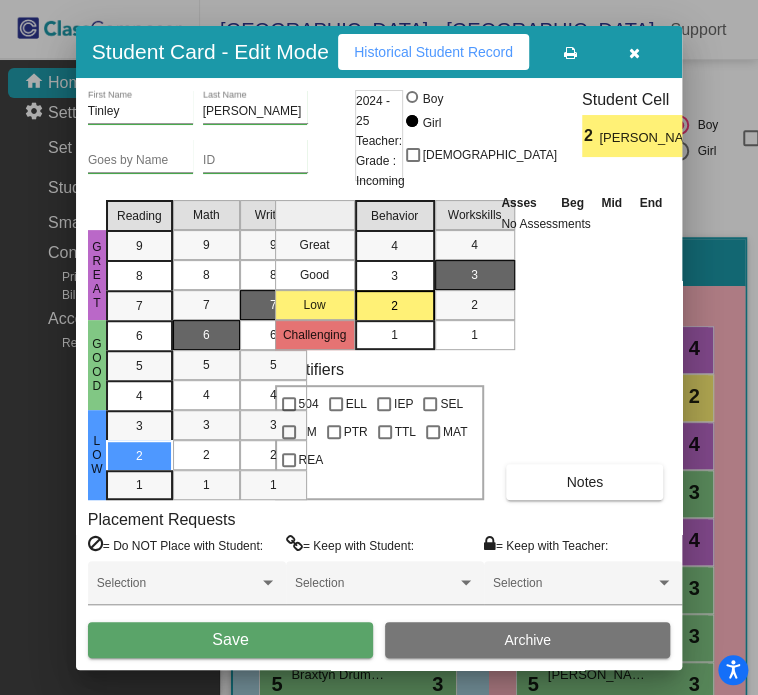 click on "Save" at bounding box center [230, 640] 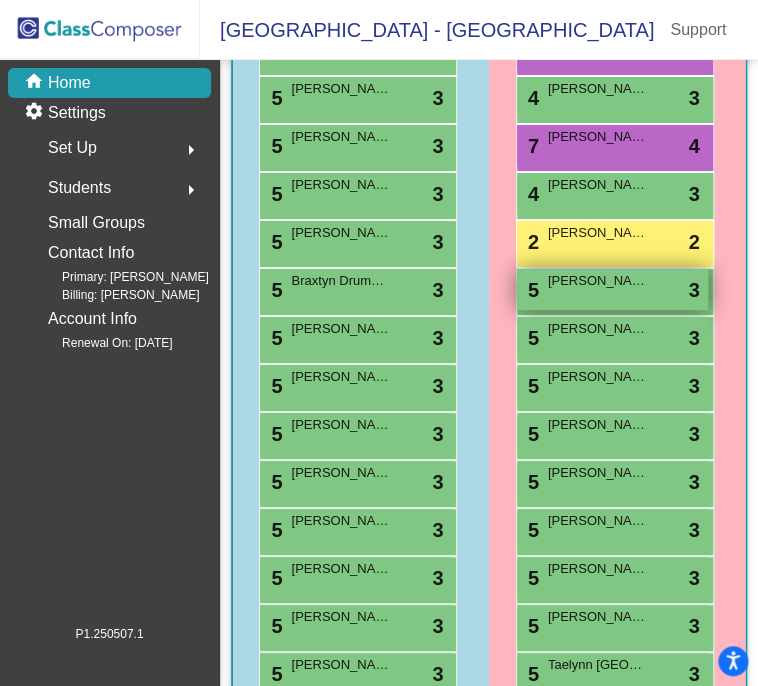 scroll, scrollTop: 660, scrollLeft: 0, axis: vertical 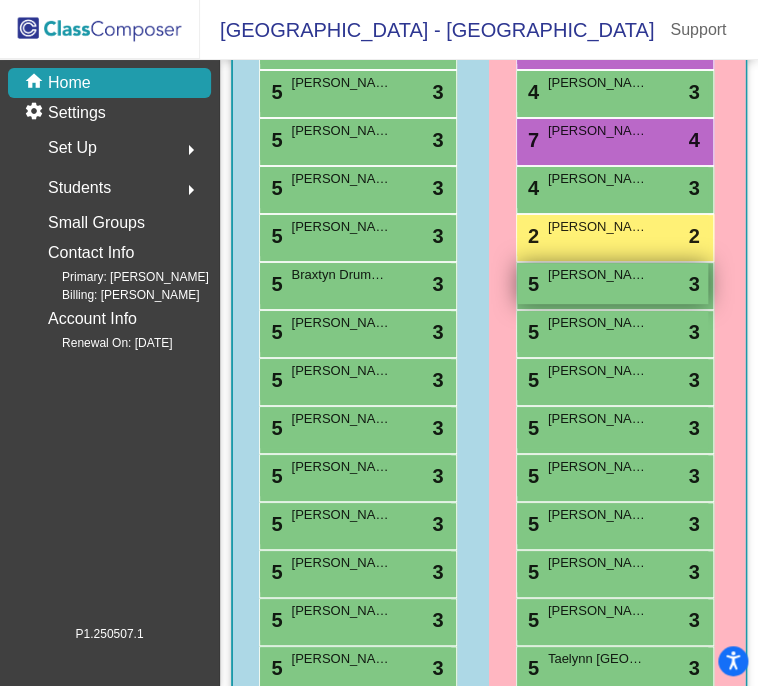 click on "5 [PERSON_NAME] lock do_not_disturb_alt 3" at bounding box center [612, 283] 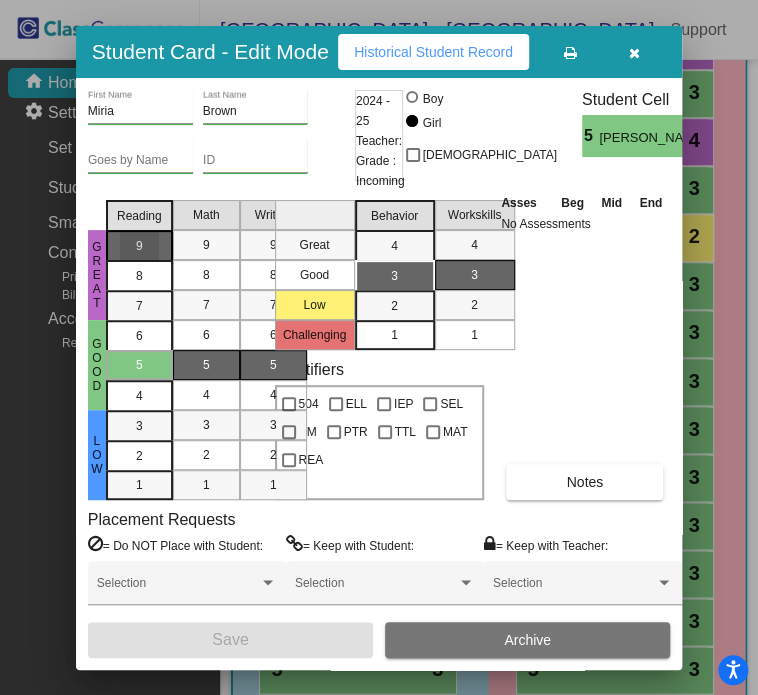 click on "9" at bounding box center (139, 246) 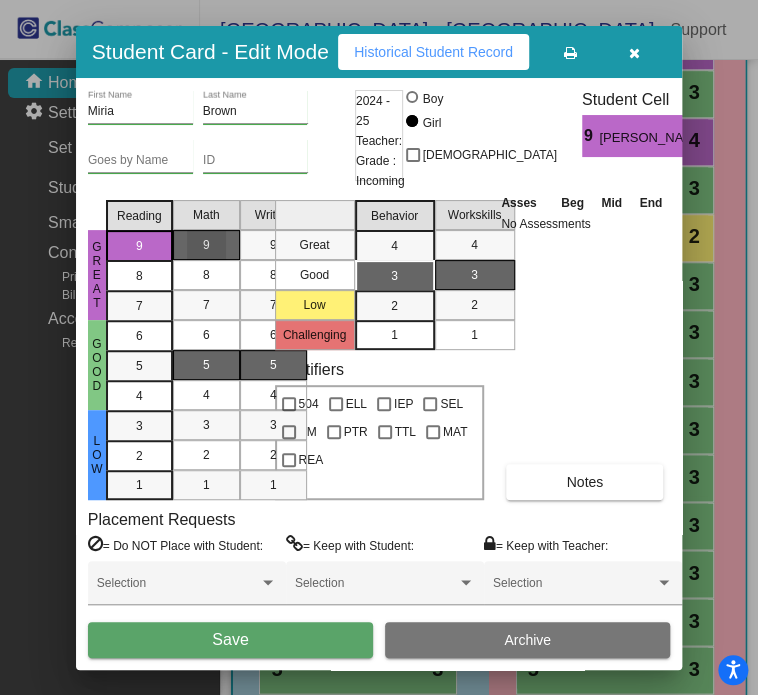 click on "9" at bounding box center [206, 245] 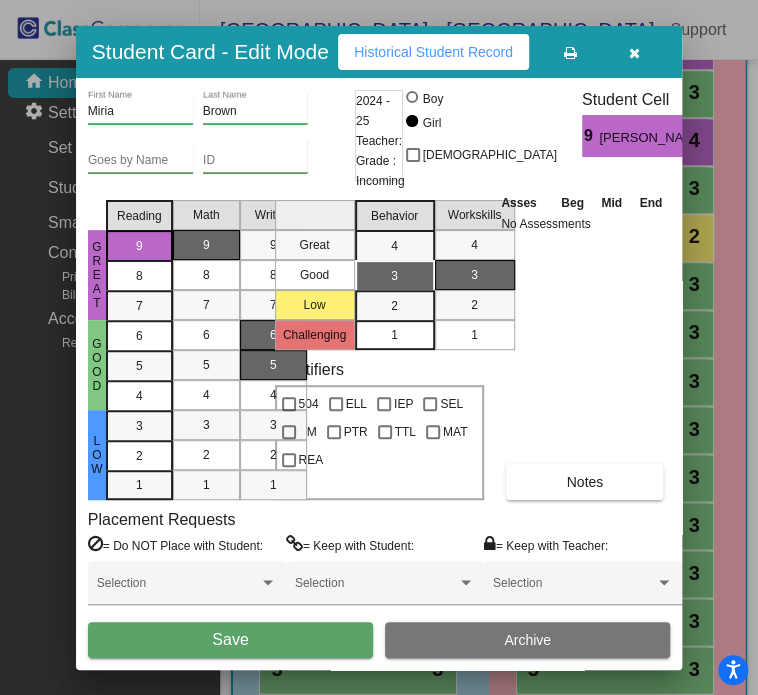 click on "6" at bounding box center [273, 335] 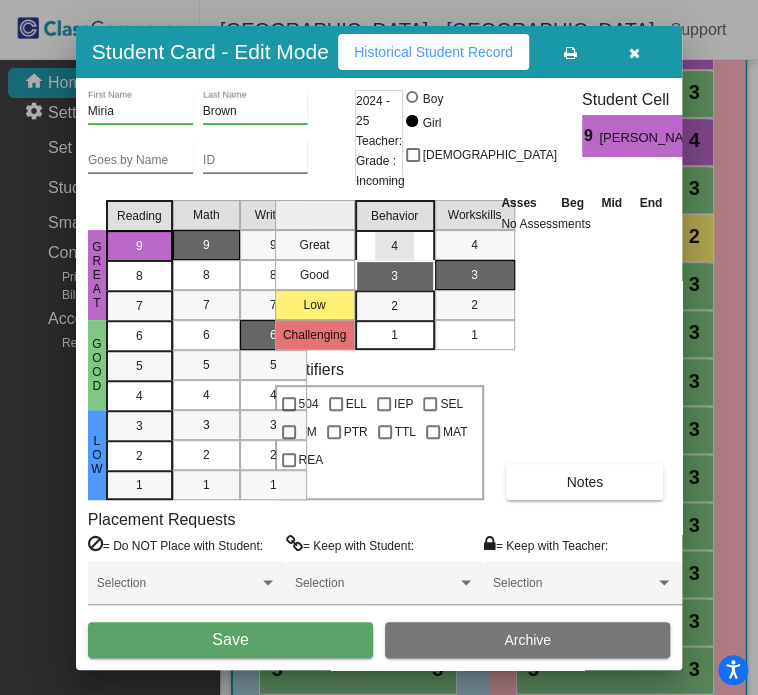 click on "4" at bounding box center (394, 246) 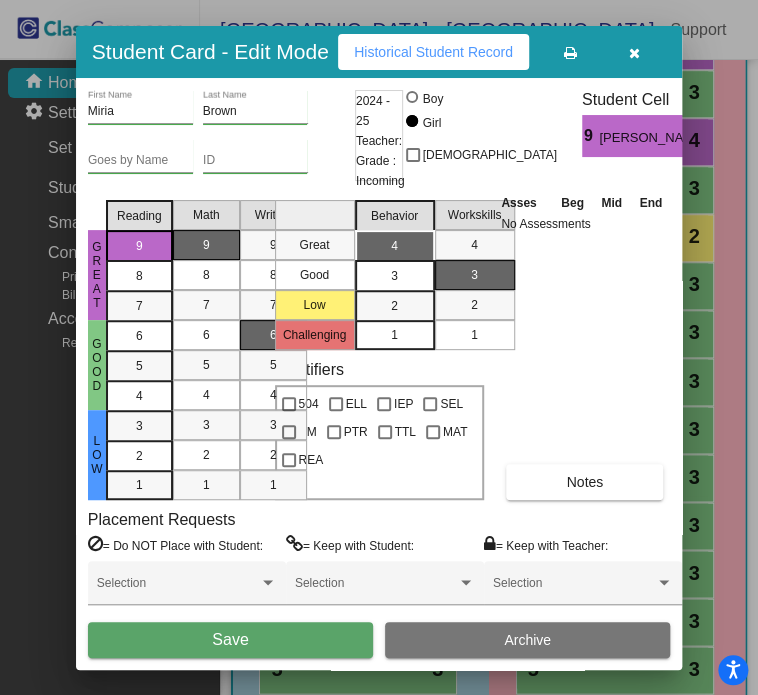 click on "Save" at bounding box center (230, 640) 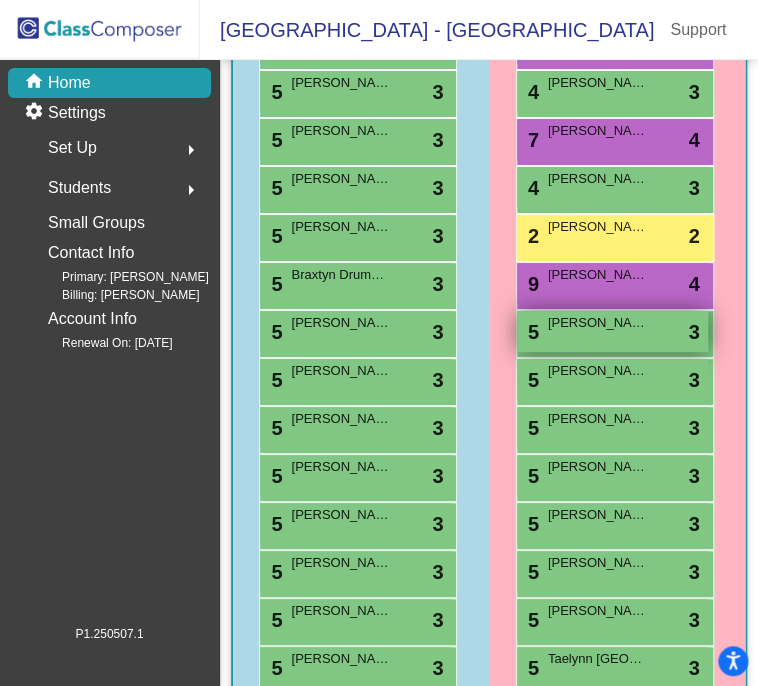 click on "[PERSON_NAME]" at bounding box center (598, 323) 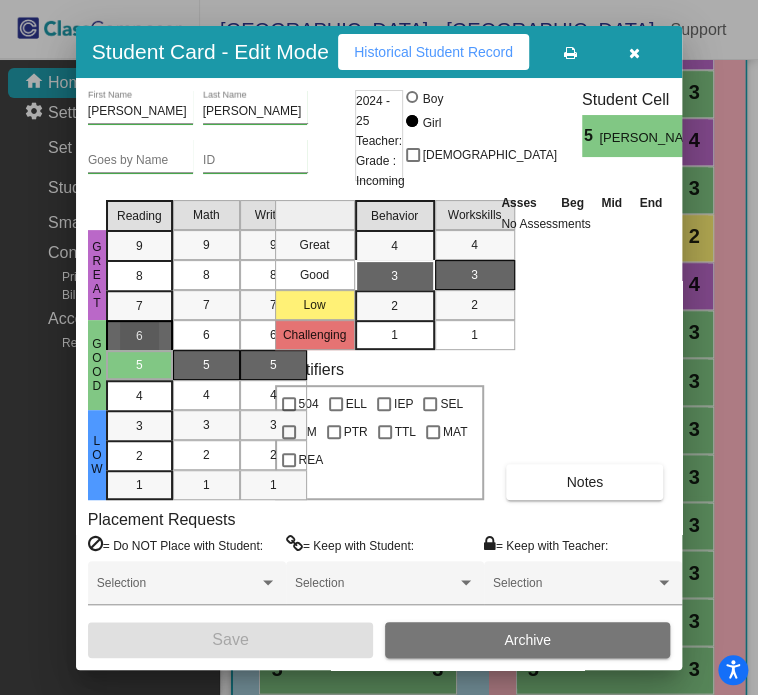 click on "6" at bounding box center (139, 336) 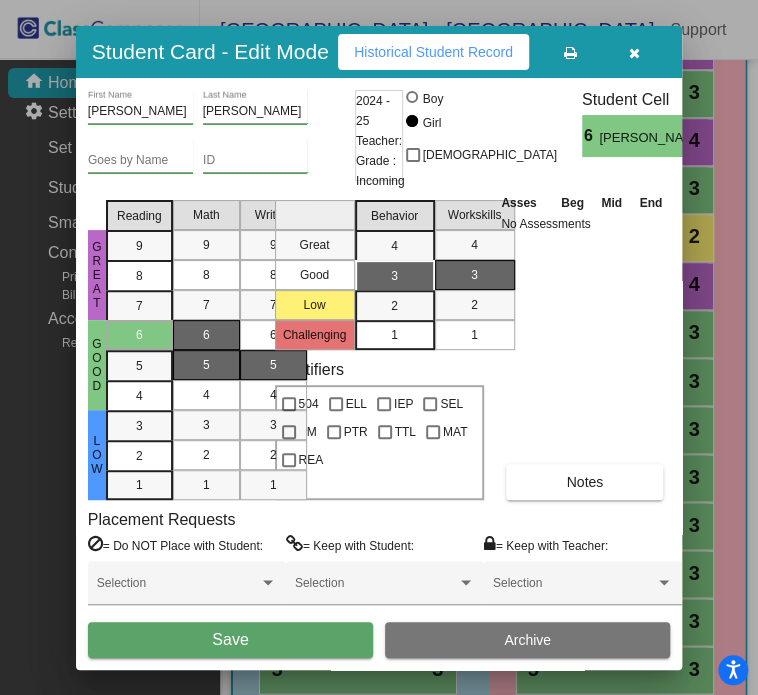 click on "6" at bounding box center [206, 335] 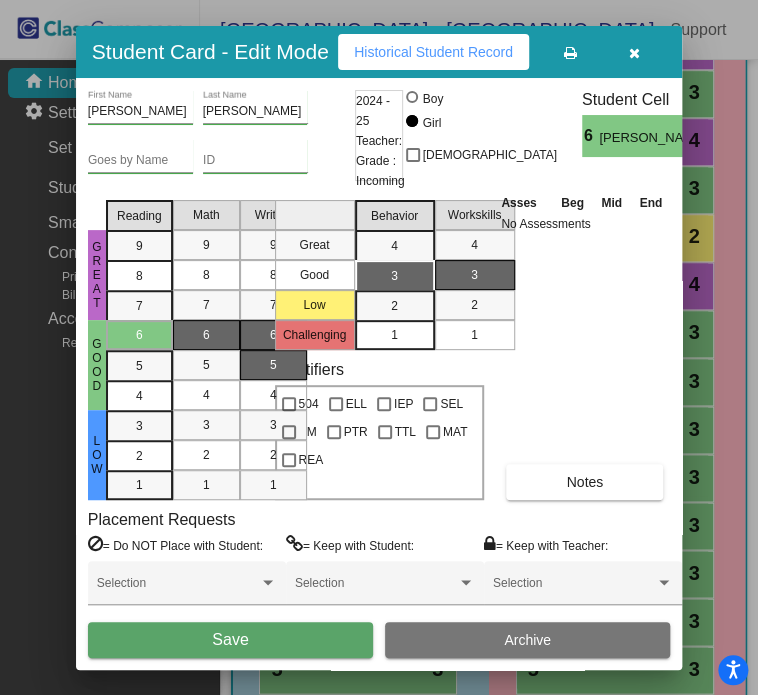 click on "6" at bounding box center (273, 335) 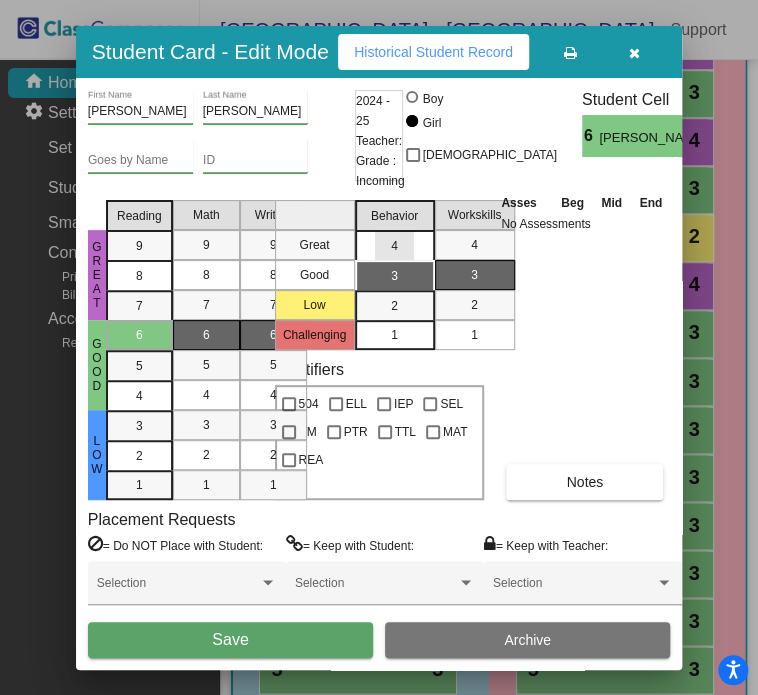 click on "4" at bounding box center [394, 246] 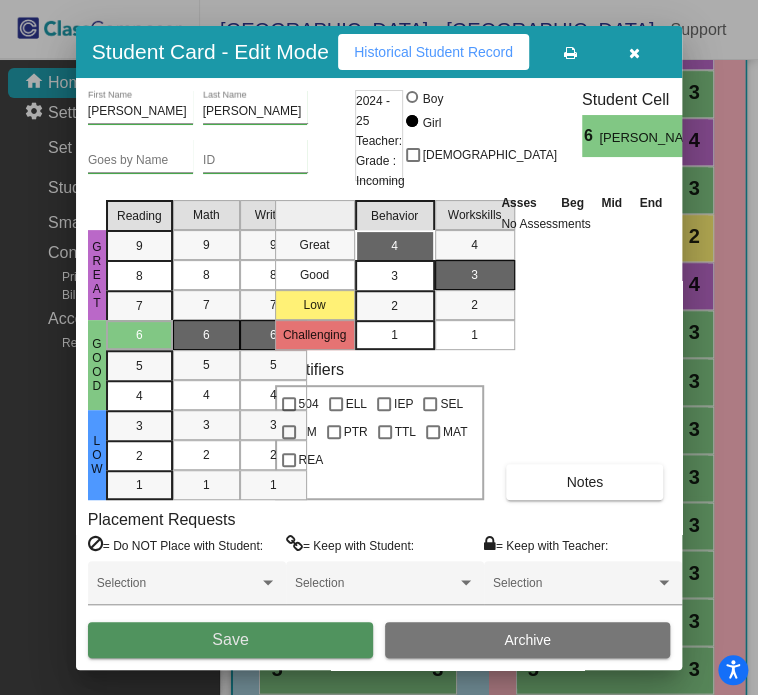 click on "Save" at bounding box center (230, 640) 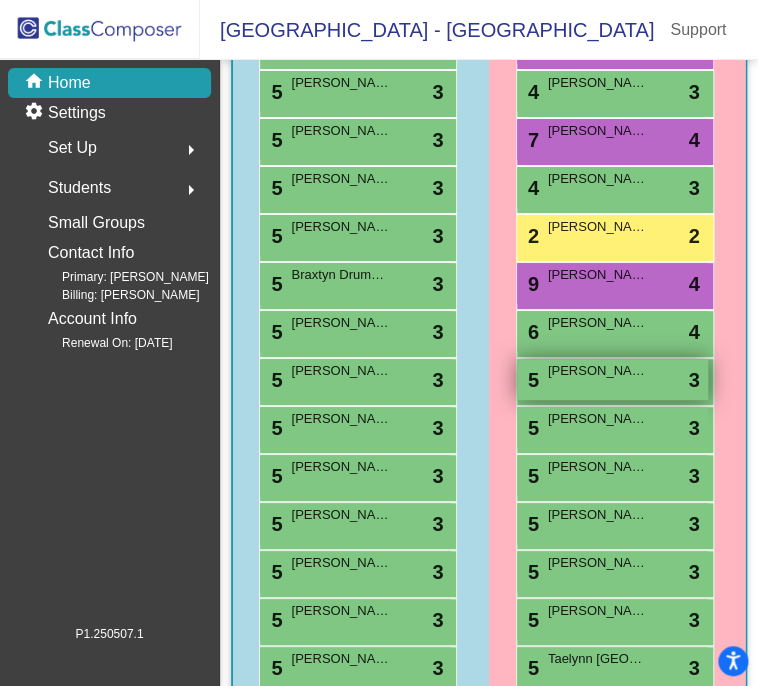 click on "5 [PERSON_NAME] (Speech IEP) [PERSON_NAME] lock do_not_disturb_alt 3" at bounding box center (612, 379) 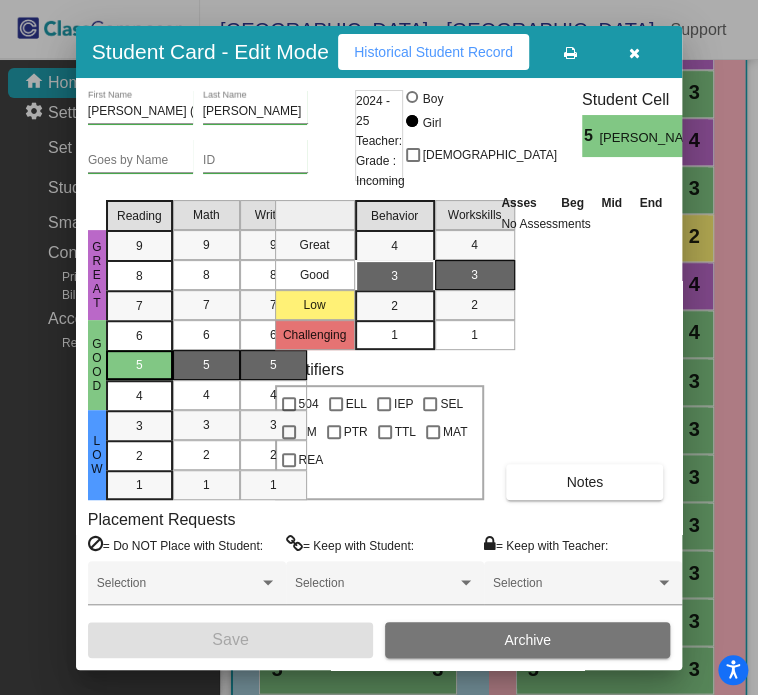 click on "5" at bounding box center [139, 365] 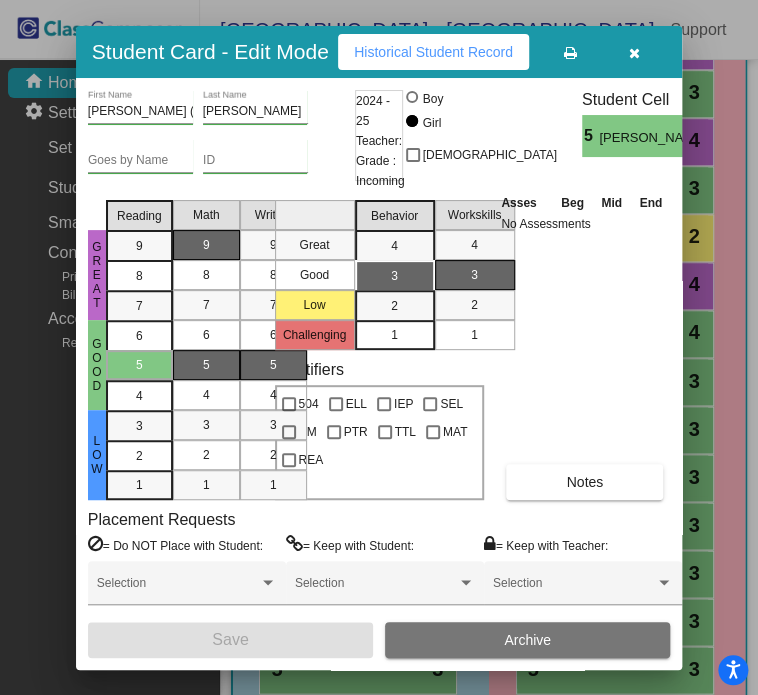 click on "9" at bounding box center [206, 245] 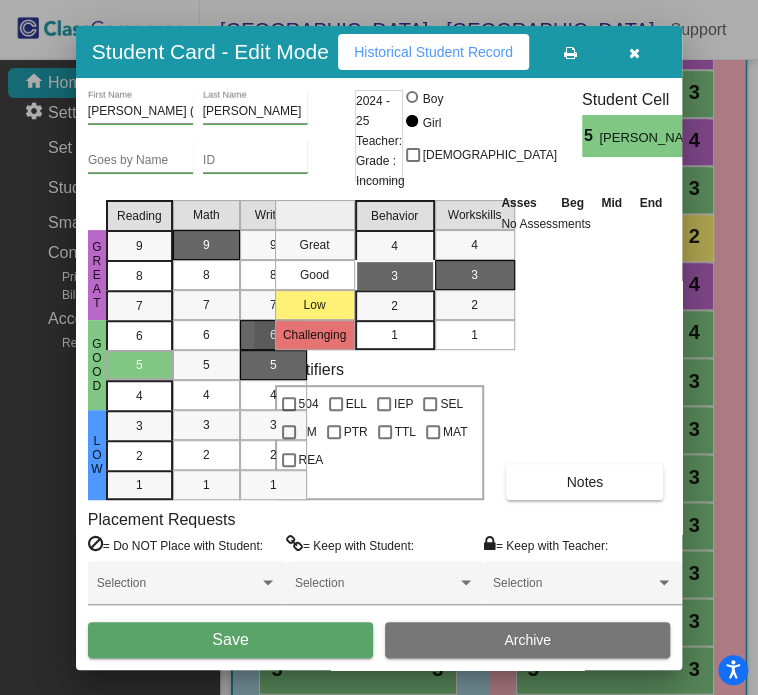 click on "6" at bounding box center [273, 335] 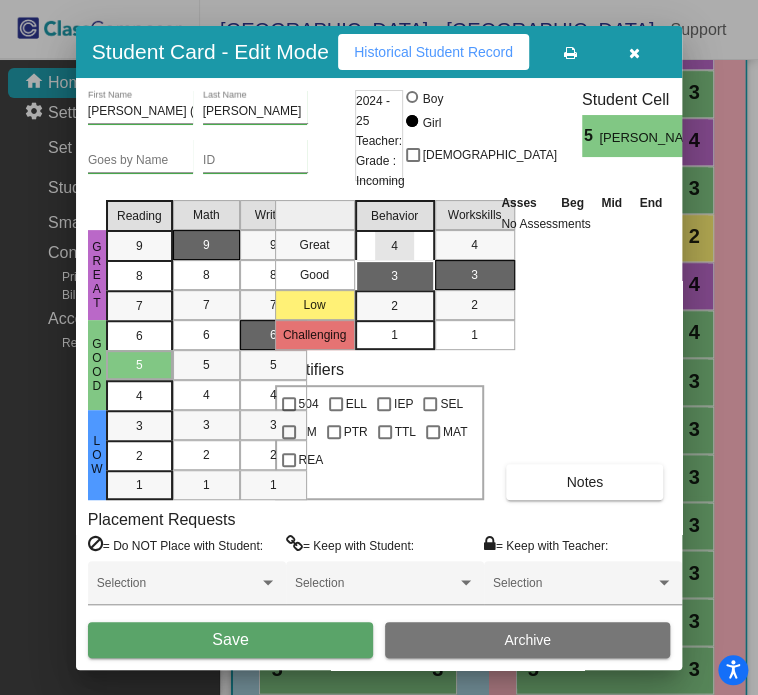 click on "4" at bounding box center [394, 246] 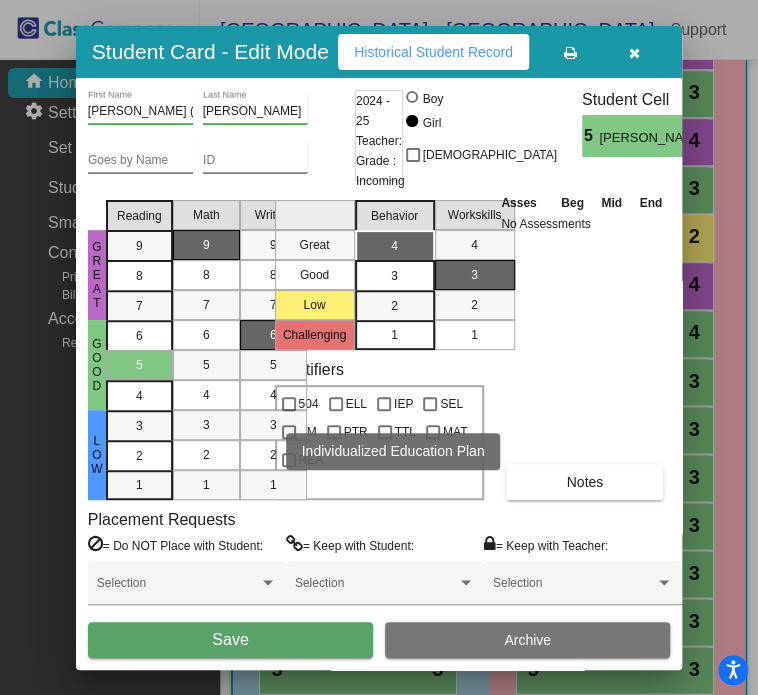 click at bounding box center (384, 404) 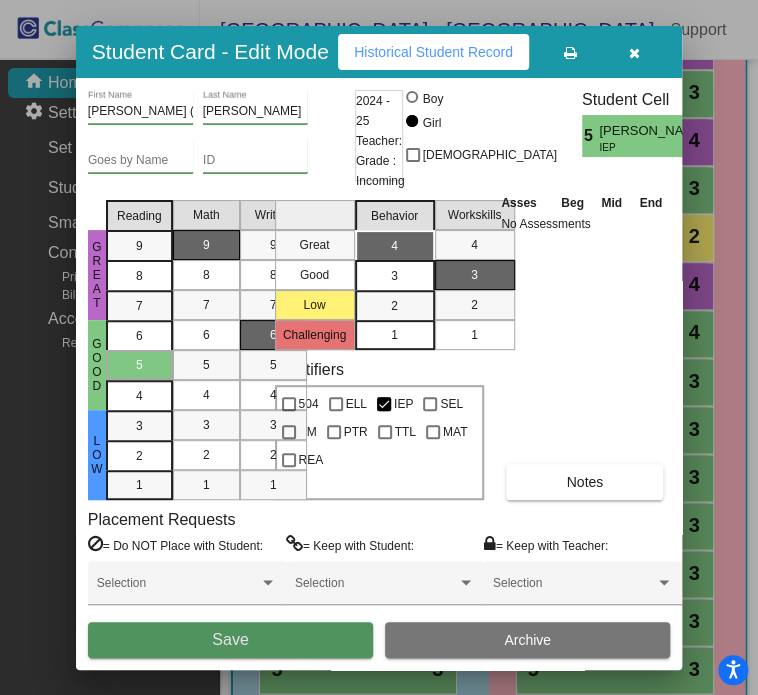 click on "Save" at bounding box center (230, 640) 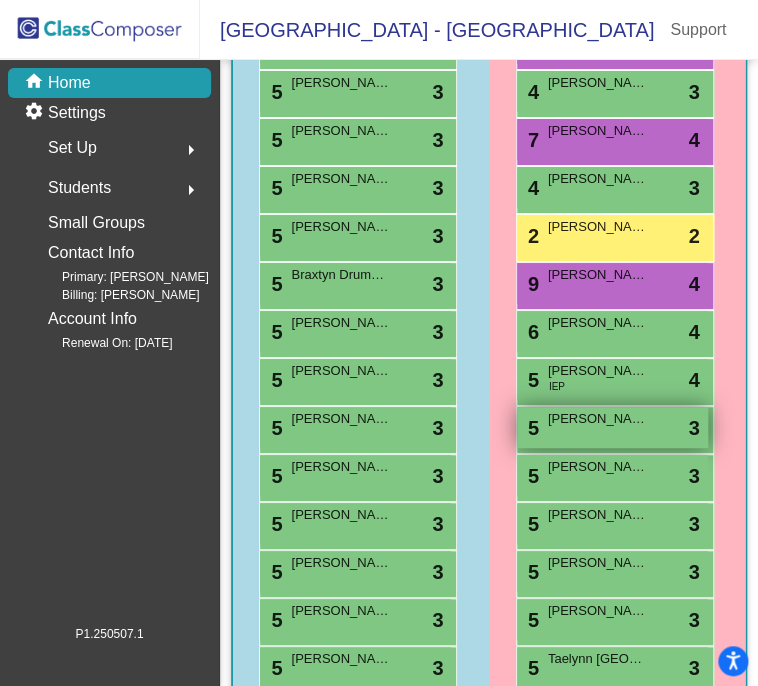 click on "5 [PERSON_NAME] lock do_not_disturb_alt 3" at bounding box center (612, 427) 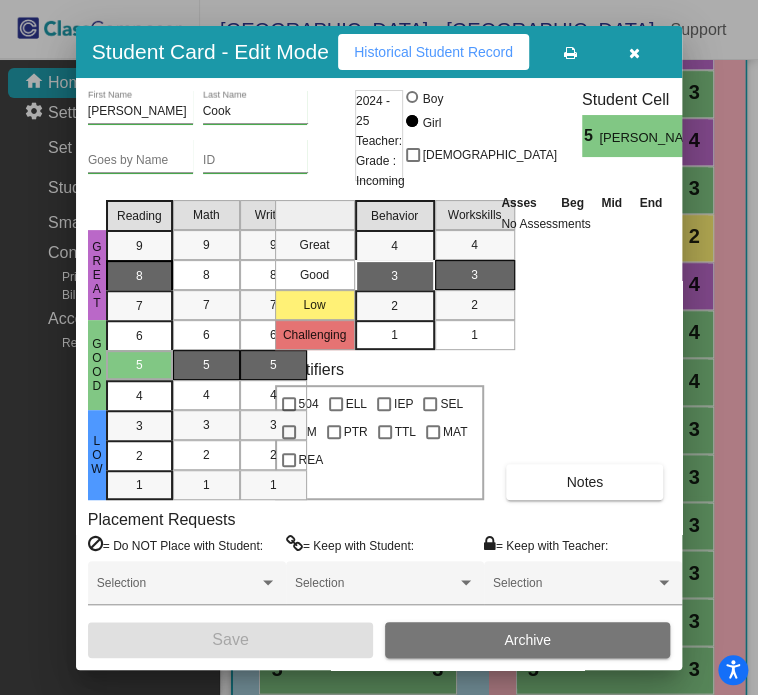 click on "8" at bounding box center (139, 246) 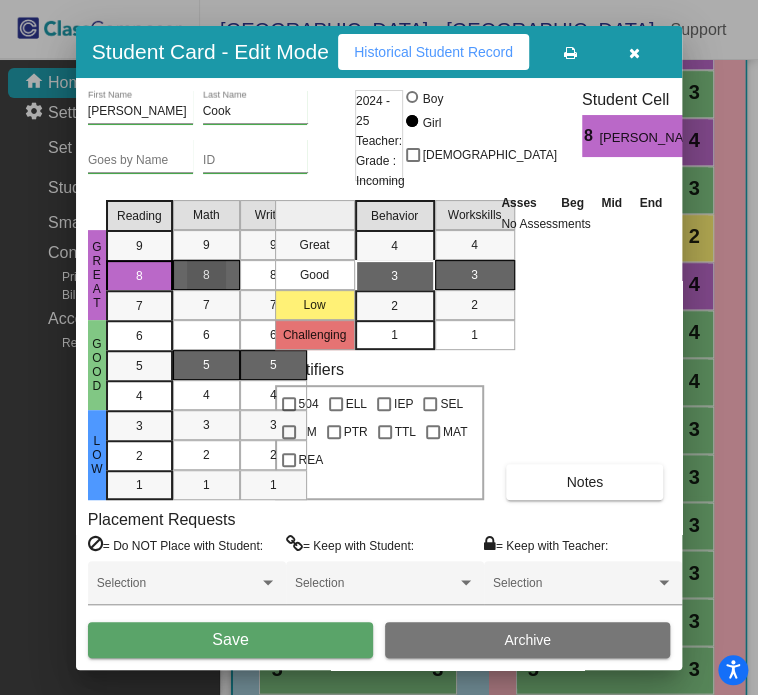 click on "8" at bounding box center [206, 275] 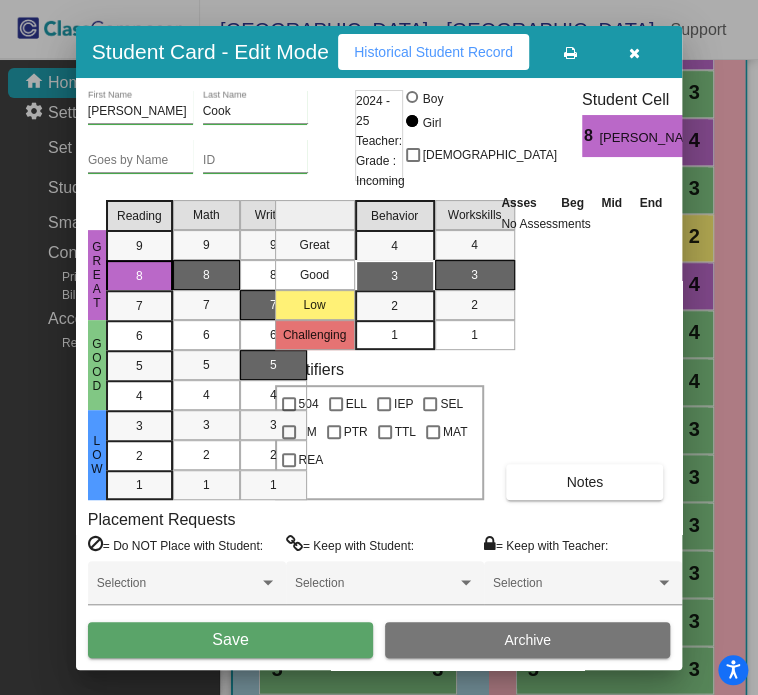click on "7" at bounding box center [273, 305] 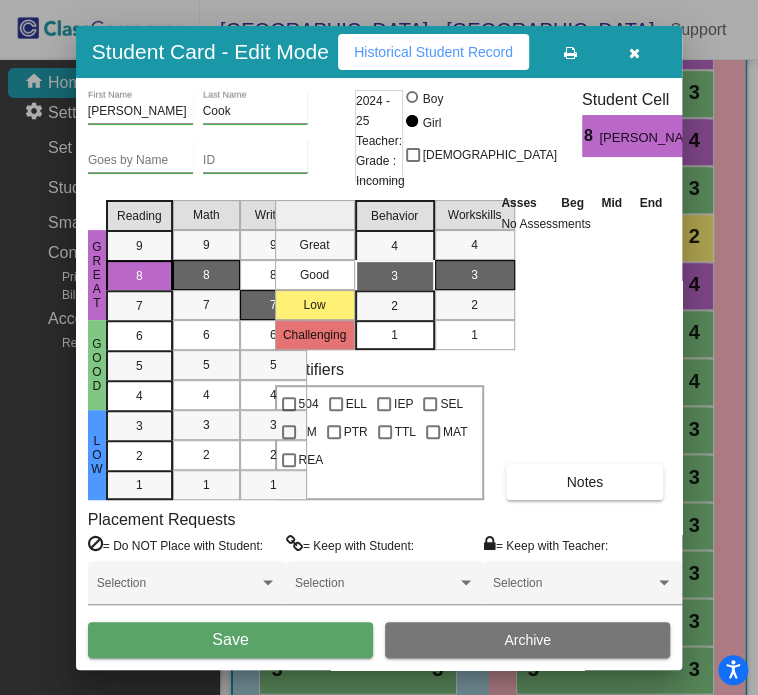click on "Save" at bounding box center [230, 639] 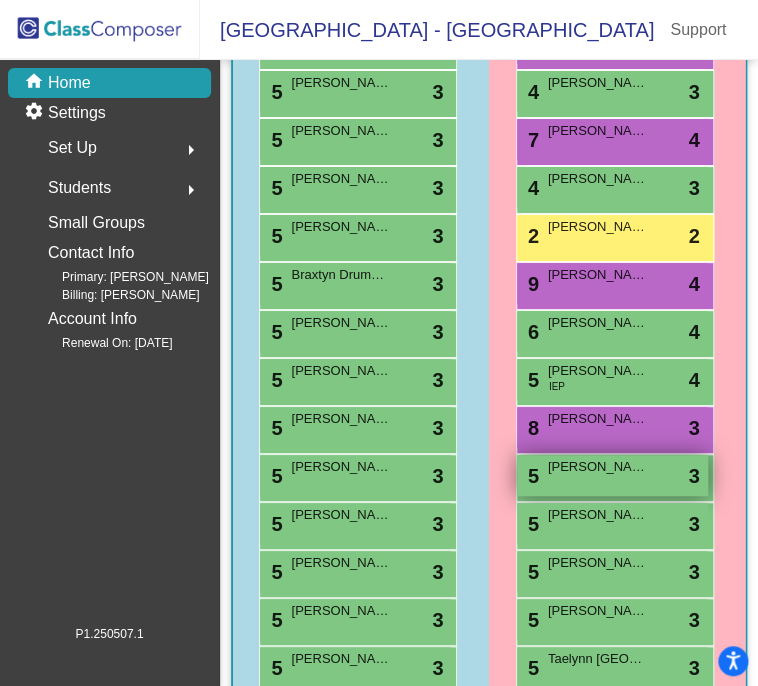 click on "5 [PERSON_NAME] lock do_not_disturb_alt 3" at bounding box center [612, 475] 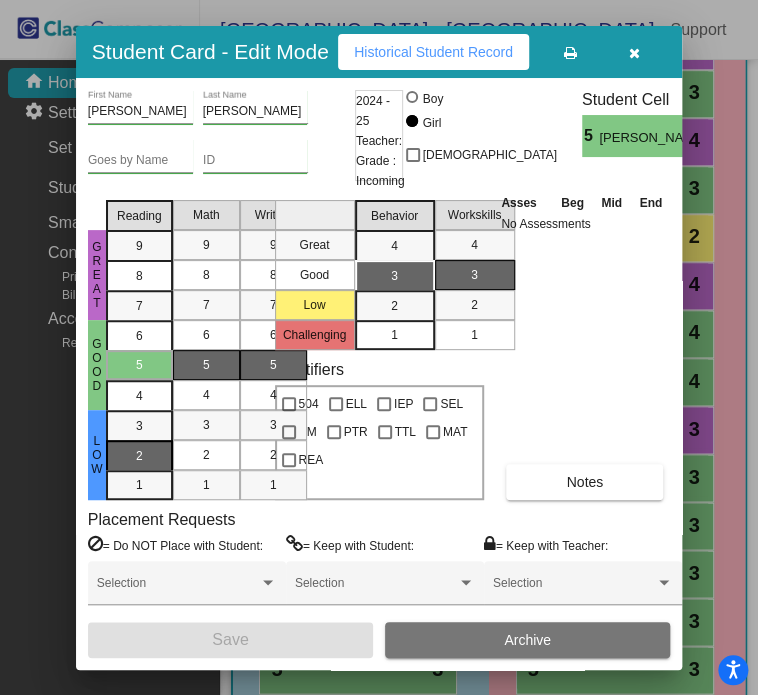 click on "2" at bounding box center [139, 426] 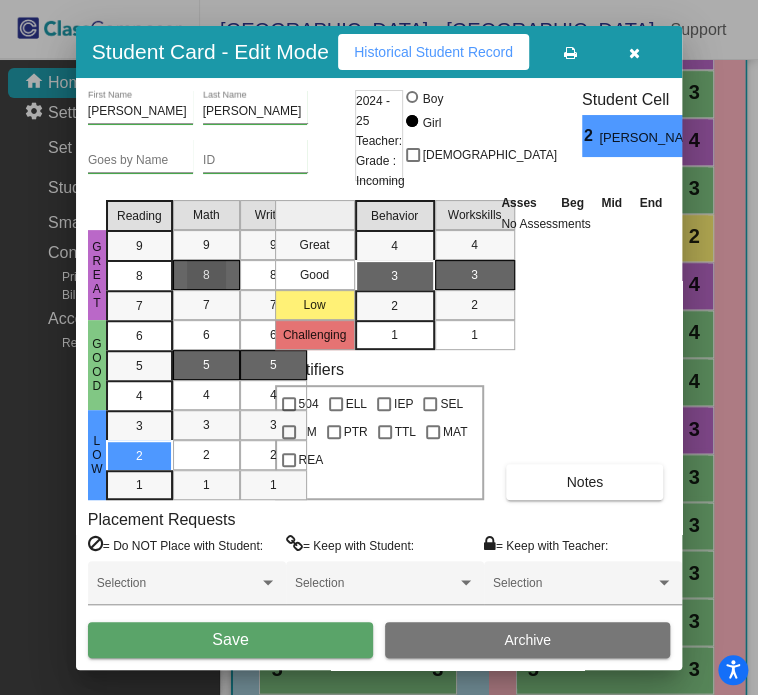 click on "8" at bounding box center [206, 275] 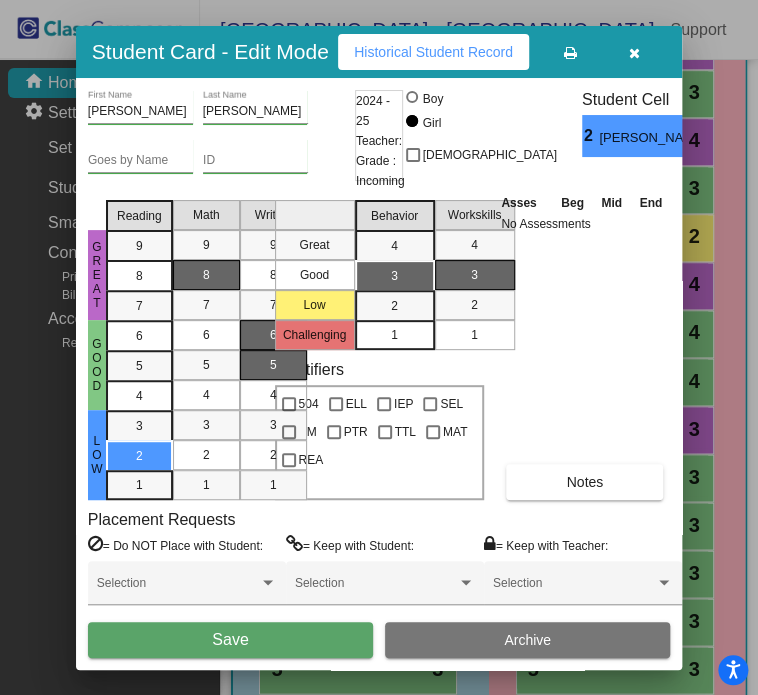 click on "6" at bounding box center (273, 335) 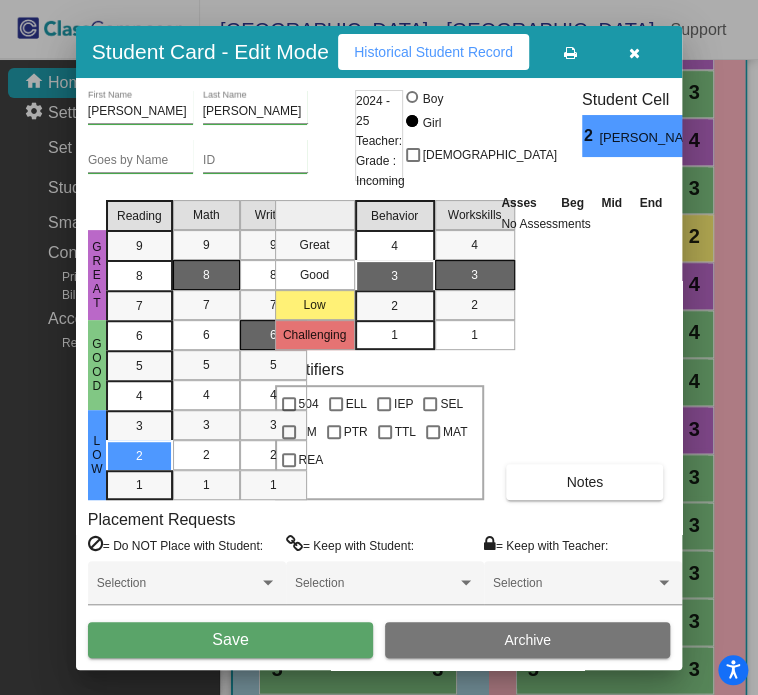 click on "4" at bounding box center (394, 246) 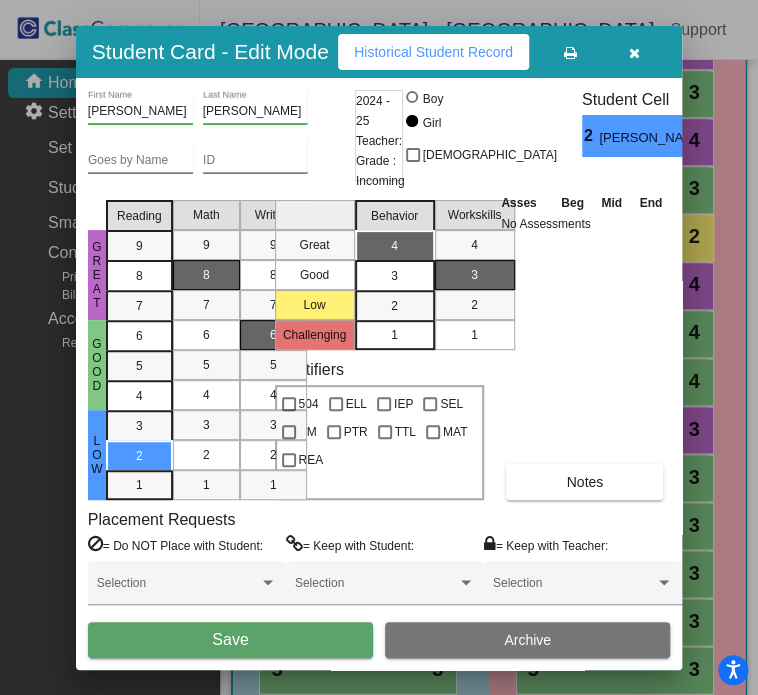 click on "Save" at bounding box center [230, 640] 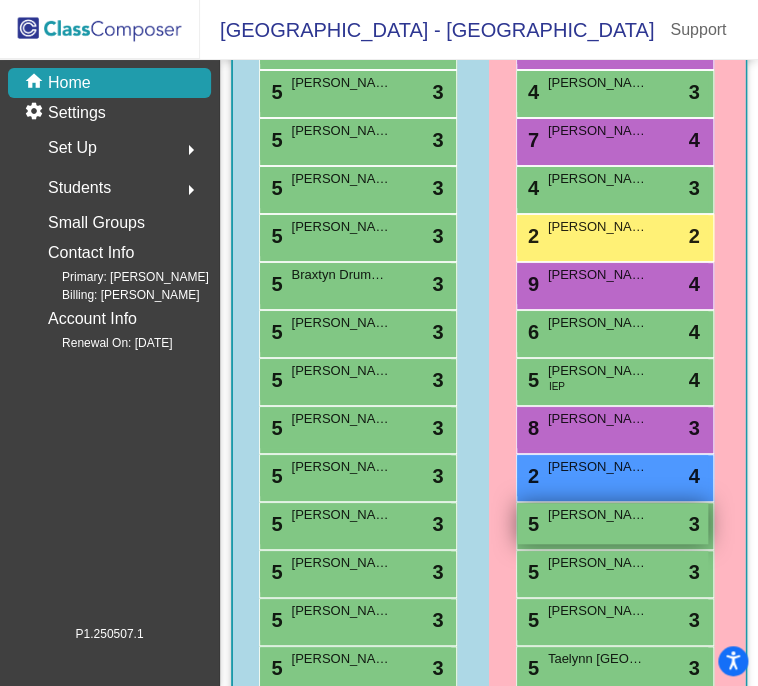 click on "[PERSON_NAME]" at bounding box center (598, 515) 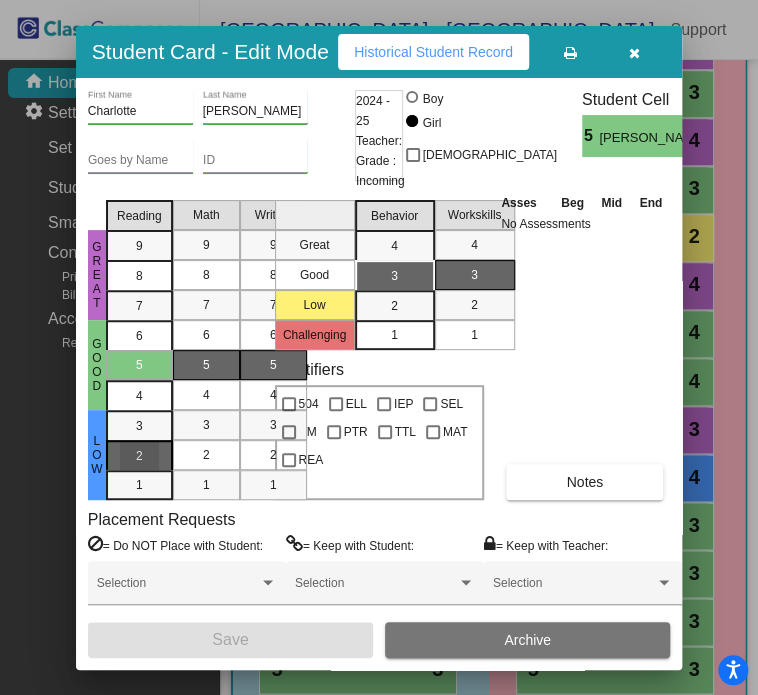click on "2" at bounding box center (139, 426) 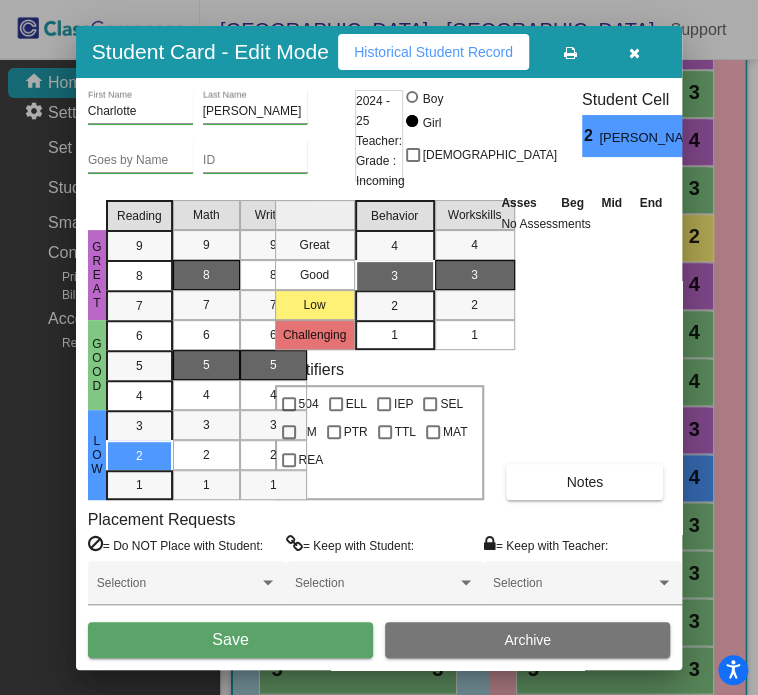 click on "8" at bounding box center [206, 275] 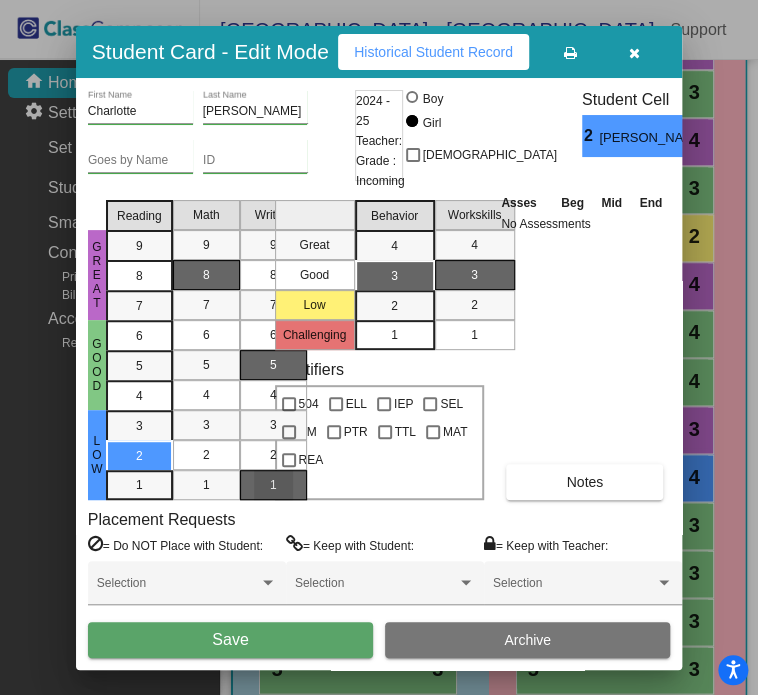 click on "1" at bounding box center (273, 485) 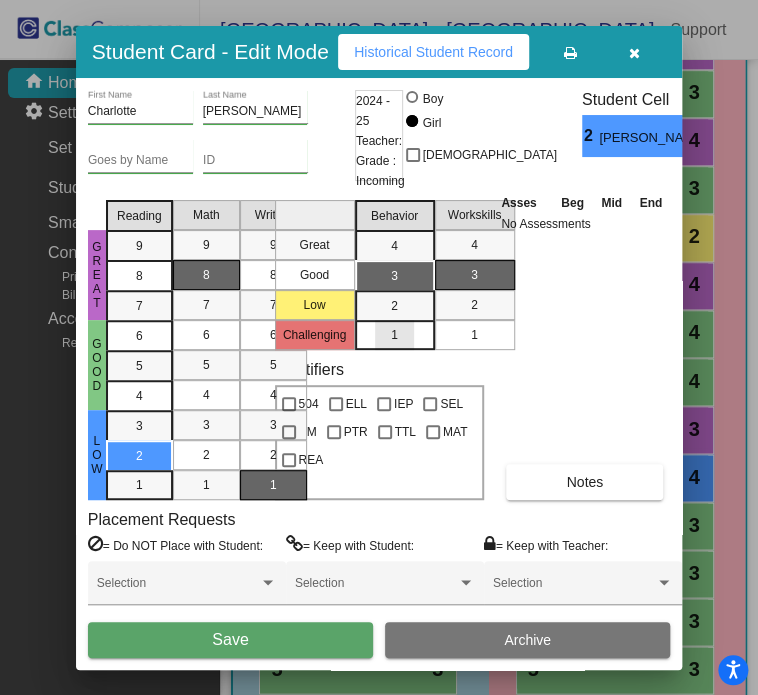 click on "1" at bounding box center (394, 335) 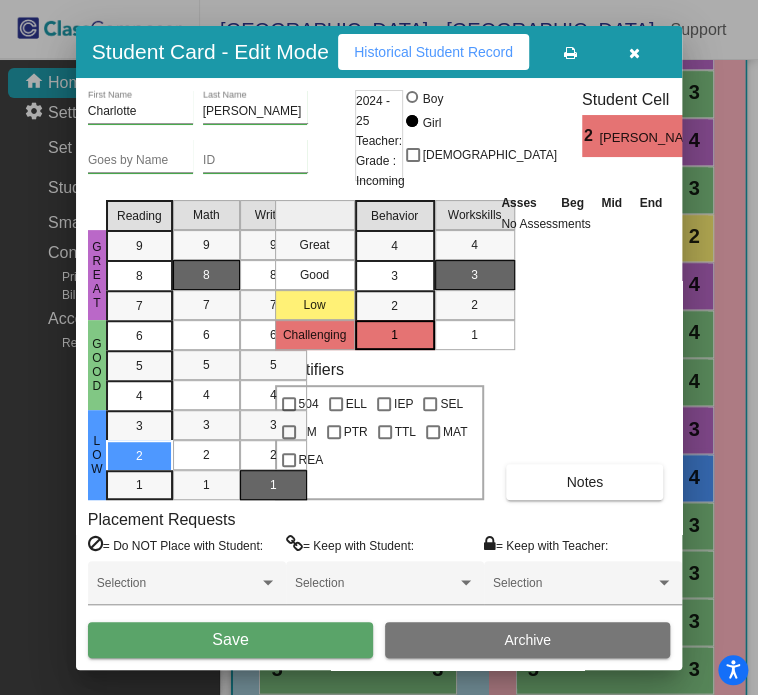 click on "Save" at bounding box center (230, 640) 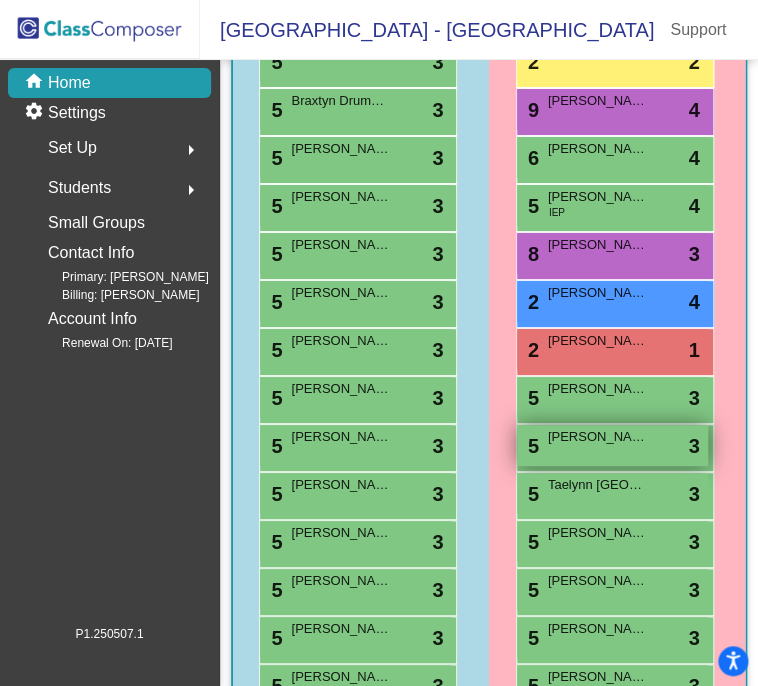 scroll, scrollTop: 860, scrollLeft: 0, axis: vertical 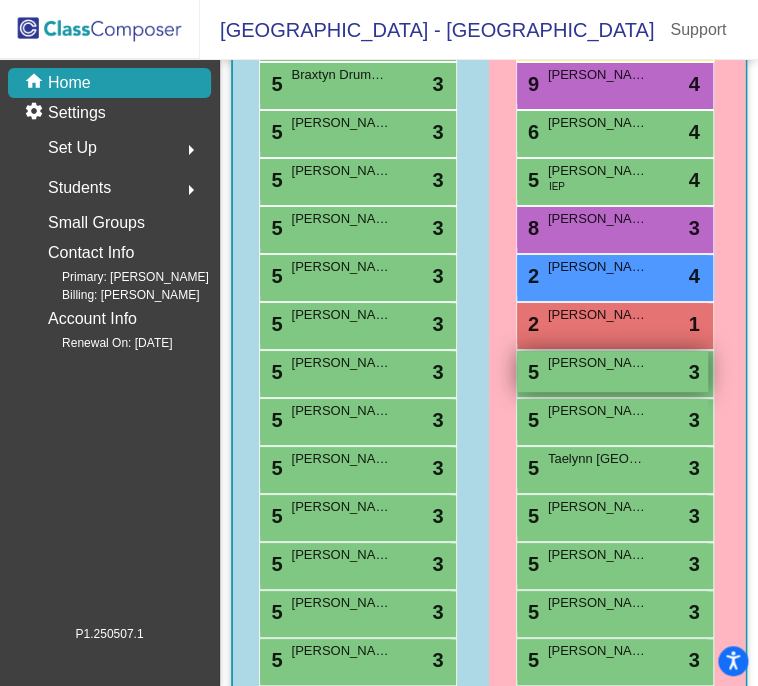 click on "[PERSON_NAME]" at bounding box center (598, 363) 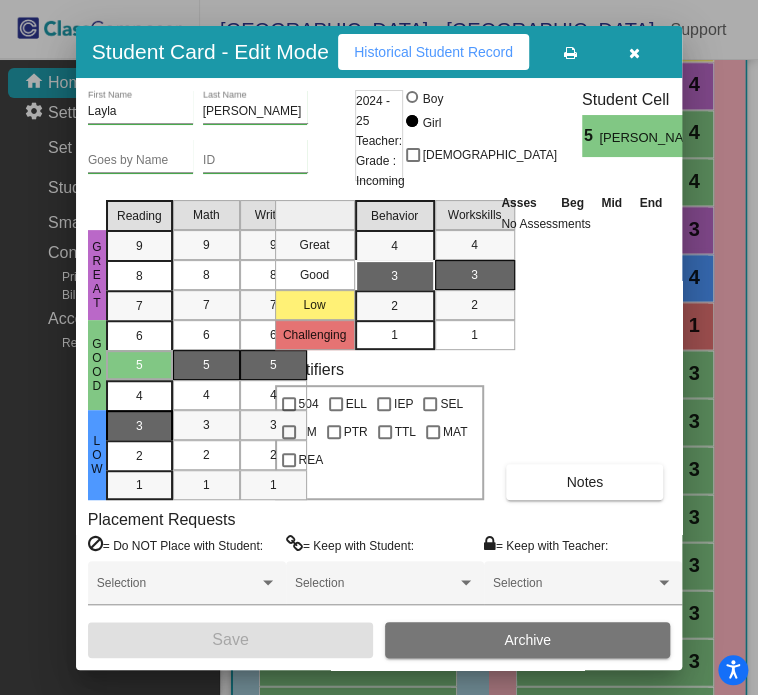 click on "3" at bounding box center (139, 426) 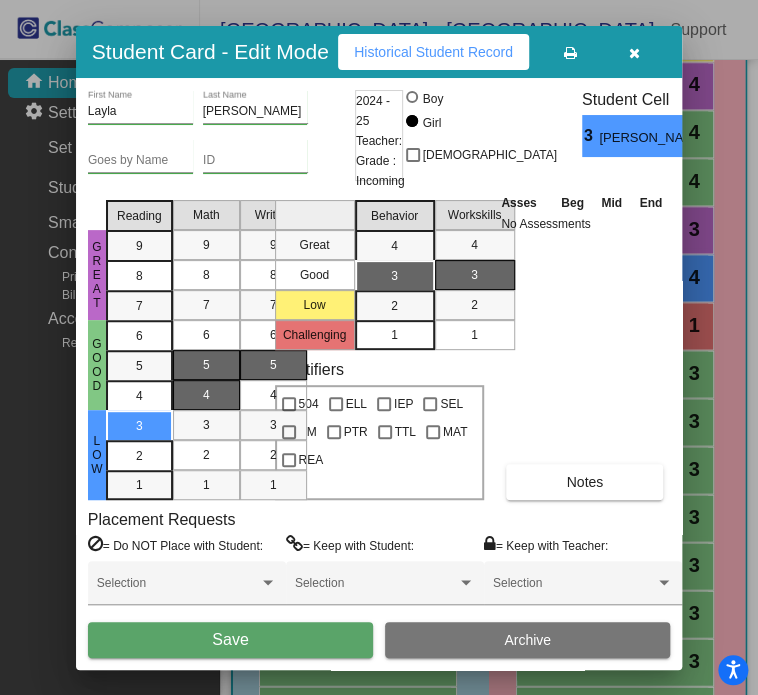 click on "4" at bounding box center [206, 395] 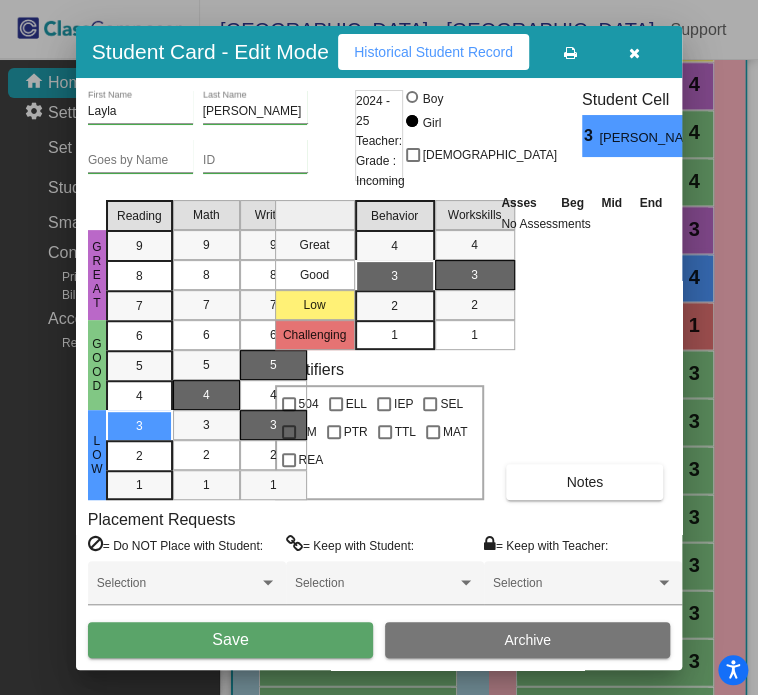 click on "3" at bounding box center (273, 425) 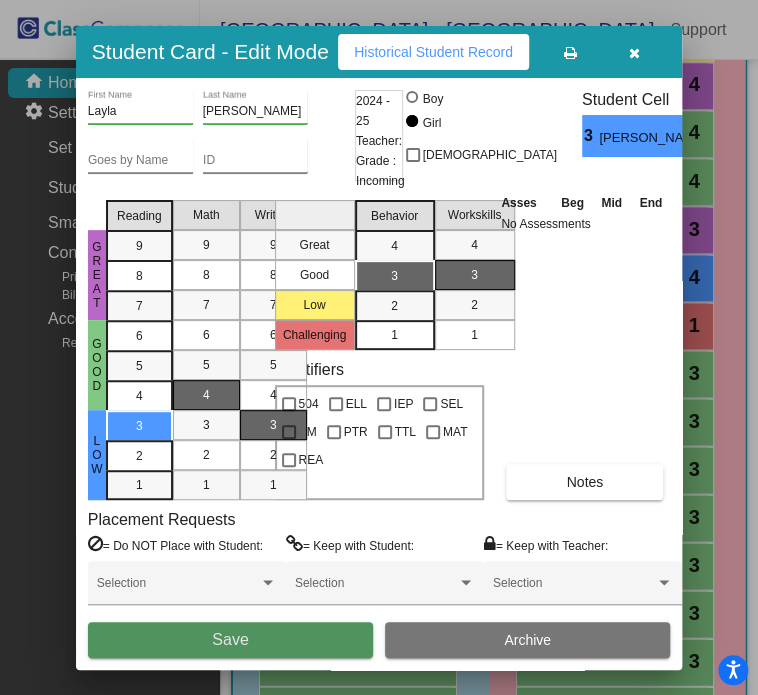 click on "Save" at bounding box center (230, 640) 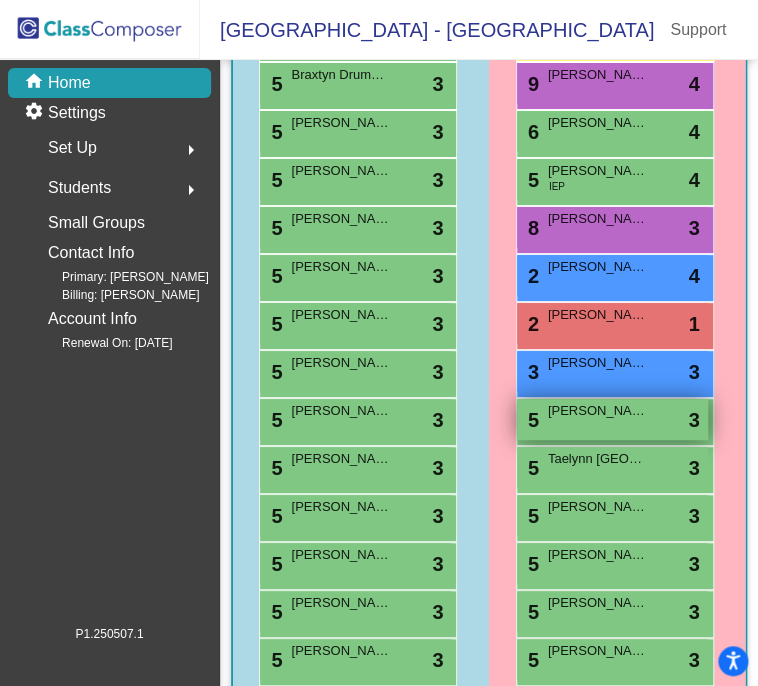 click on "[PERSON_NAME]" at bounding box center [598, 411] 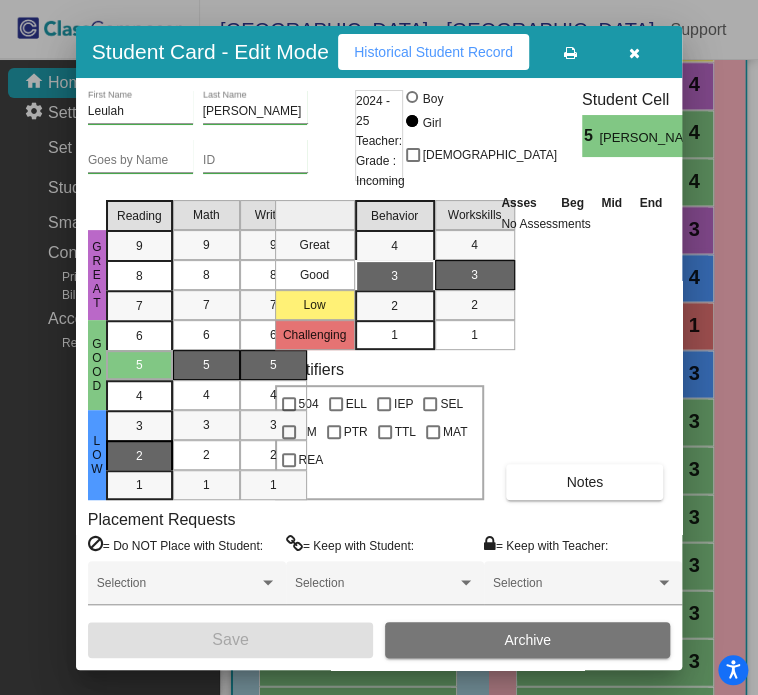 click on "2" at bounding box center [139, 426] 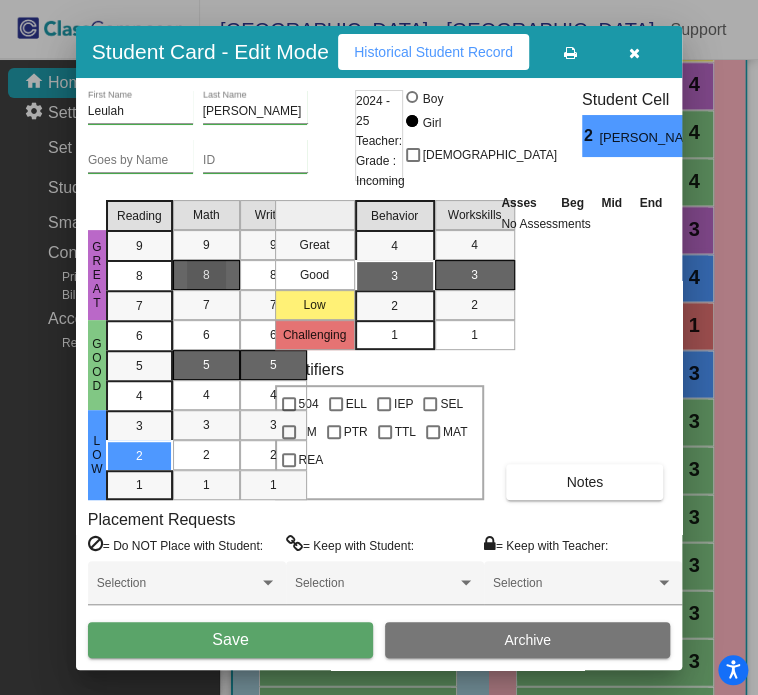 click on "8" at bounding box center [206, 275] 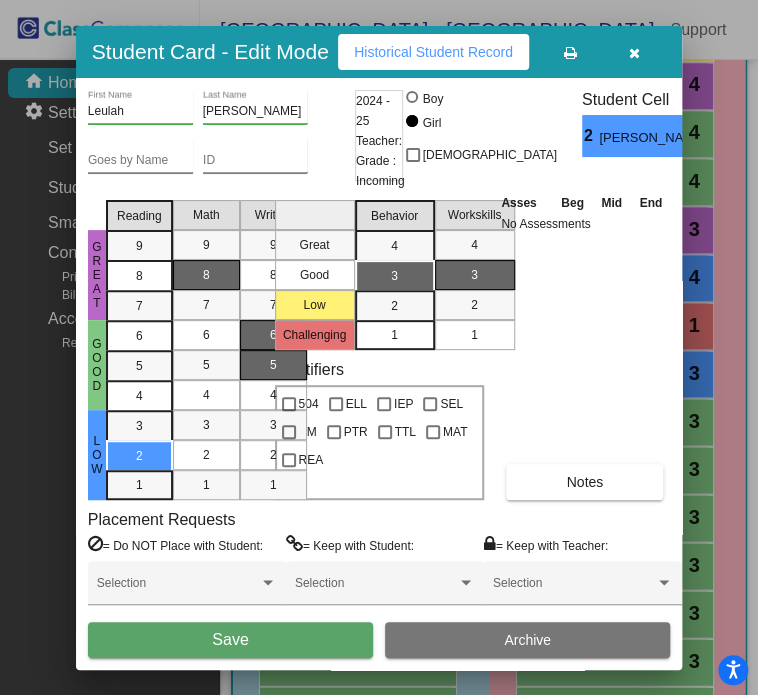 click on "6" at bounding box center (273, 335) 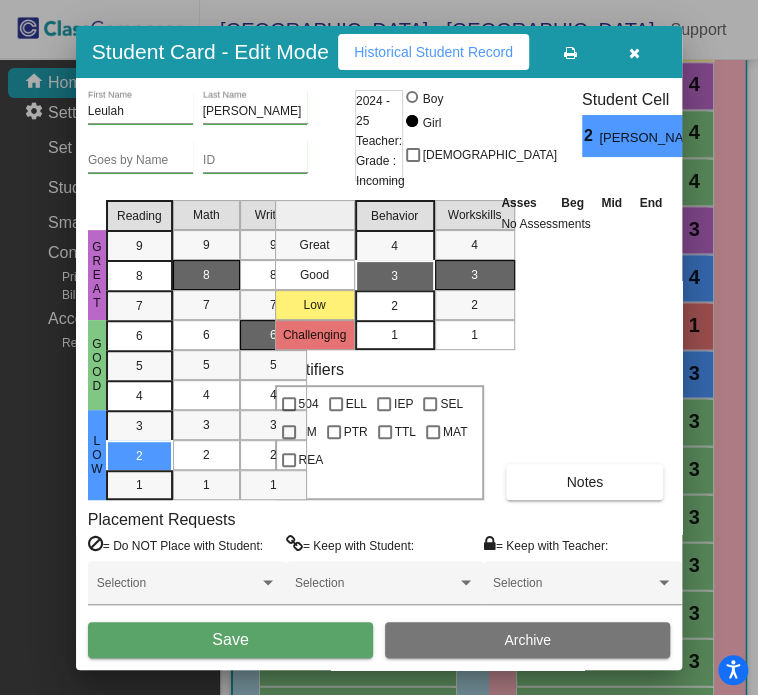 click on "2" at bounding box center (394, 306) 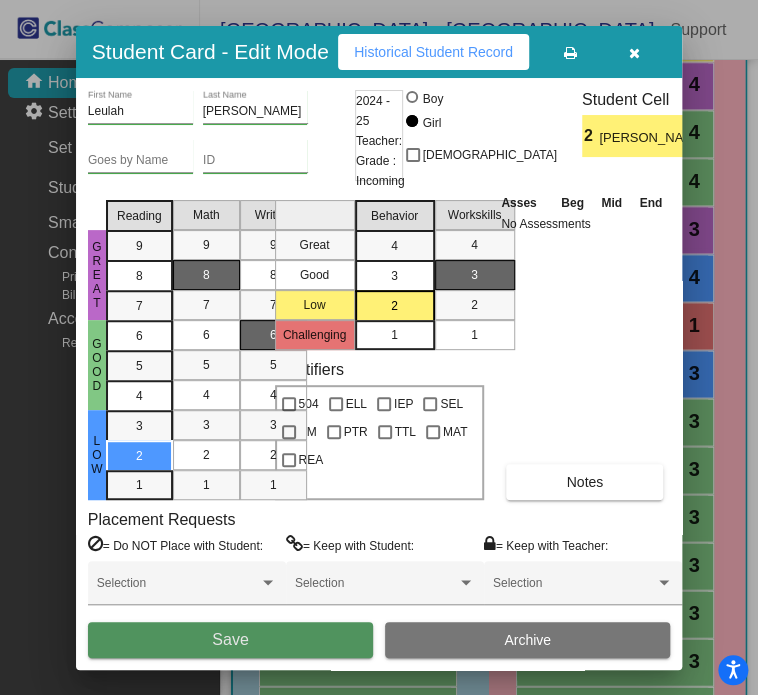 click on "Save" at bounding box center [230, 640] 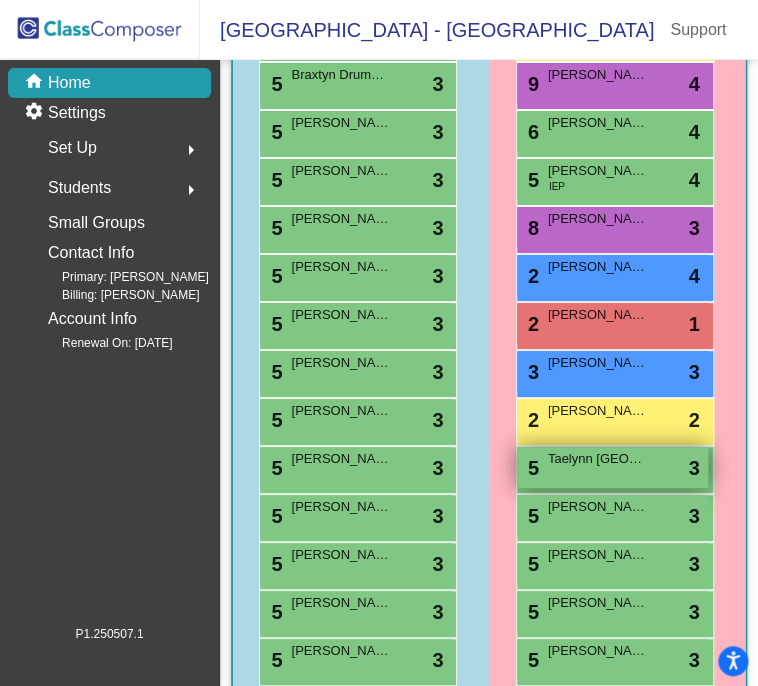 click on "5 Taelynn France lock do_not_disturb_alt 3" at bounding box center [612, 467] 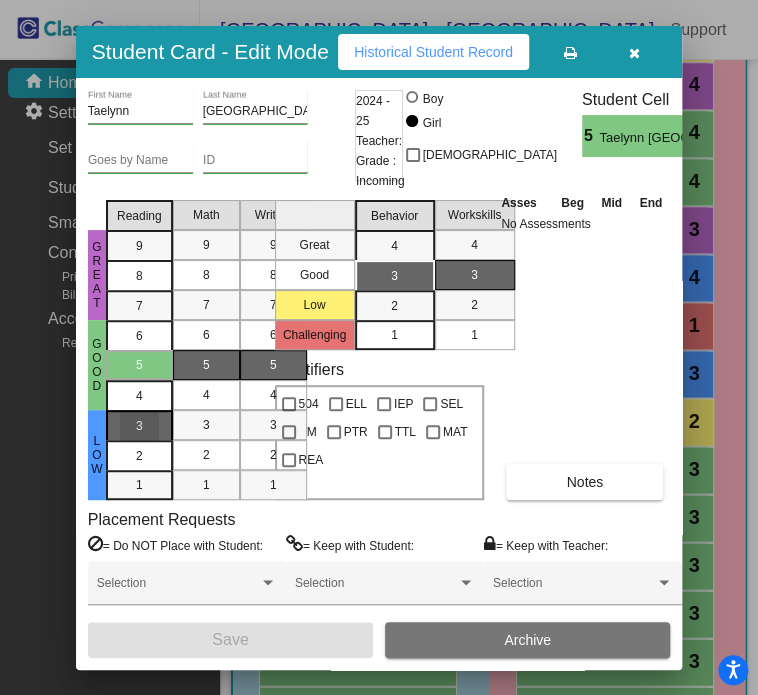 click on "3" at bounding box center (139, 426) 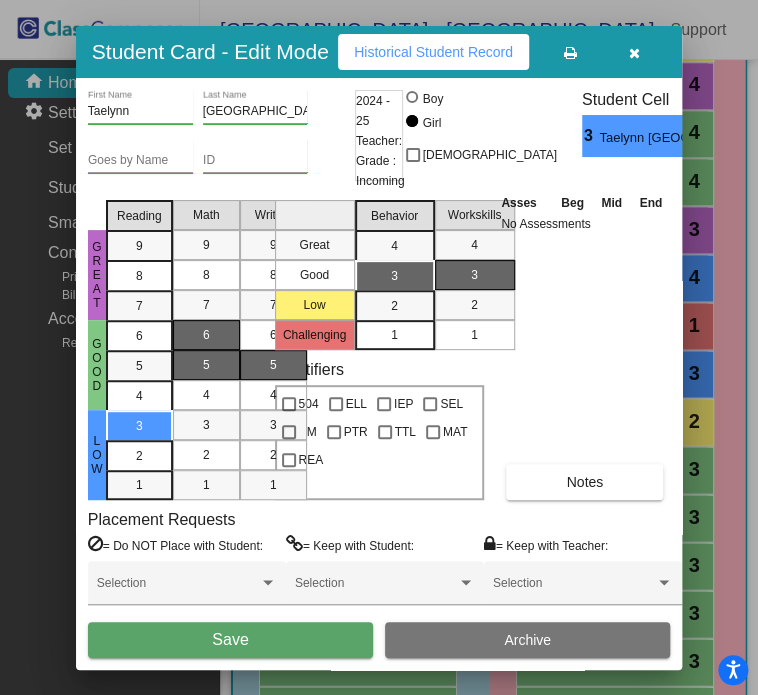 click on "6" at bounding box center (206, 335) 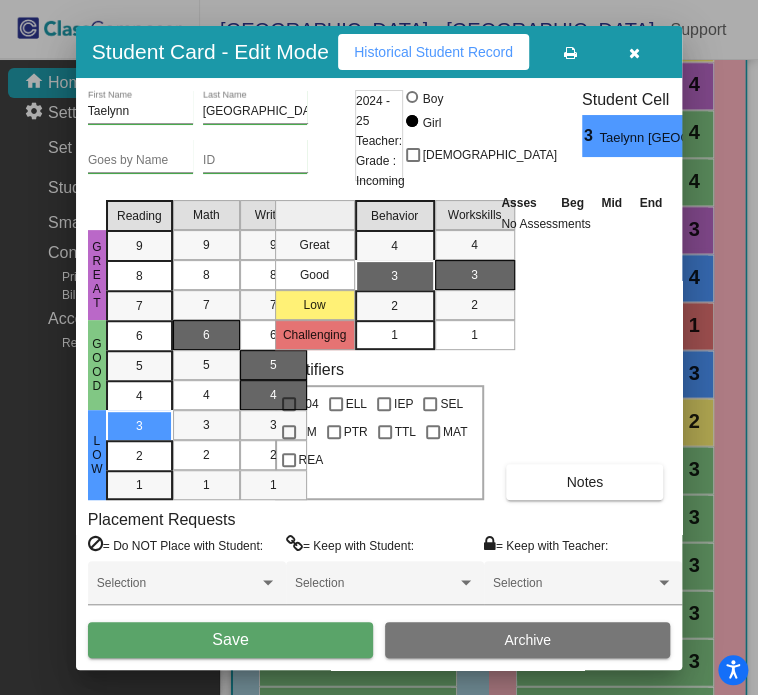 click on "4" at bounding box center (273, 395) 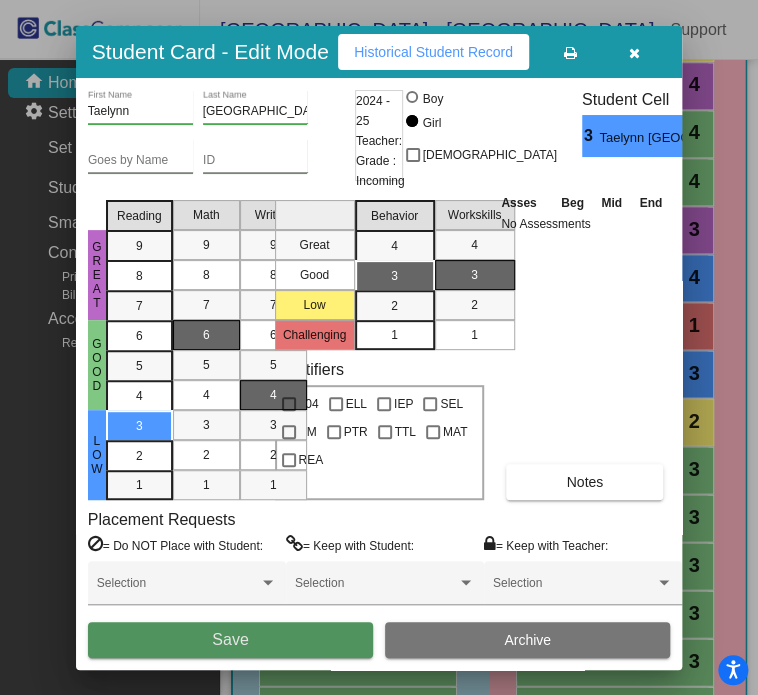 click on "Save" at bounding box center (230, 640) 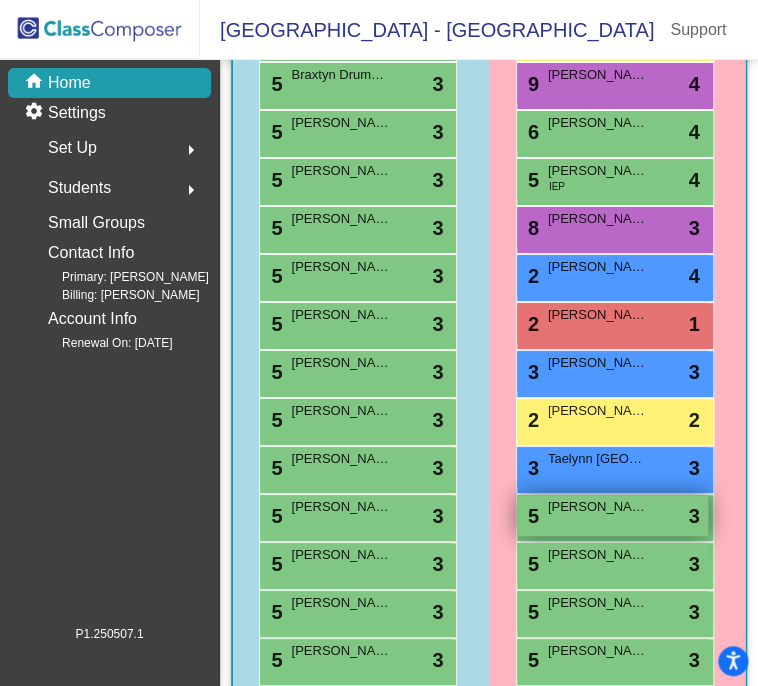 click on "[PERSON_NAME]" at bounding box center [598, 507] 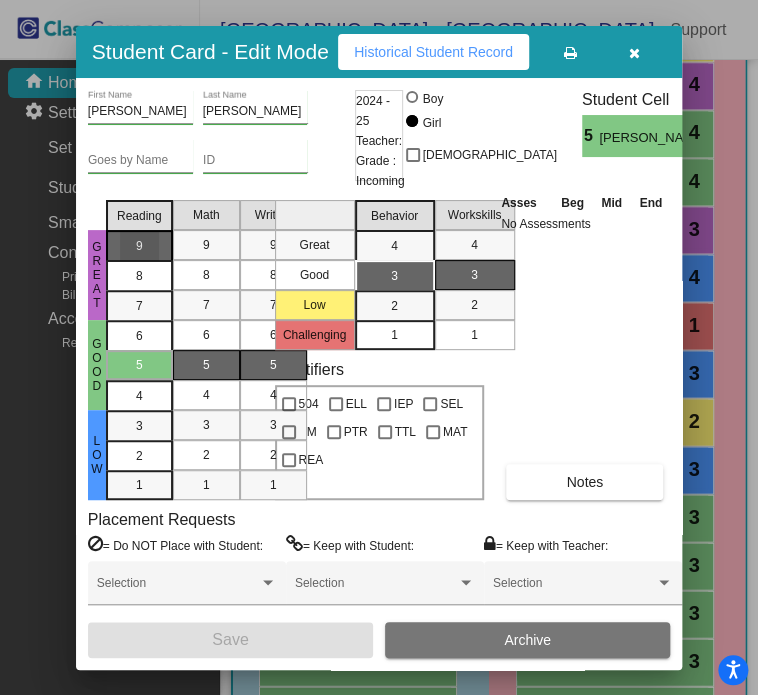 click on "9" at bounding box center (139, 246) 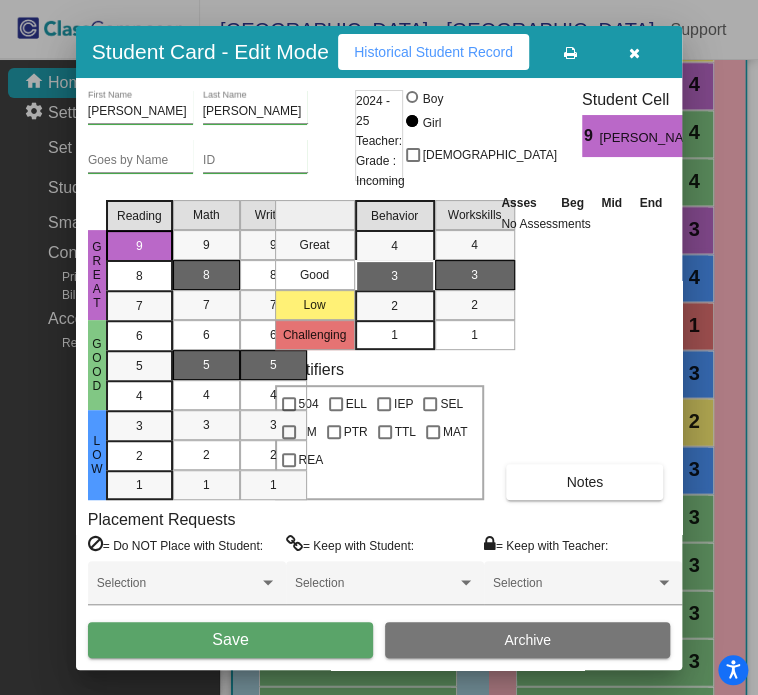 click on "8" at bounding box center [206, 275] 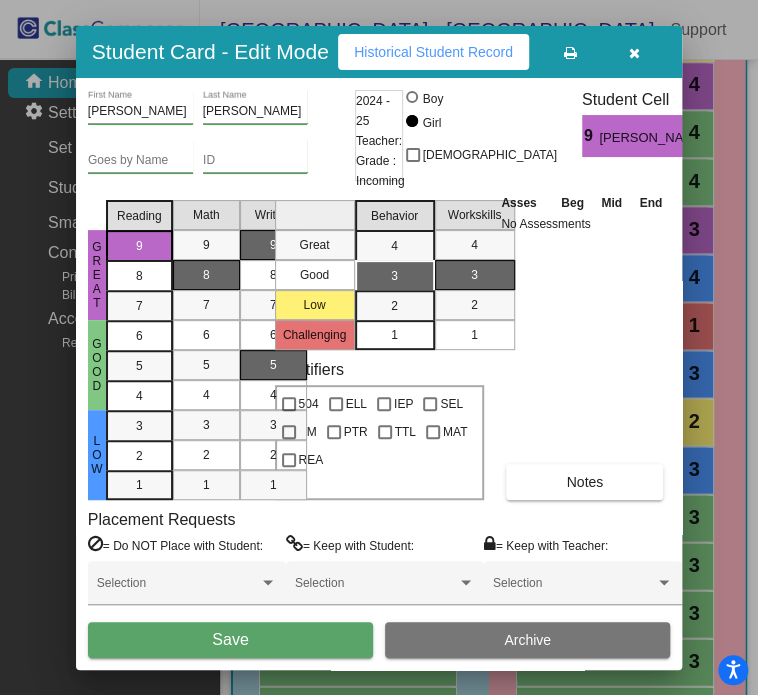 click on "9" at bounding box center (273, 245) 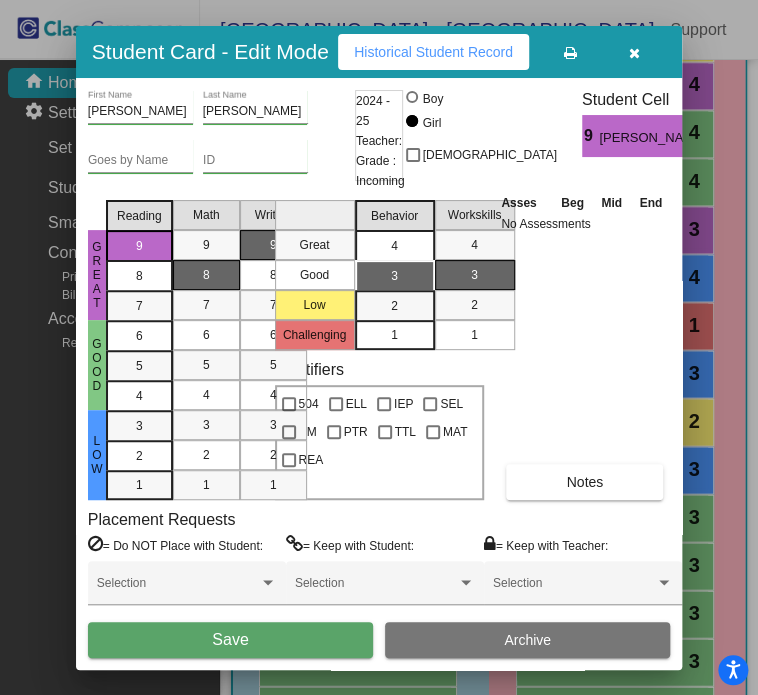 click on "4" at bounding box center [394, 246] 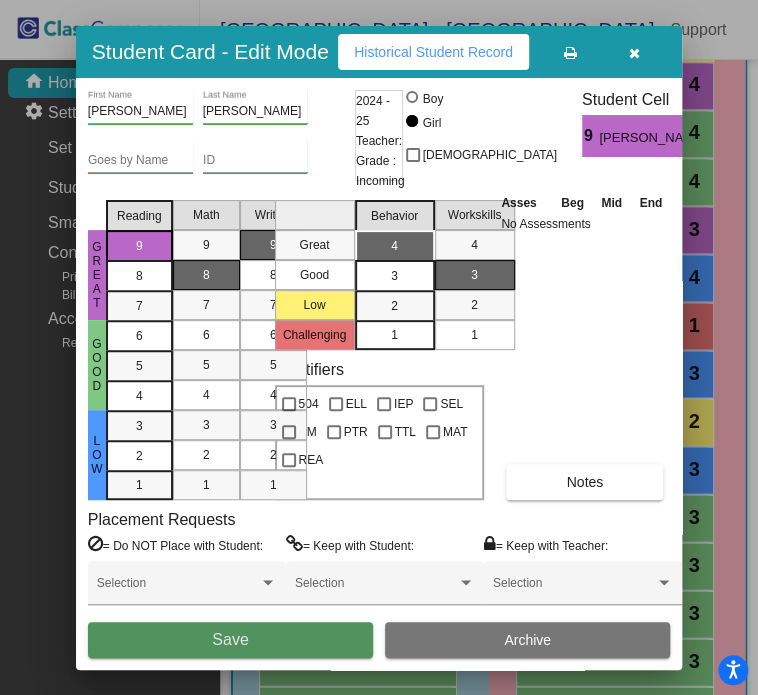 click on "Save" at bounding box center (230, 640) 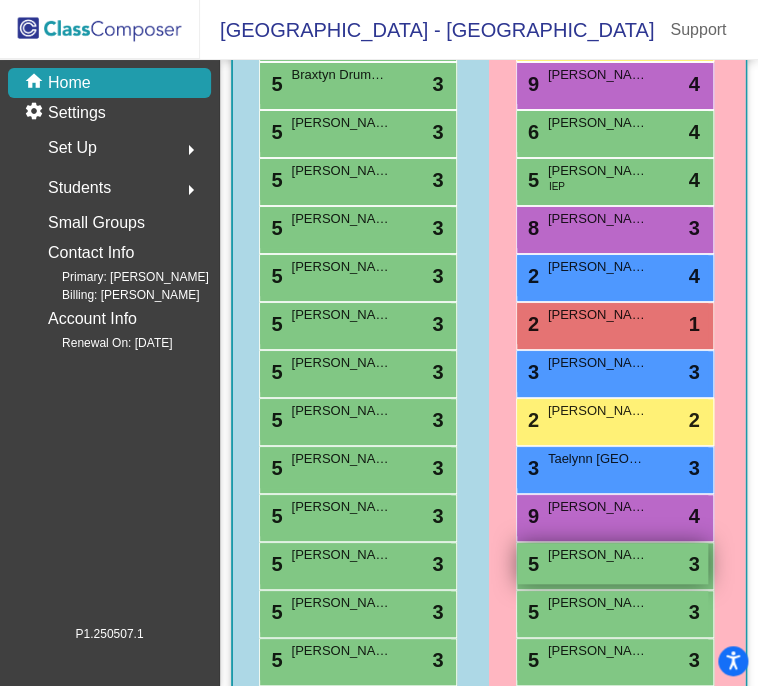 click on "5 [PERSON_NAME] lock do_not_disturb_alt 3" at bounding box center (612, 563) 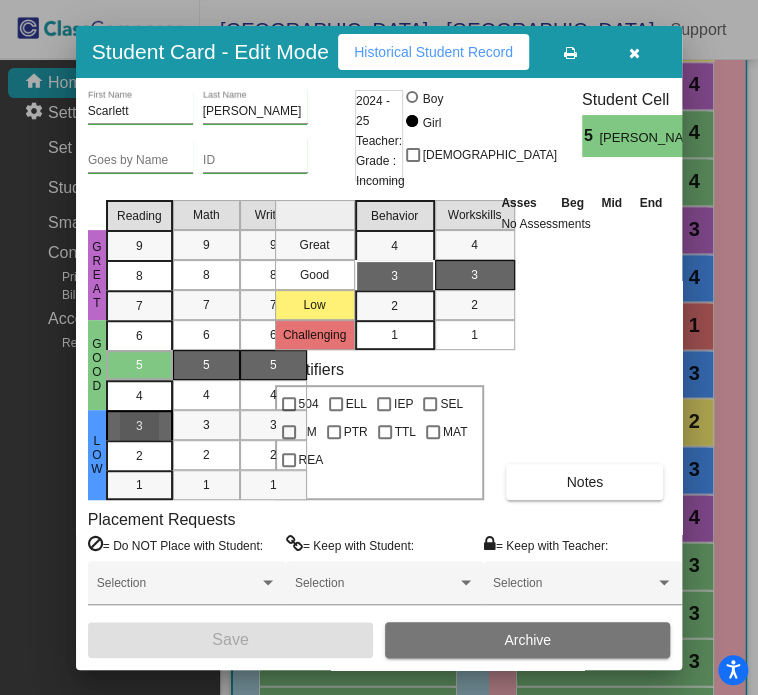 click on "3" at bounding box center (139, 426) 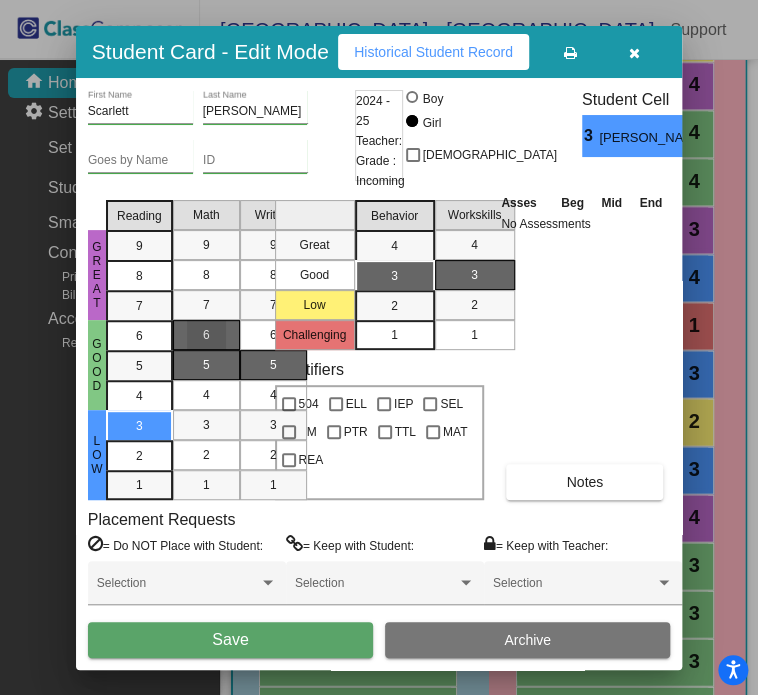 click on "6" at bounding box center (206, 335) 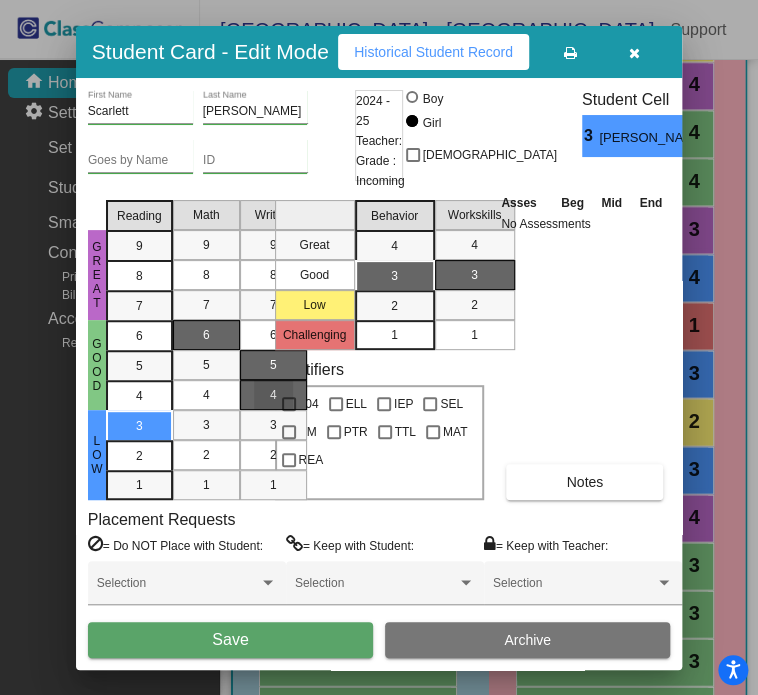 click on "4" at bounding box center (273, 395) 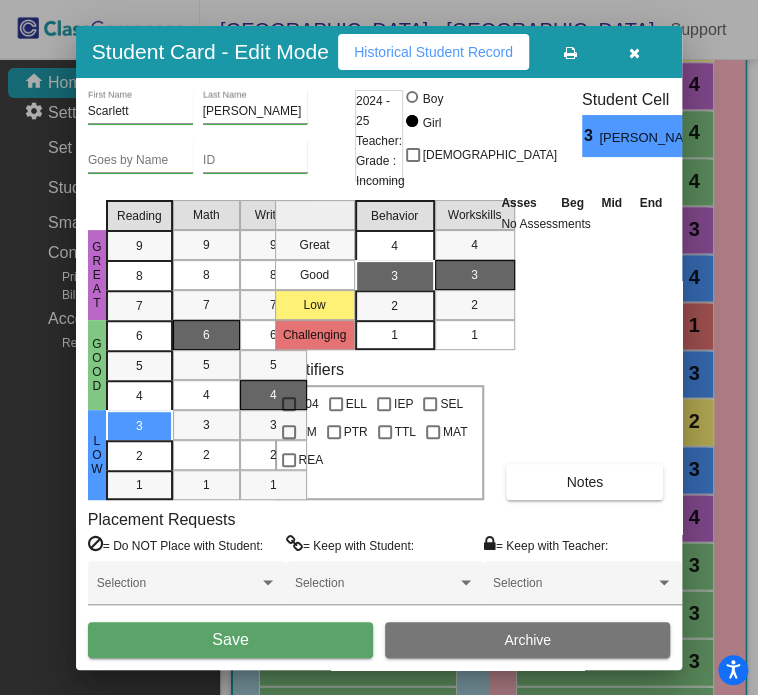 click on "4" at bounding box center [394, 246] 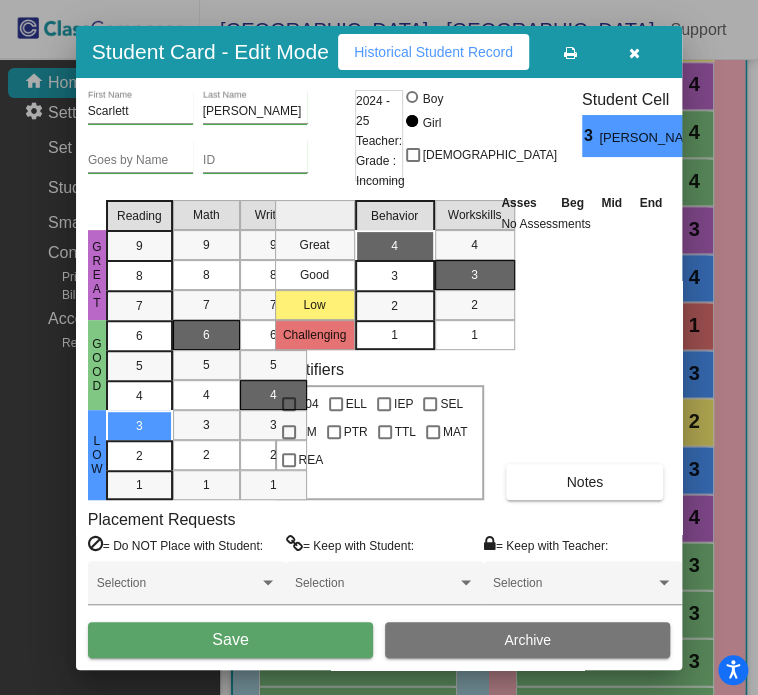 click on "Save" at bounding box center (230, 640) 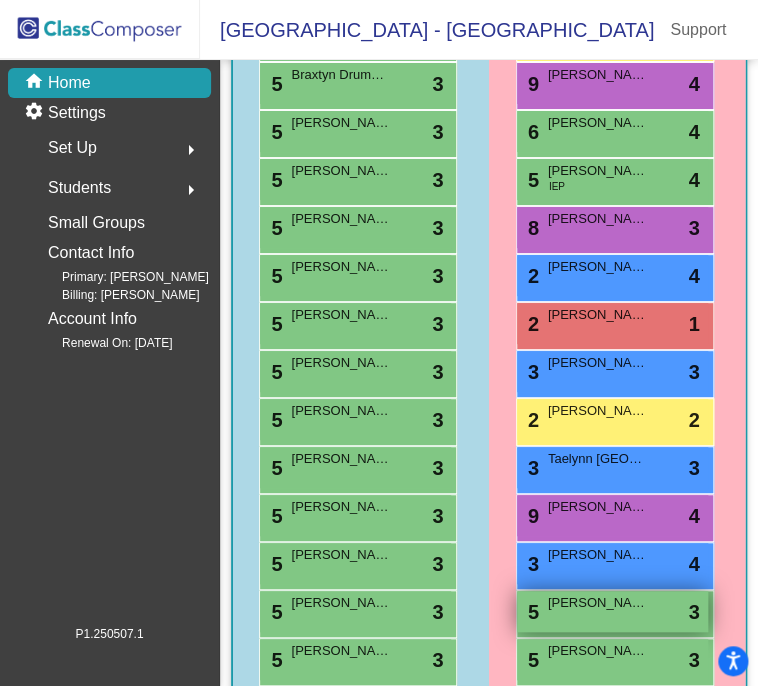click on "[PERSON_NAME]" at bounding box center [598, 603] 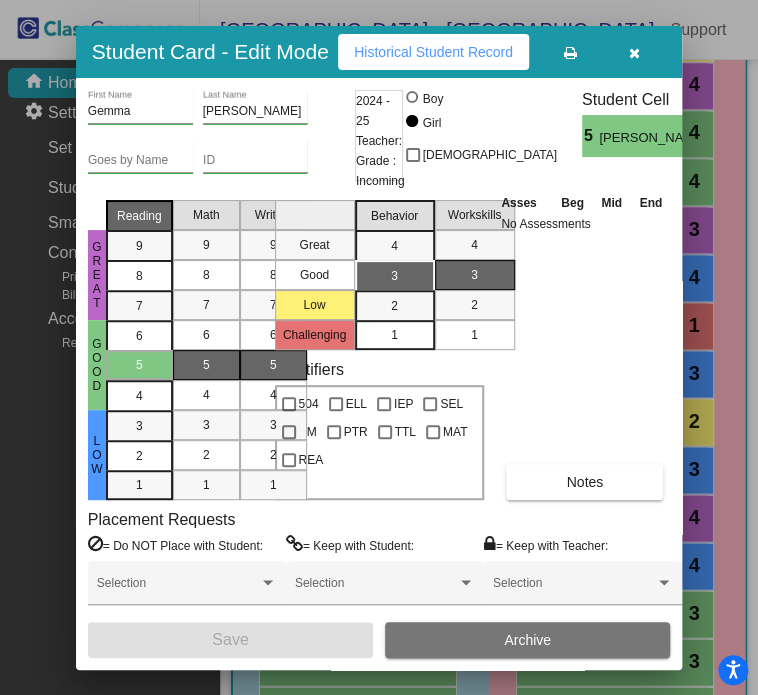 click on "9" at bounding box center [139, 246] 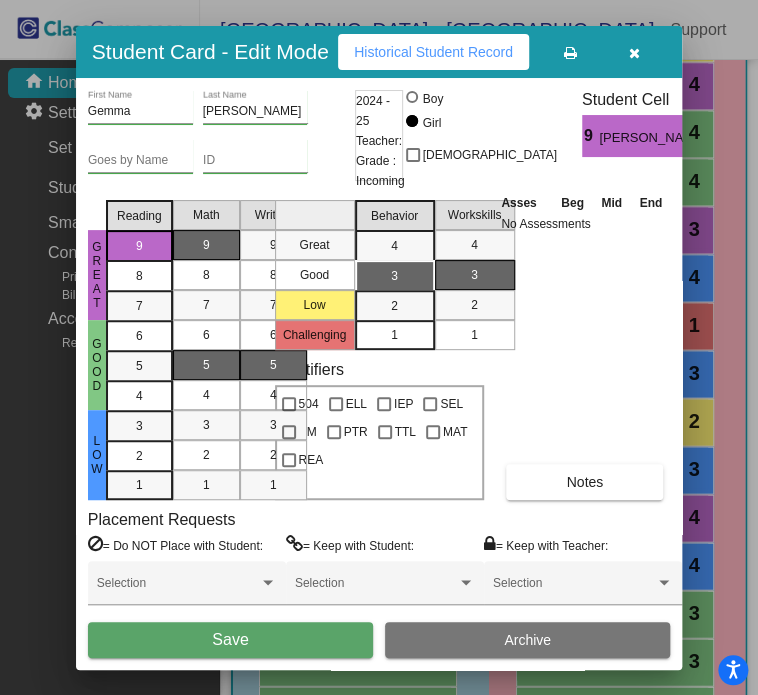 click on "9" at bounding box center (206, 245) 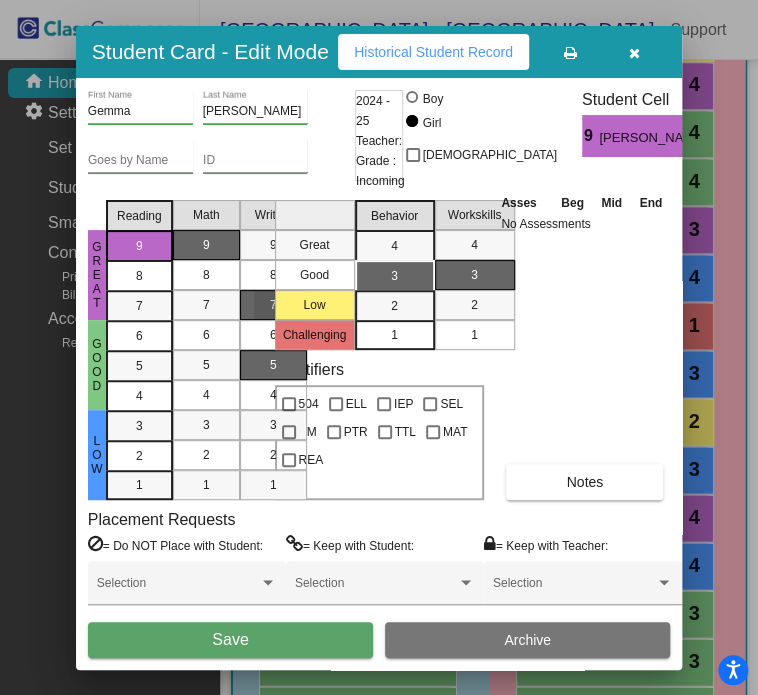 click on "7" at bounding box center (273, 305) 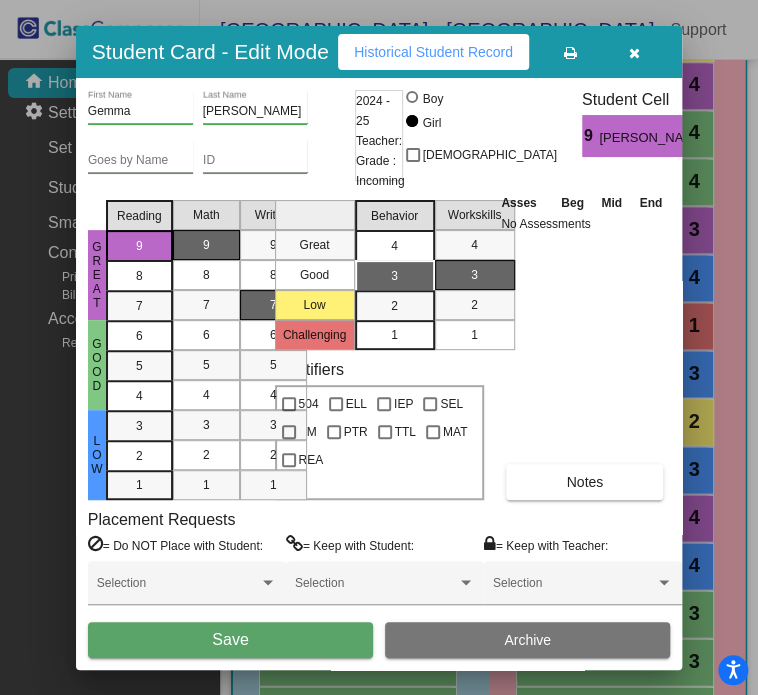 click on "4" at bounding box center (394, 246) 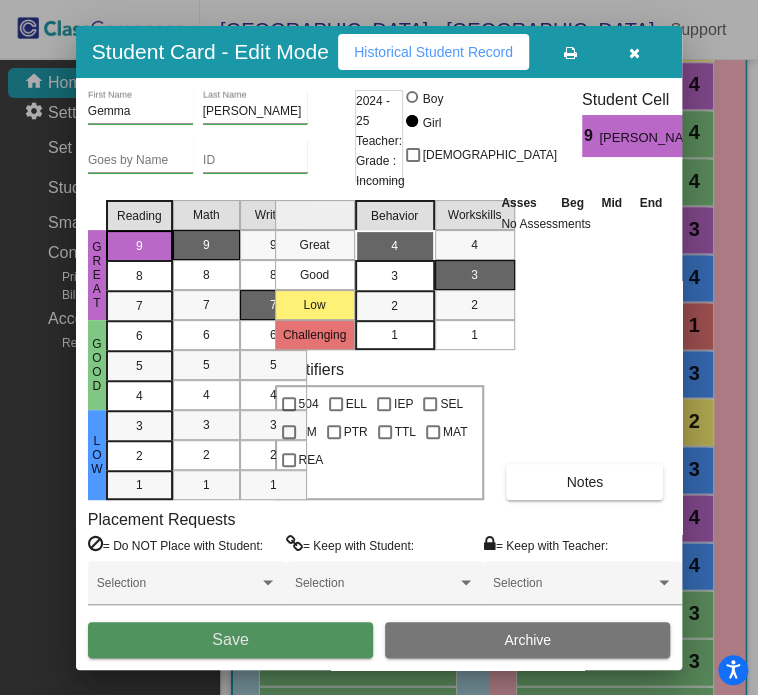 click on "Save" at bounding box center [230, 640] 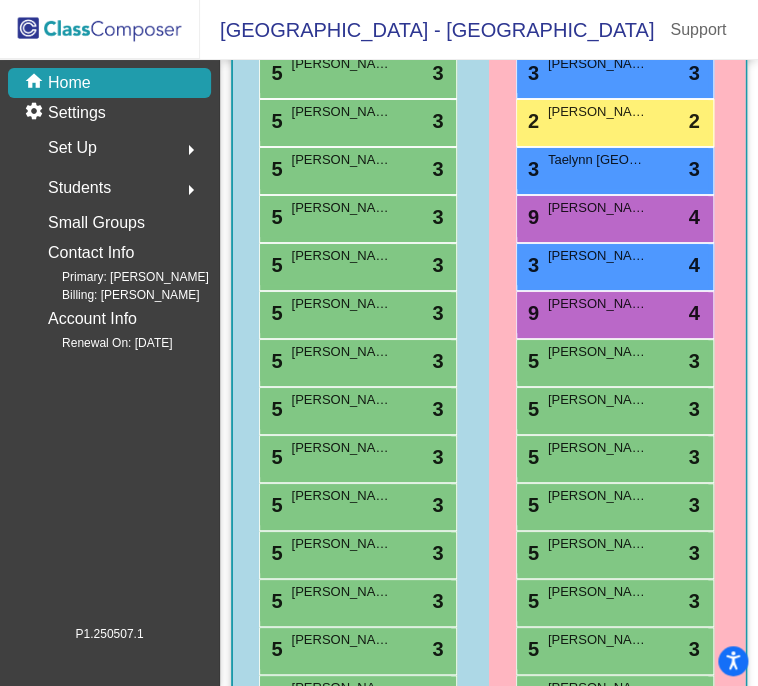 scroll, scrollTop: 1160, scrollLeft: 0, axis: vertical 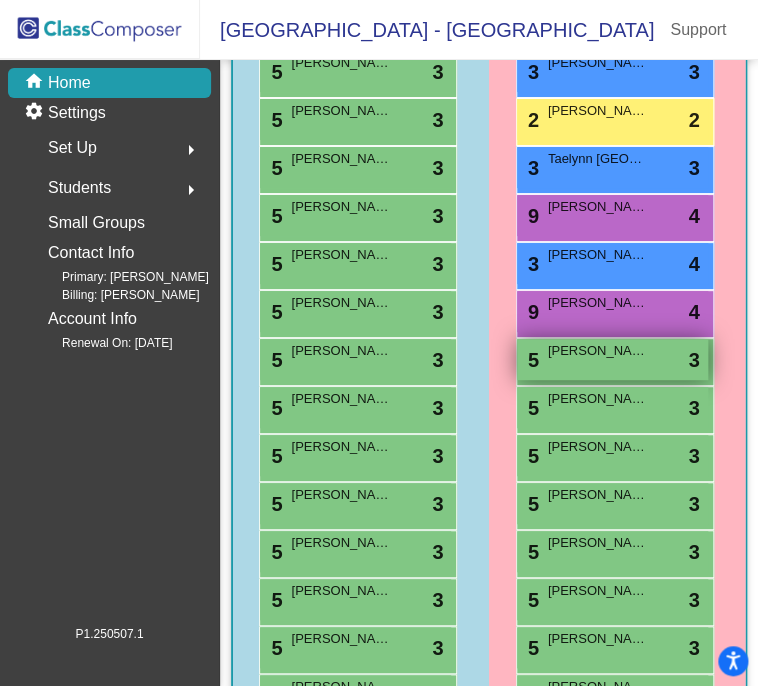 click on "5 [PERSON_NAME] lock do_not_disturb_alt 3" at bounding box center [612, 359] 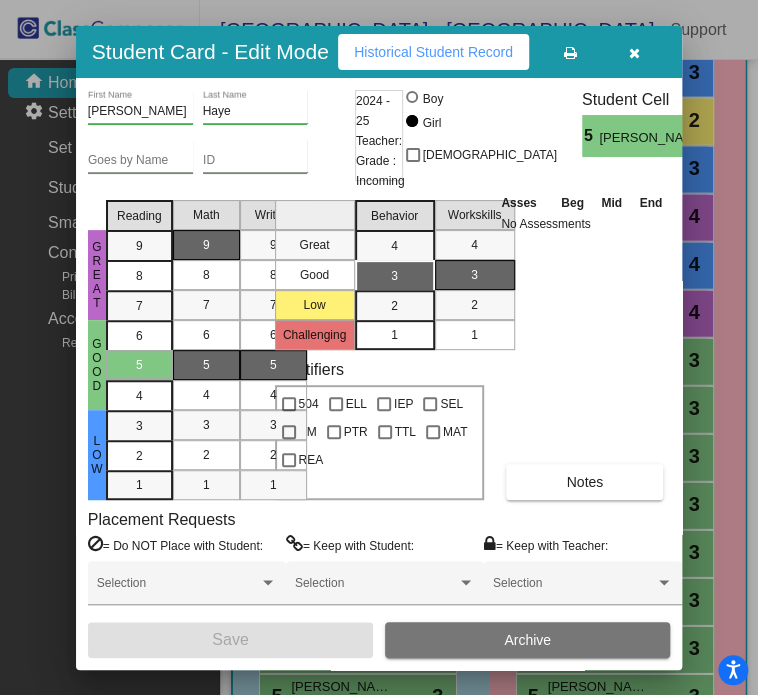 click on "9" at bounding box center [206, 245] 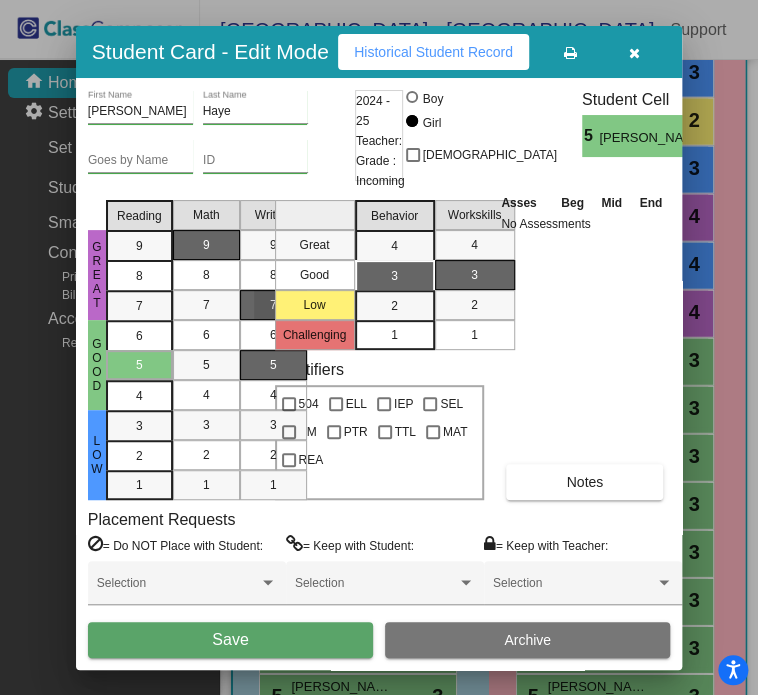 click on "7" at bounding box center [273, 305] 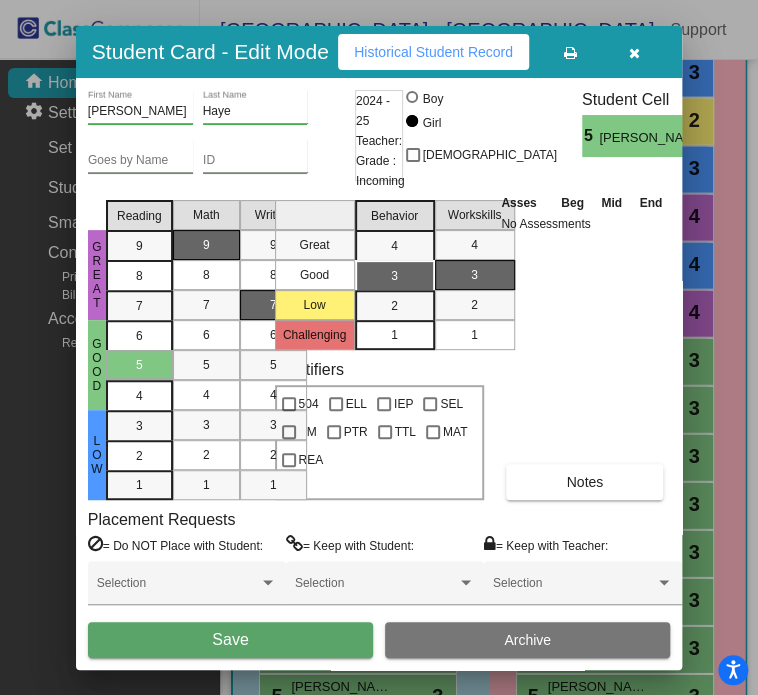 click on "Save" at bounding box center (230, 639) 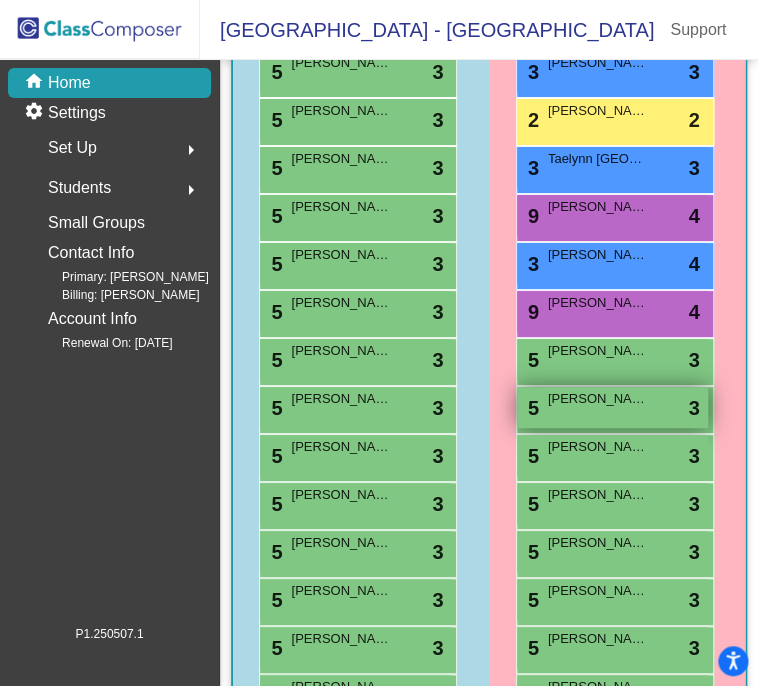 click on "5 [PERSON_NAME] lock do_not_disturb_alt 3" at bounding box center [612, 407] 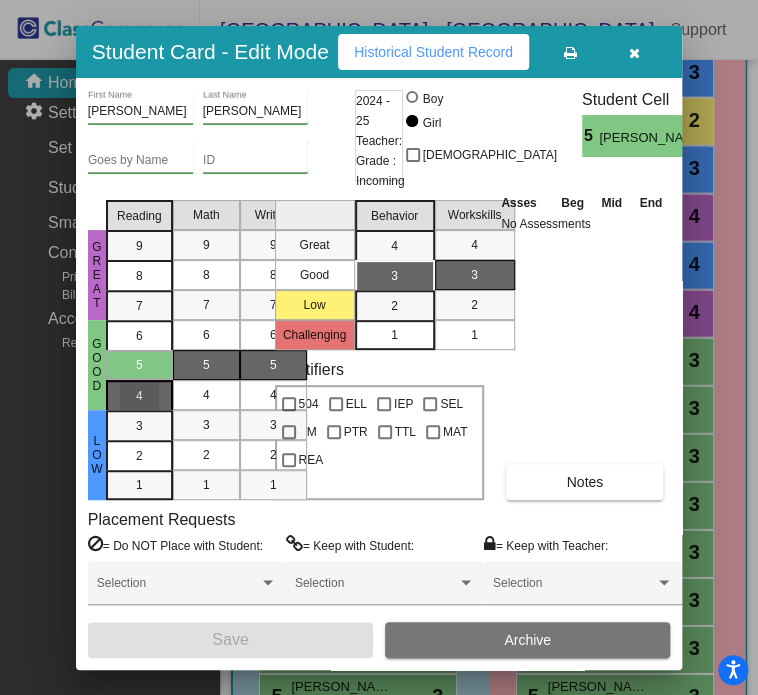 click on "4" at bounding box center (139, 336) 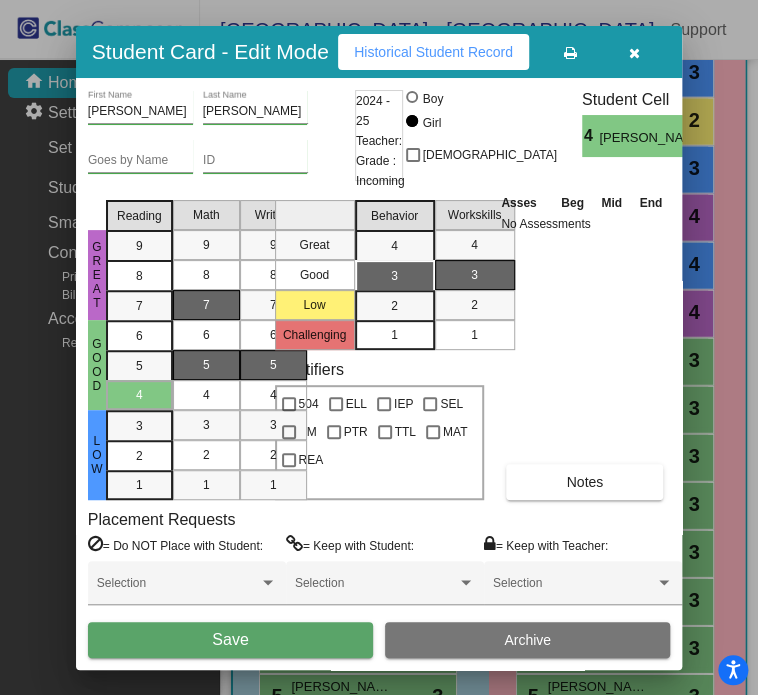 click on "7" at bounding box center (206, 305) 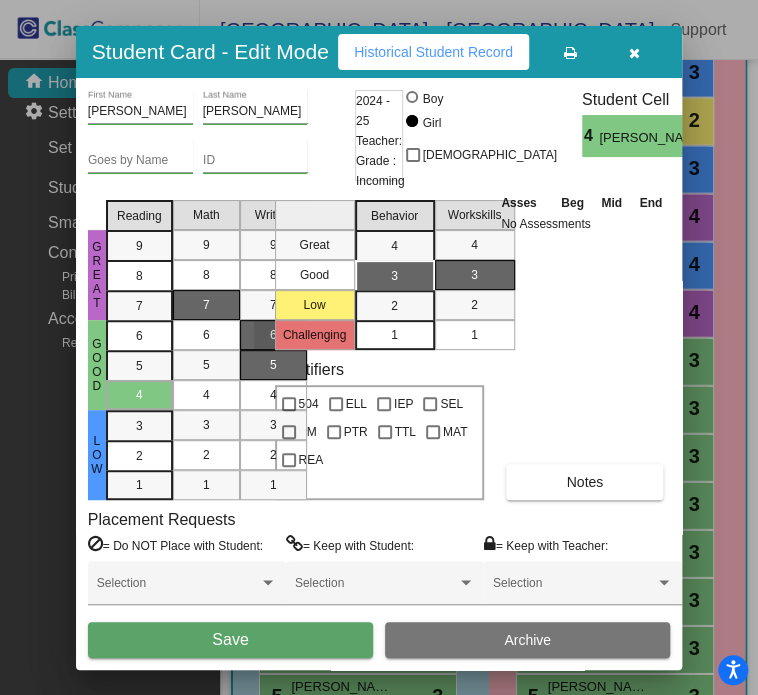 click on "6" at bounding box center (273, 335) 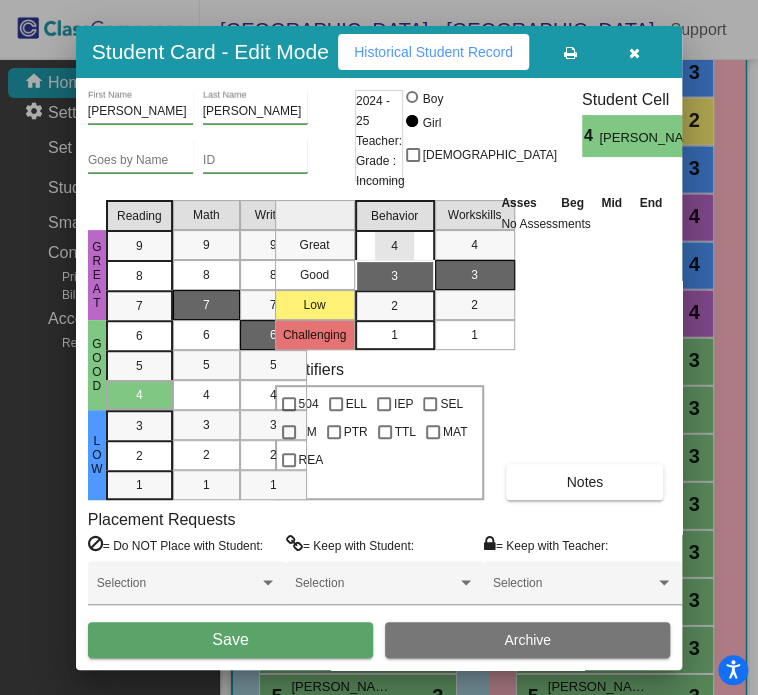 click on "4" at bounding box center [394, 246] 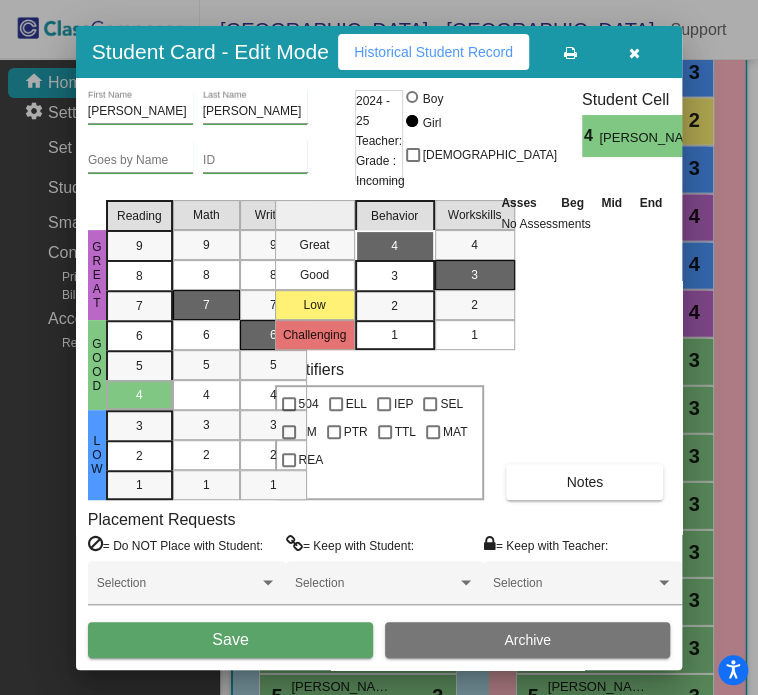 click on "Save" at bounding box center [230, 639] 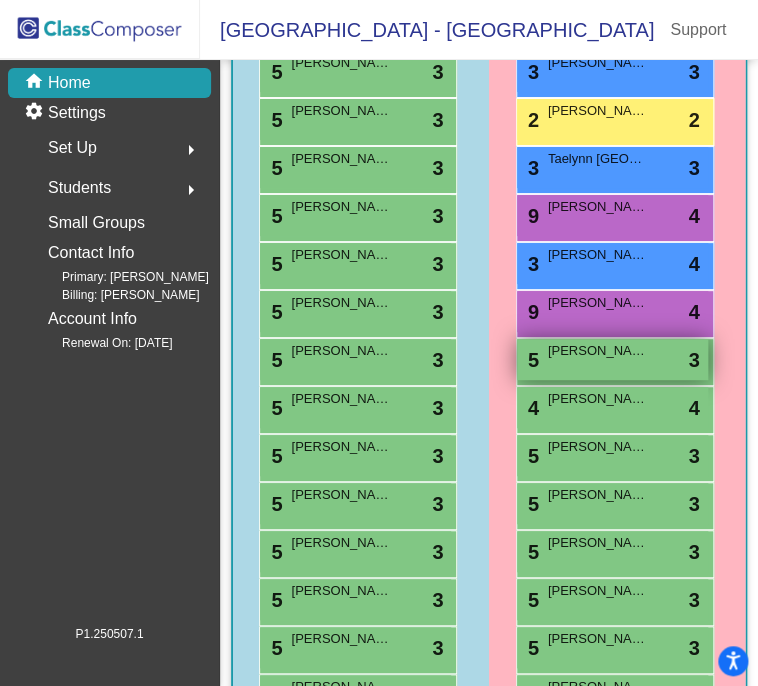 click on "[PERSON_NAME]" at bounding box center (598, 351) 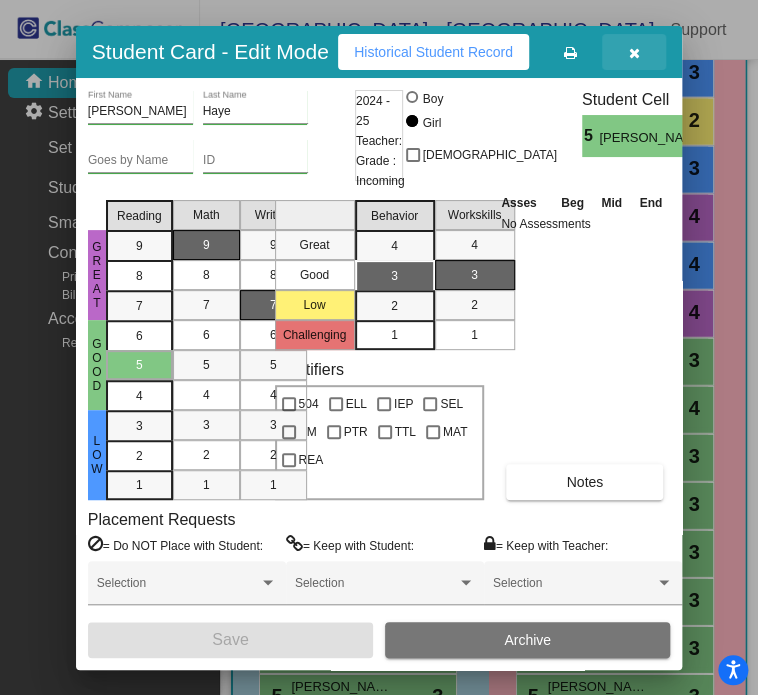 click at bounding box center (634, 53) 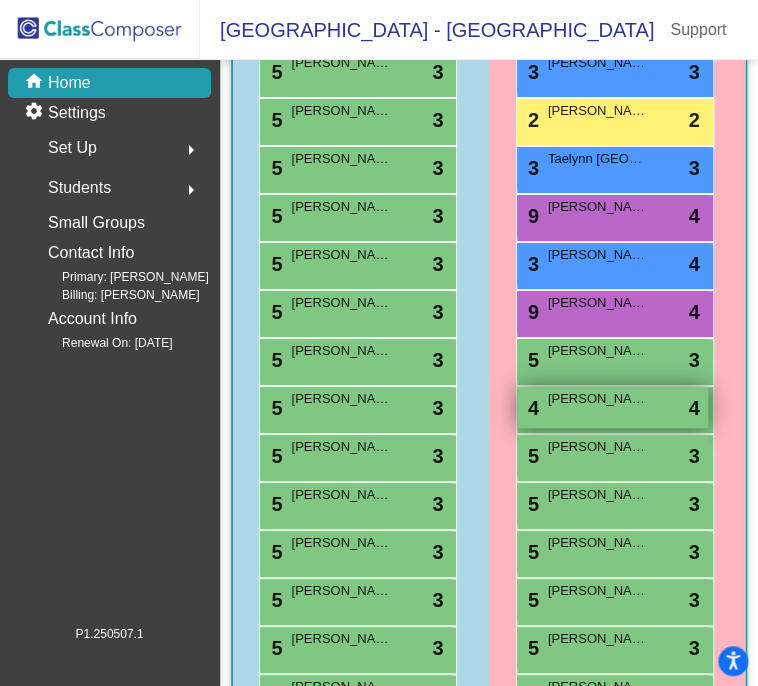 click on "4 [PERSON_NAME] lock do_not_disturb_alt 4" at bounding box center [612, 407] 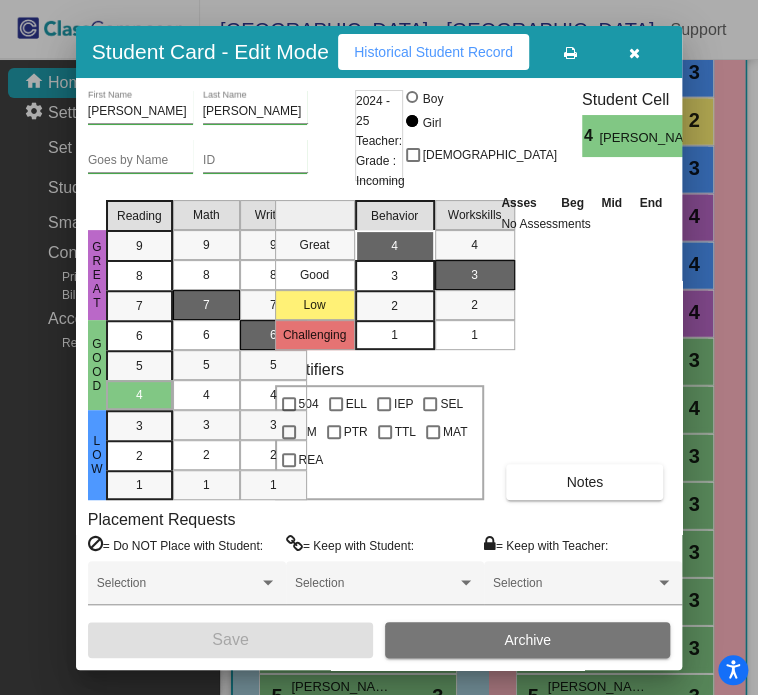 click at bounding box center [634, 53] 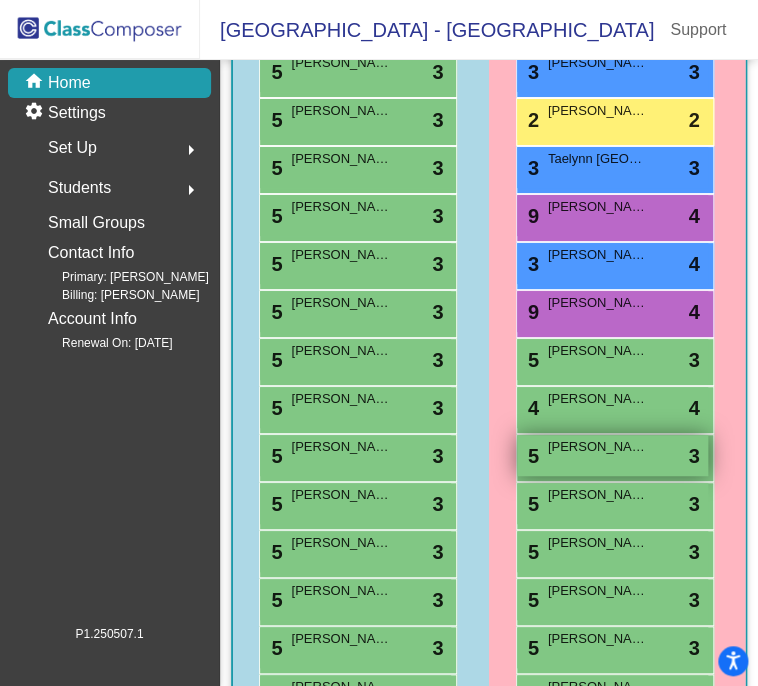 click on "5 [PERSON_NAME] lock do_not_disturb_alt 3" at bounding box center (612, 455) 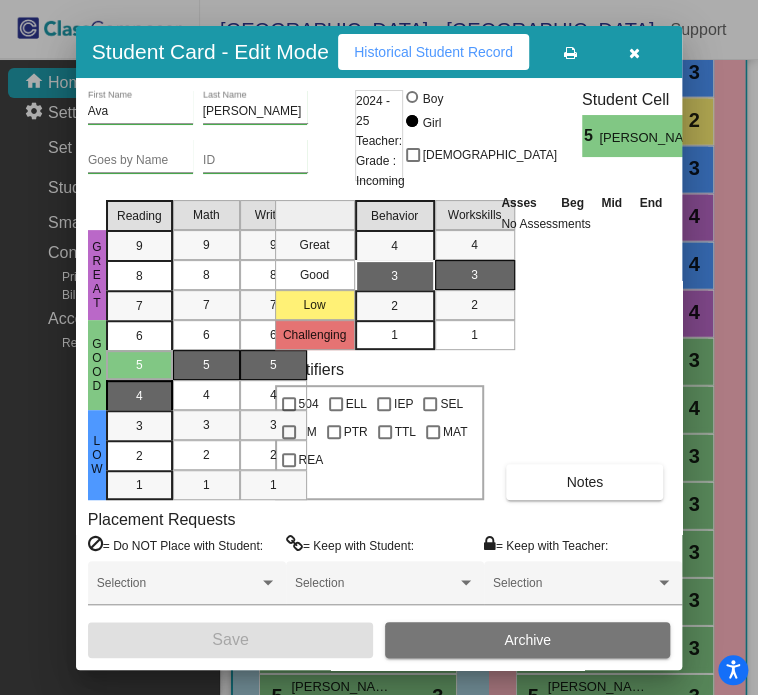 click on "4" at bounding box center (139, 336) 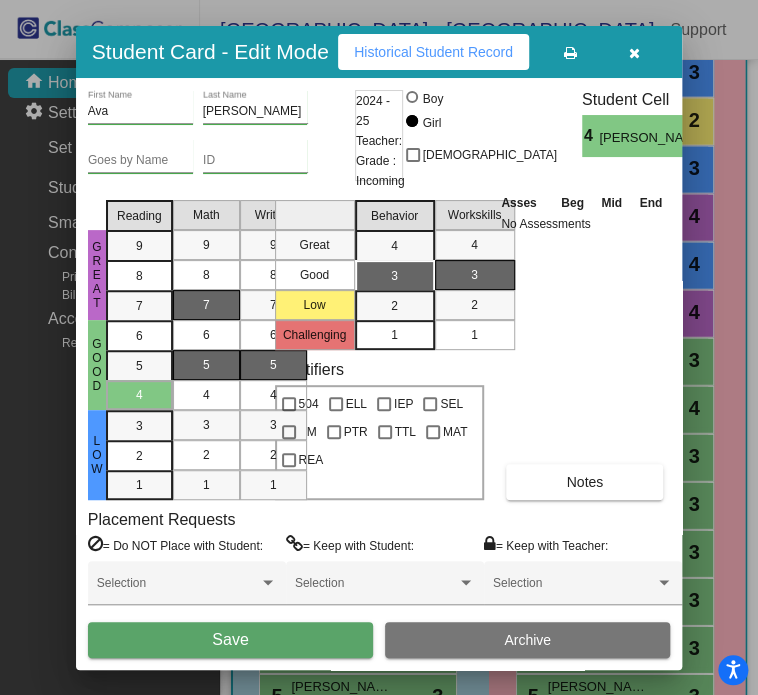click on "7" at bounding box center [206, 305] 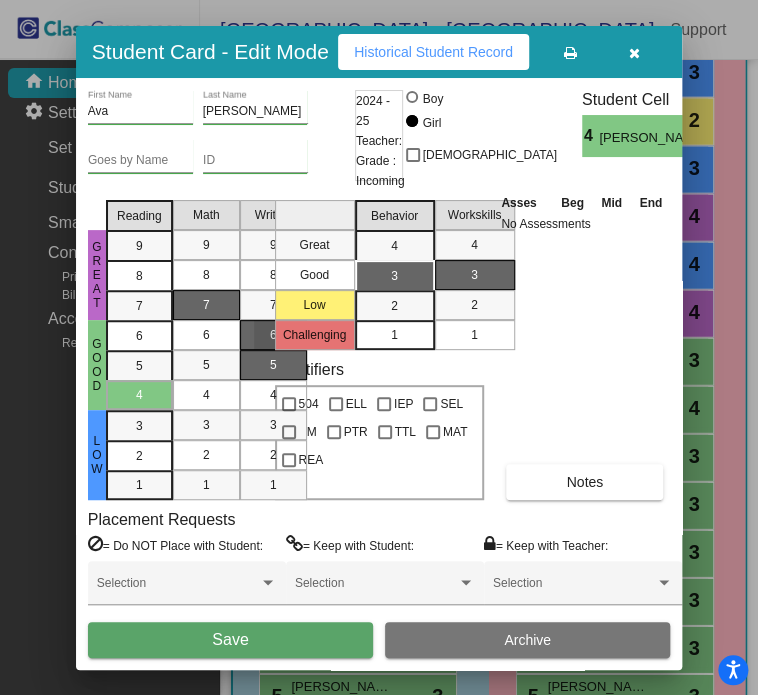 click on "6" at bounding box center [273, 335] 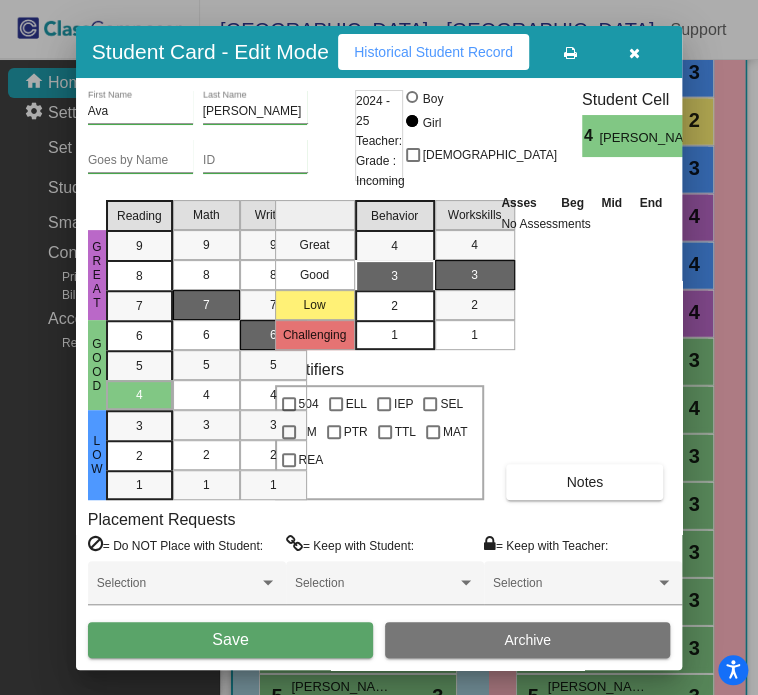 click on "2" at bounding box center [394, 306] 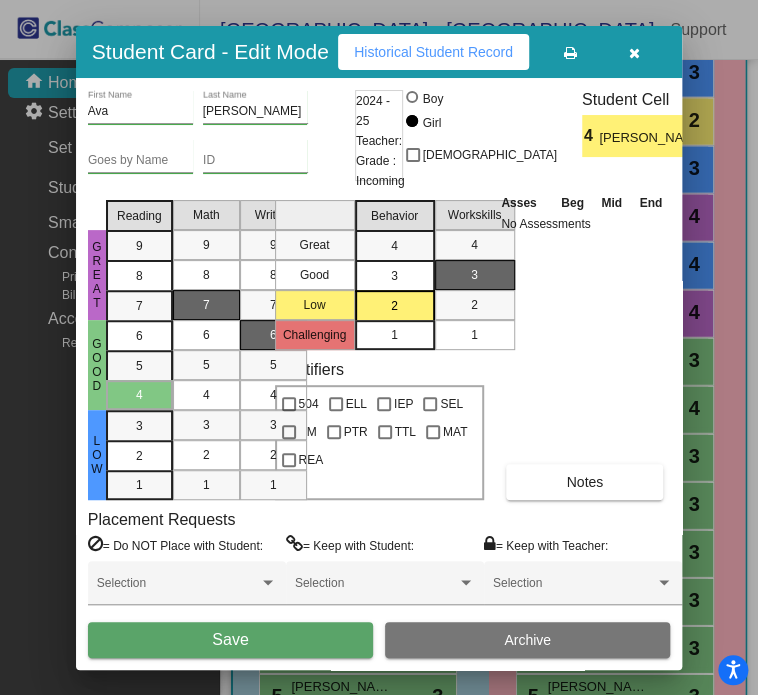 click on "Save" at bounding box center (230, 640) 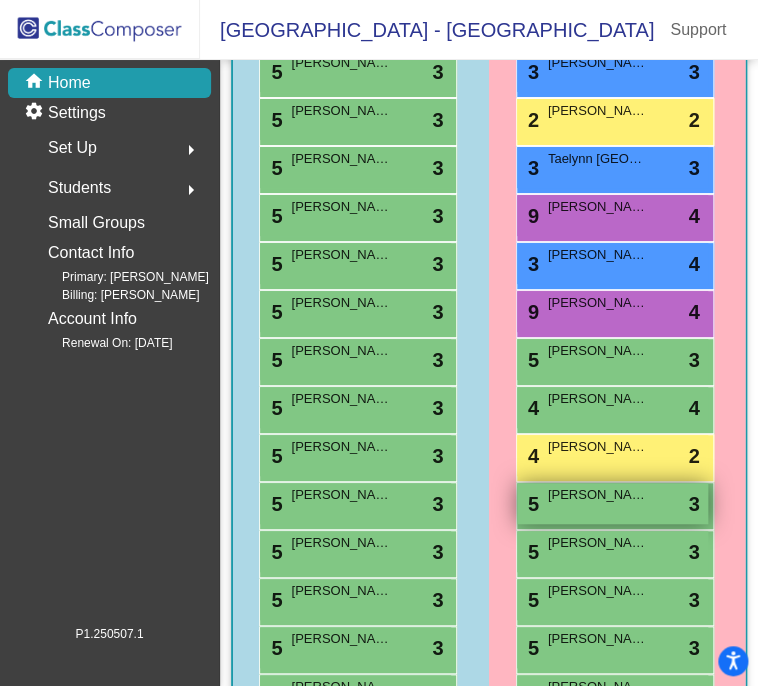 click on "5 [PERSON_NAME] lock do_not_disturb_alt 3" at bounding box center [612, 503] 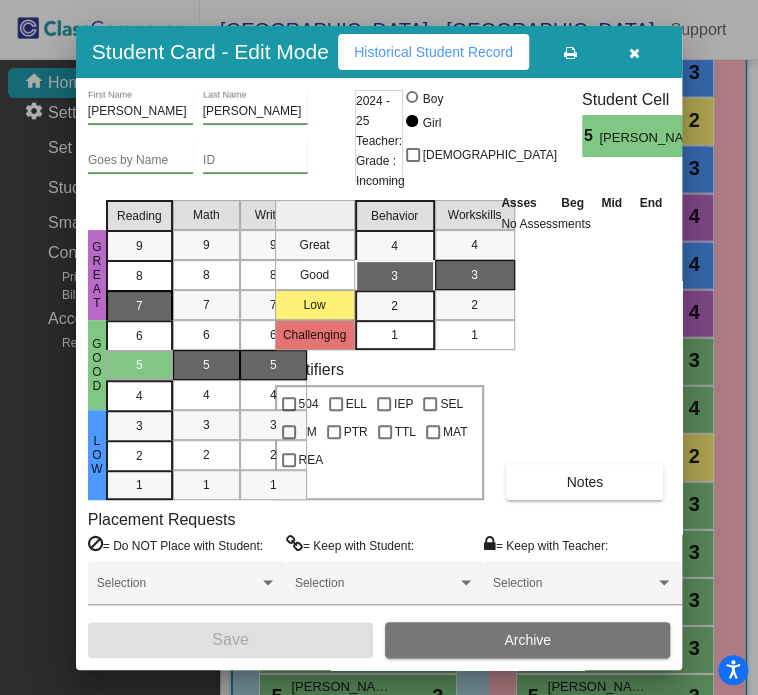 click on "7" at bounding box center [139, 246] 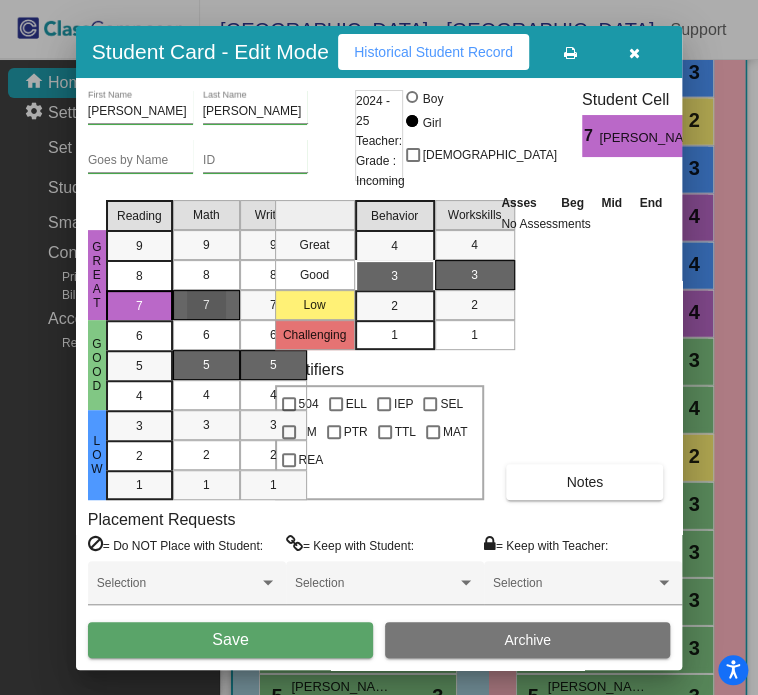 click on "7" at bounding box center [206, 305] 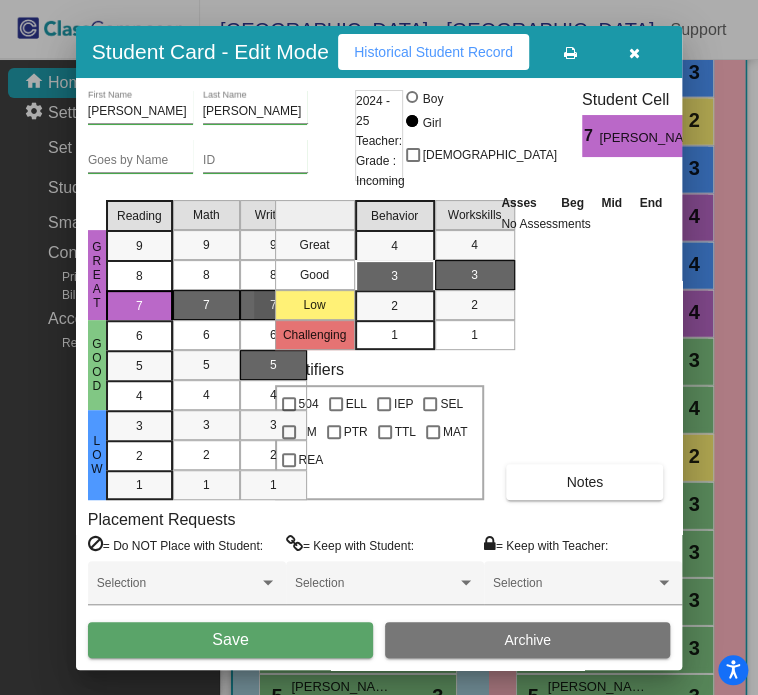 click on "7" at bounding box center [273, 305] 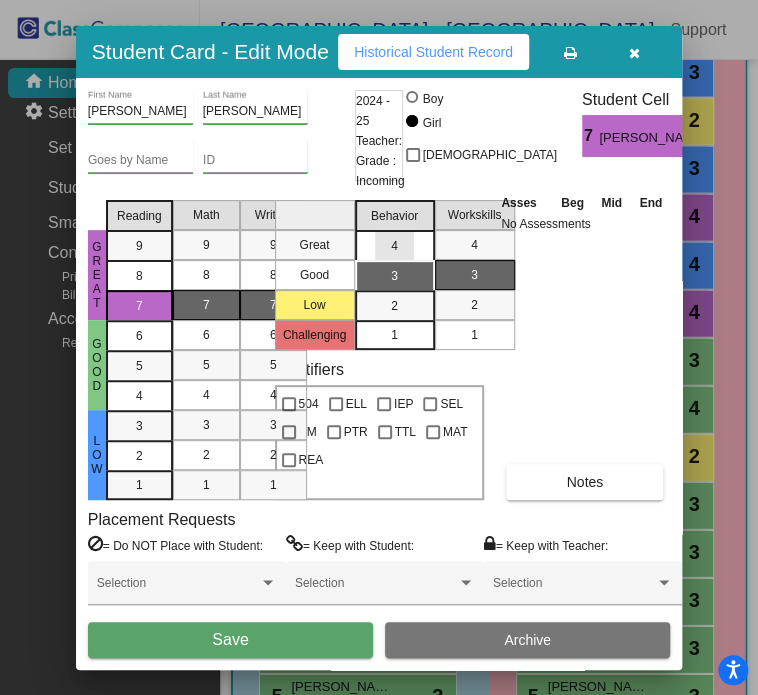 click on "4" at bounding box center [394, 246] 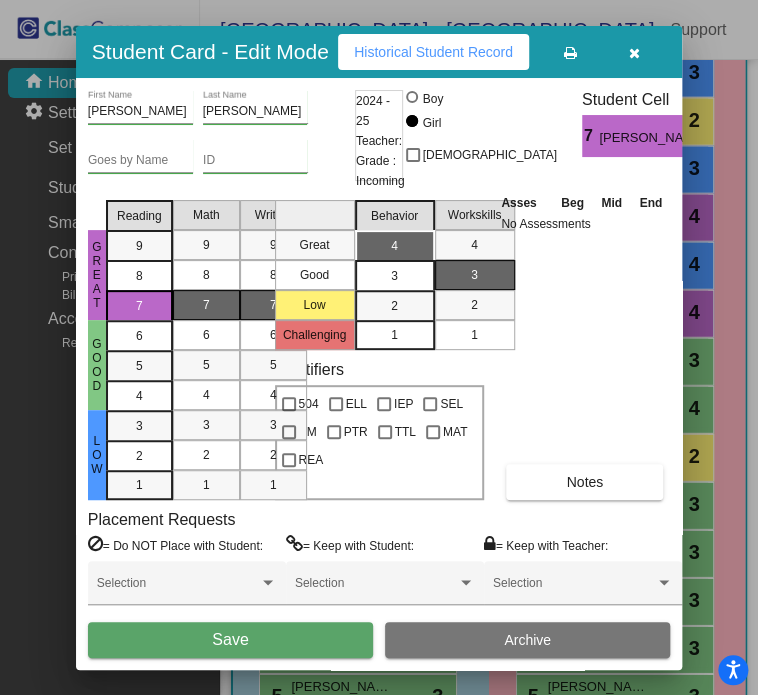 click on "Save" at bounding box center (230, 639) 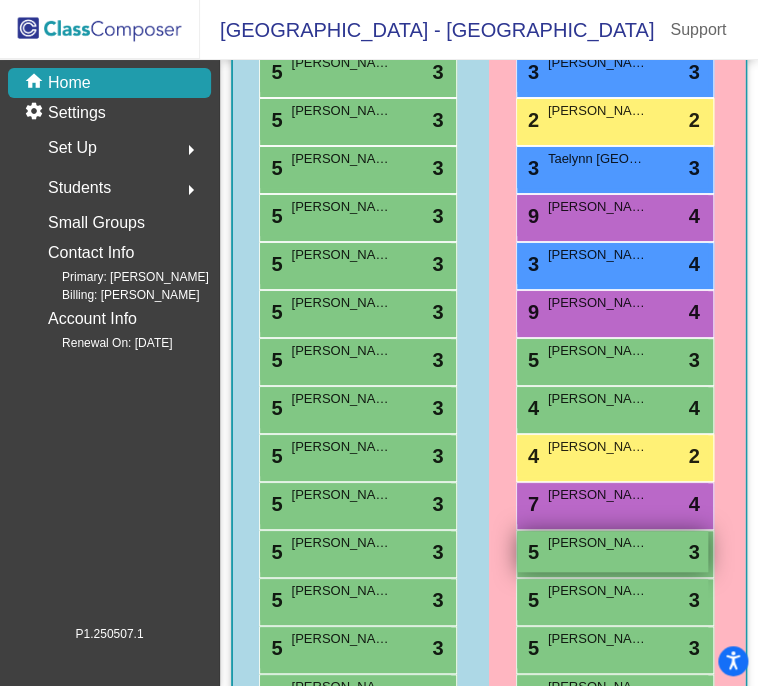 click on "[PERSON_NAME]" at bounding box center [598, 543] 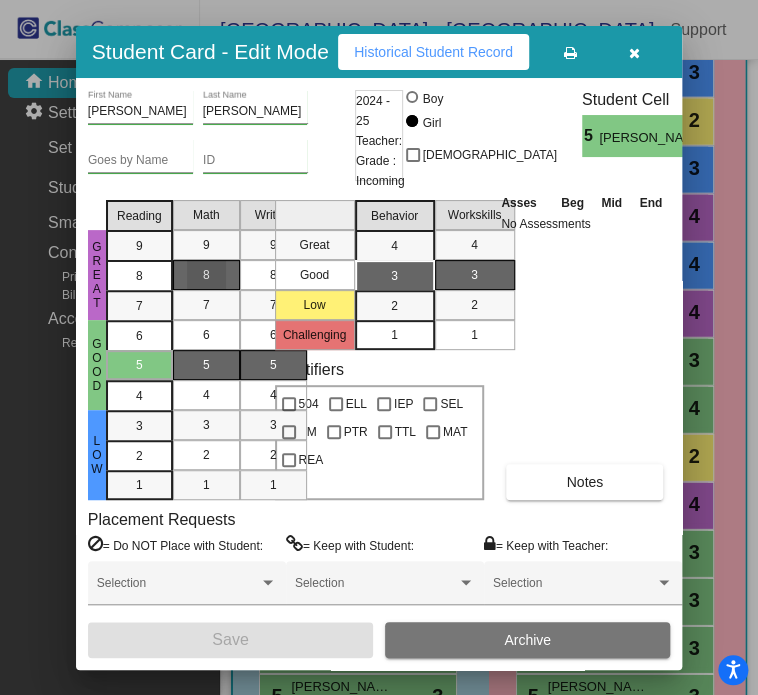 click on "8" at bounding box center (206, 275) 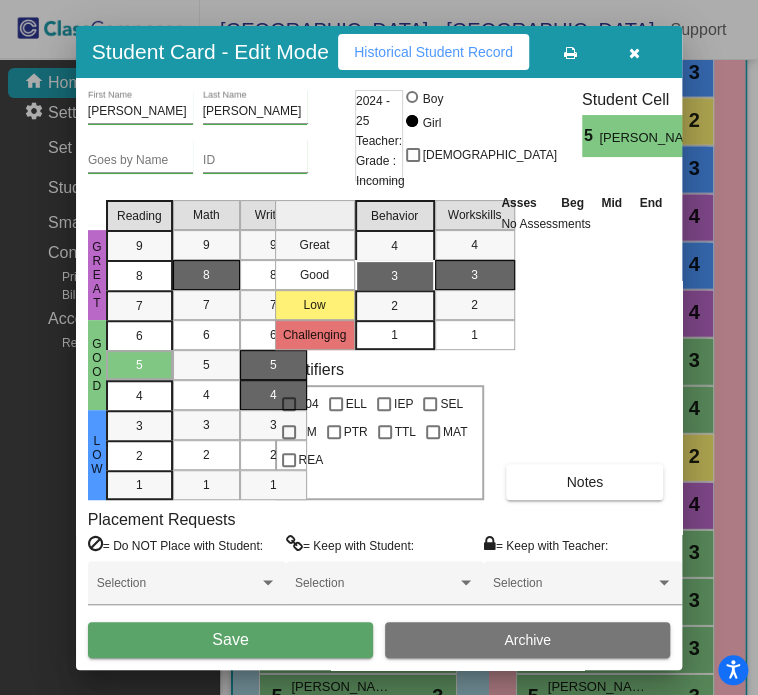 click on "4" at bounding box center (273, 395) 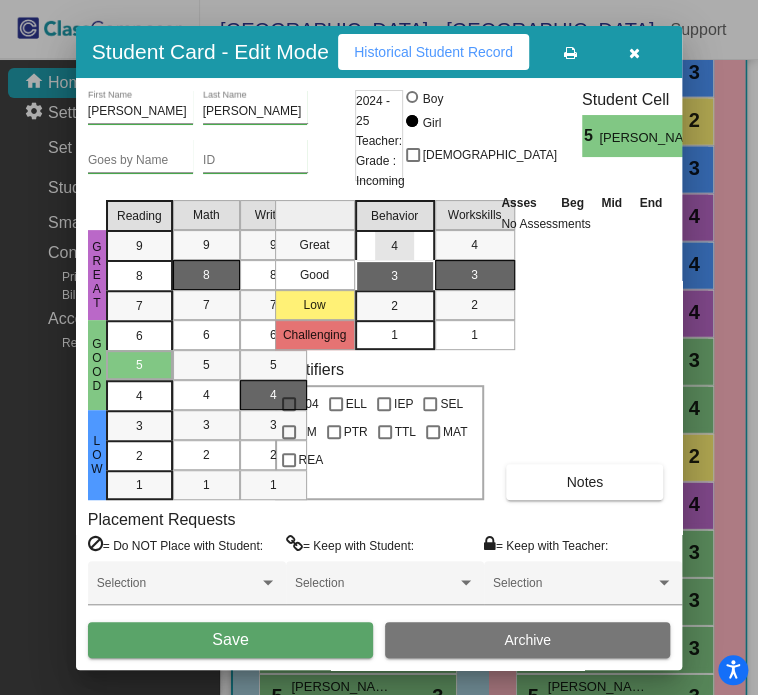 click on "4" at bounding box center (394, 246) 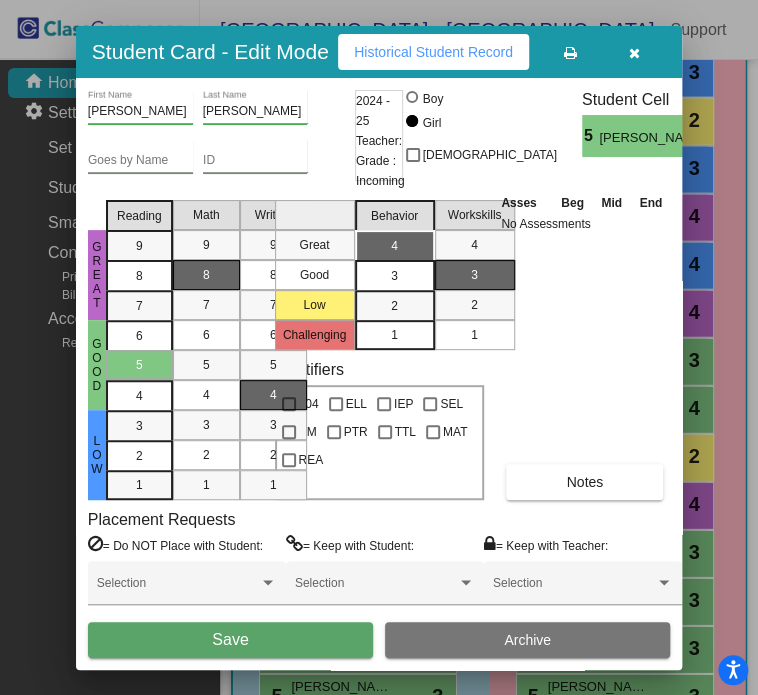 click on "Save" at bounding box center (230, 640) 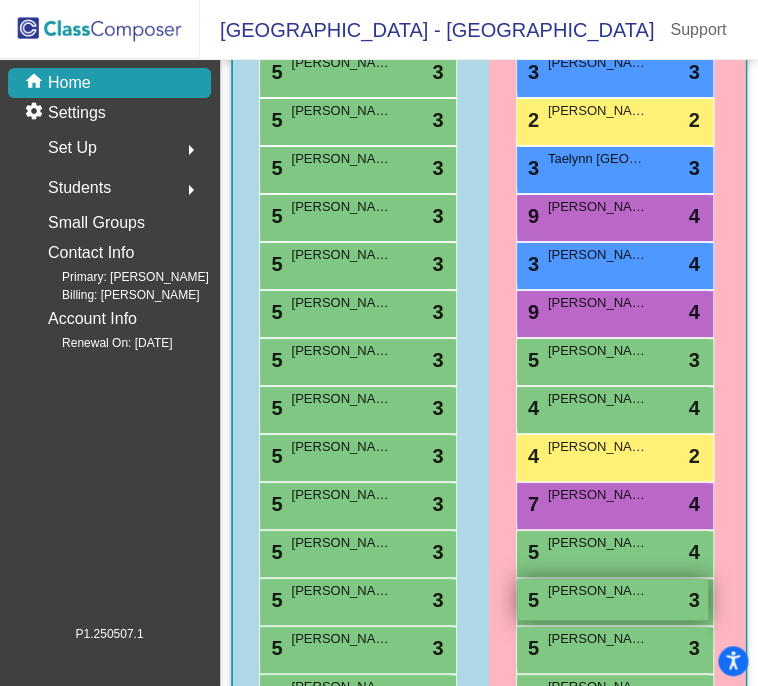 click on "5 [PERSON_NAME] lock do_not_disturb_alt 3" at bounding box center [612, 599] 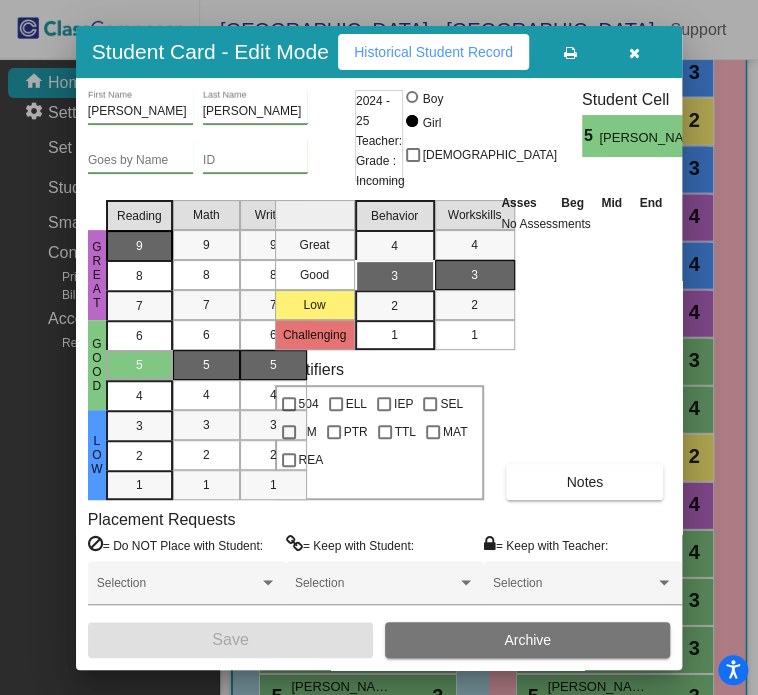 click on "9" at bounding box center (139, 246) 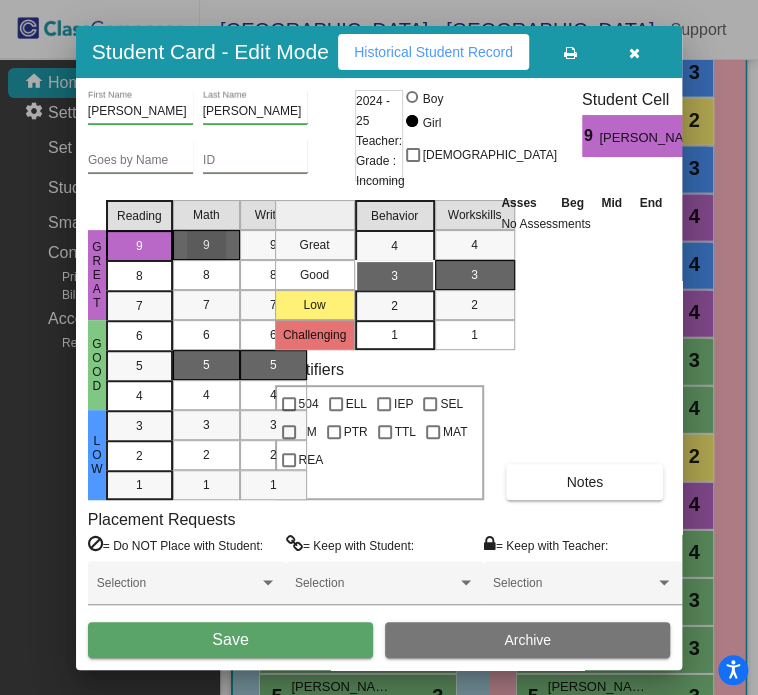 click on "9" at bounding box center [206, 245] 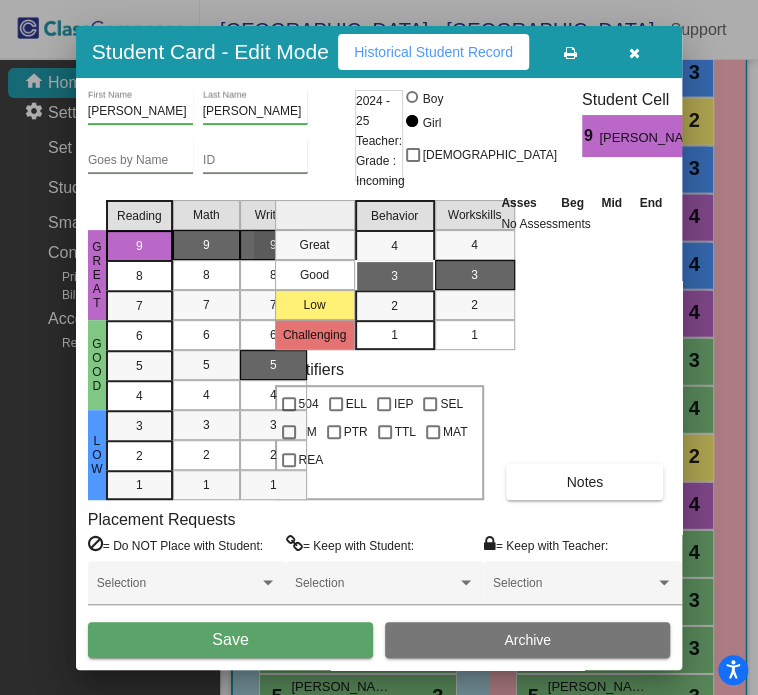 click on "9" at bounding box center (273, 245) 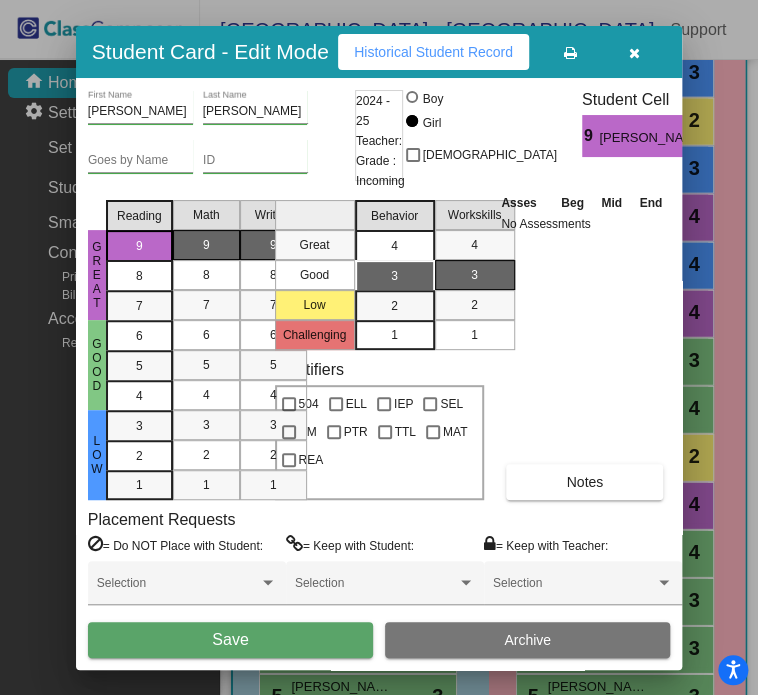 click on "4" at bounding box center (394, 246) 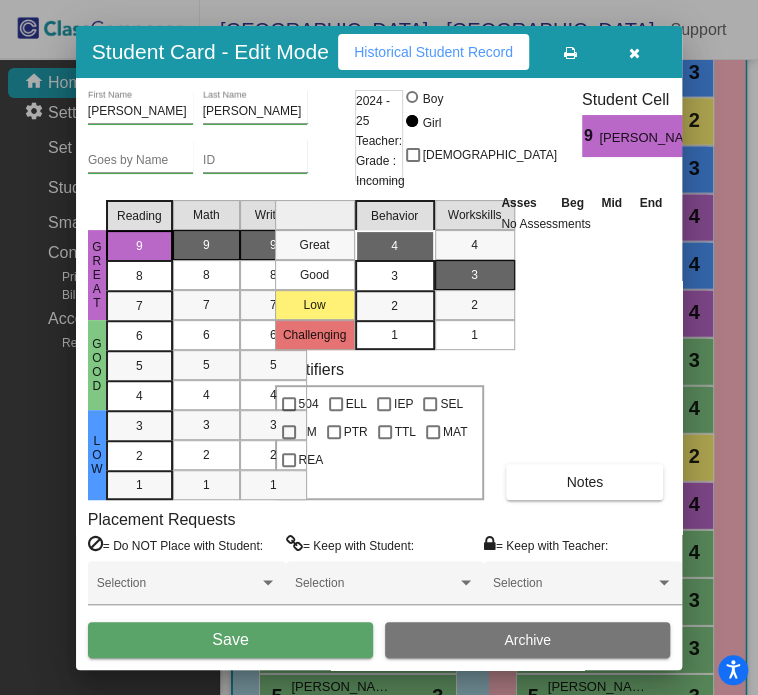 click on "Save" at bounding box center (230, 639) 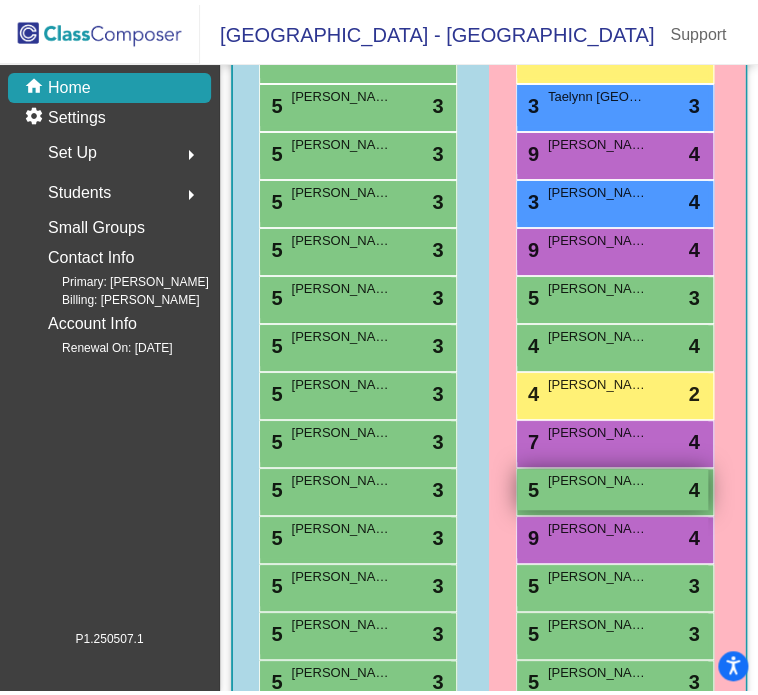 scroll, scrollTop: 1360, scrollLeft: 0, axis: vertical 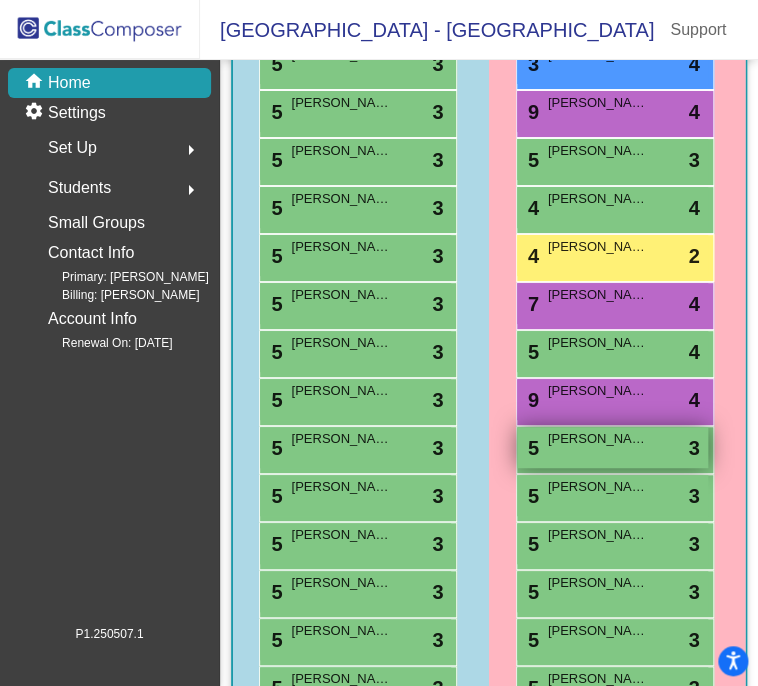 click on "5 [PERSON_NAME] lock do_not_disturb_alt 3" at bounding box center (612, 447) 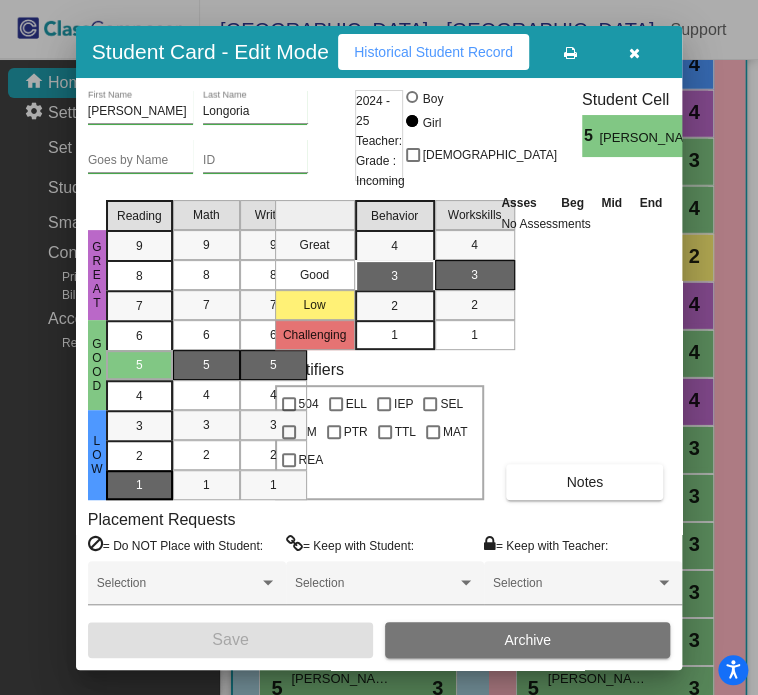 click on "1" at bounding box center (139, 426) 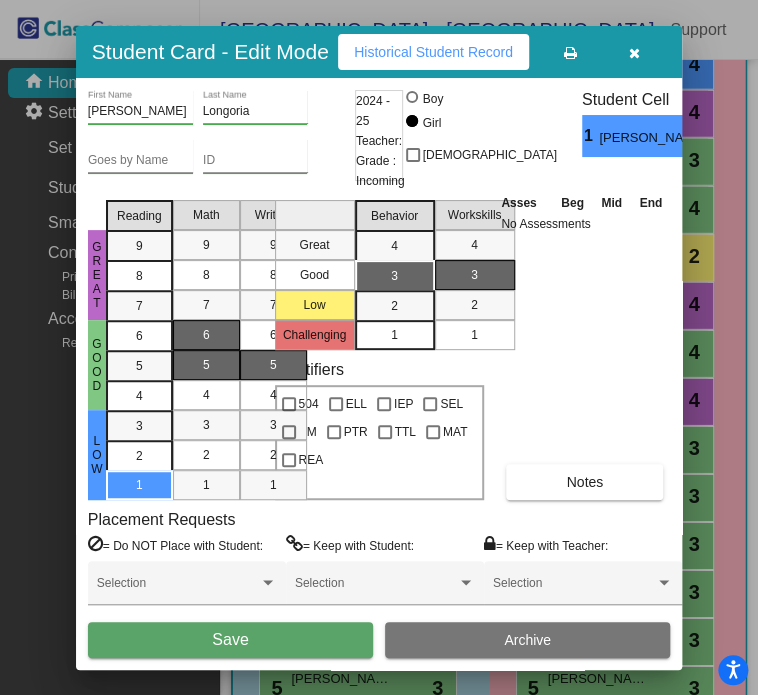 click on "6" at bounding box center (206, 335) 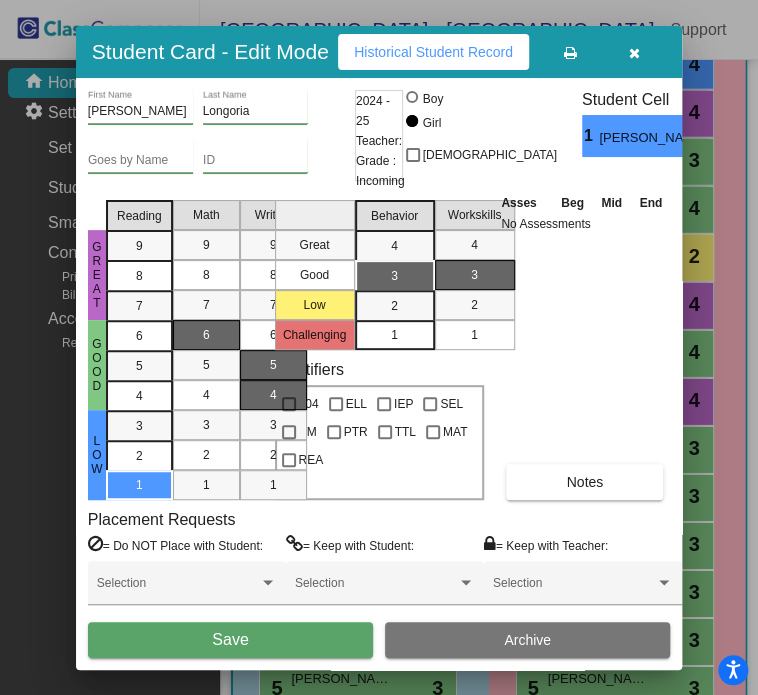 click on "4" at bounding box center [273, 395] 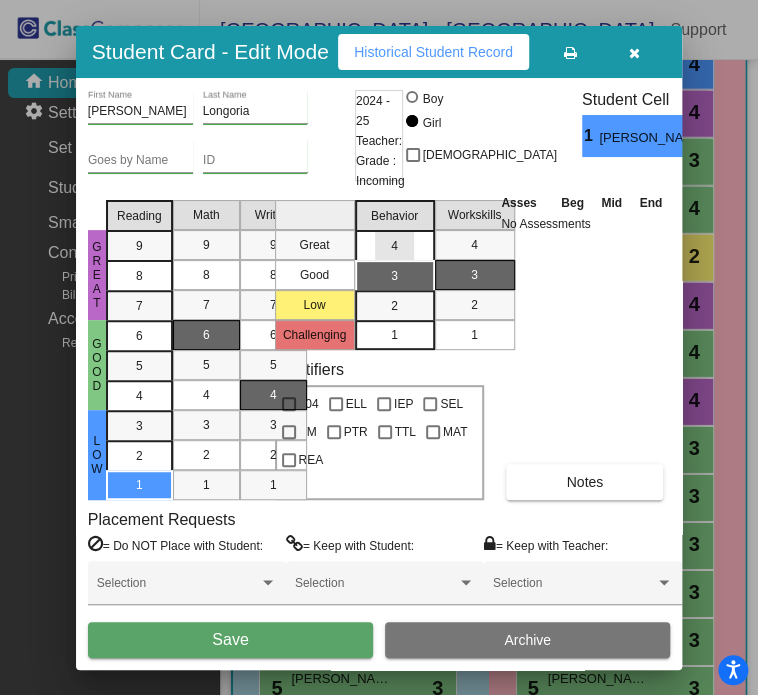click on "4" at bounding box center [394, 246] 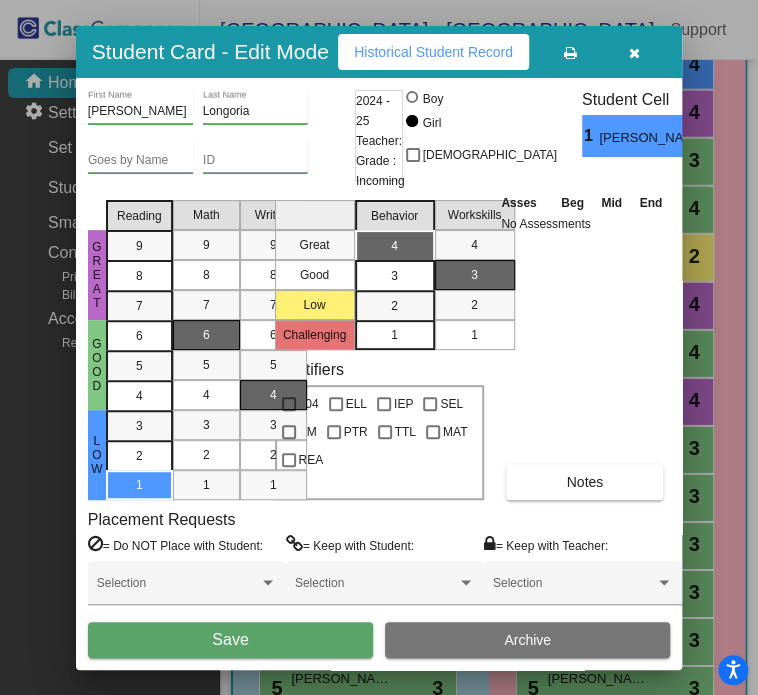 click on "Save" at bounding box center (230, 639) 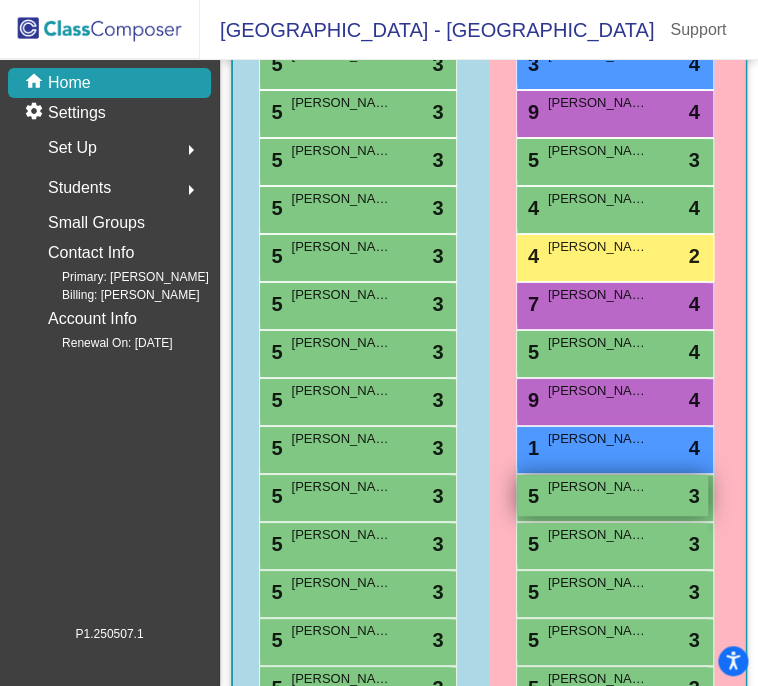 click on "5 [PERSON_NAME] lock do_not_disturb_alt 3" at bounding box center (612, 495) 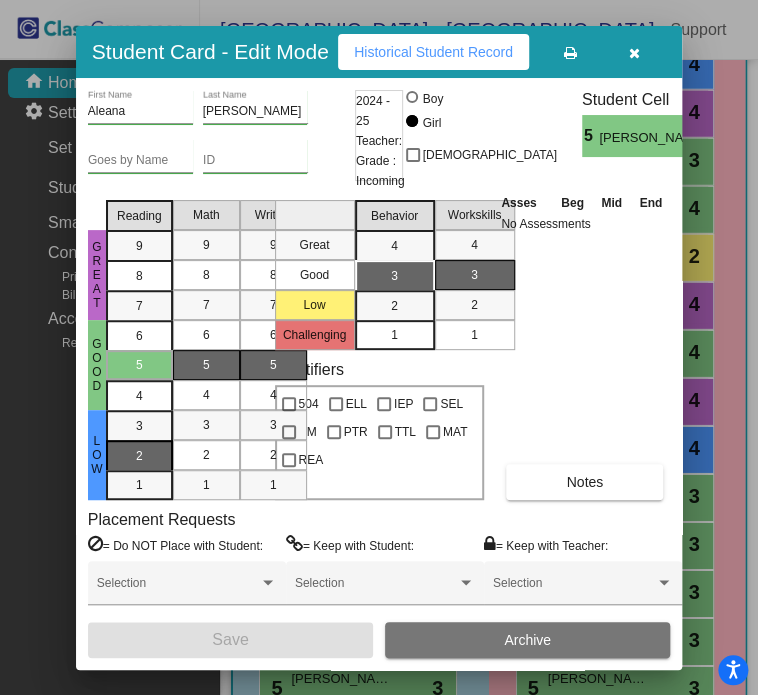 drag, startPoint x: 136, startPoint y: 455, endPoint x: 173, endPoint y: 381, distance: 82.73451 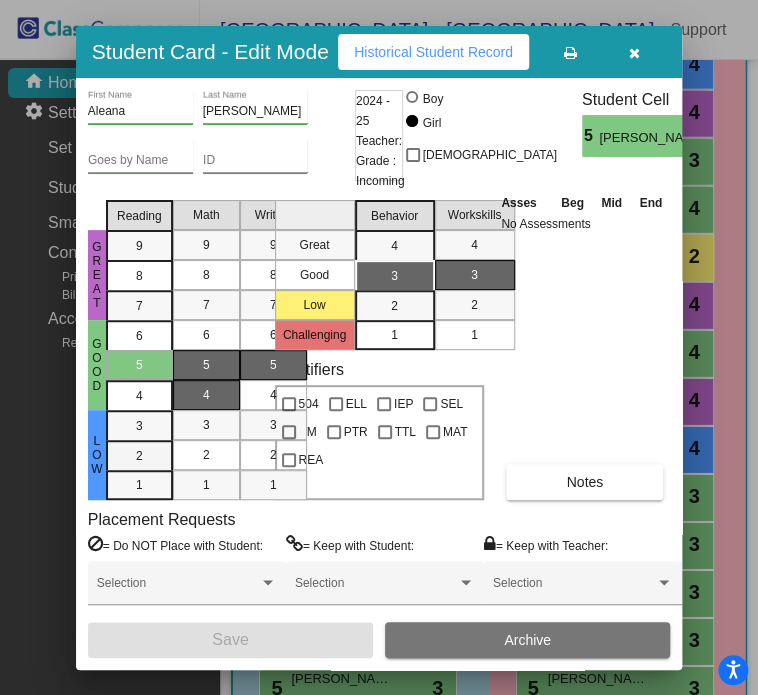 click on "2" at bounding box center [139, 426] 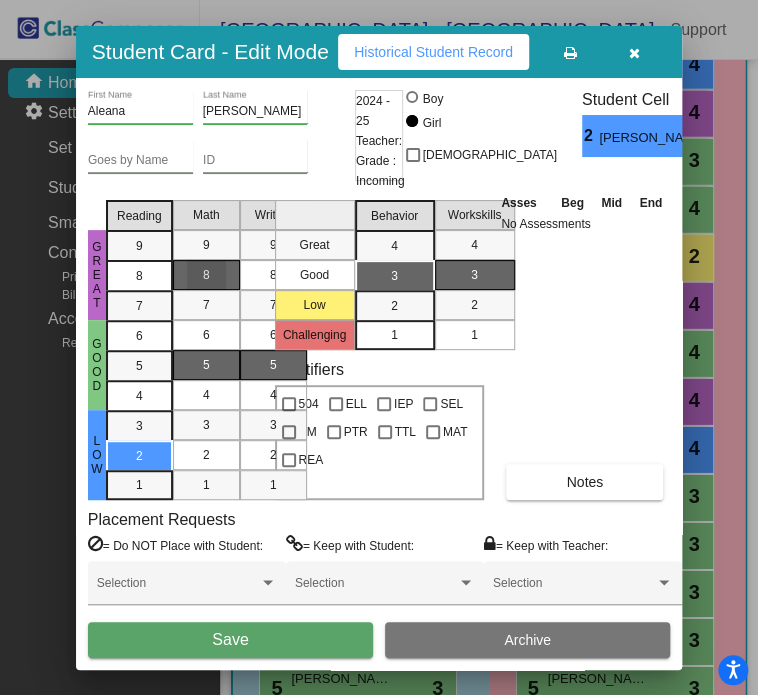 click on "8" at bounding box center [206, 275] 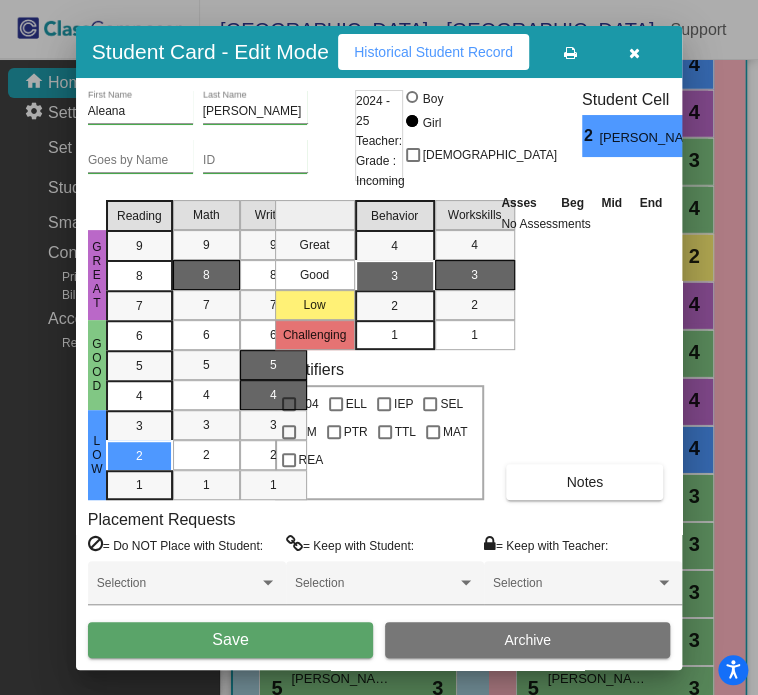 click on "4" at bounding box center [273, 395] 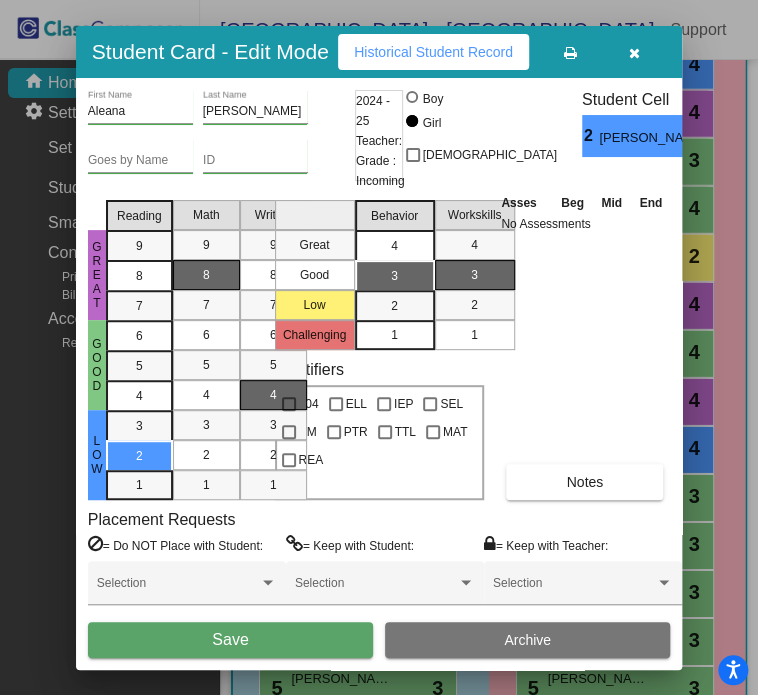 click on "4" at bounding box center (394, 246) 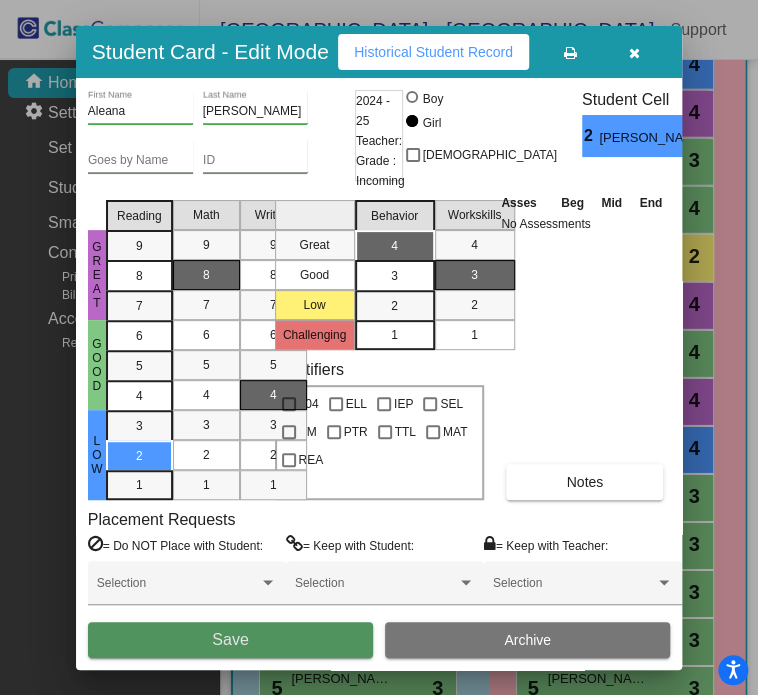 click on "Save" at bounding box center (230, 640) 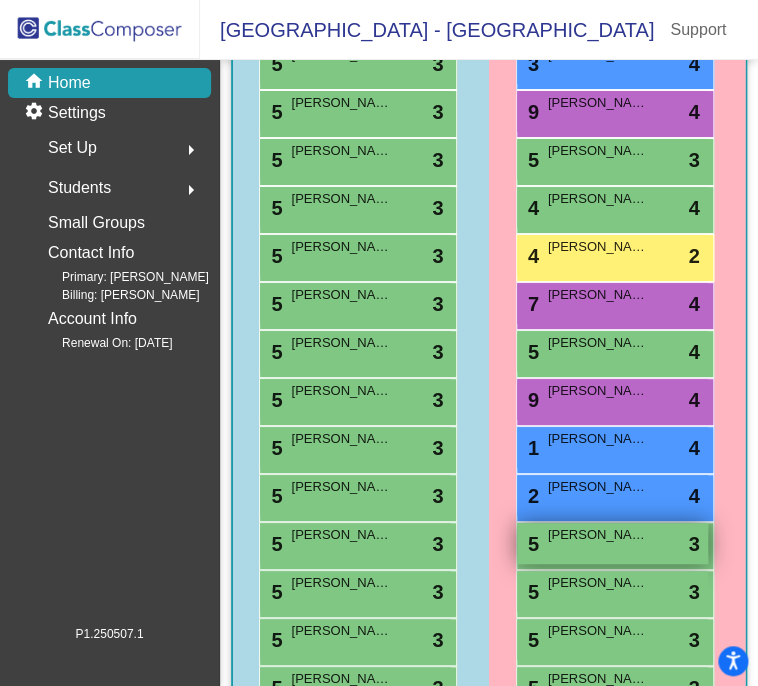 click on "5 [PERSON_NAME] lock do_not_disturb_alt 3" at bounding box center (612, 543) 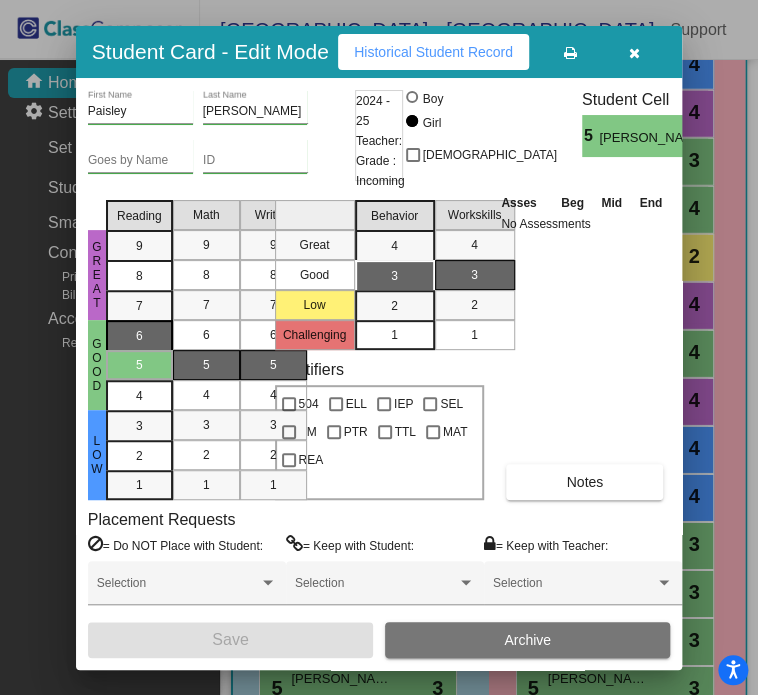 click on "6" at bounding box center [139, 336] 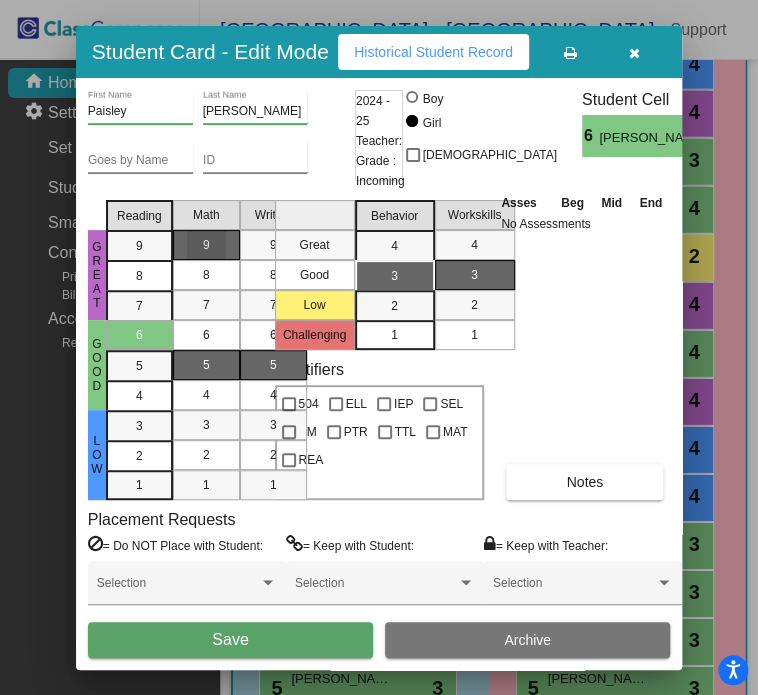 click on "9" at bounding box center [206, 245] 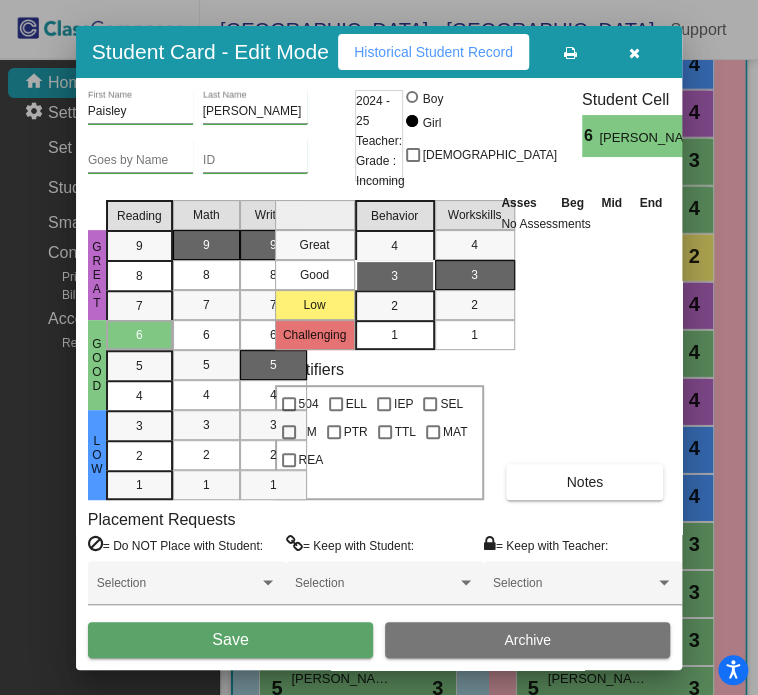click on "9" at bounding box center [273, 245] 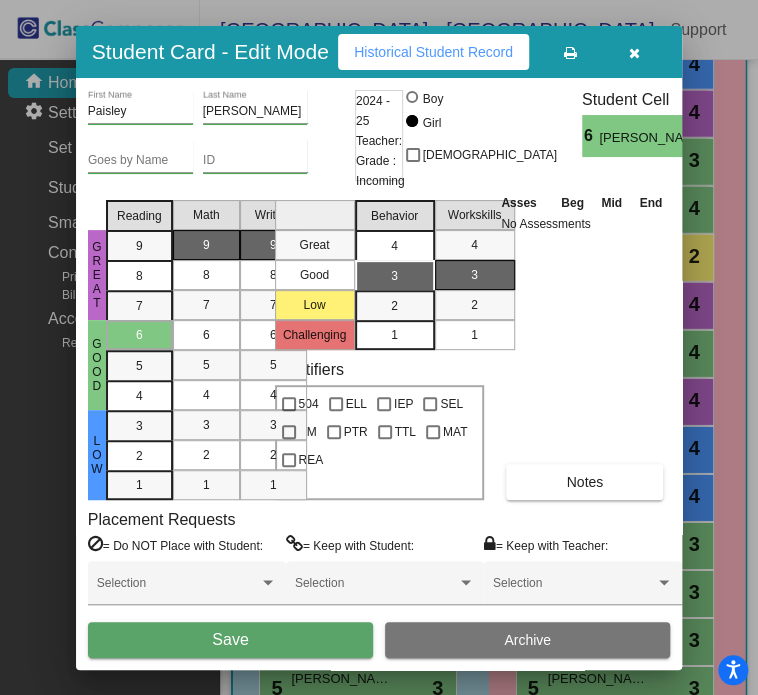 click on "4" at bounding box center (394, 246) 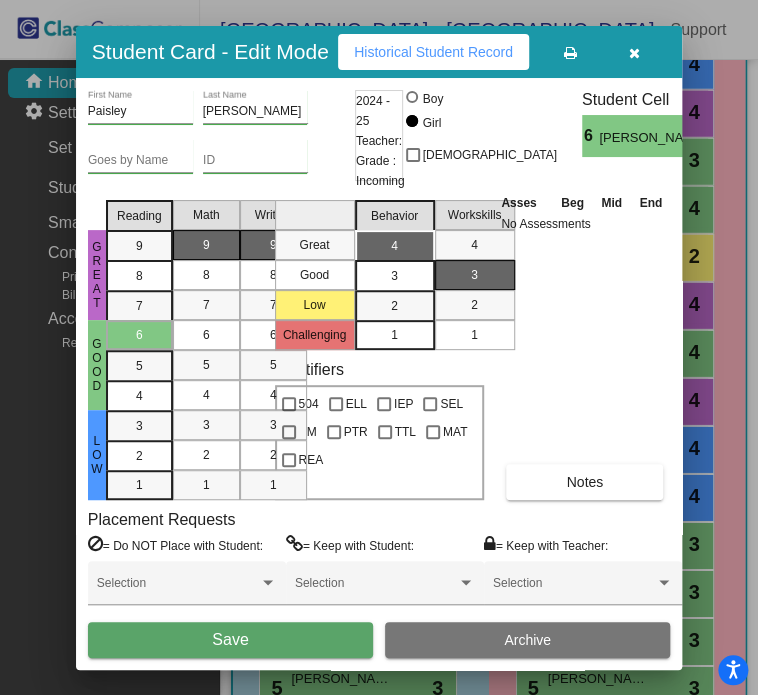 click on "Save" at bounding box center [230, 639] 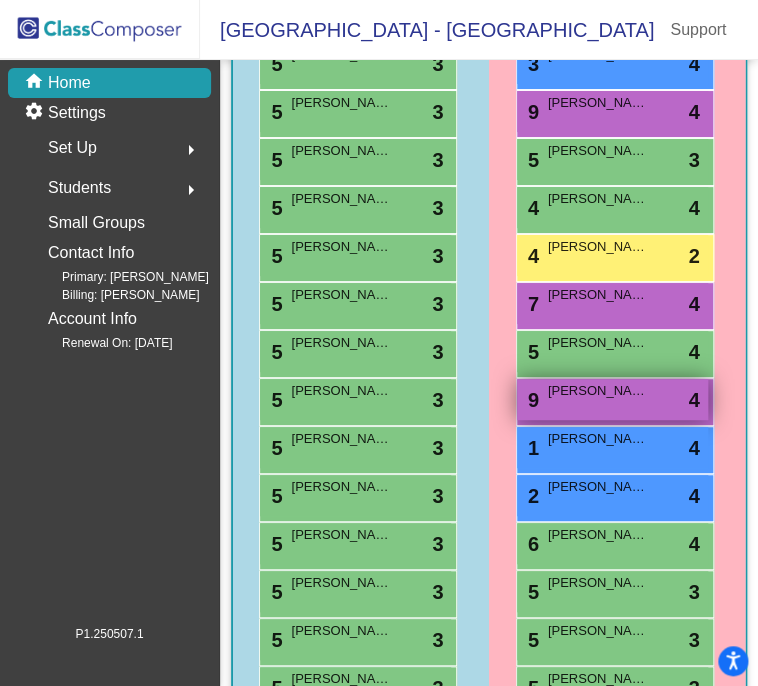 click on "[PERSON_NAME]" at bounding box center [598, 391] 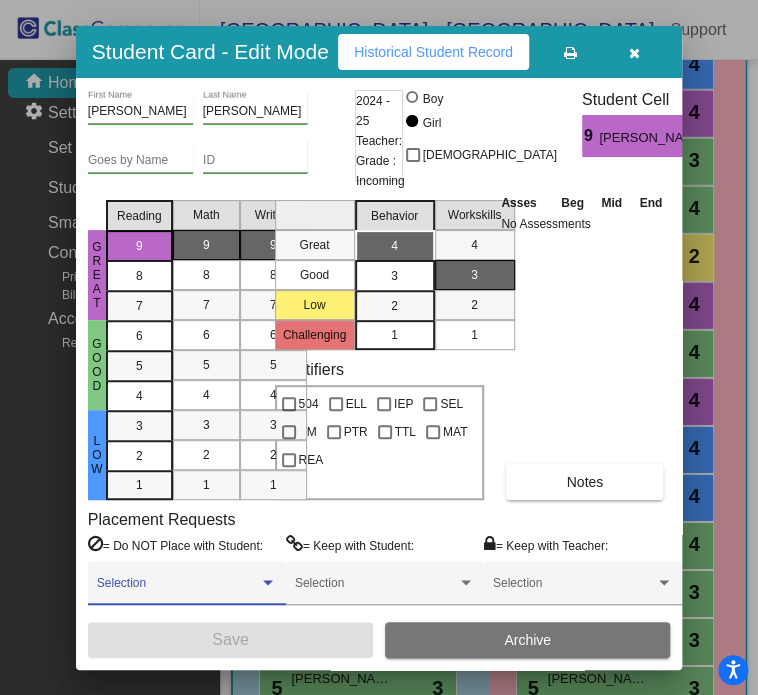 click at bounding box center [268, 583] 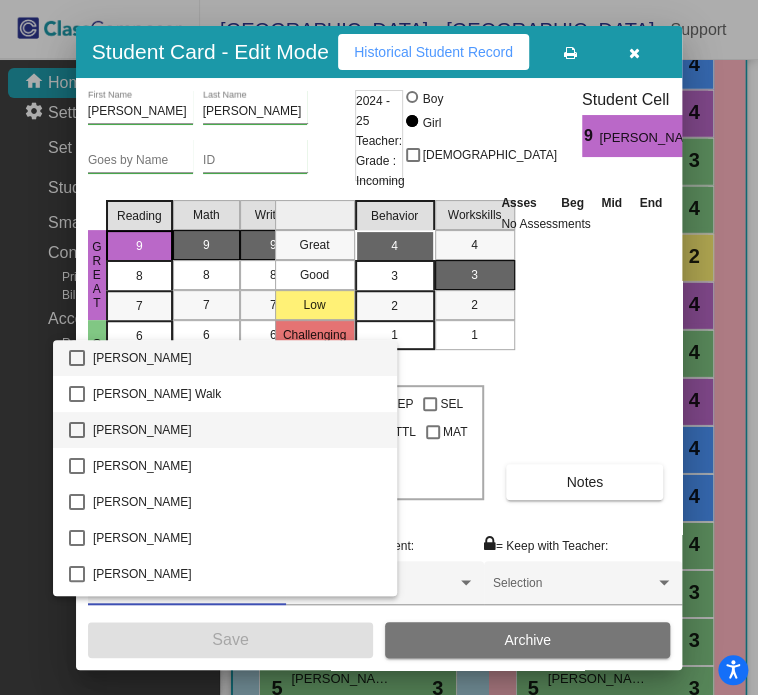 click at bounding box center (77, 430) 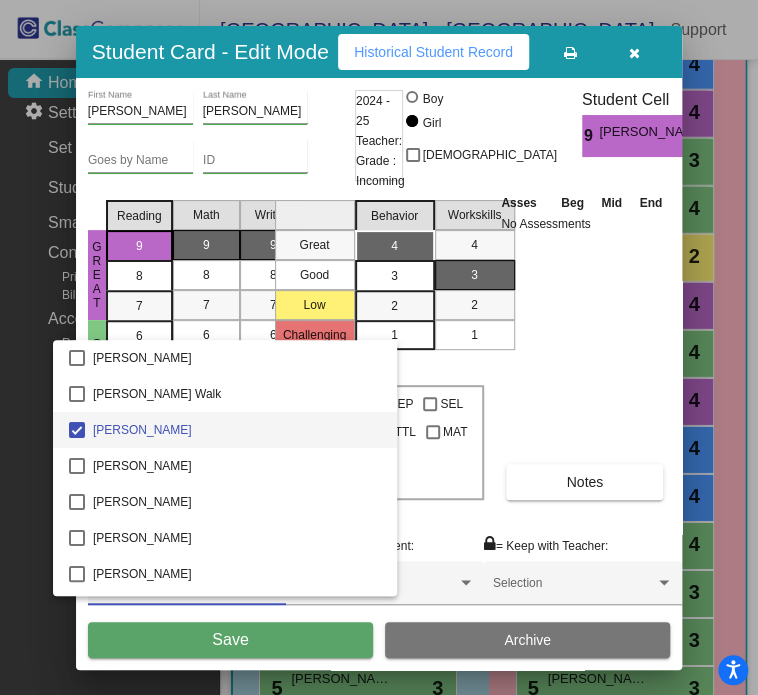 click at bounding box center (379, 347) 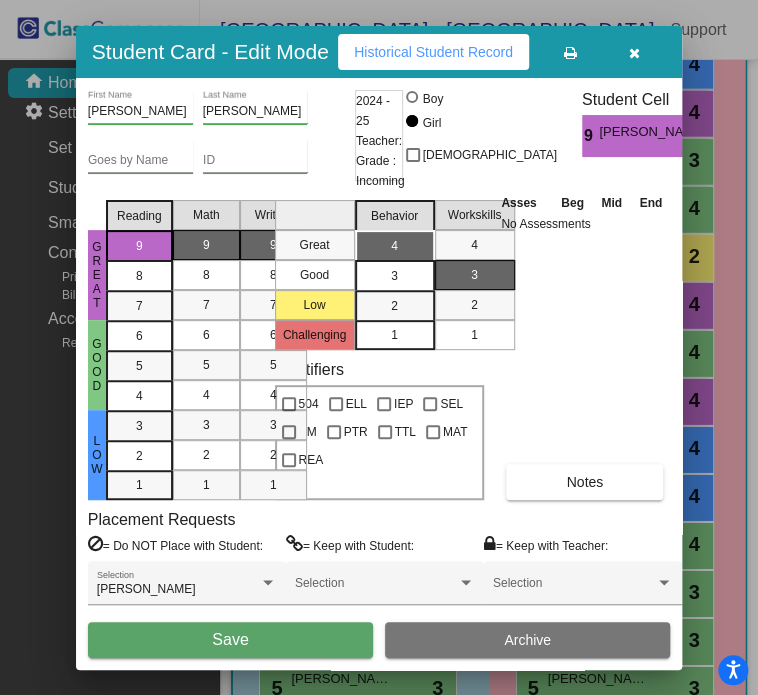 click on "Save" at bounding box center (230, 639) 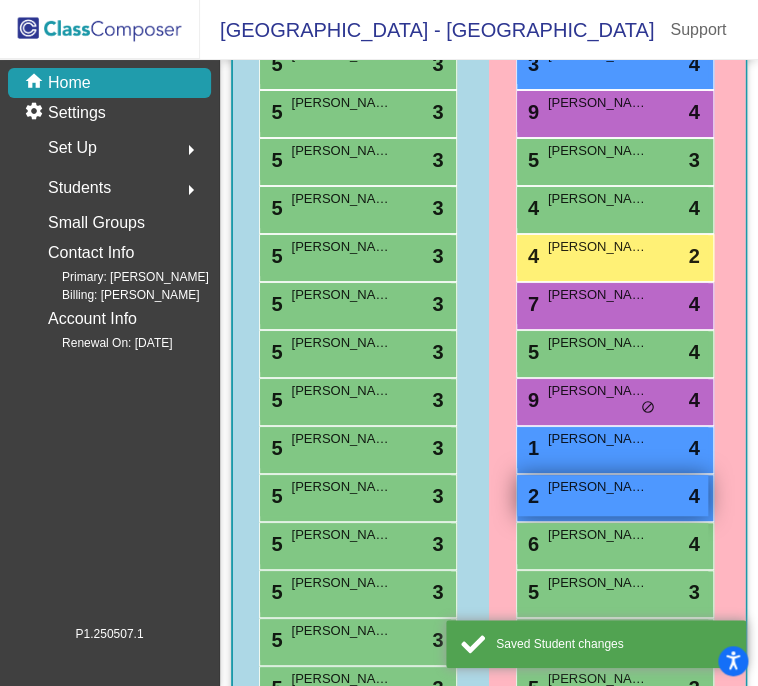 click on "[PERSON_NAME]" at bounding box center (598, 487) 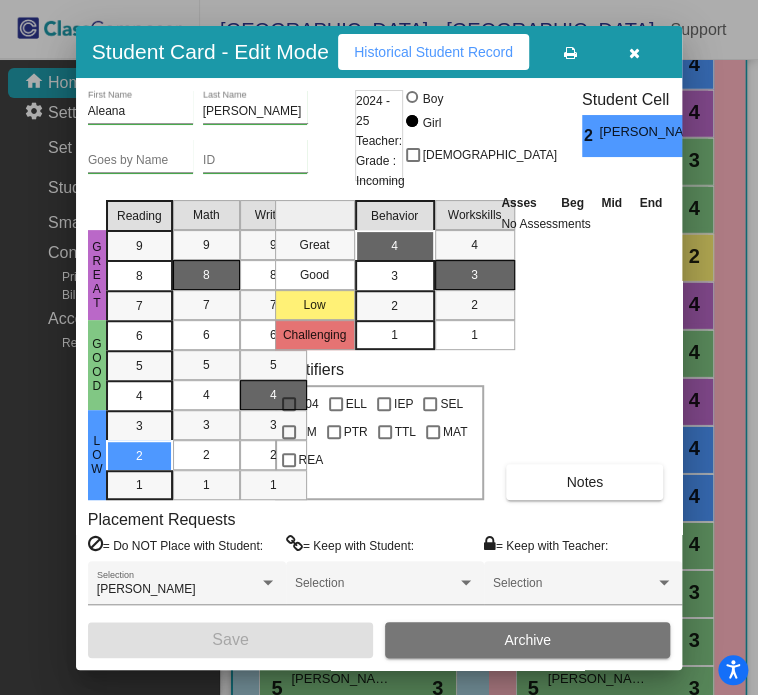 click at bounding box center [634, 52] 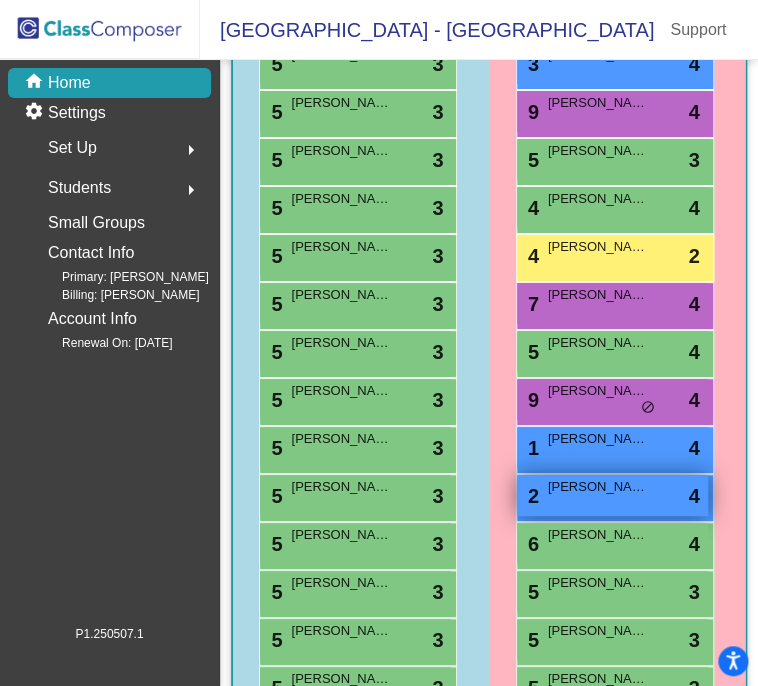 click on "[PERSON_NAME]" at bounding box center (598, 487) 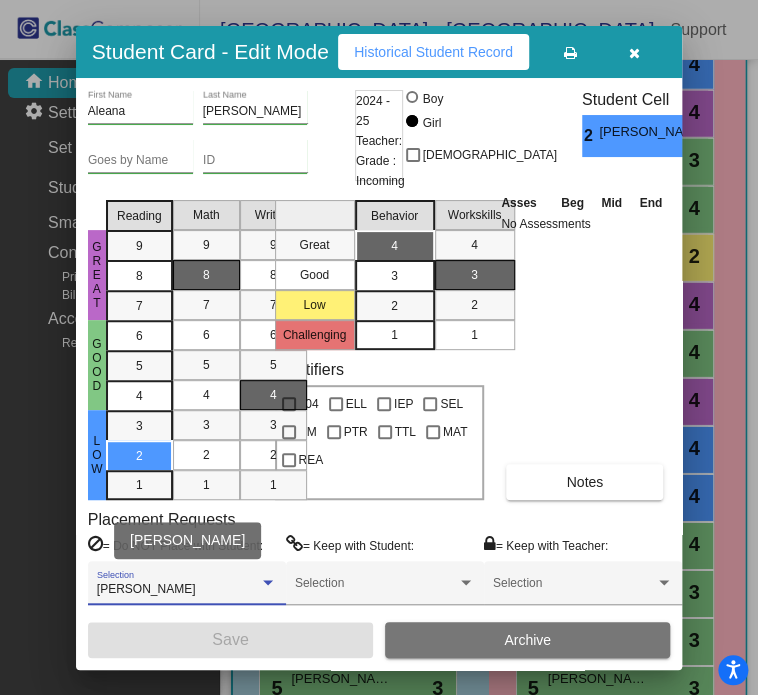 click at bounding box center (268, 582) 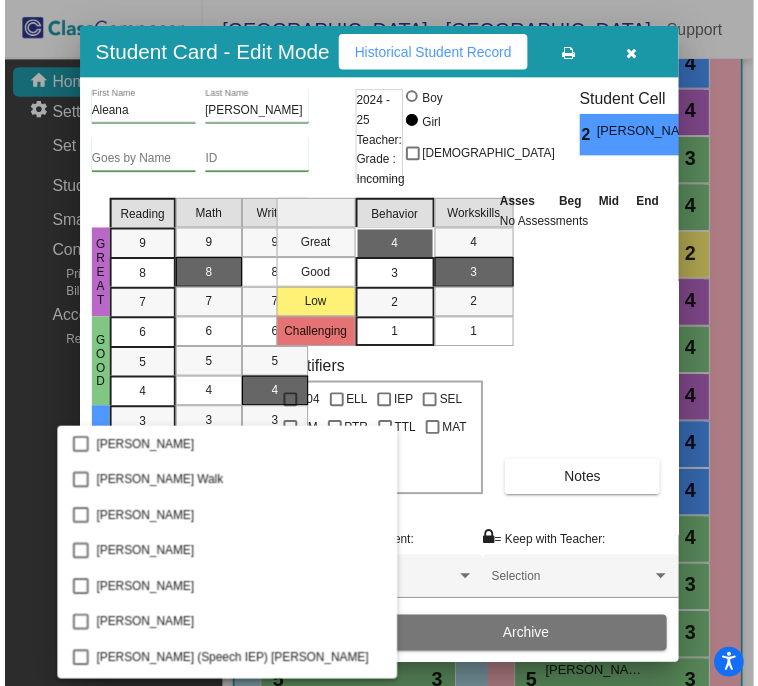 scroll, scrollTop: 2451, scrollLeft: 0, axis: vertical 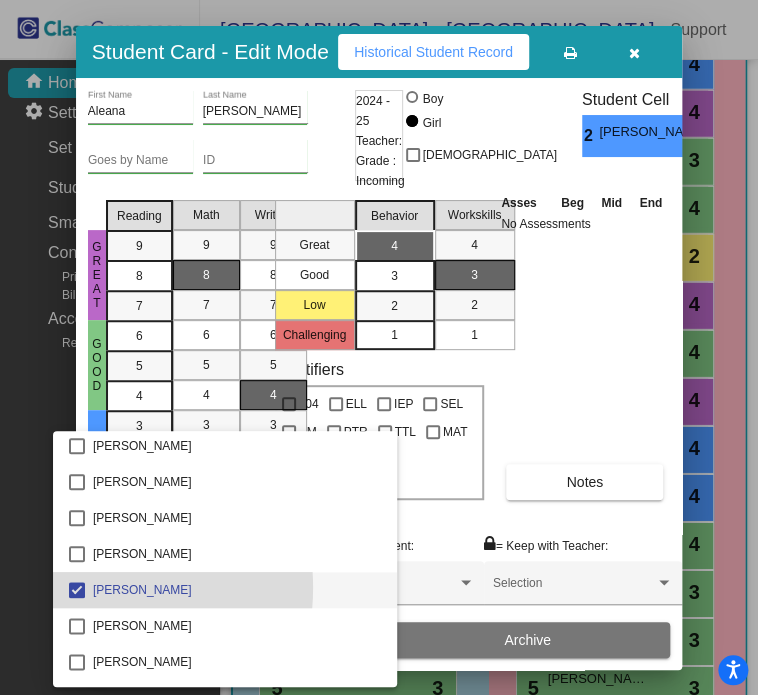 click at bounding box center (77, 590) 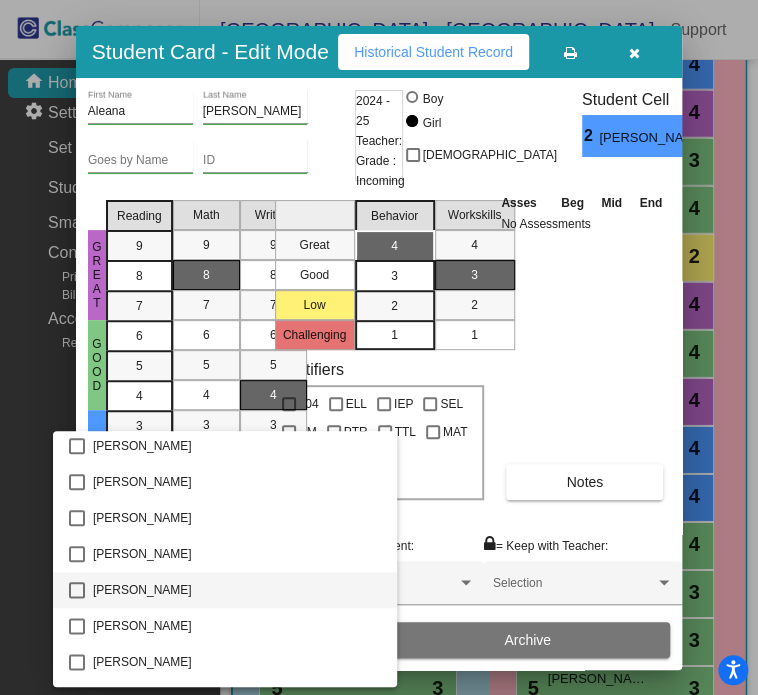 click at bounding box center [77, 590] 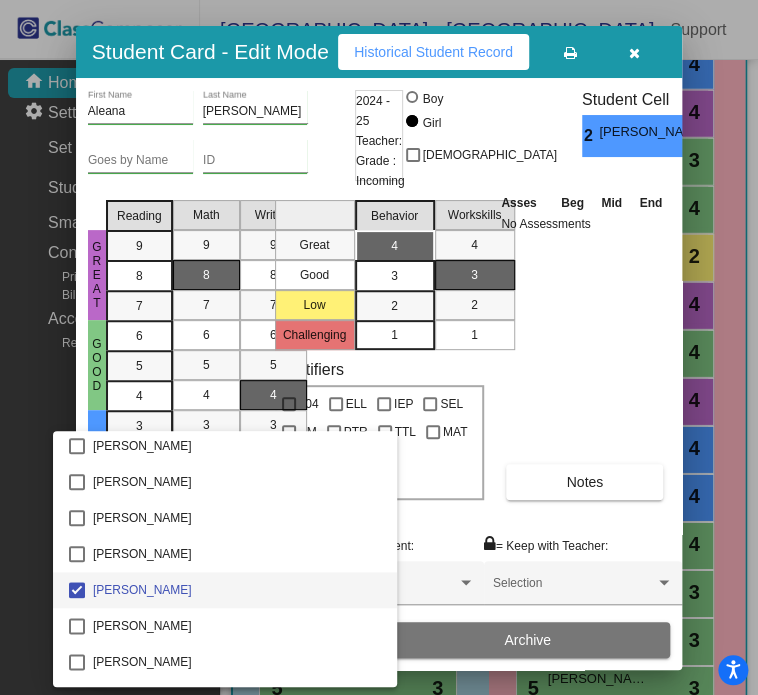 click at bounding box center (379, 347) 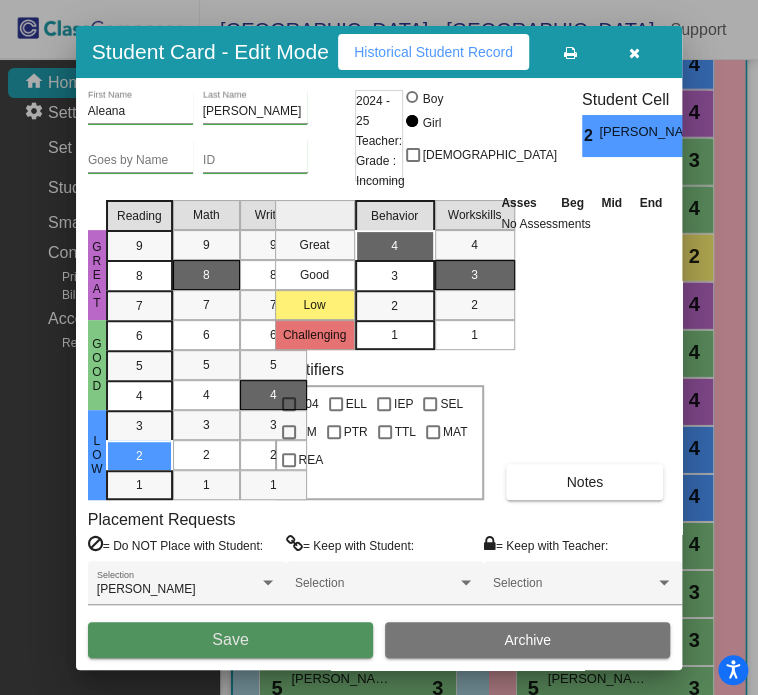 click on "Save" at bounding box center [230, 639] 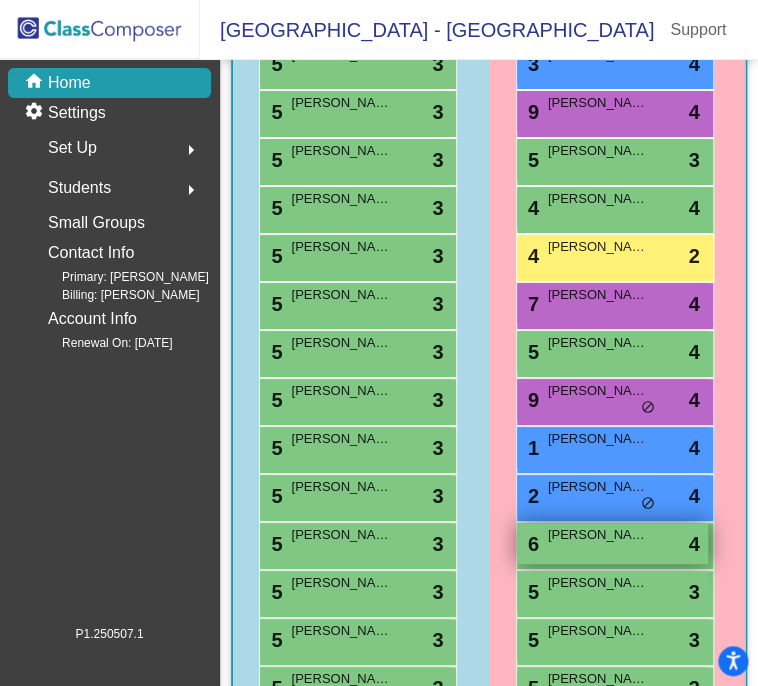 click on "[PERSON_NAME]" at bounding box center (598, 535) 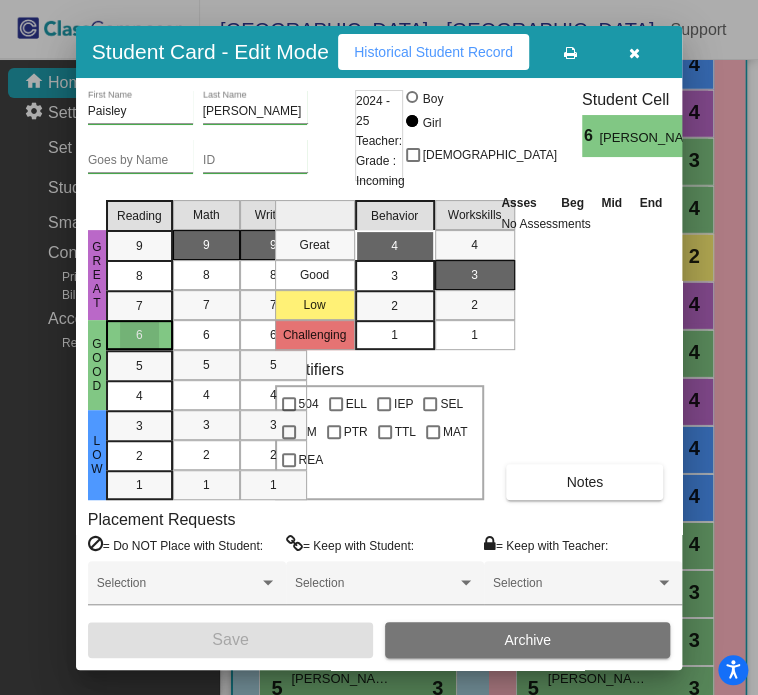 click on "6" at bounding box center (139, 335) 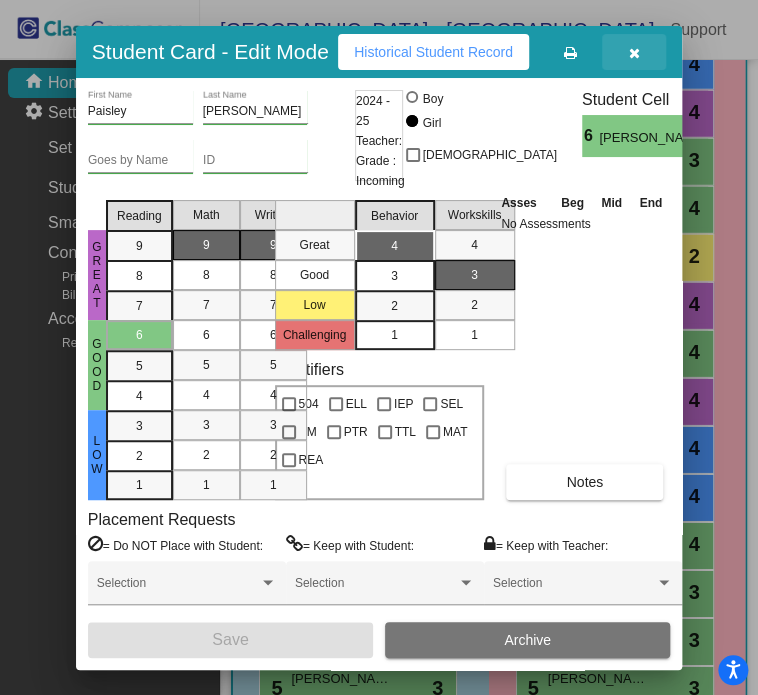 click at bounding box center (634, 53) 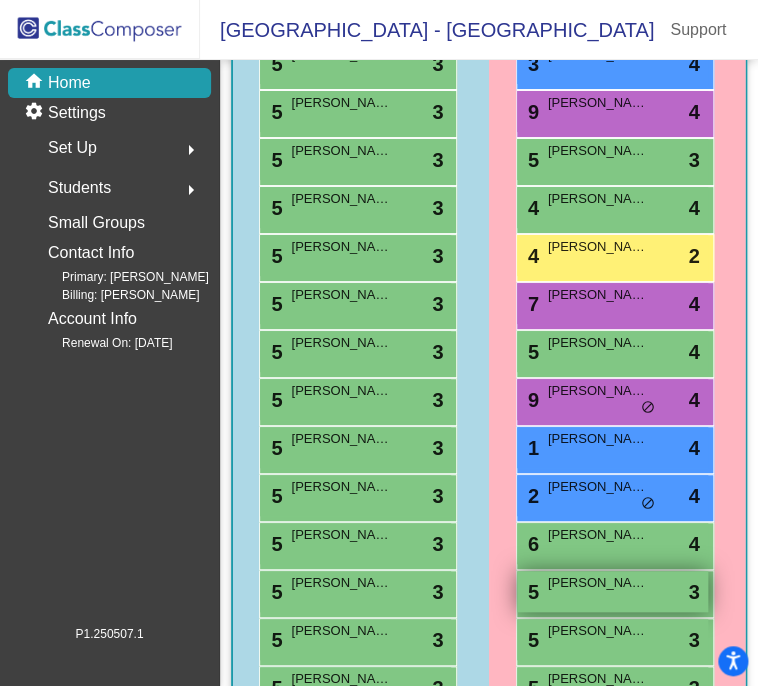 click on "[PERSON_NAME]" at bounding box center (598, 583) 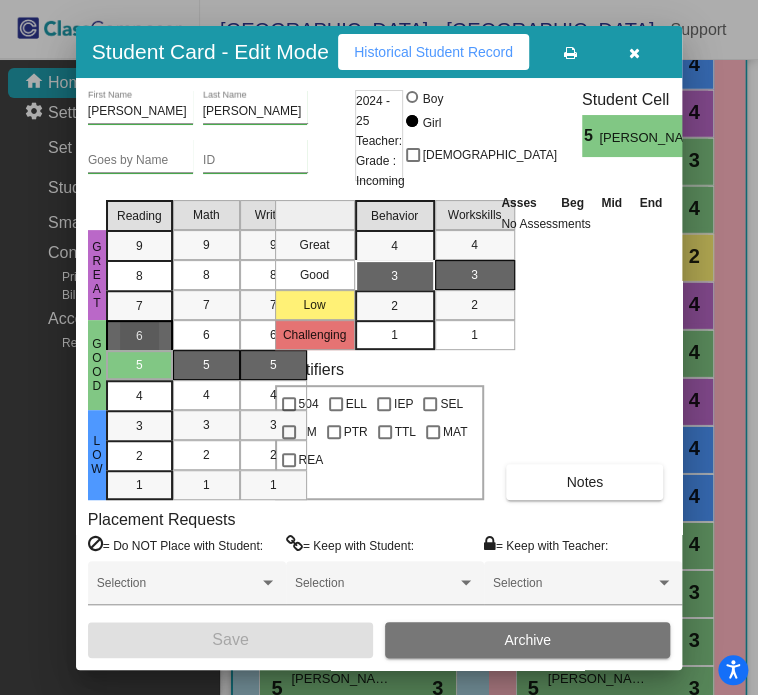 click on "6" at bounding box center [139, 336] 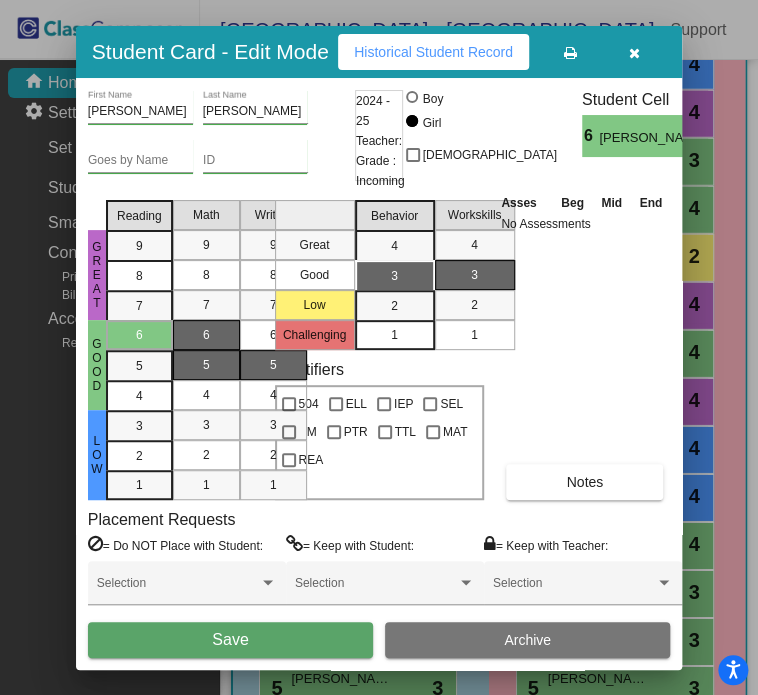 click on "6" at bounding box center (206, 335) 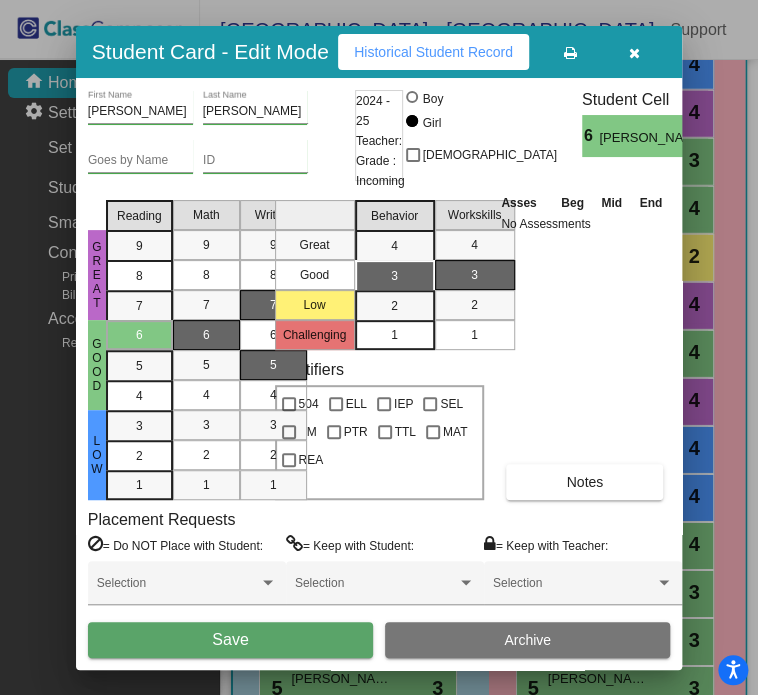 click on "7" at bounding box center [273, 305] 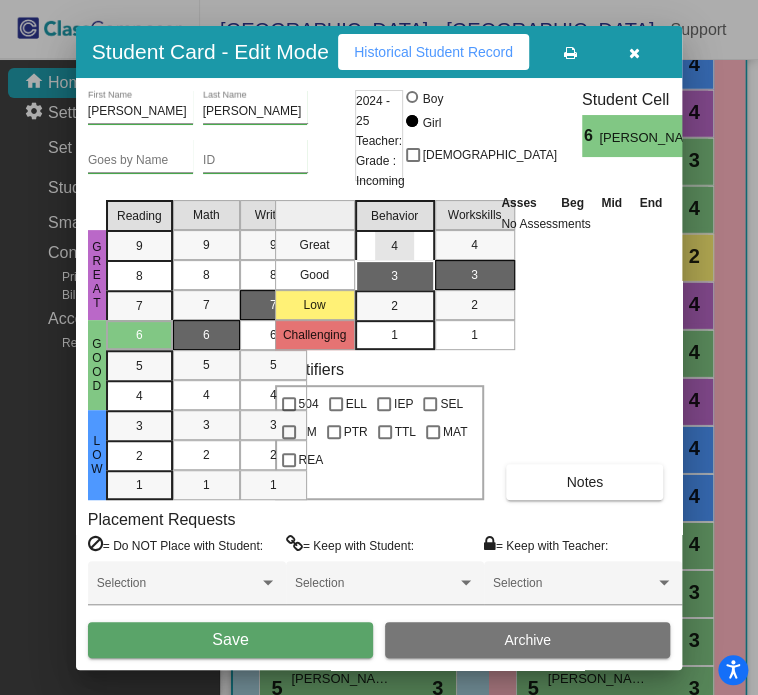 click on "4" at bounding box center (395, 245) 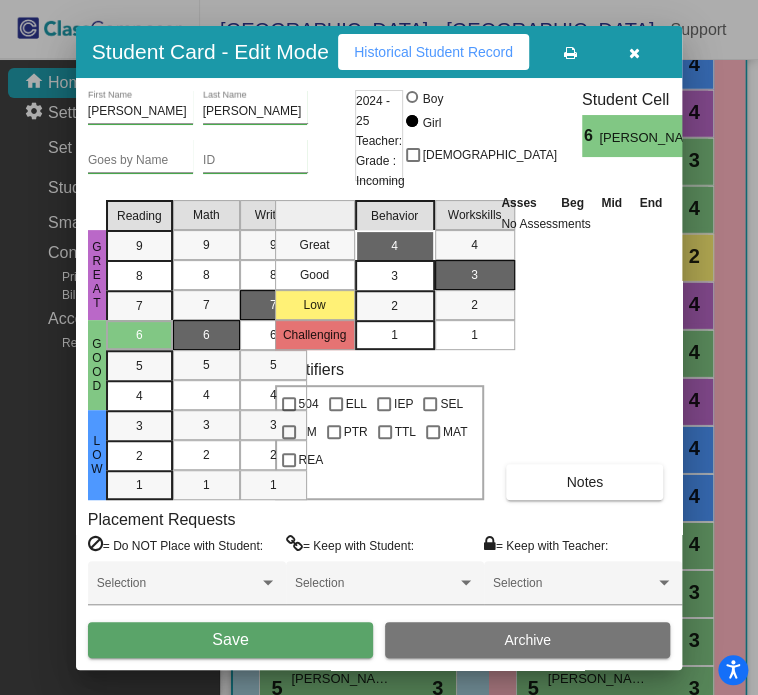 click on "Save" at bounding box center [230, 639] 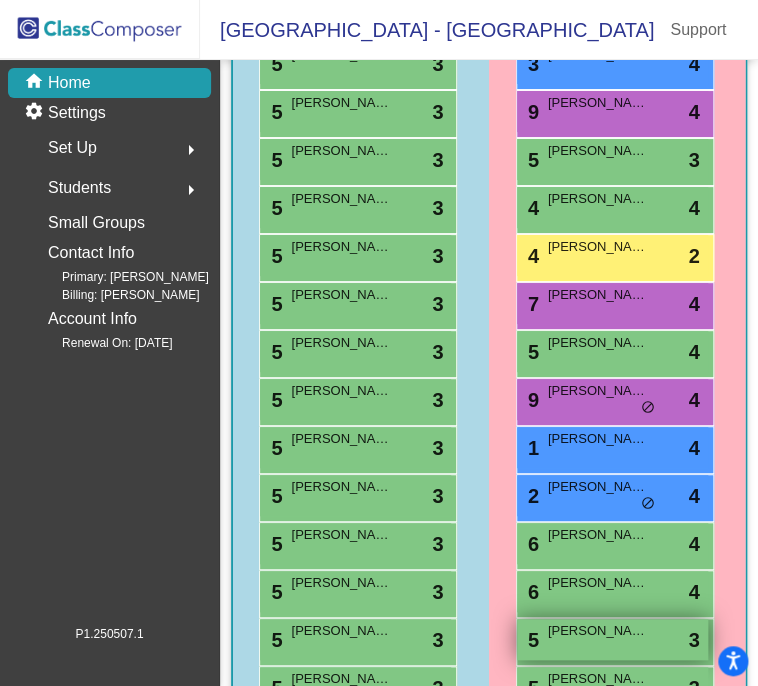 click on "[PERSON_NAME]" at bounding box center (598, 631) 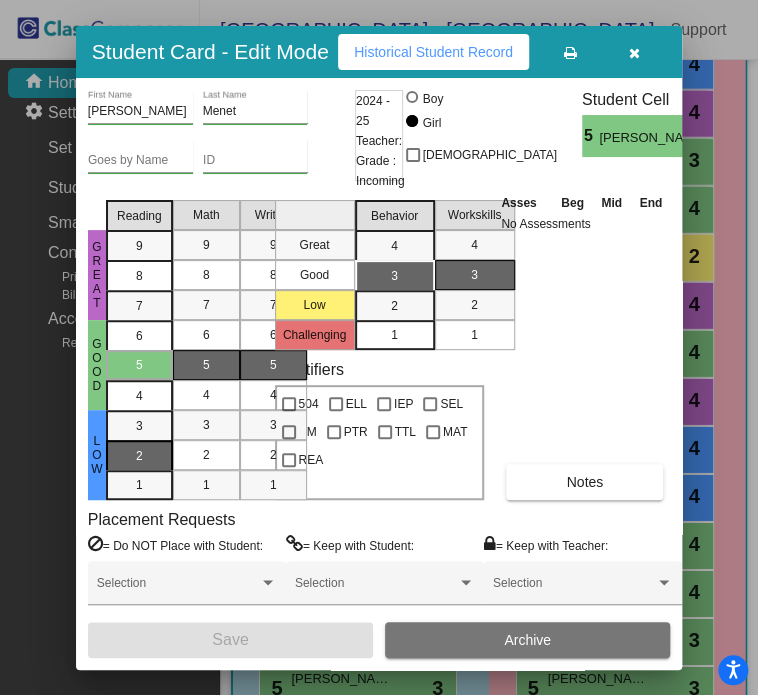 click on "2" at bounding box center [139, 426] 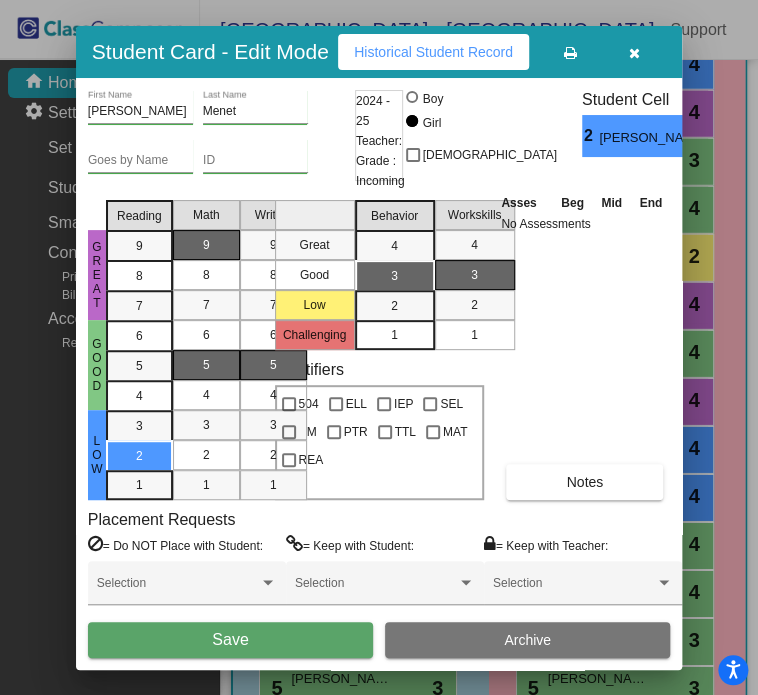 click on "9" at bounding box center [206, 245] 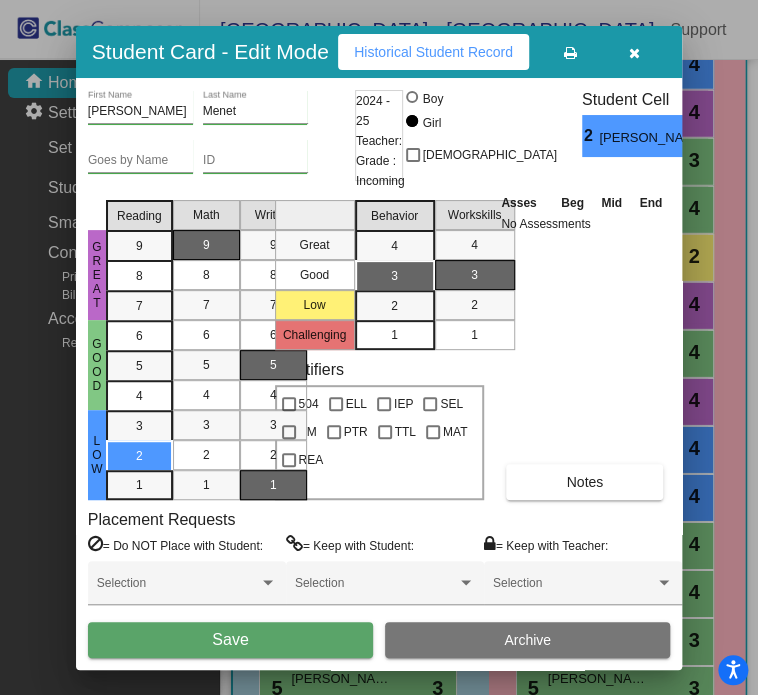 click on "1" at bounding box center [273, 485] 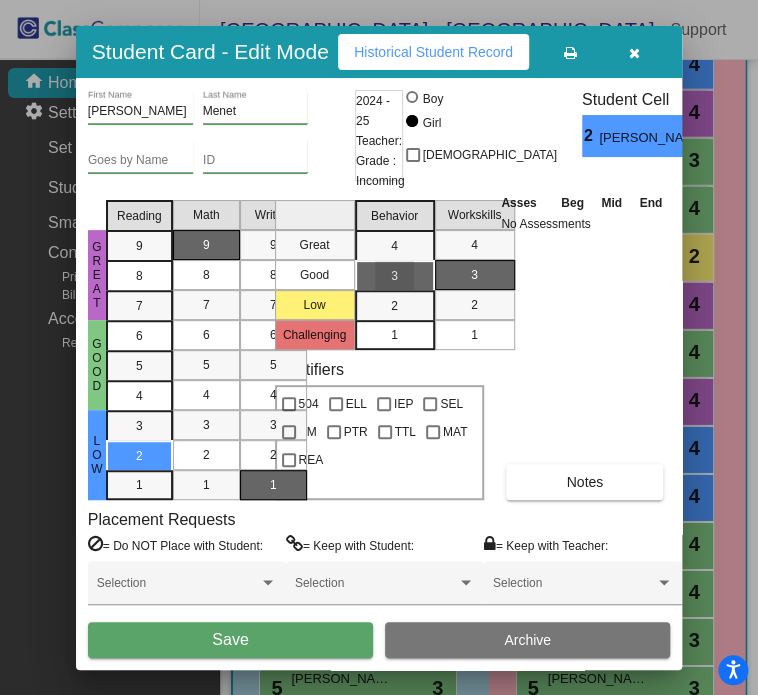 click on "3" at bounding box center (394, 276) 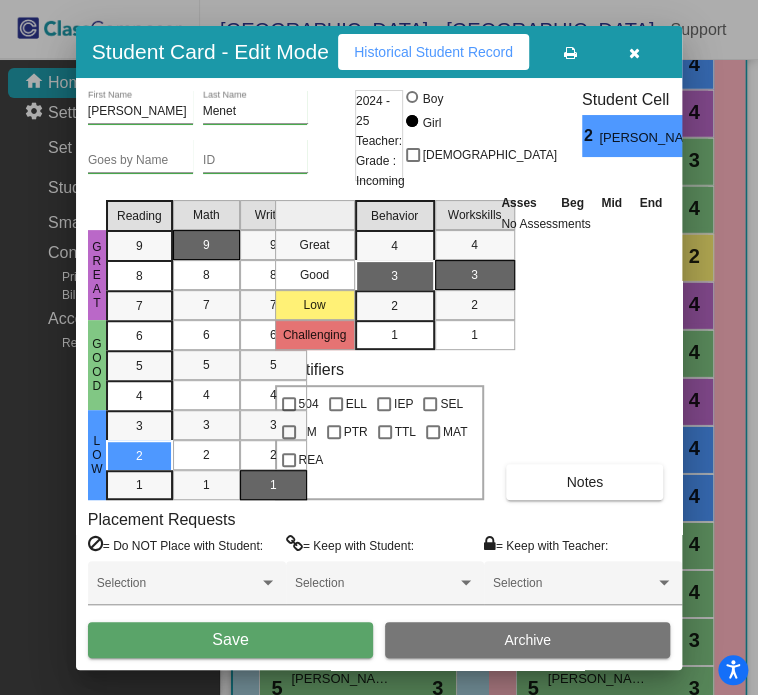 click on "Save" at bounding box center [230, 640] 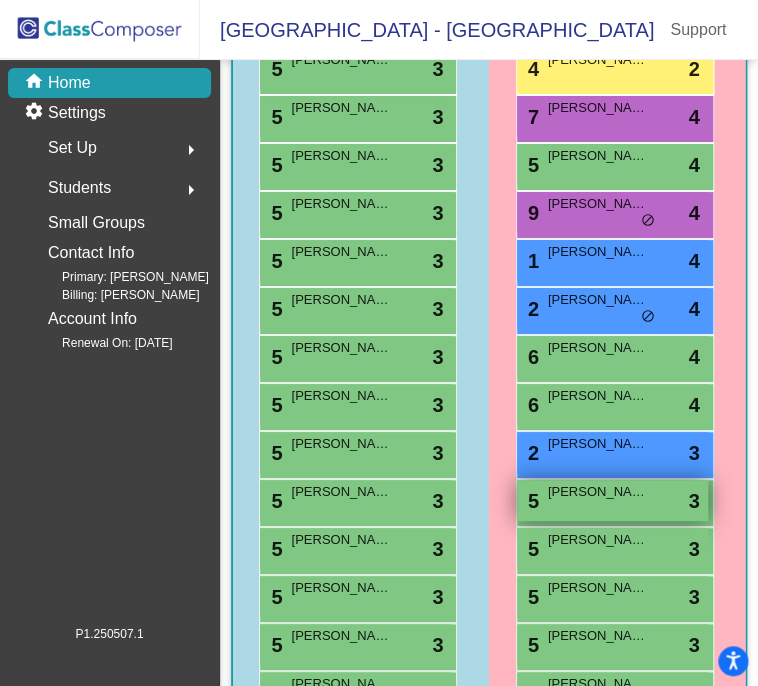 scroll, scrollTop: 1660, scrollLeft: 0, axis: vertical 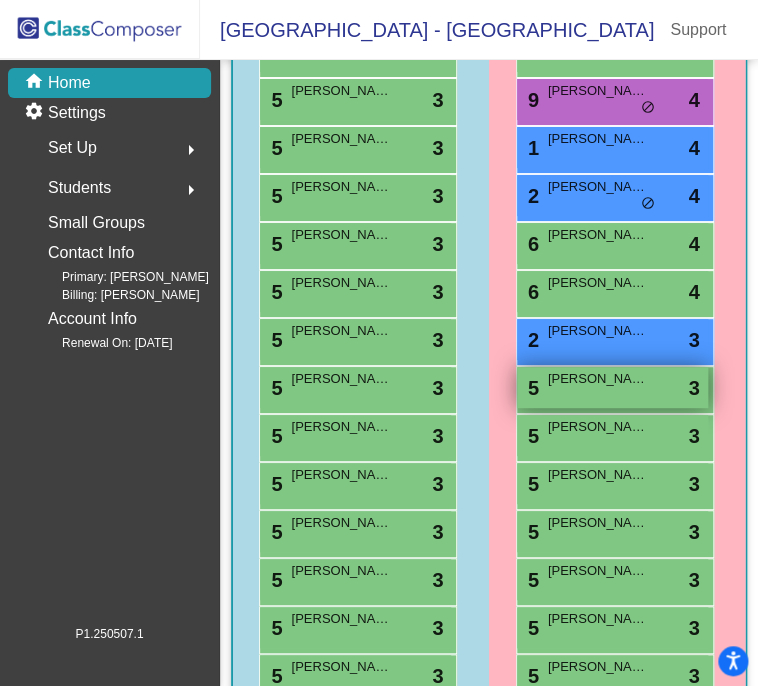 click on "[PERSON_NAME]" at bounding box center [598, 379] 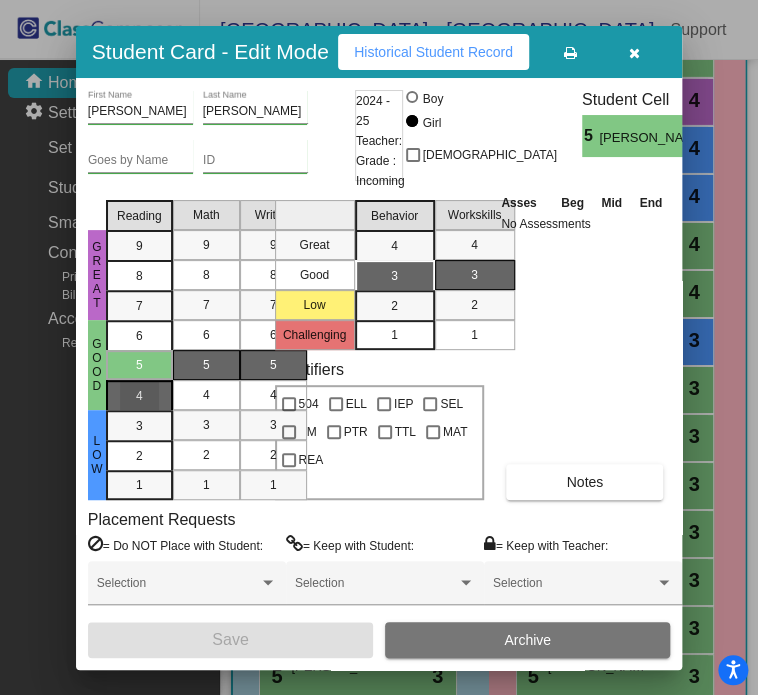 drag, startPoint x: 136, startPoint y: 399, endPoint x: 158, endPoint y: 398, distance: 22.022715 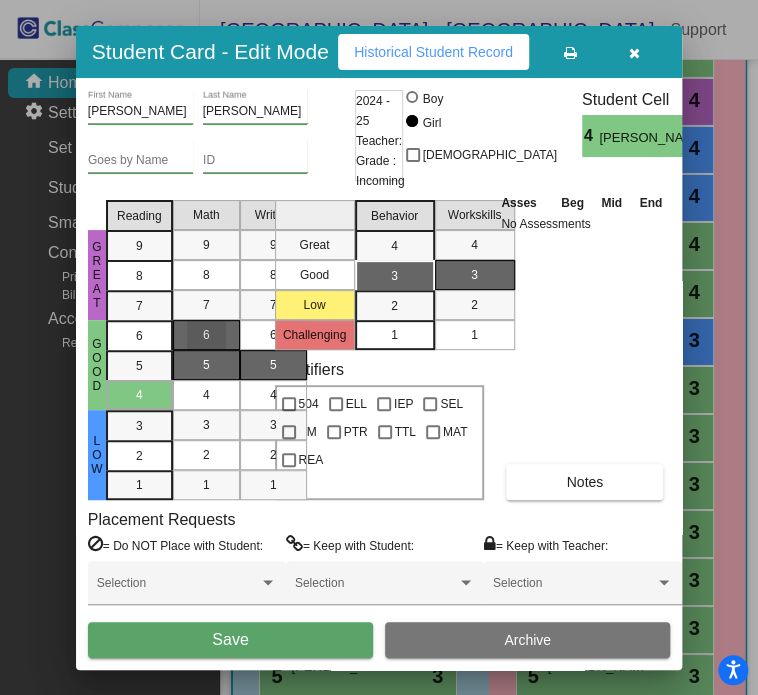 click on "6" at bounding box center (206, 335) 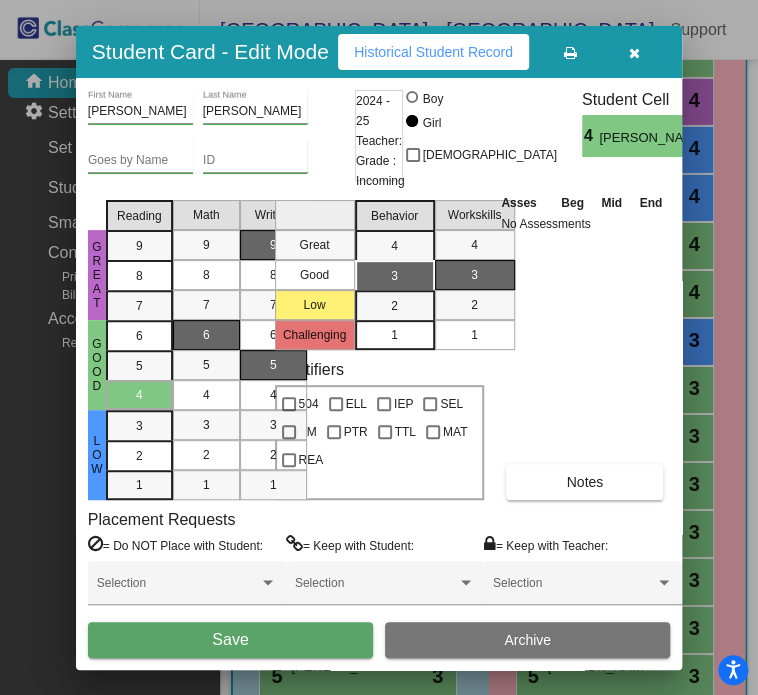 click on "9" at bounding box center [273, 245] 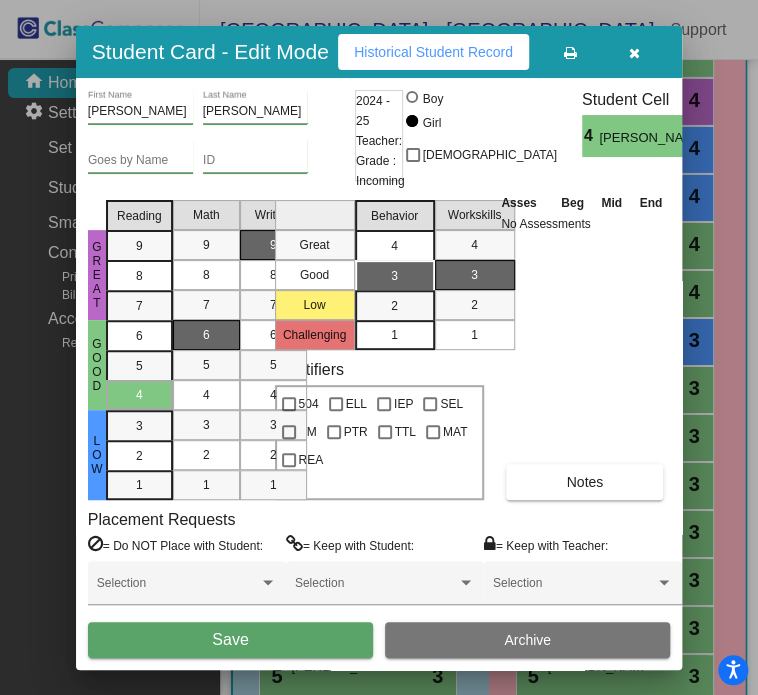 click on "4" at bounding box center (394, 246) 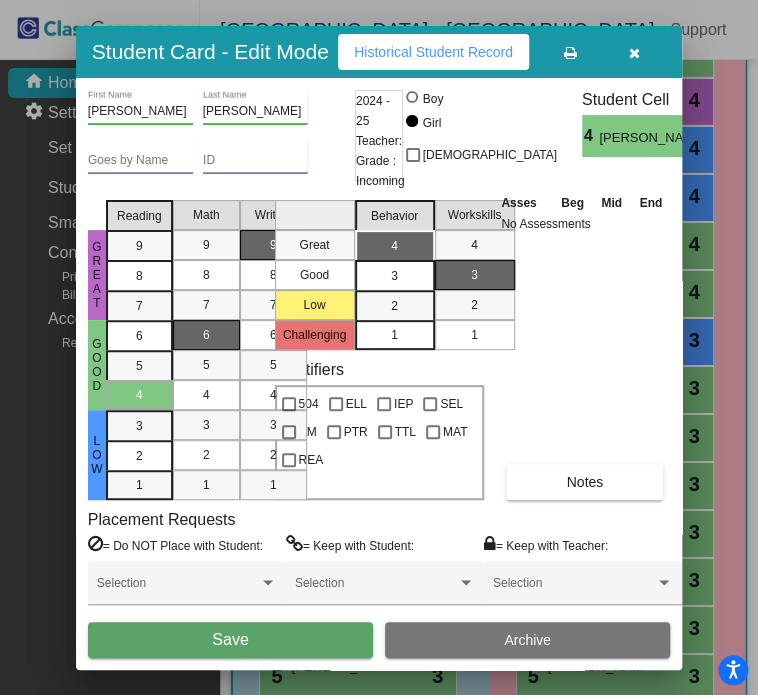 click on "Save" at bounding box center [230, 640] 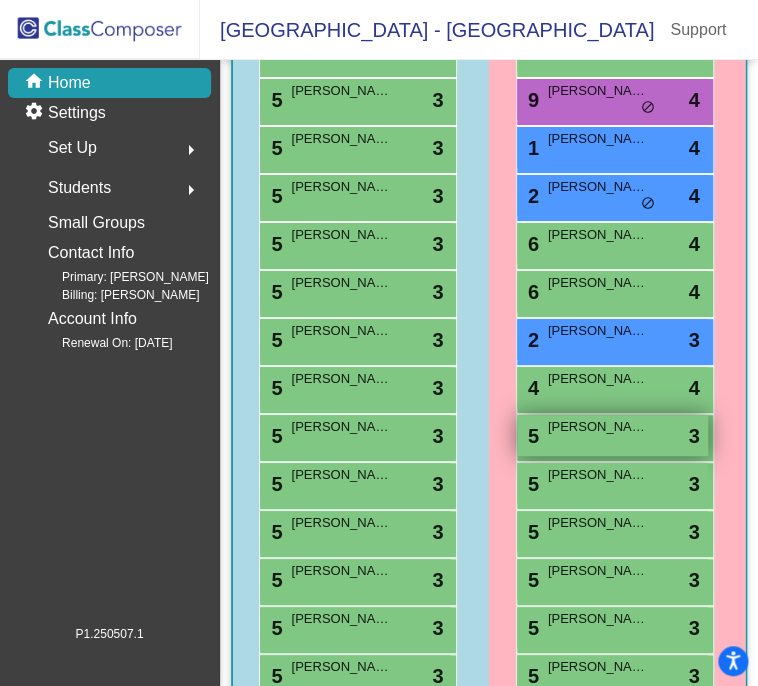 click on "[PERSON_NAME]" at bounding box center [598, 427] 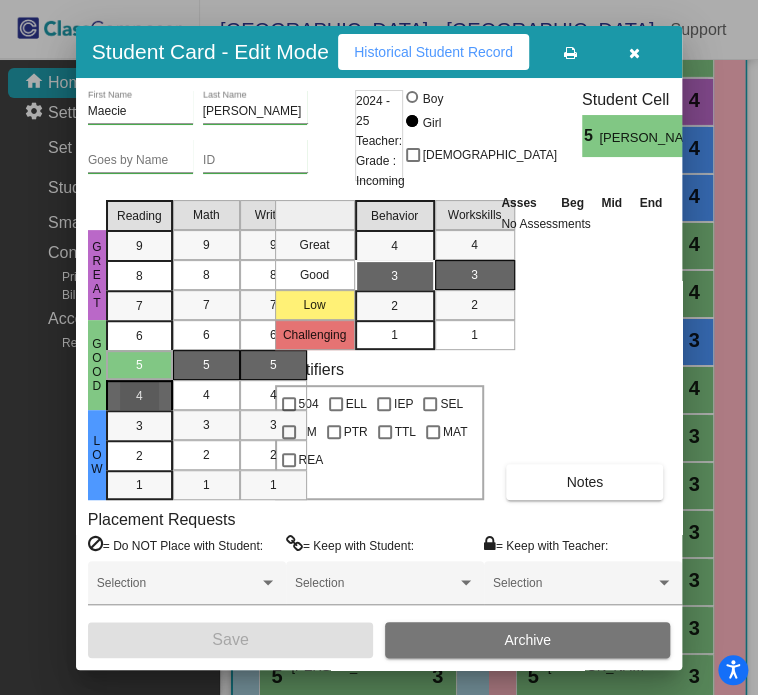 click on "4" at bounding box center [139, 336] 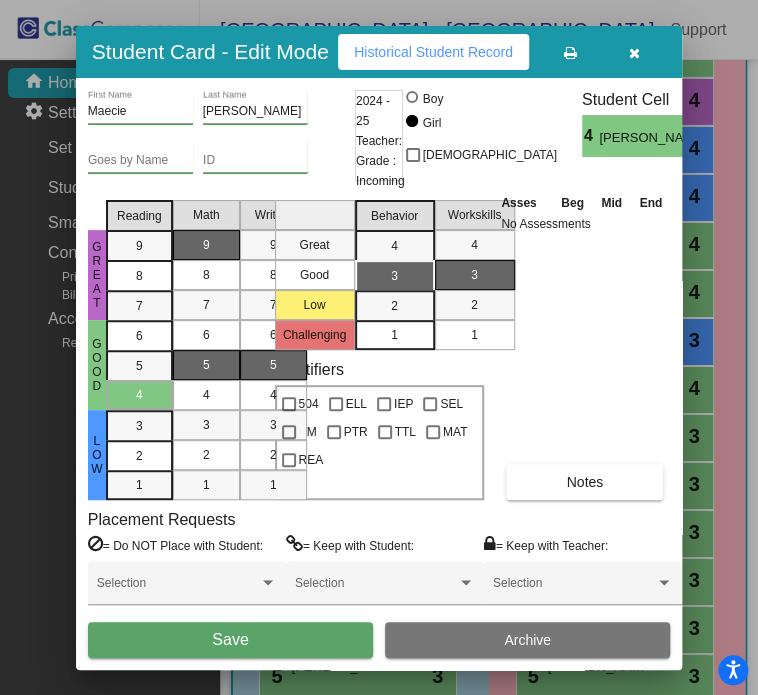 click on "9" at bounding box center (206, 245) 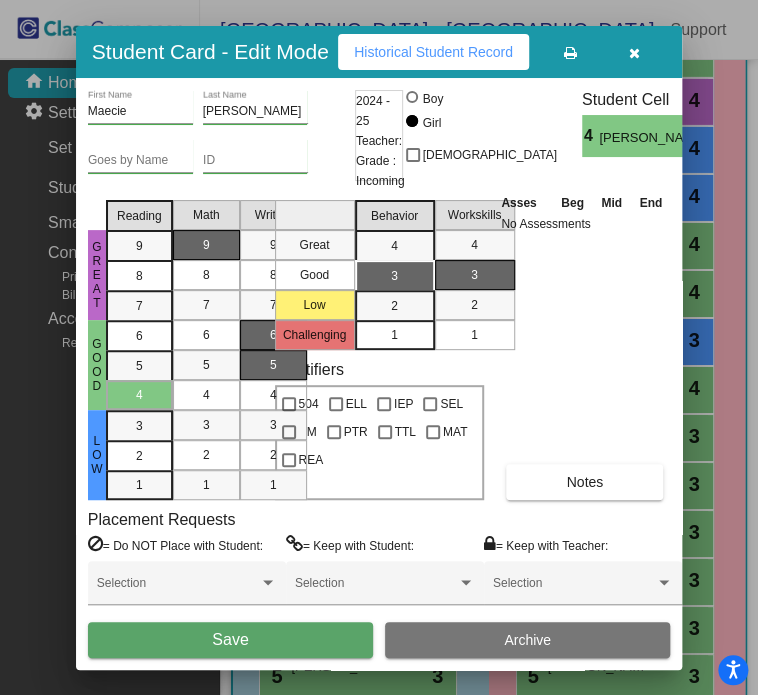 click on "6" at bounding box center [273, 335] 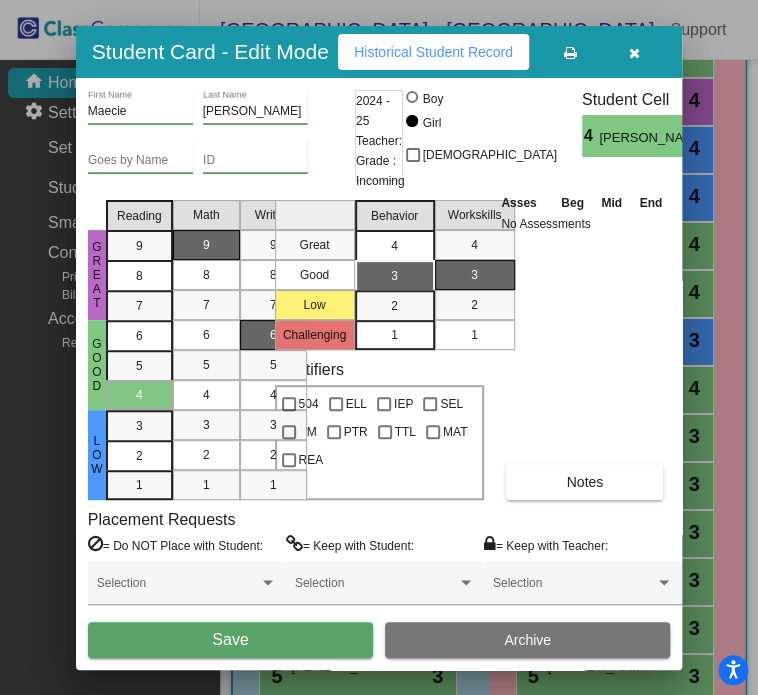 click on "4" at bounding box center (394, 246) 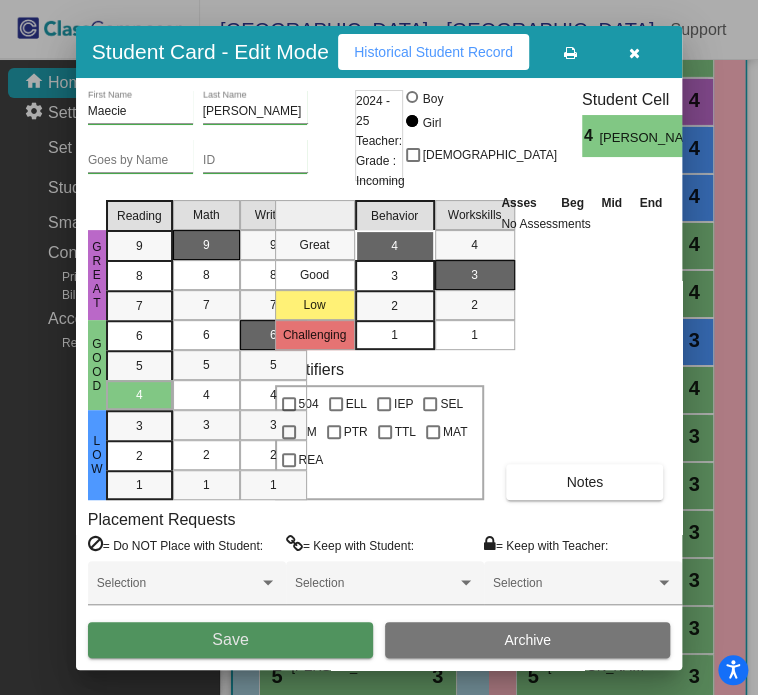 click on "Save" at bounding box center [230, 639] 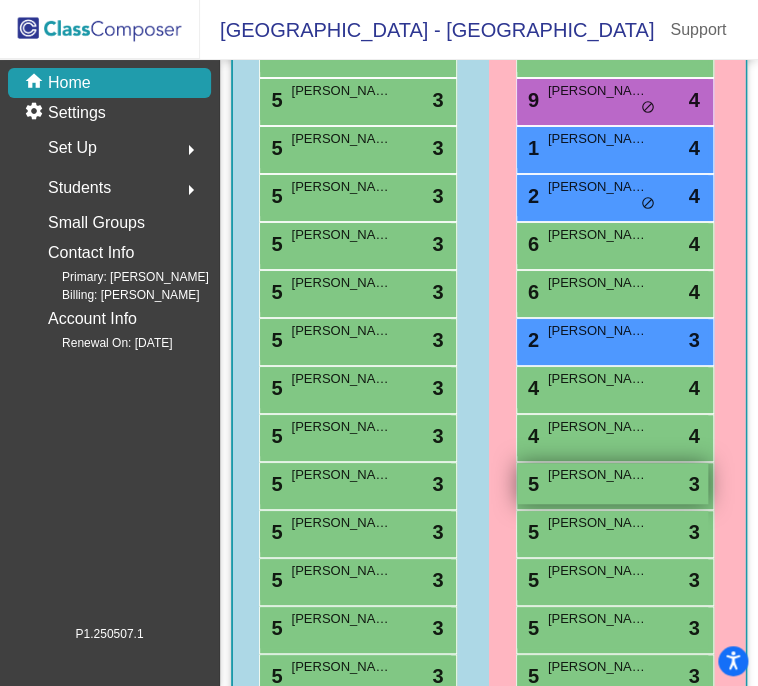 click on "5 [PERSON_NAME] lock do_not_disturb_alt 3" at bounding box center [612, 483] 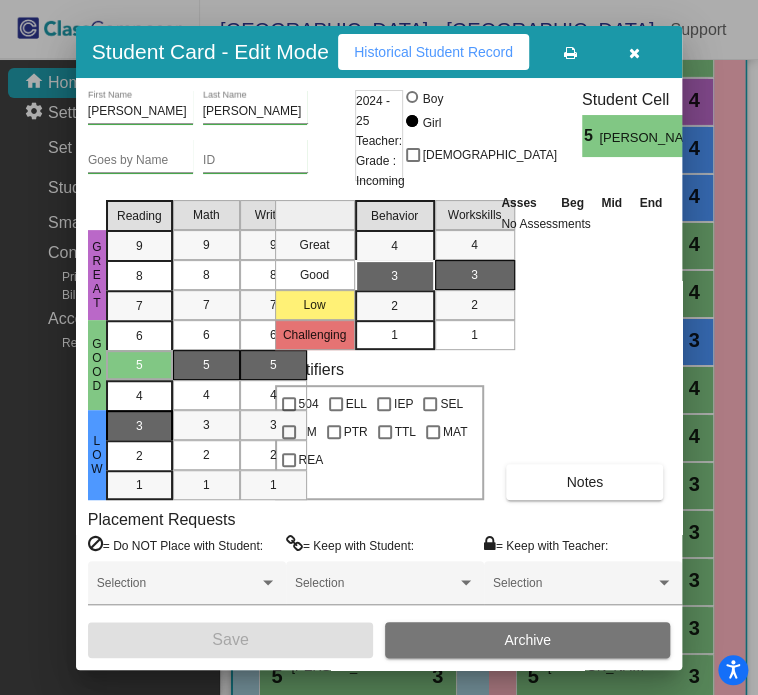 click on "3" at bounding box center [139, 426] 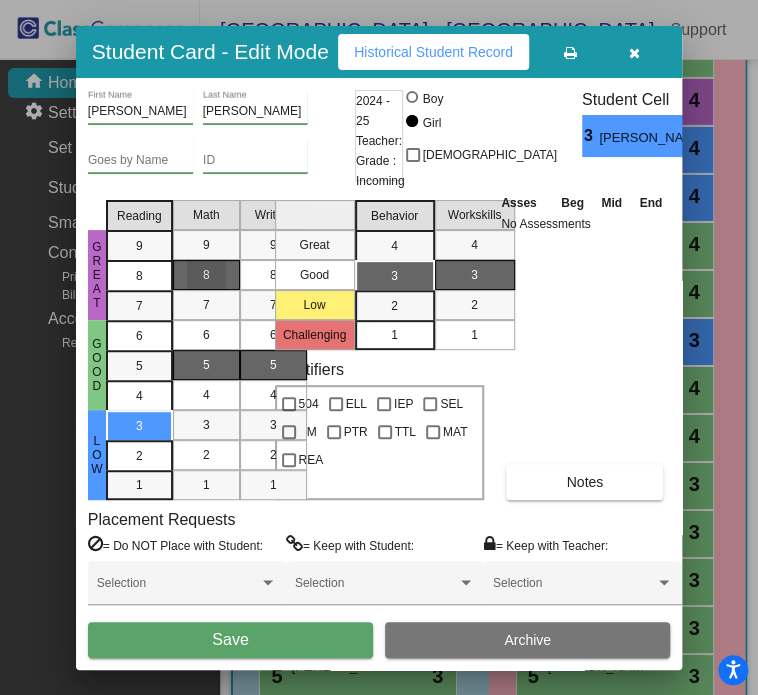 click on "8" at bounding box center [206, 275] 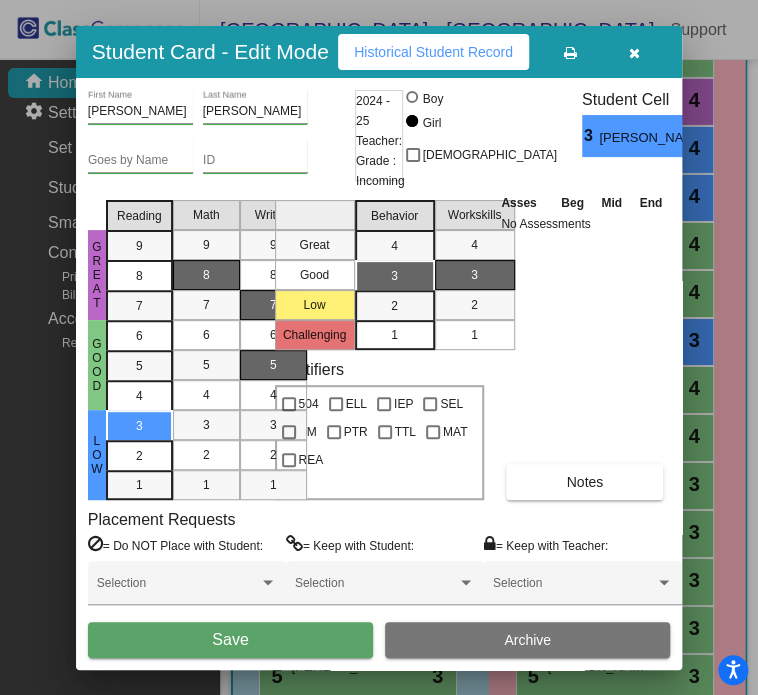 click on "7" at bounding box center (273, 305) 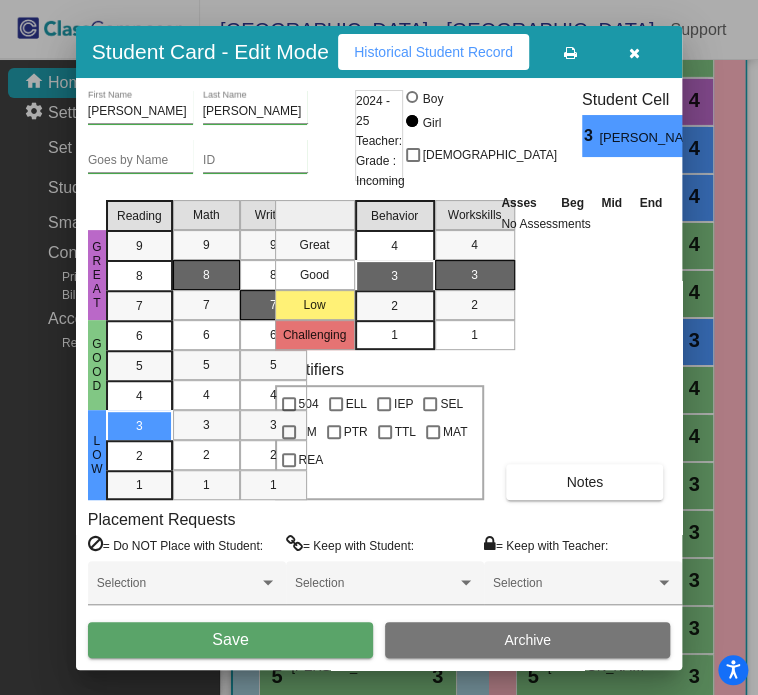 click on "4" at bounding box center [394, 246] 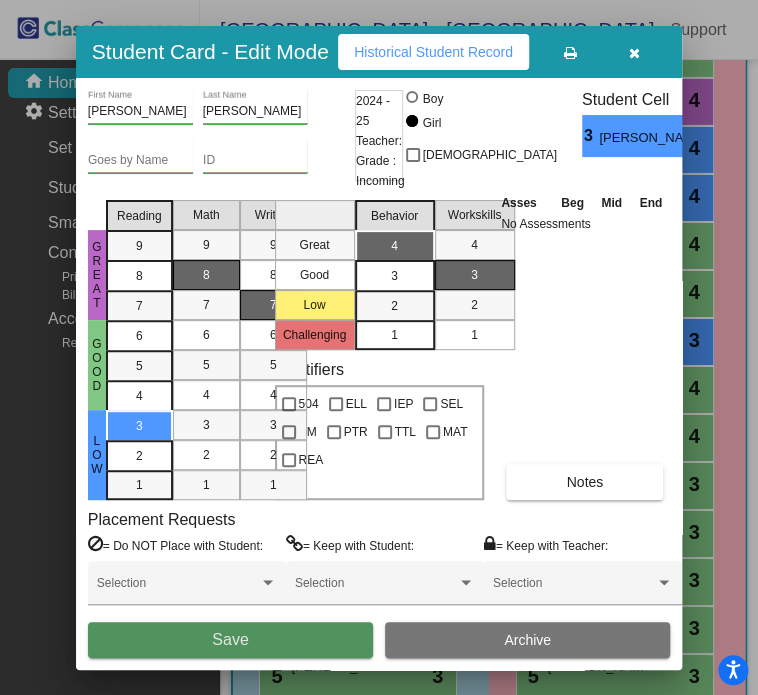 click on "Save" at bounding box center [230, 639] 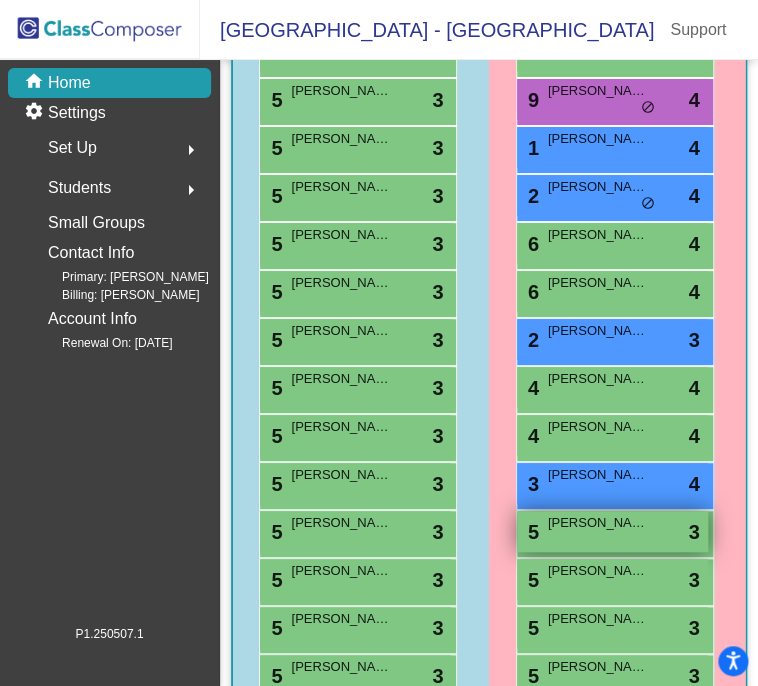 click on "[PERSON_NAME]" at bounding box center (598, 523) 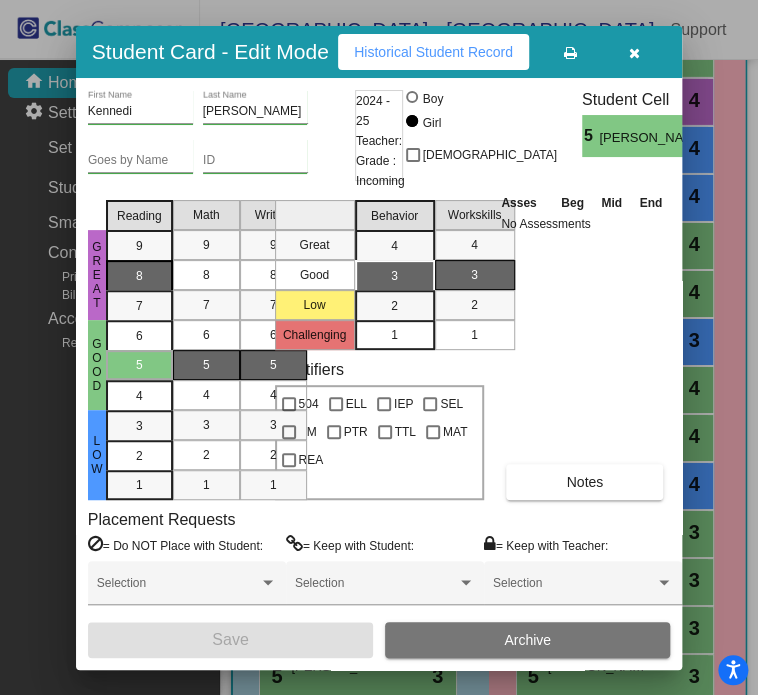 click on "8" at bounding box center (139, 246) 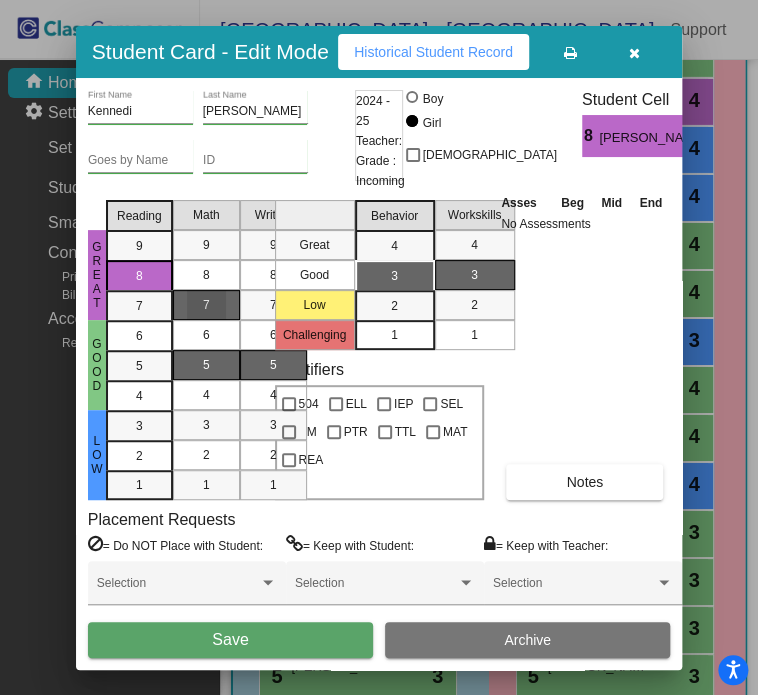 click on "7" at bounding box center [206, 305] 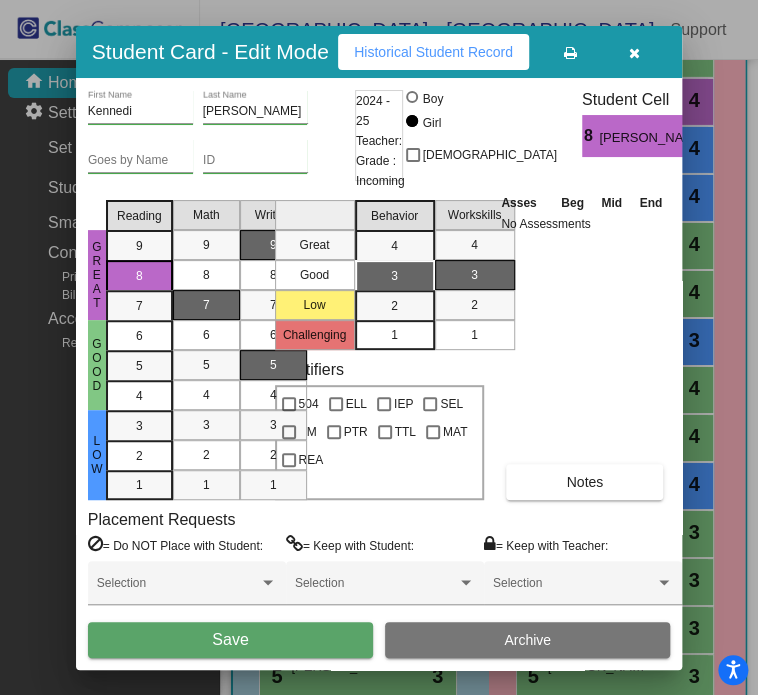 click on "9" at bounding box center [273, 245] 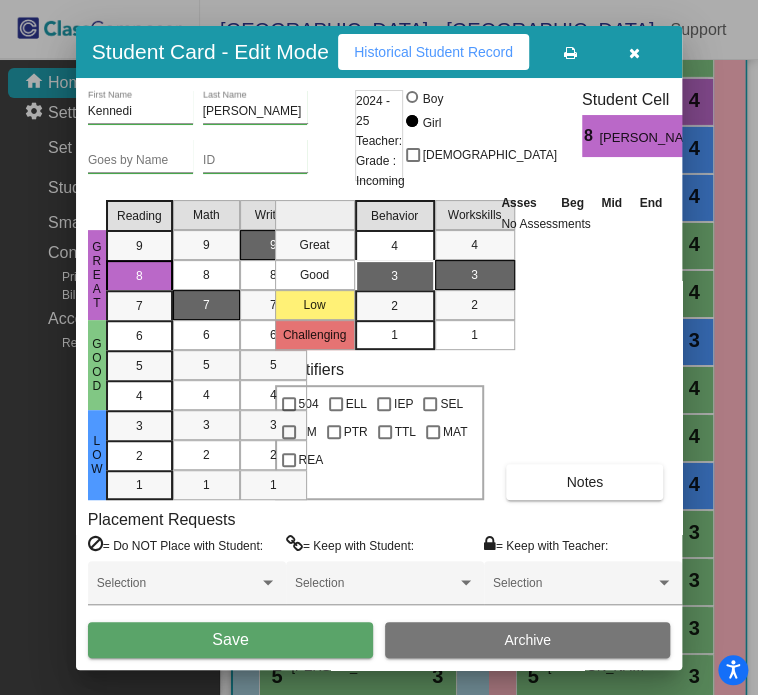 click on "4" at bounding box center (394, 246) 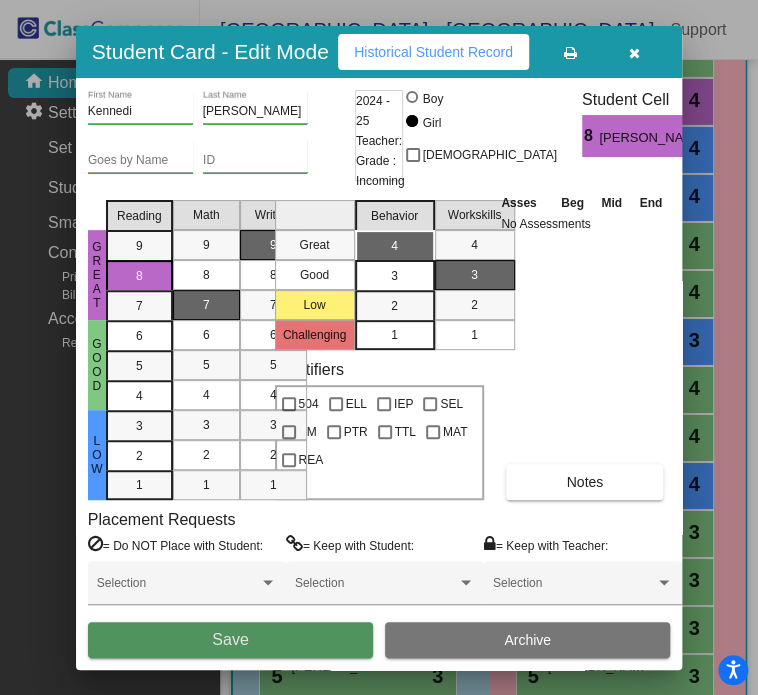 click on "Save" at bounding box center (230, 639) 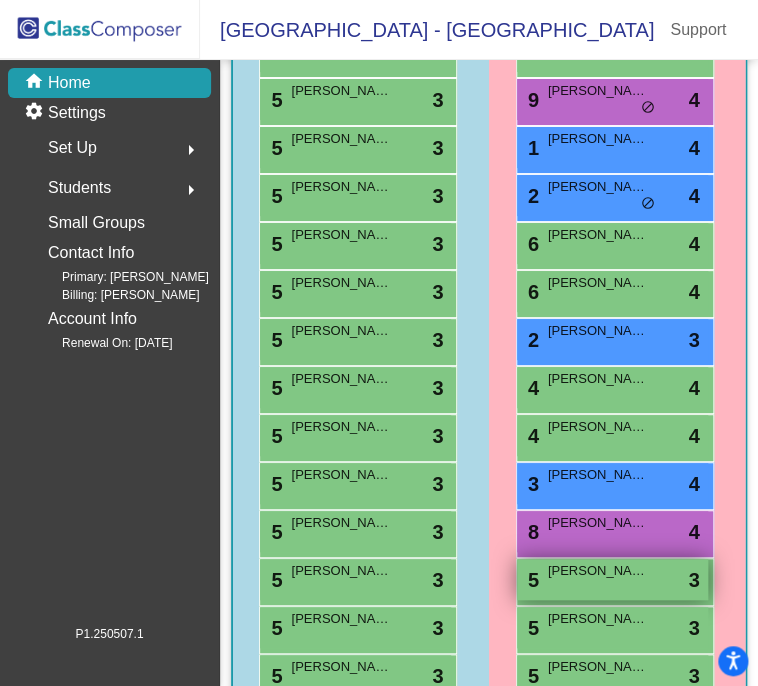 click on "5 [PERSON_NAME] lock do_not_disturb_alt 3" at bounding box center (612, 579) 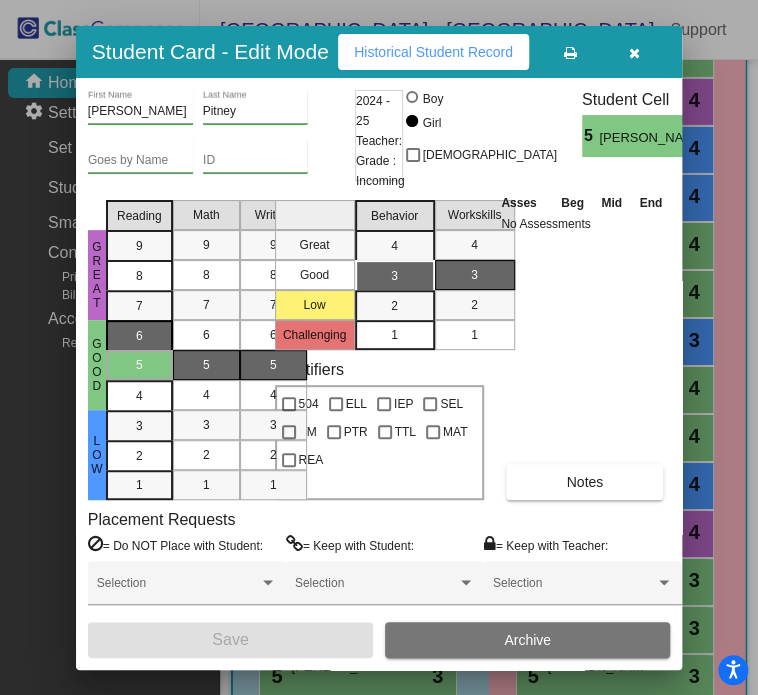 click on "6" at bounding box center (139, 336) 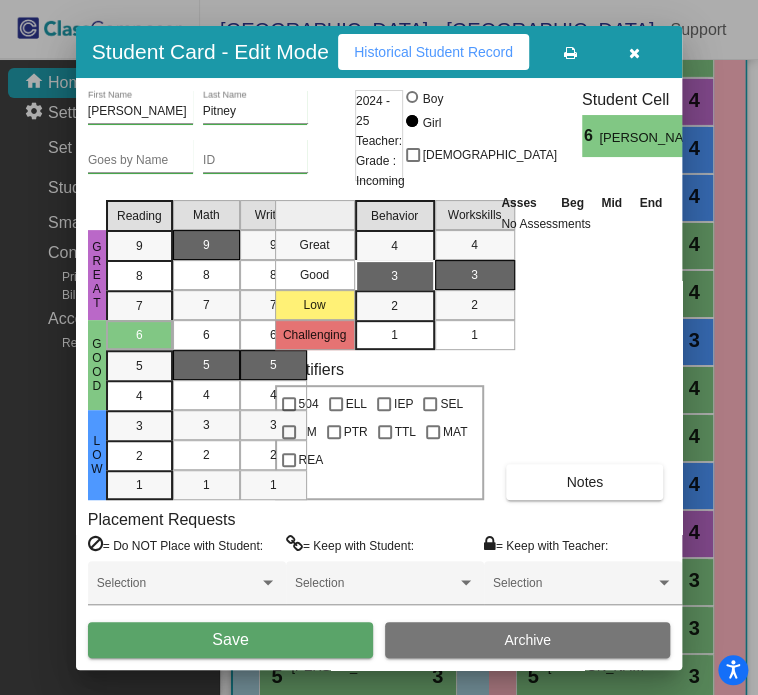 click on "9" at bounding box center [206, 245] 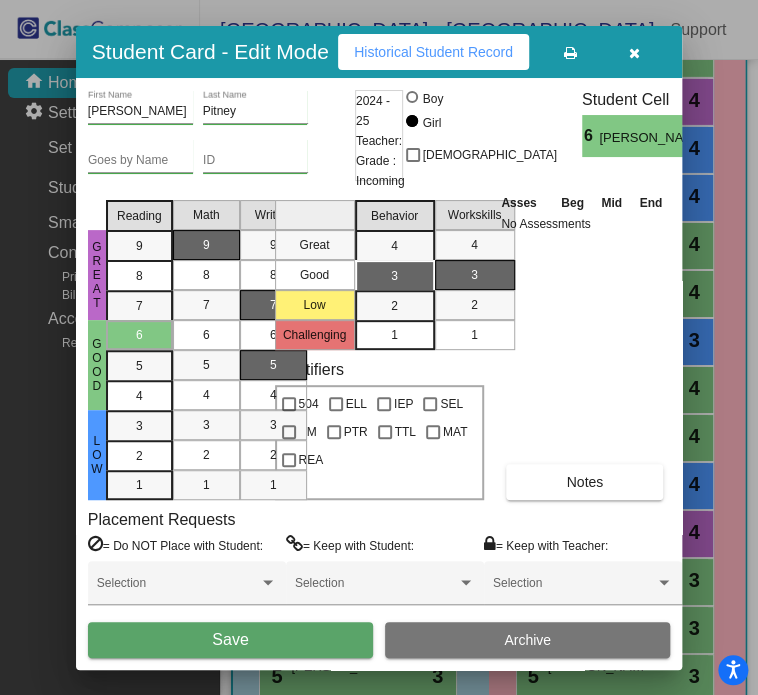 click on "7" at bounding box center [273, 305] 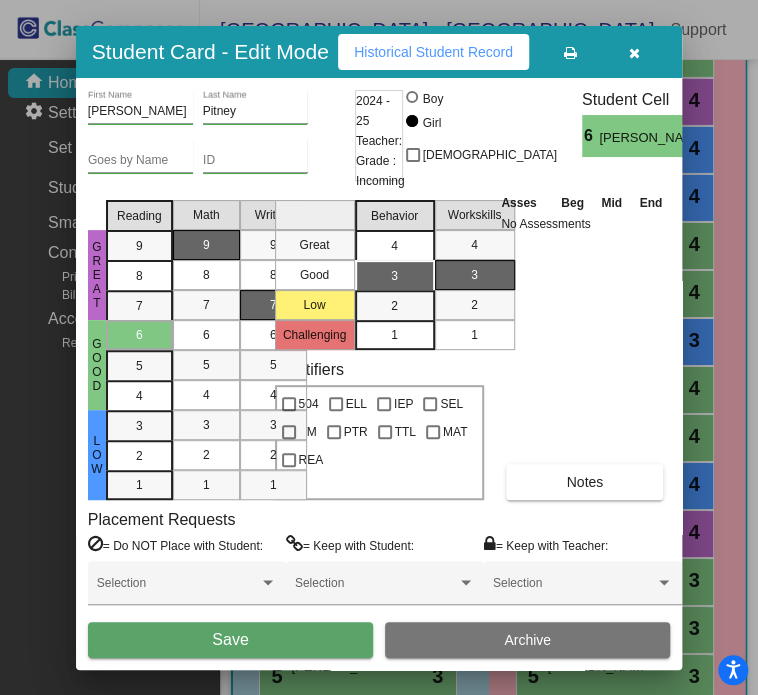 click on "4" at bounding box center (395, 245) 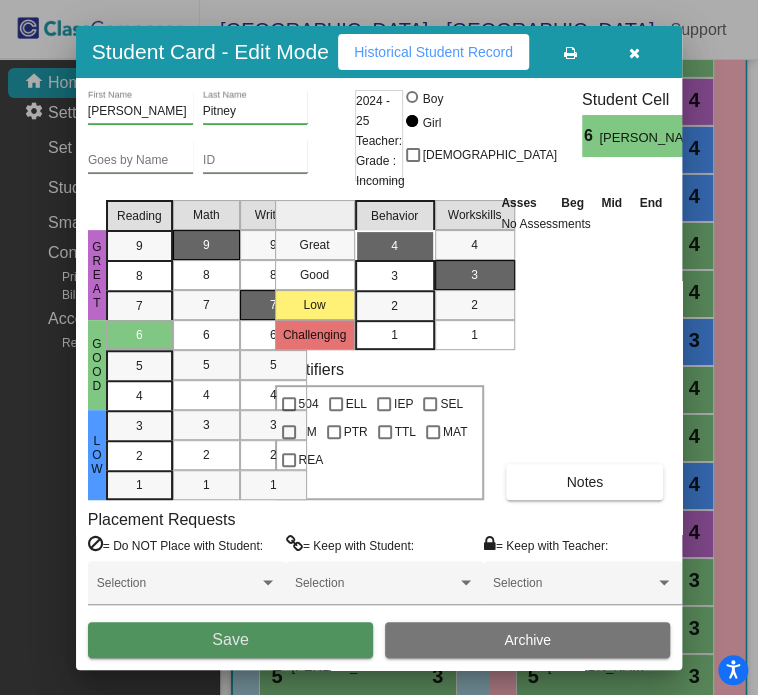 click on "Save" at bounding box center [230, 639] 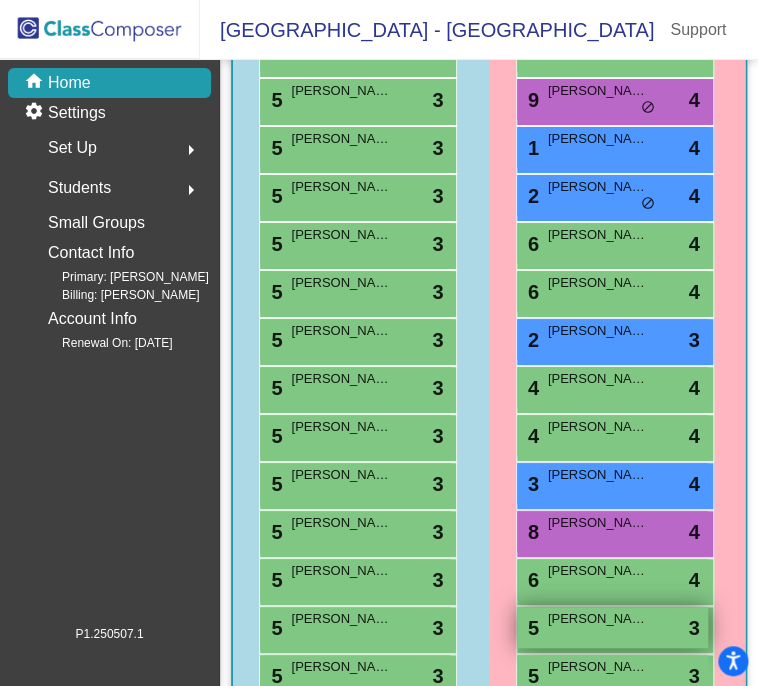 click on "[PERSON_NAME]" at bounding box center (598, 619) 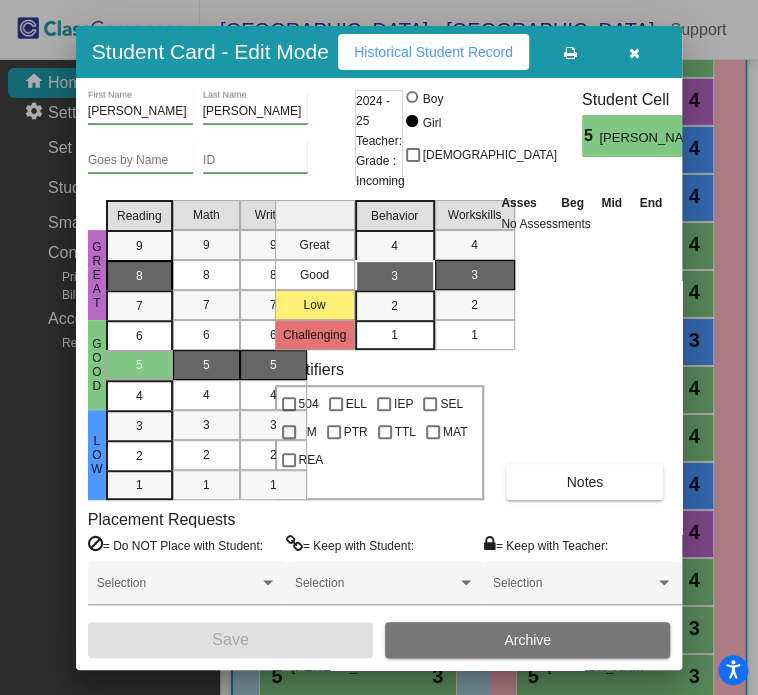 click on "8" at bounding box center (139, 246) 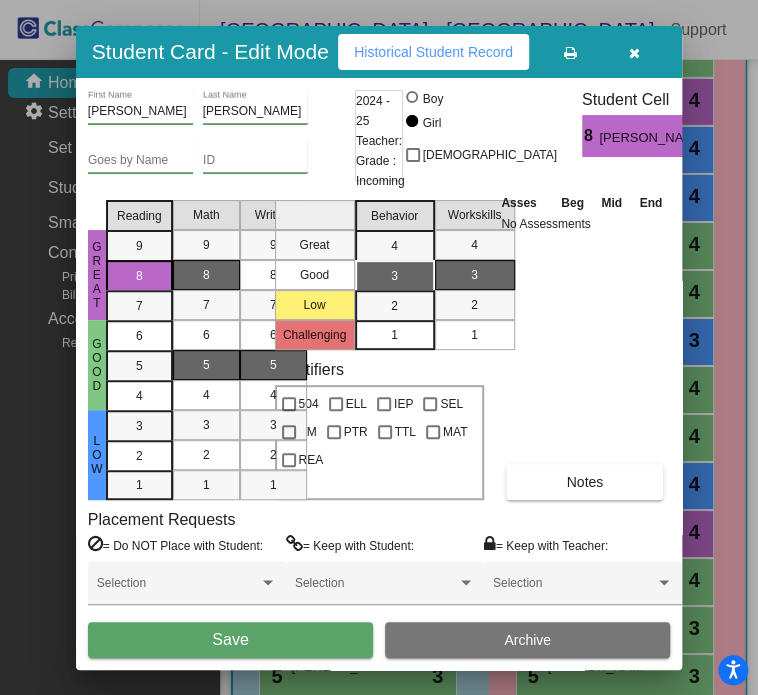click on "8" at bounding box center (206, 275) 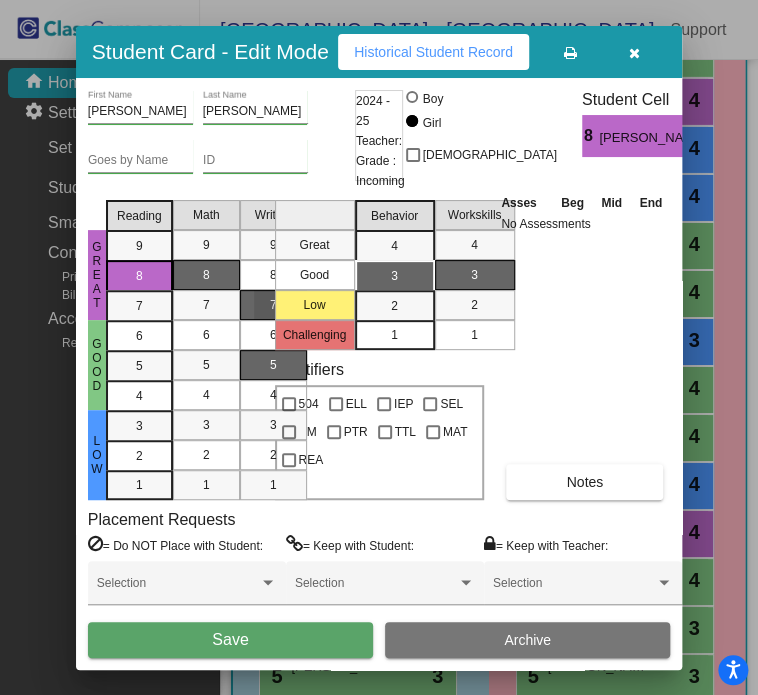 click on "7" at bounding box center [273, 305] 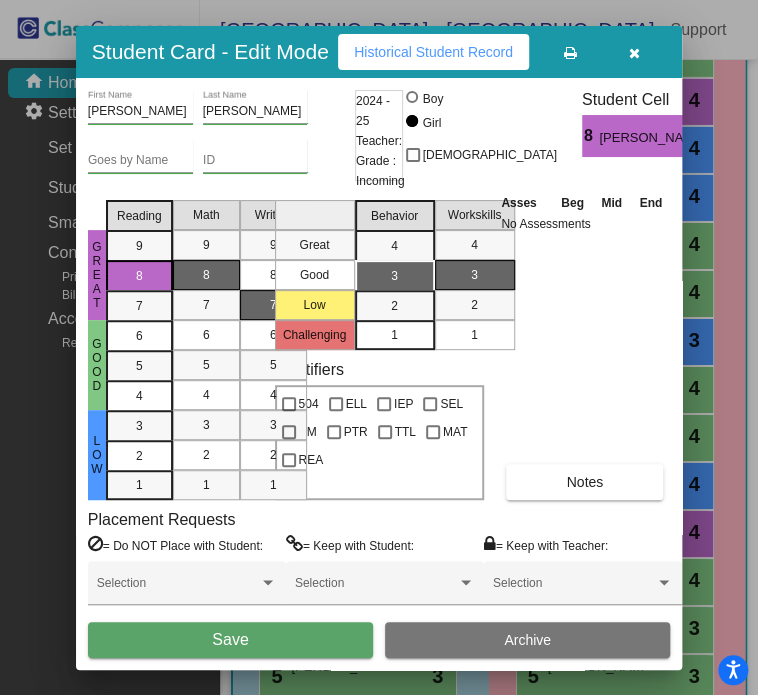 click on "1" at bounding box center (394, 335) 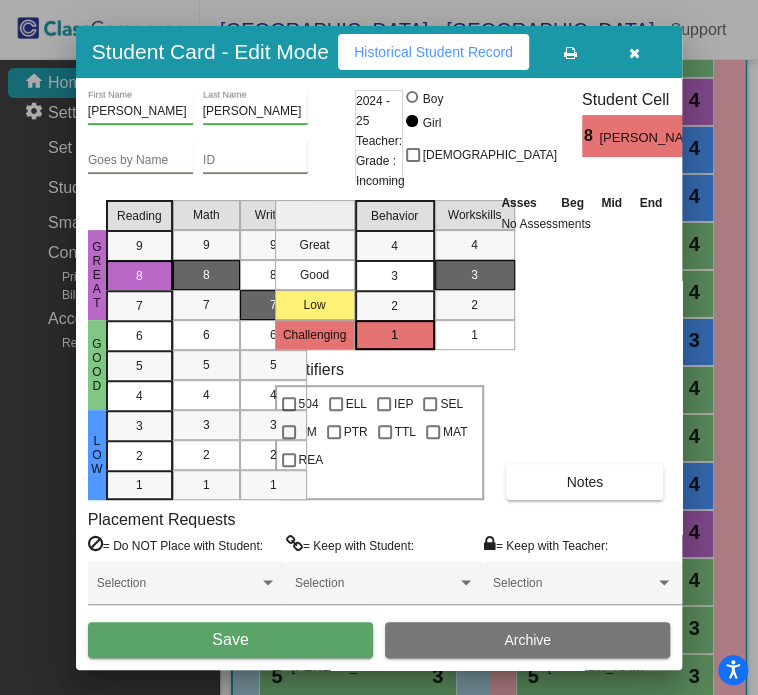 click on "Save" at bounding box center [230, 639] 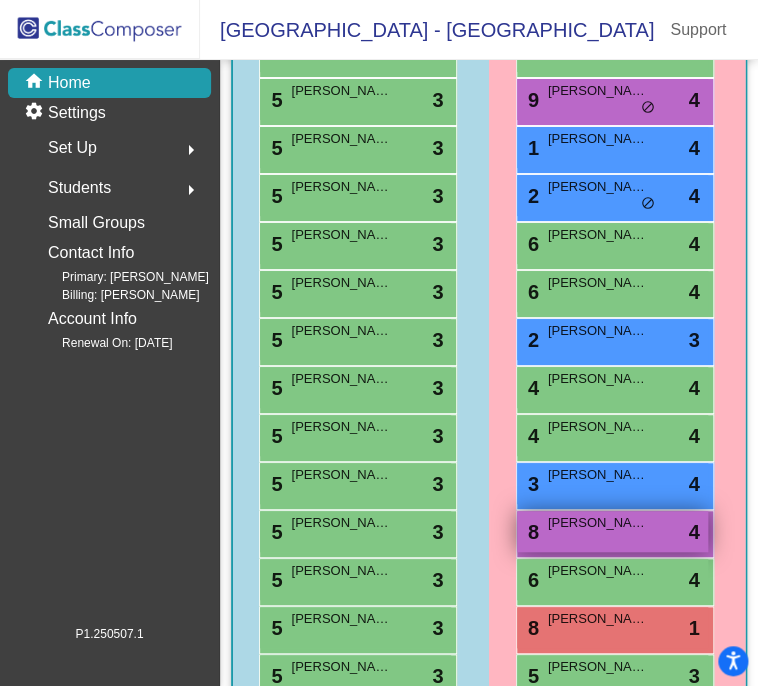 scroll, scrollTop: 9, scrollLeft: 0, axis: vertical 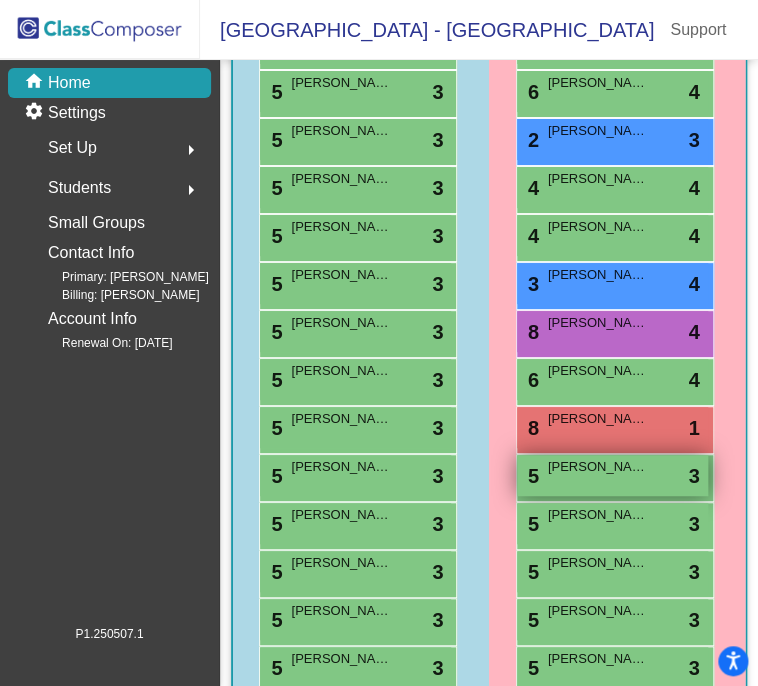 click on "[PERSON_NAME]" at bounding box center (598, 467) 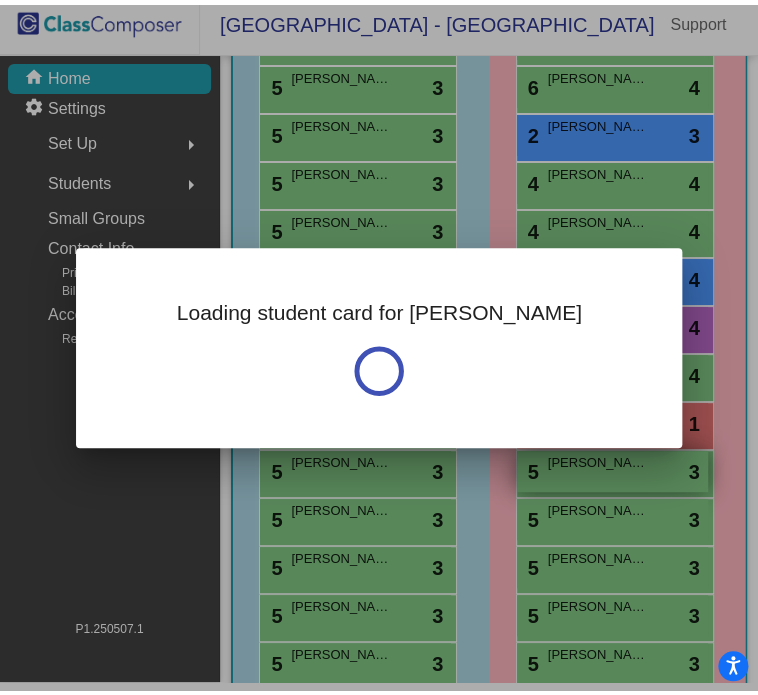 scroll, scrollTop: 0, scrollLeft: 0, axis: both 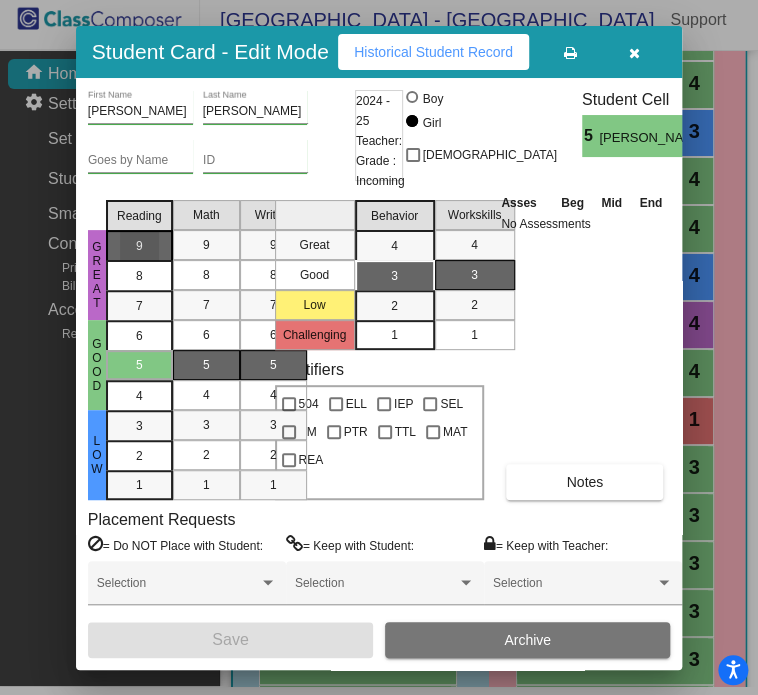 click on "9" at bounding box center (139, 246) 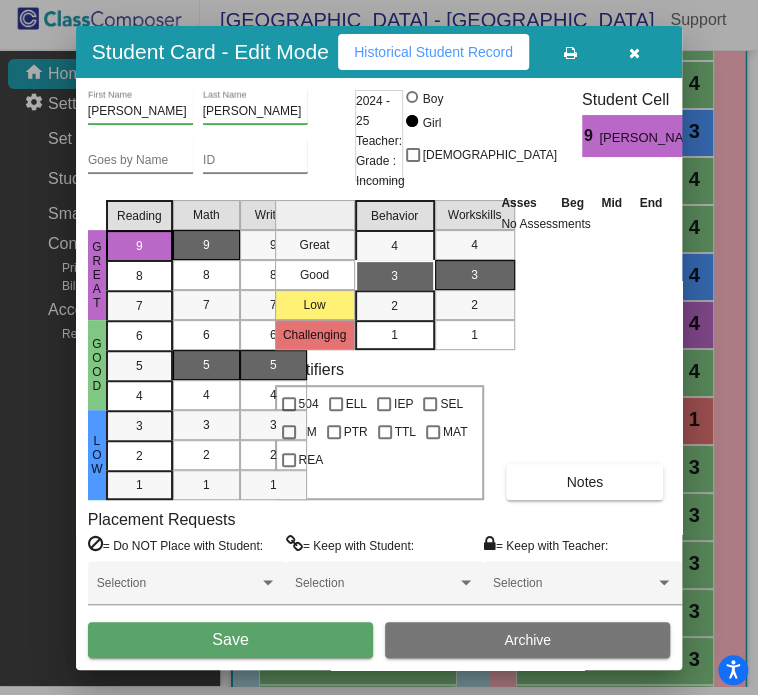 click on "9" at bounding box center (206, 245) 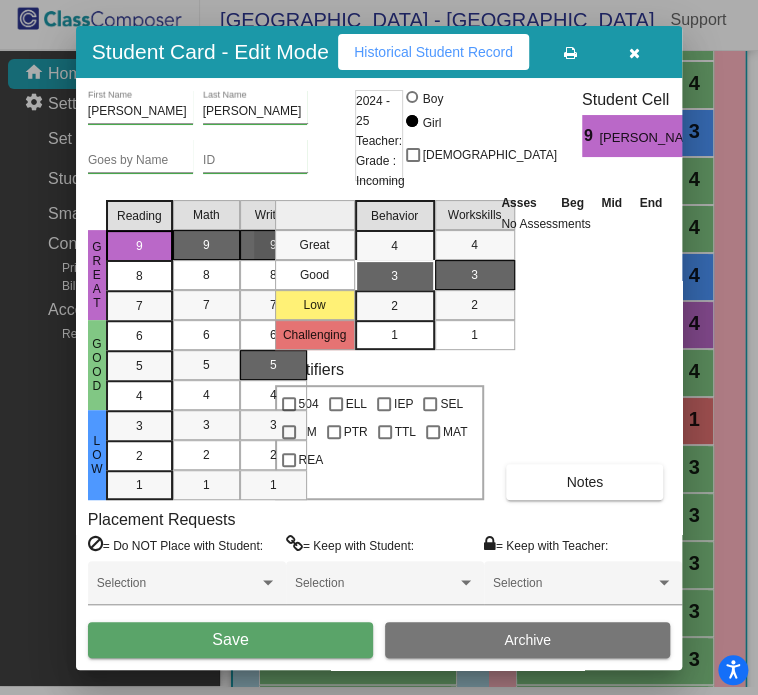 click on "9" at bounding box center [273, 245] 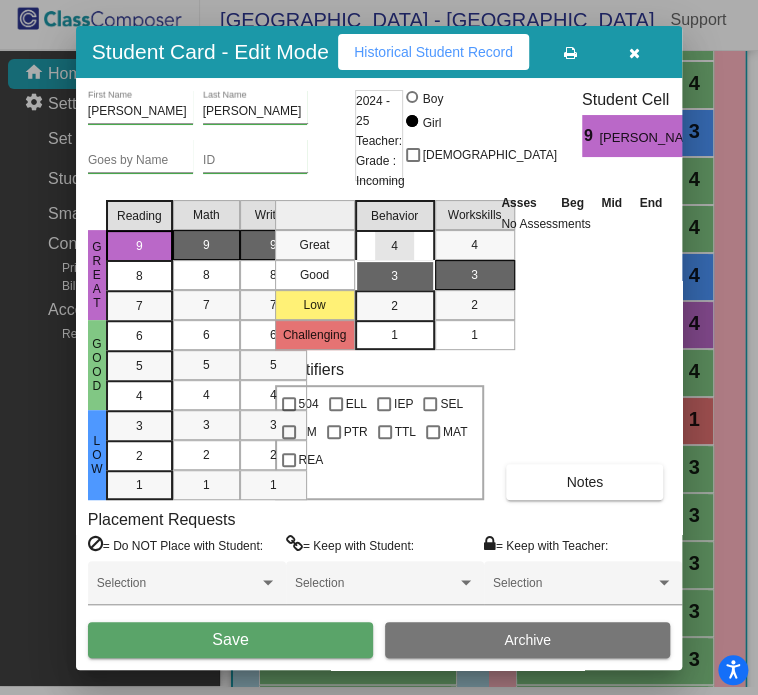 click on "4" at bounding box center (394, 246) 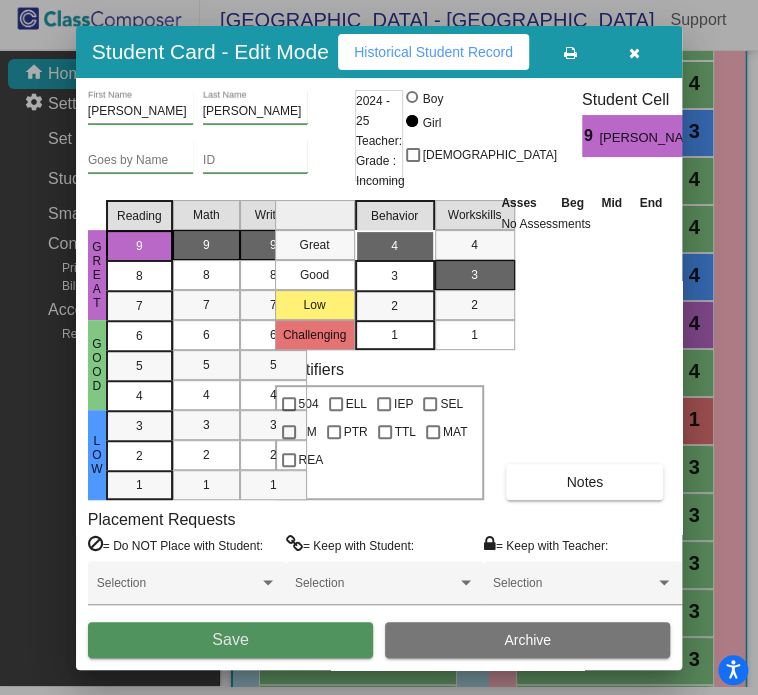 click on "Save" at bounding box center [230, 640] 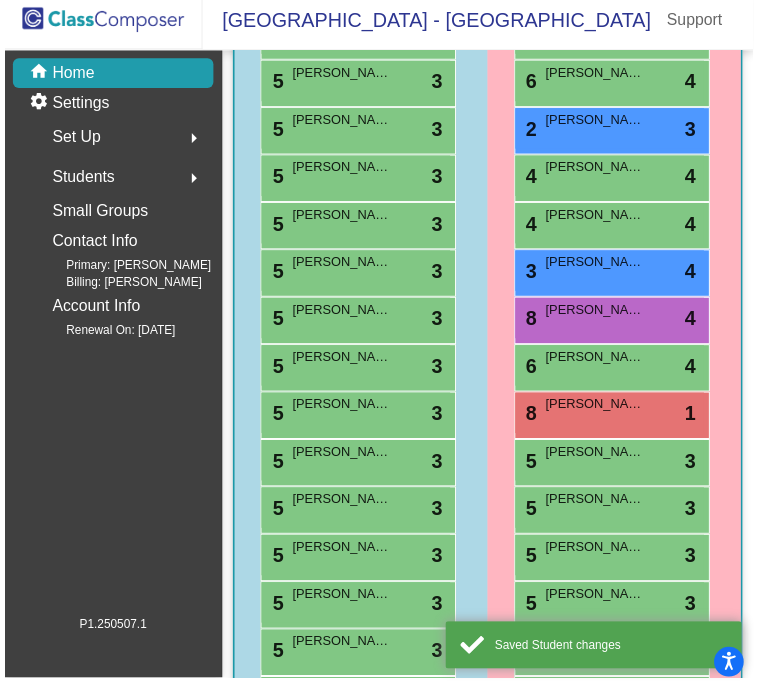 scroll, scrollTop: 9, scrollLeft: 0, axis: vertical 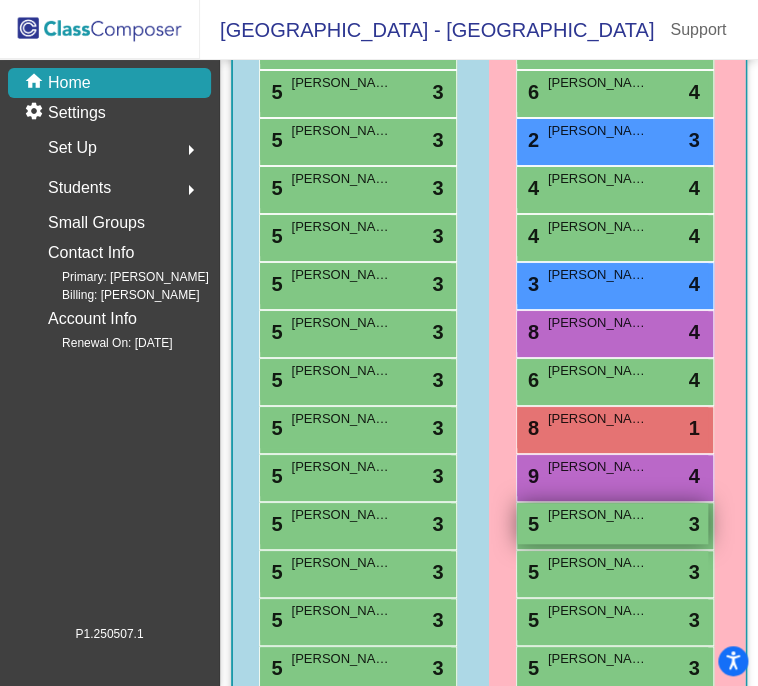 click on "5 [PERSON_NAME] Spray lock do_not_disturb_alt 3" at bounding box center (612, 523) 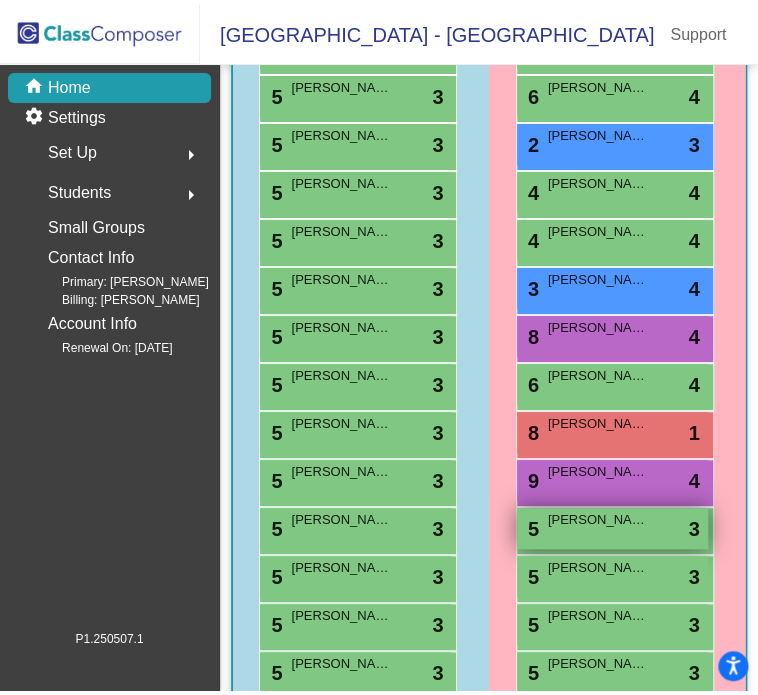 scroll, scrollTop: 0, scrollLeft: 0, axis: both 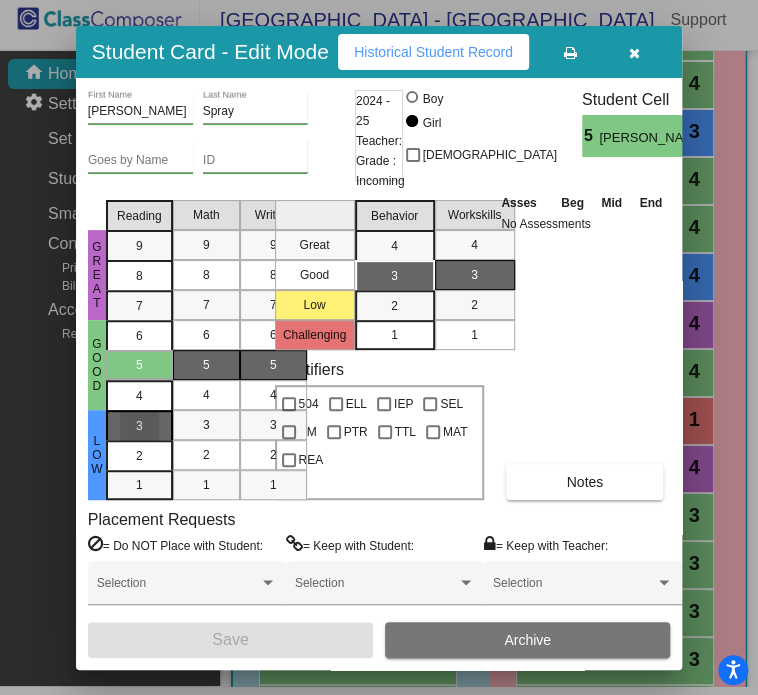 click on "3" at bounding box center (139, 426) 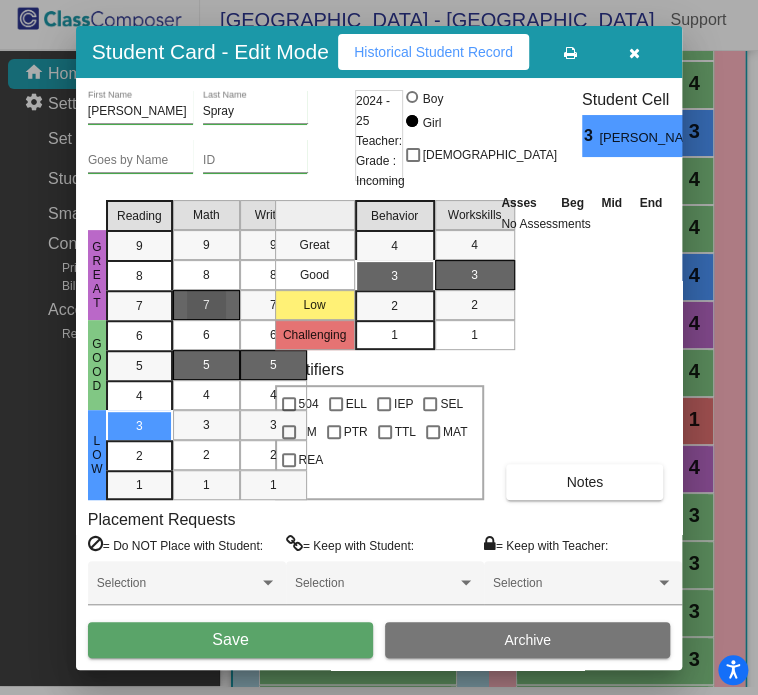 click on "7" at bounding box center (206, 305) 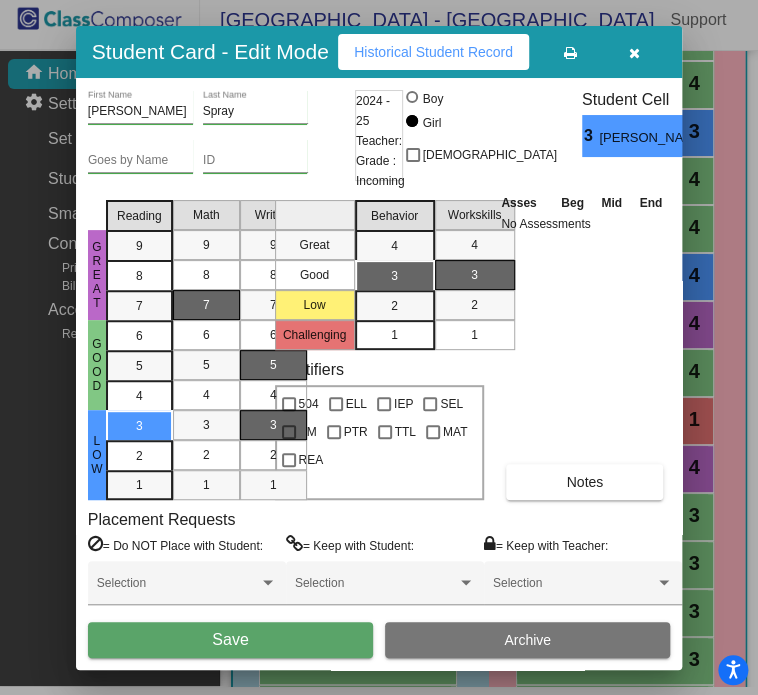 click on "3" at bounding box center [273, 425] 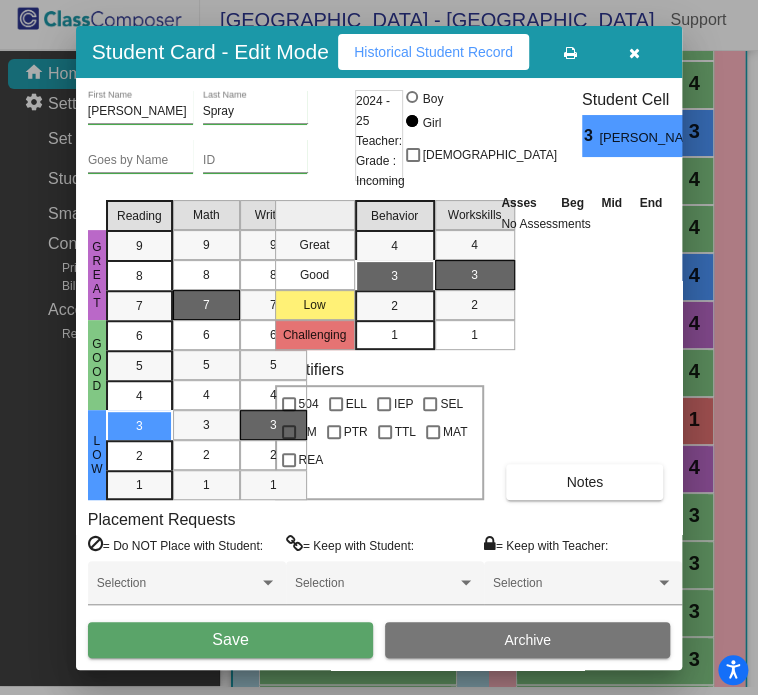 click on "3" at bounding box center [394, 276] 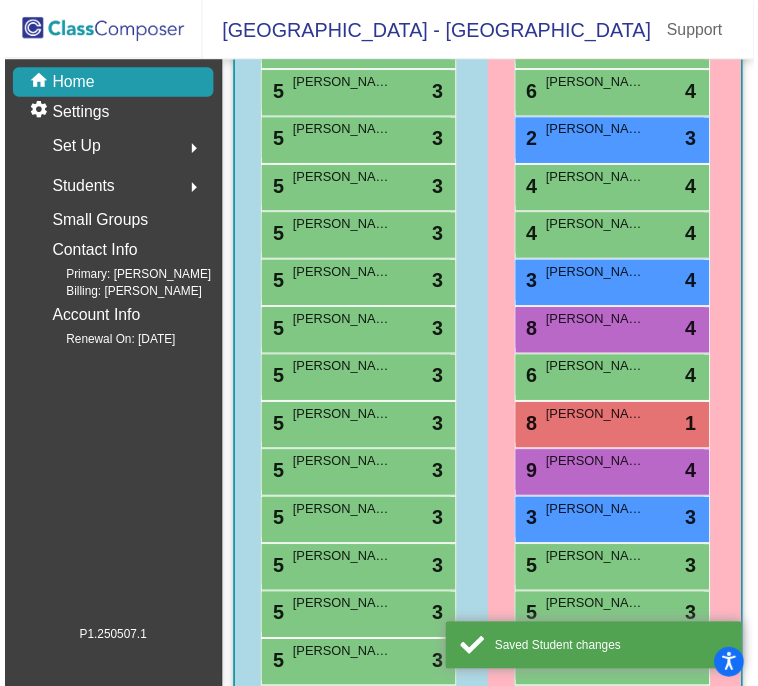 scroll, scrollTop: 9, scrollLeft: 0, axis: vertical 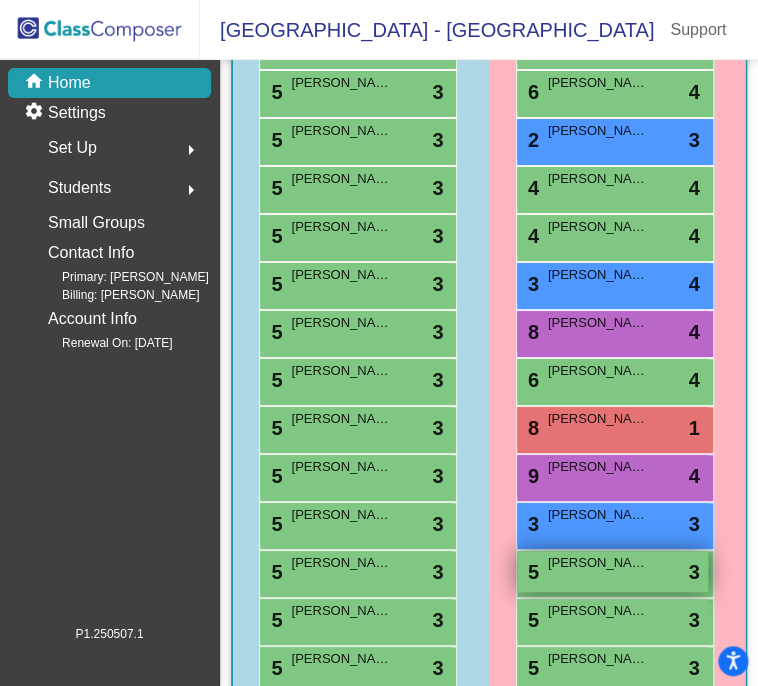 click on "[PERSON_NAME]" at bounding box center (598, 563) 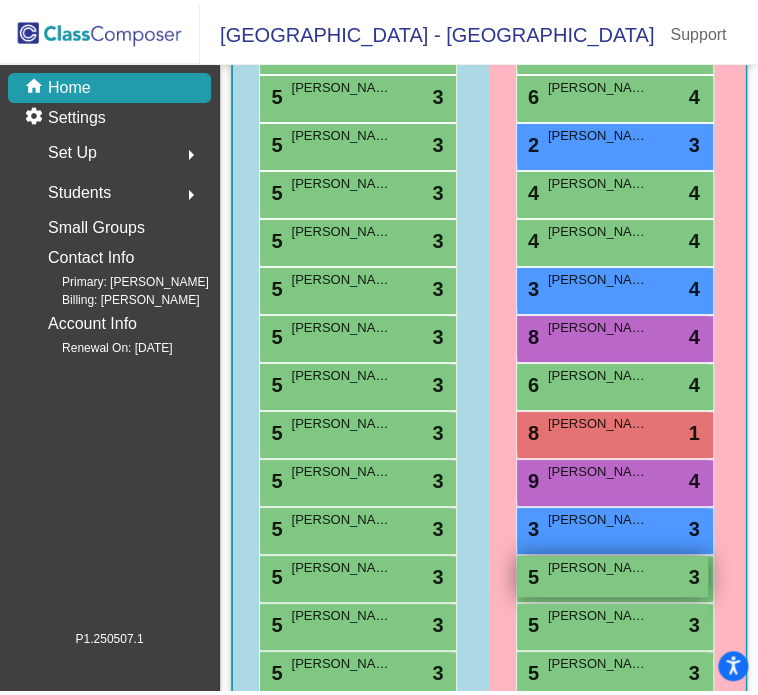 scroll, scrollTop: 0, scrollLeft: 0, axis: both 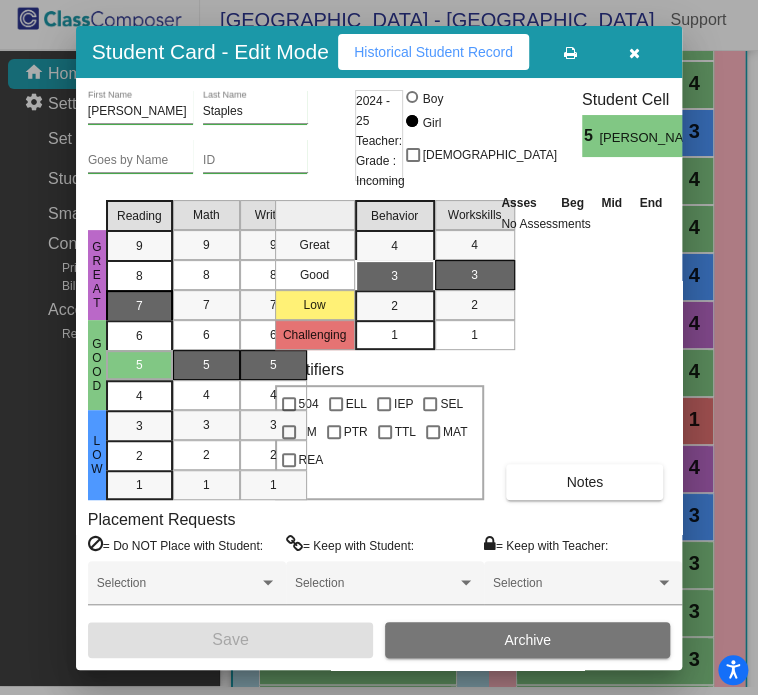 click on "7" at bounding box center [139, 246] 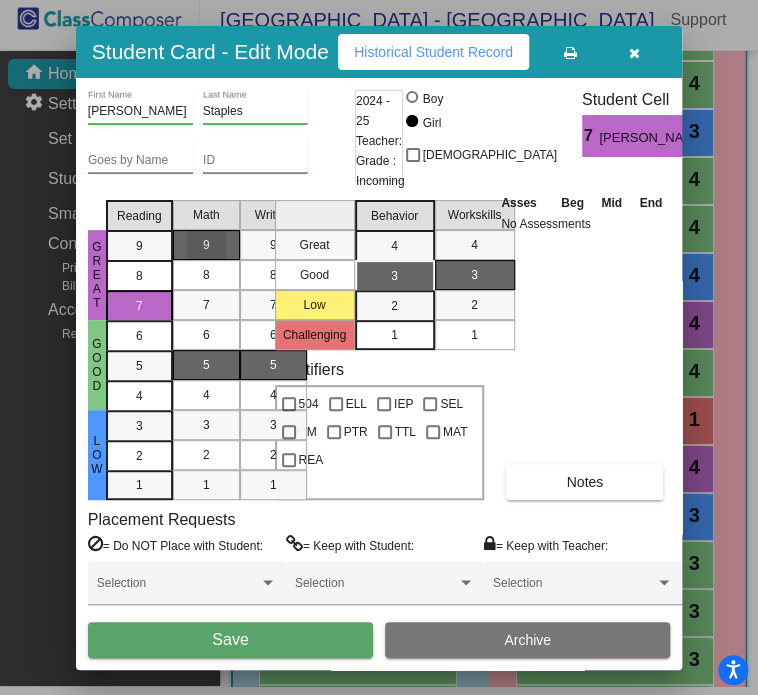 click on "9" at bounding box center [206, 245] 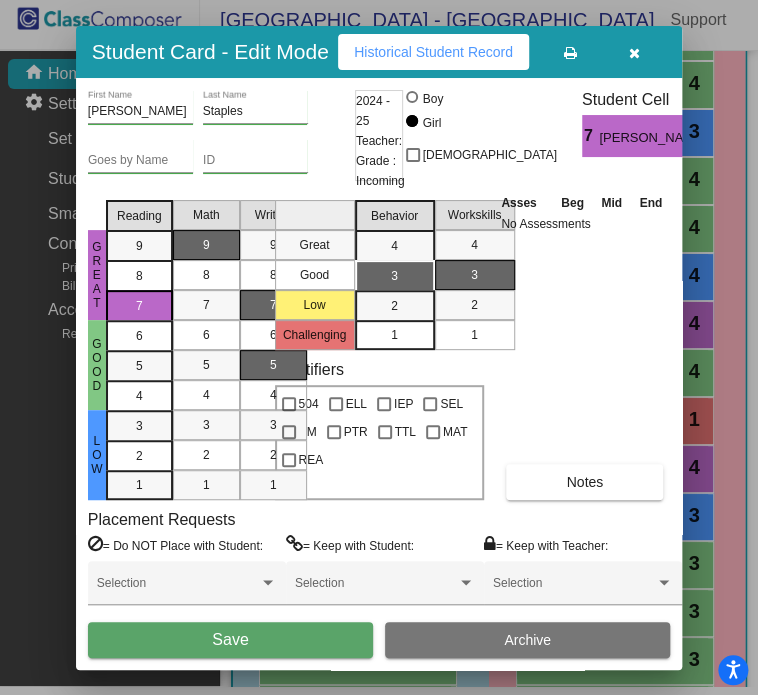 click on "7" at bounding box center [273, 305] 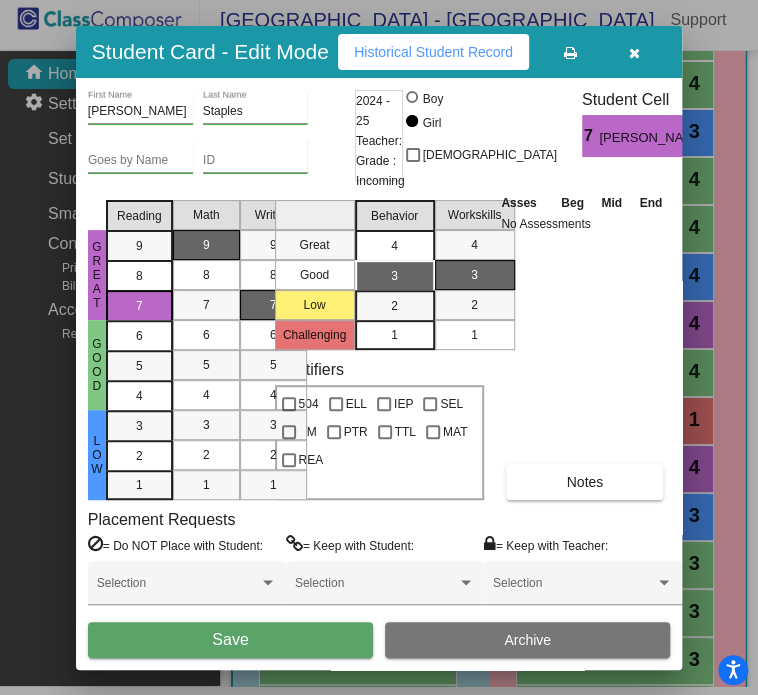 click on "4" at bounding box center [394, 246] 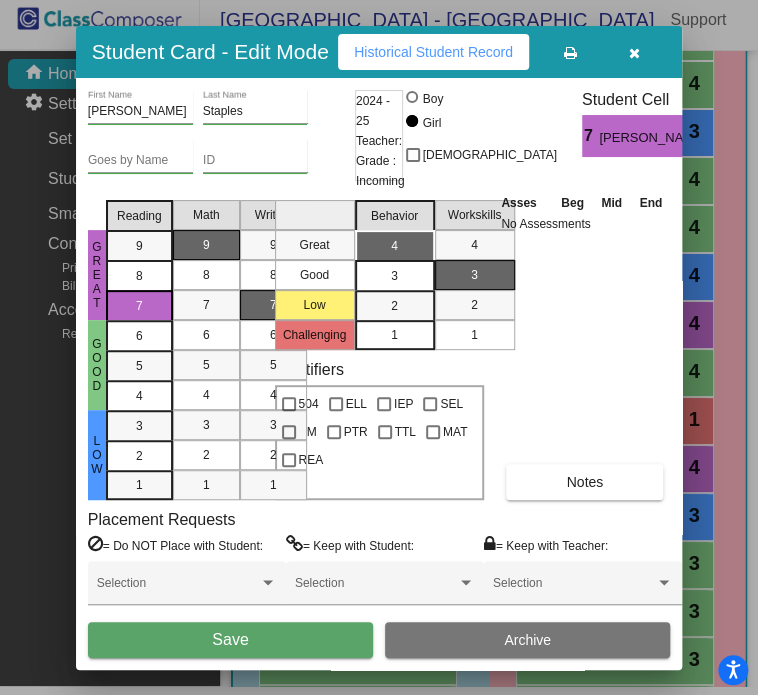 click on "Save" at bounding box center [230, 639] 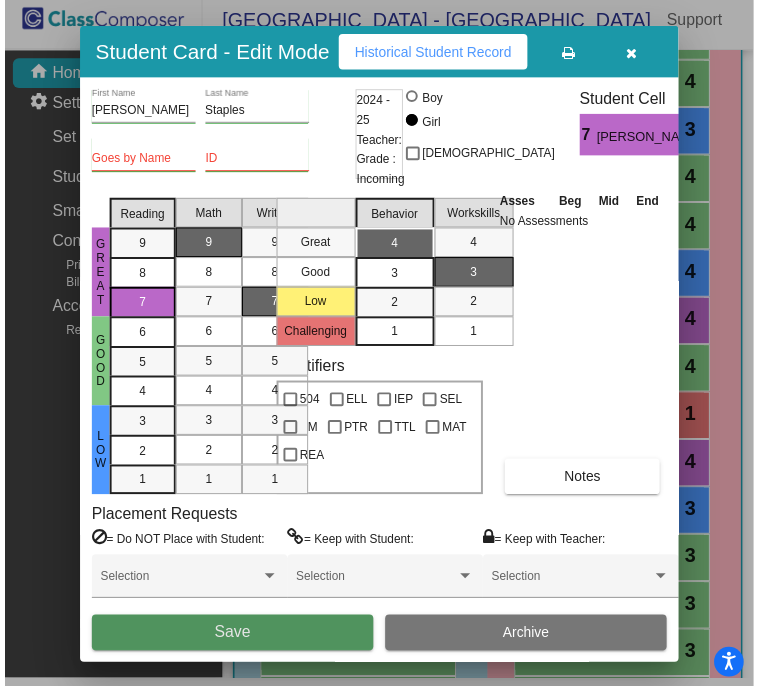 scroll, scrollTop: 9, scrollLeft: 0, axis: vertical 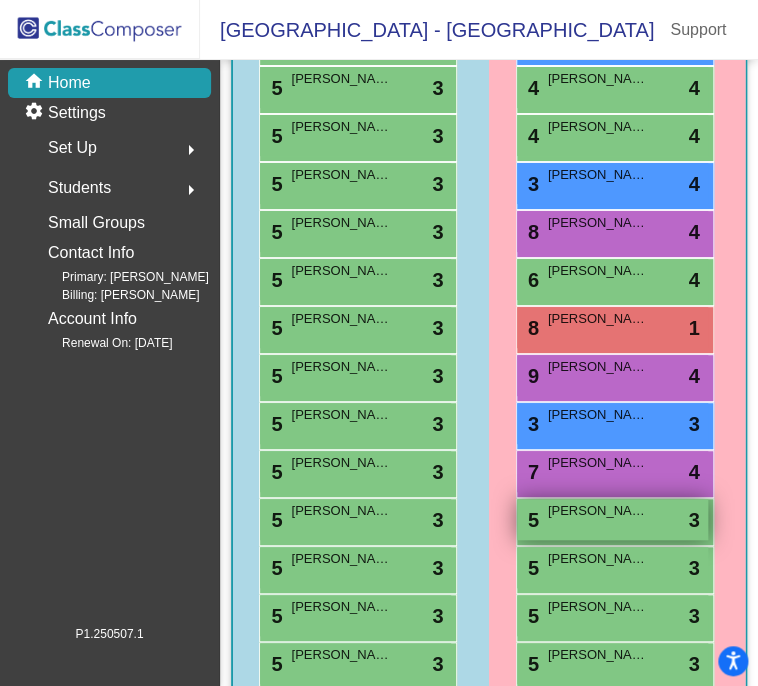 click on "5 [PERSON_NAME] Walk lock do_not_disturb_alt 3" at bounding box center [612, 519] 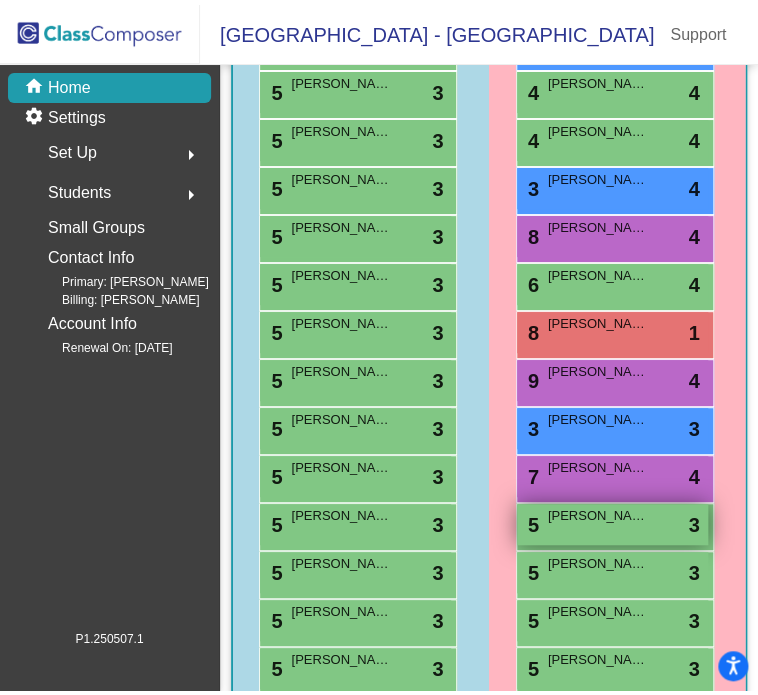 scroll, scrollTop: 0, scrollLeft: 0, axis: both 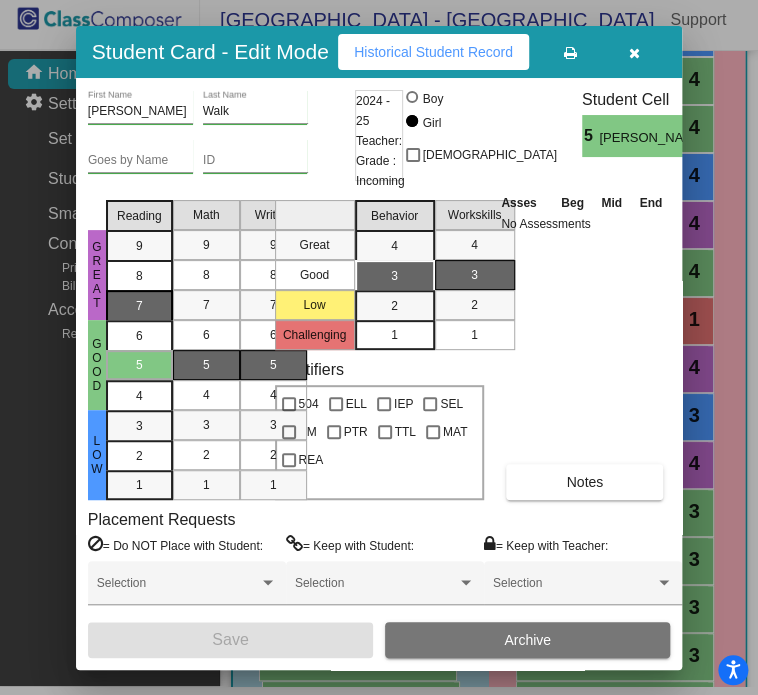 click on "7" at bounding box center [139, 246] 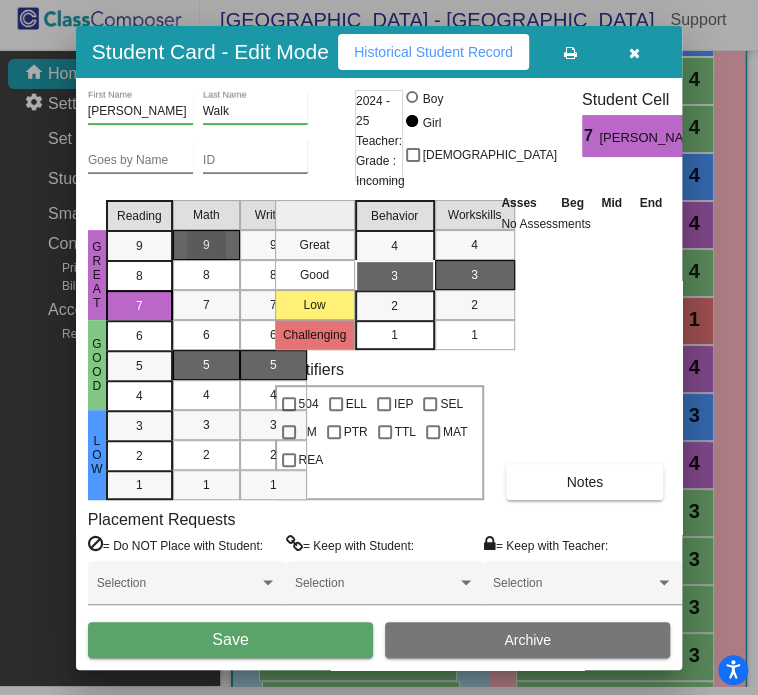 click on "9" at bounding box center (206, 245) 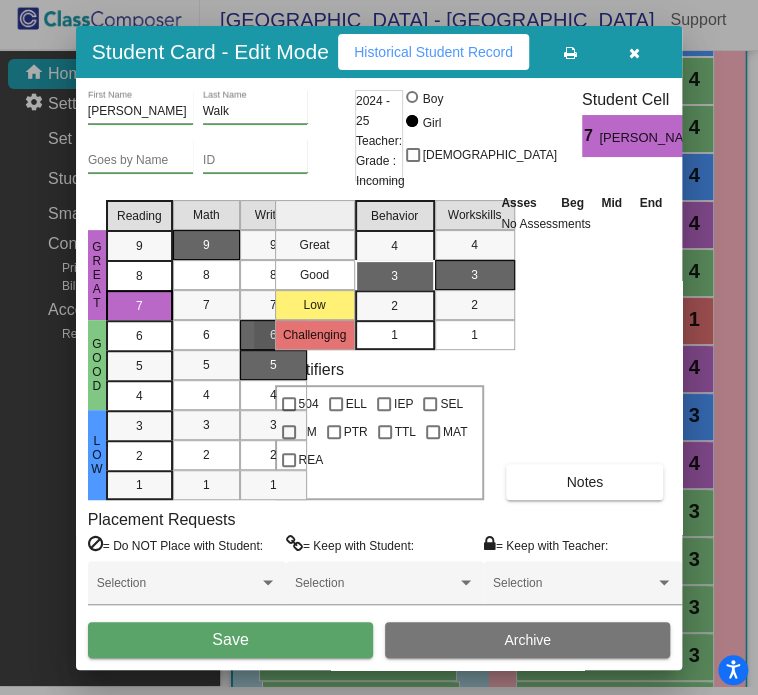 click on "6" at bounding box center [273, 335] 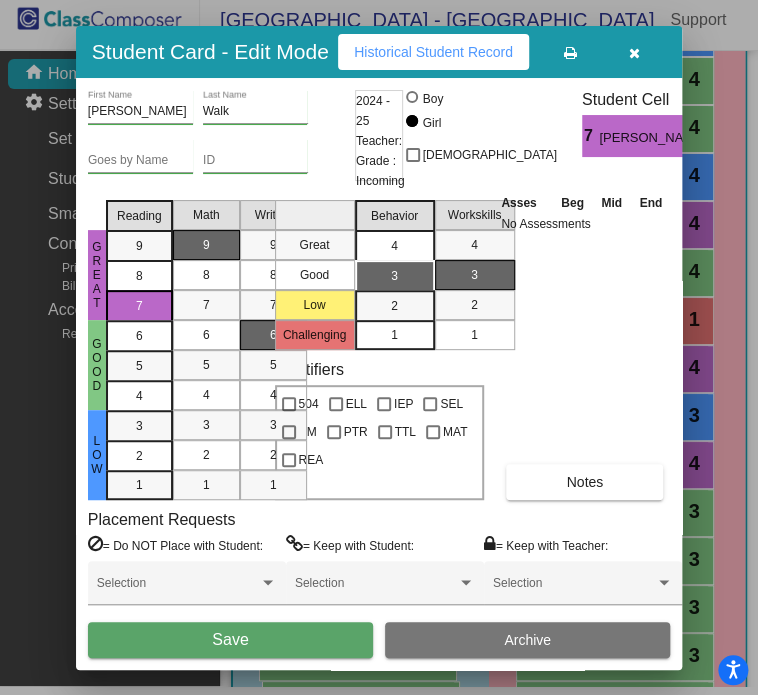 click on "4" at bounding box center (394, 246) 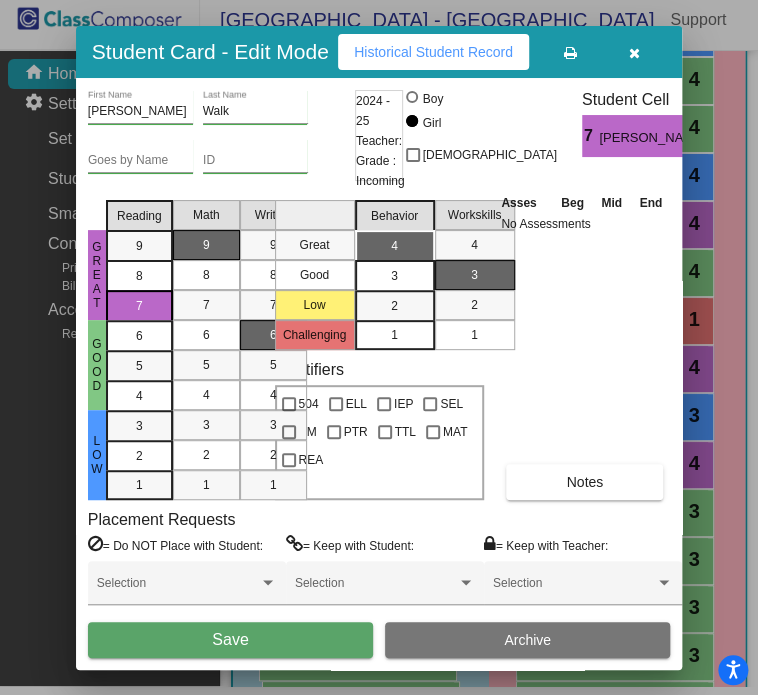 click on "Save" at bounding box center [230, 639] 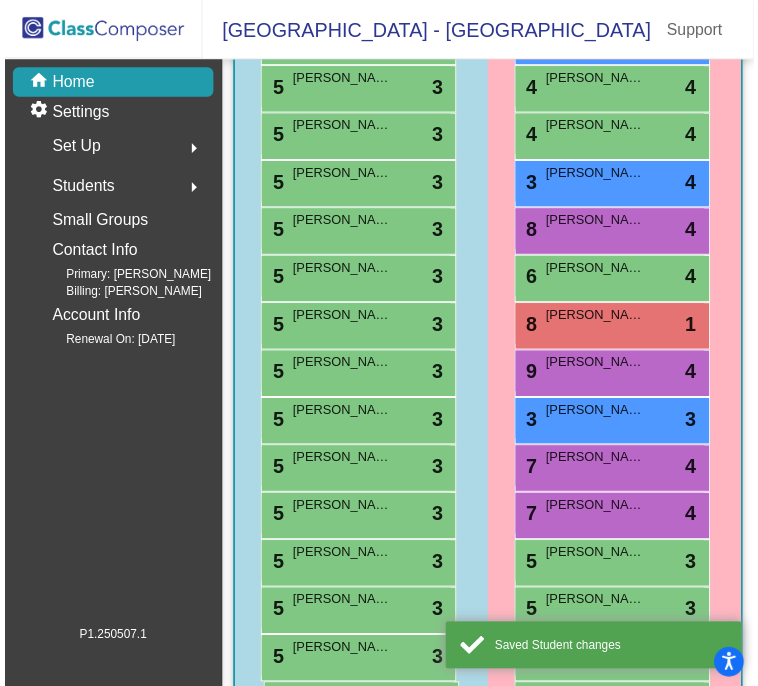 scroll, scrollTop: 9, scrollLeft: 0, axis: vertical 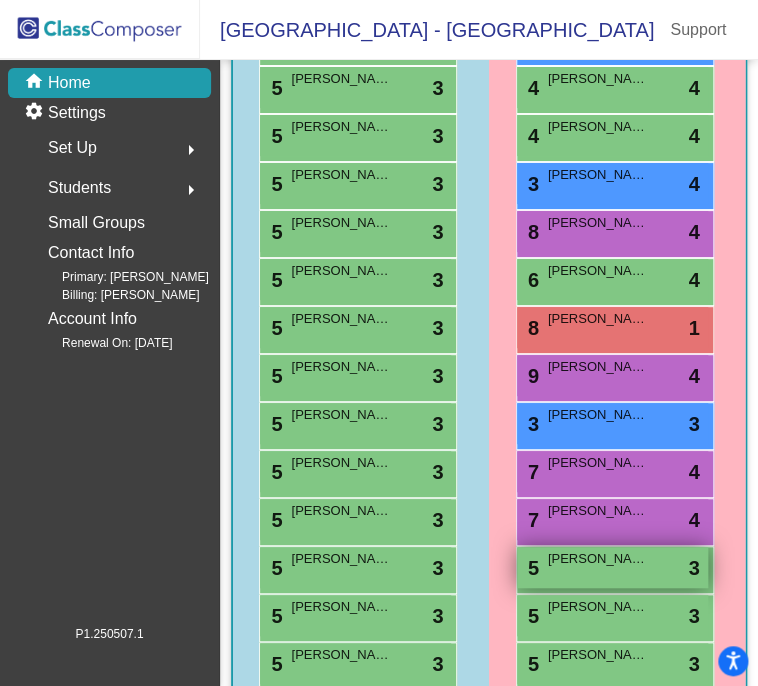 click on "5 [PERSON_NAME] lock do_not_disturb_alt 3" at bounding box center (612, 567) 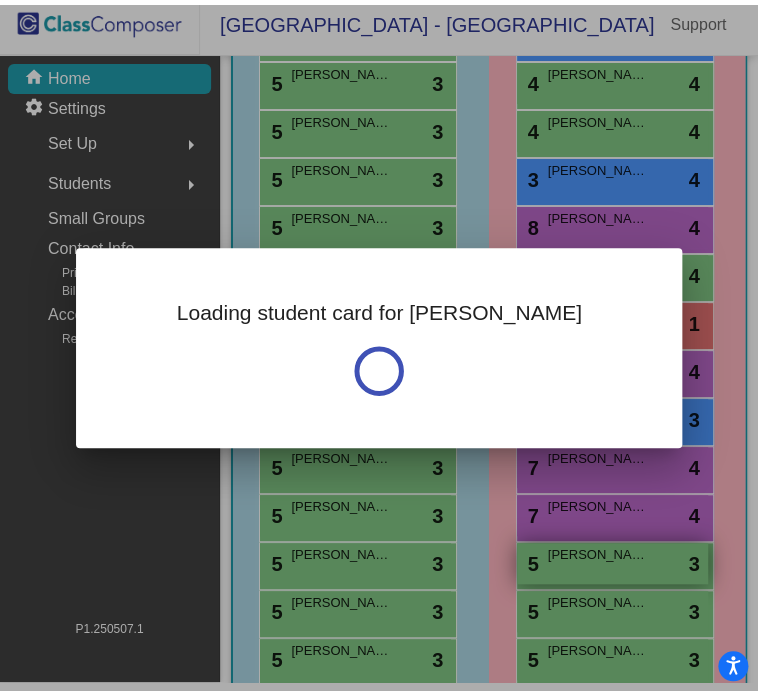 scroll, scrollTop: 0, scrollLeft: 0, axis: both 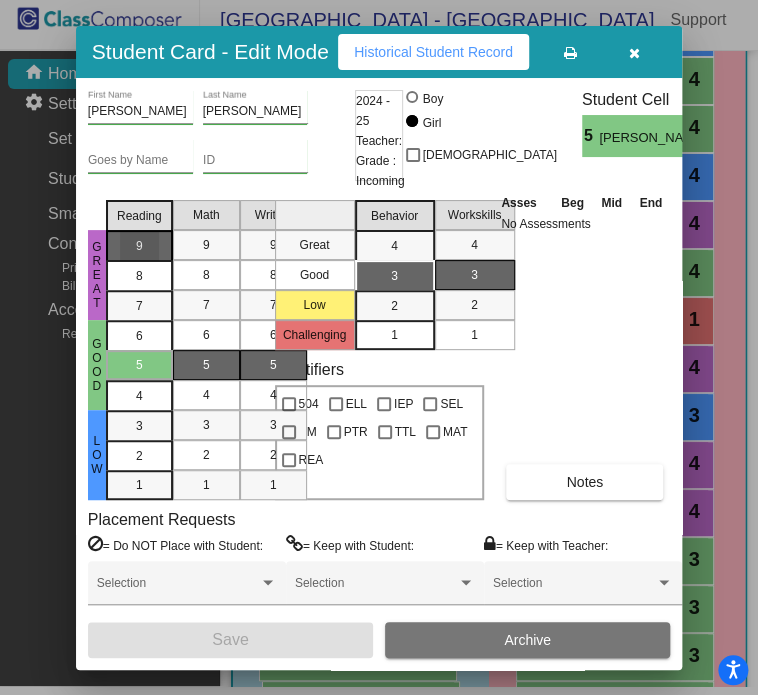 click on "9" at bounding box center [139, 246] 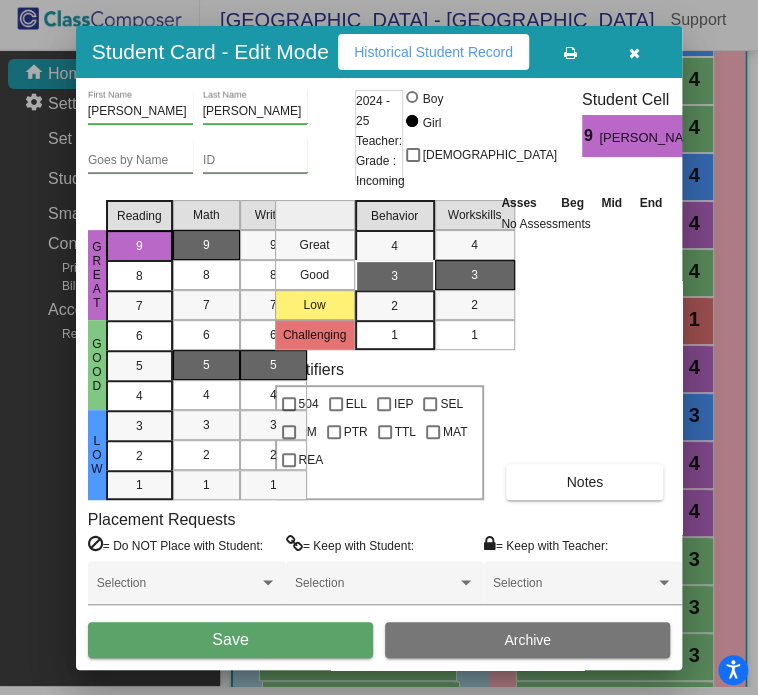 click on "9" at bounding box center [206, 245] 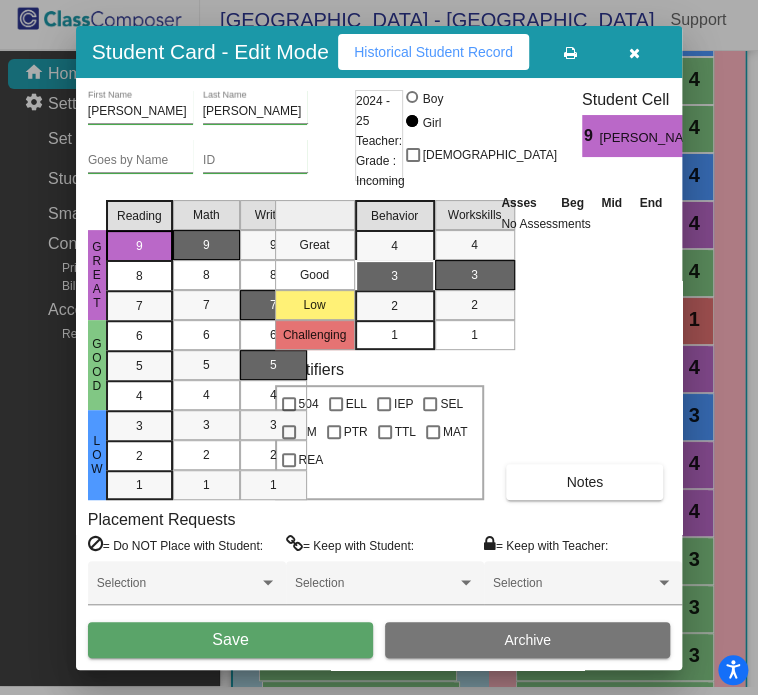click on "7" at bounding box center (273, 305) 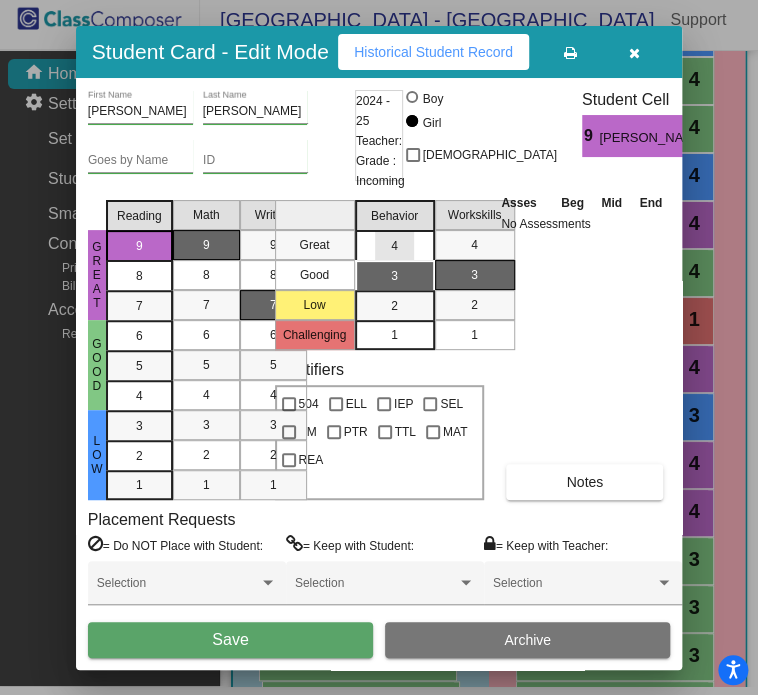 click on "4" at bounding box center [394, 246] 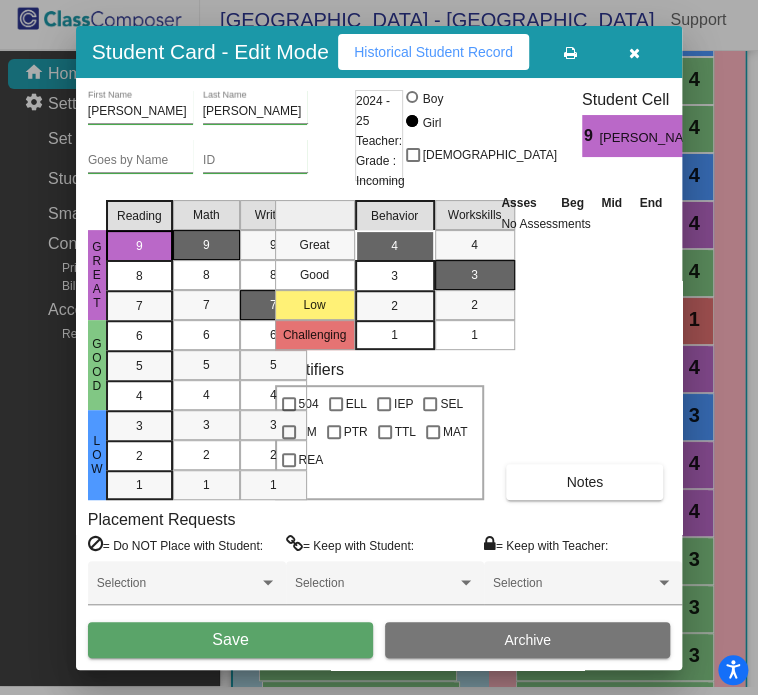 click on "Save" at bounding box center [230, 639] 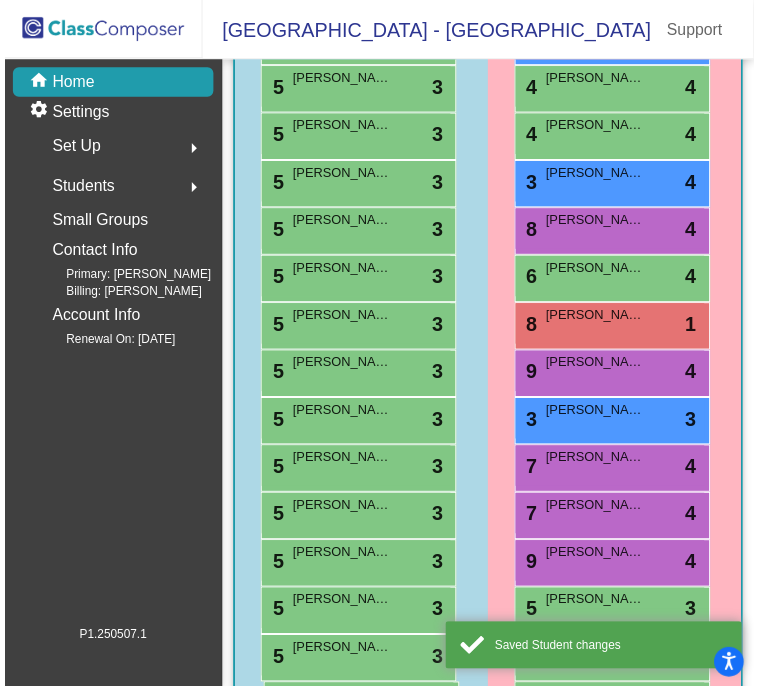 scroll, scrollTop: 9, scrollLeft: 0, axis: vertical 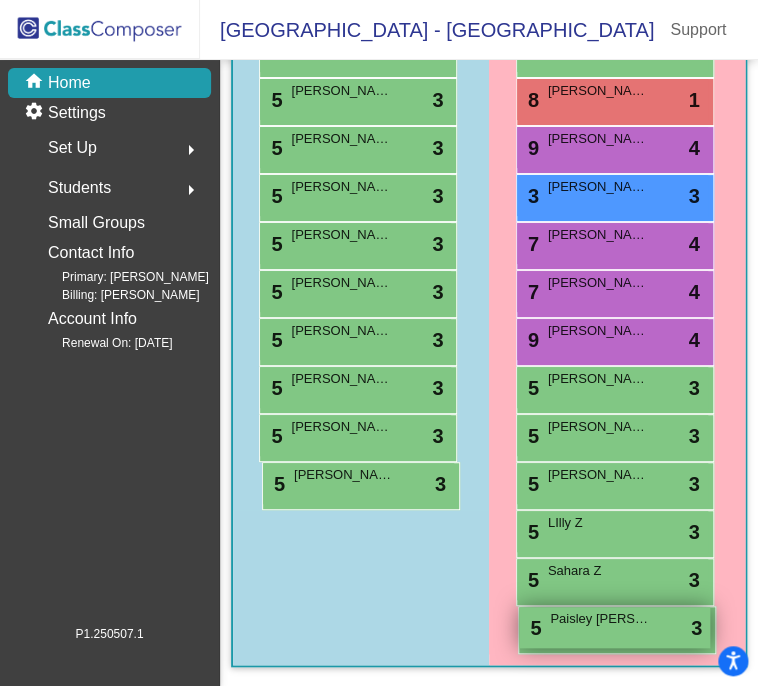 click on "Paisley [PERSON_NAME]" at bounding box center (600, 619) 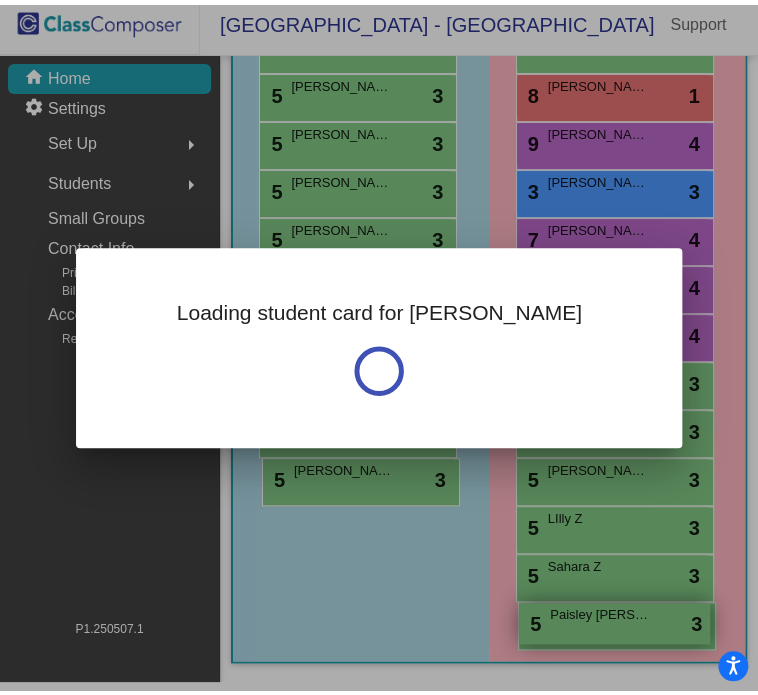 scroll, scrollTop: 0, scrollLeft: 0, axis: both 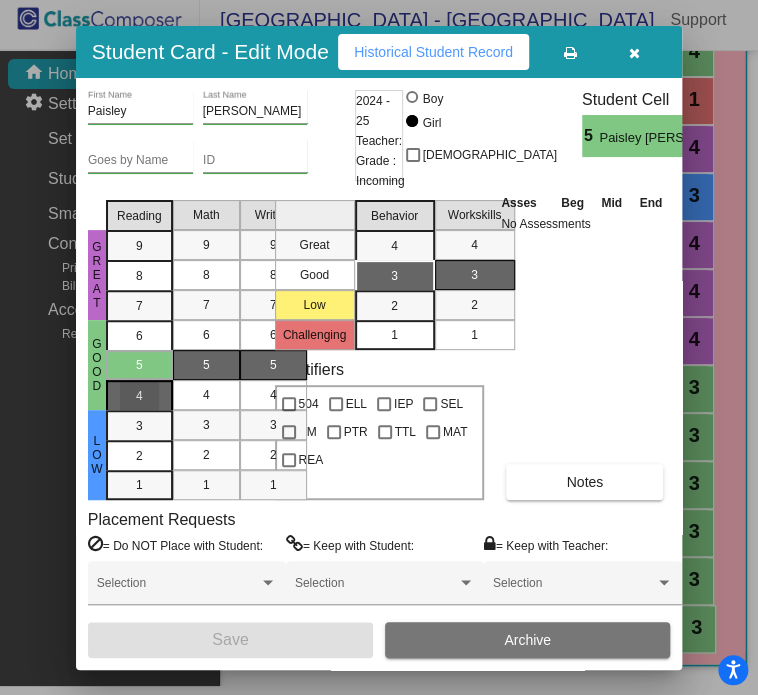 click on "4" at bounding box center [139, 336] 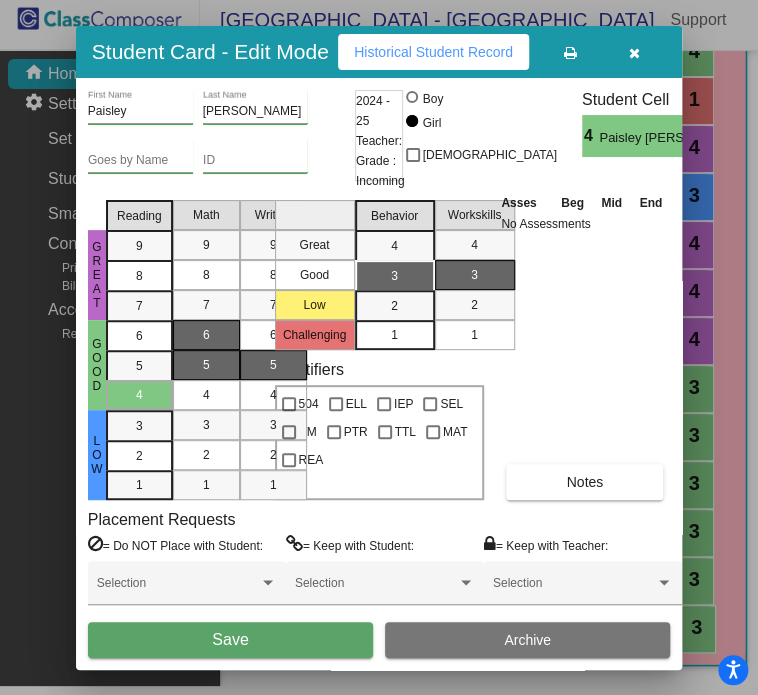 click on "6" at bounding box center [206, 335] 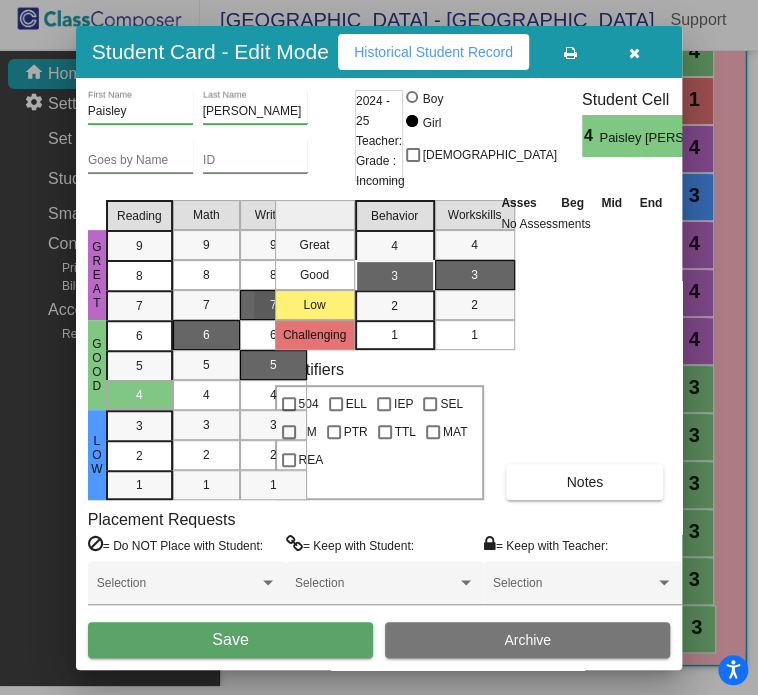 click on "7" at bounding box center (273, 305) 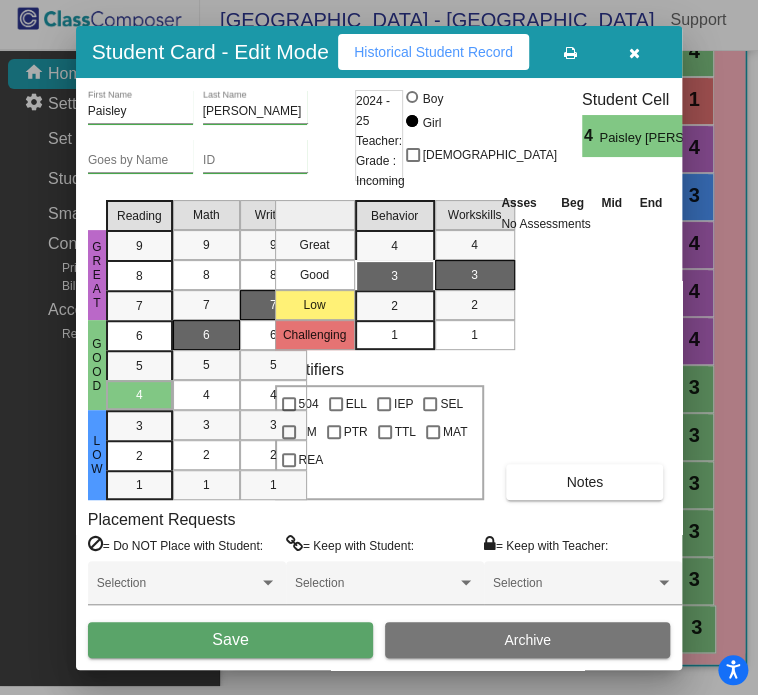click on "Save" at bounding box center (230, 640) 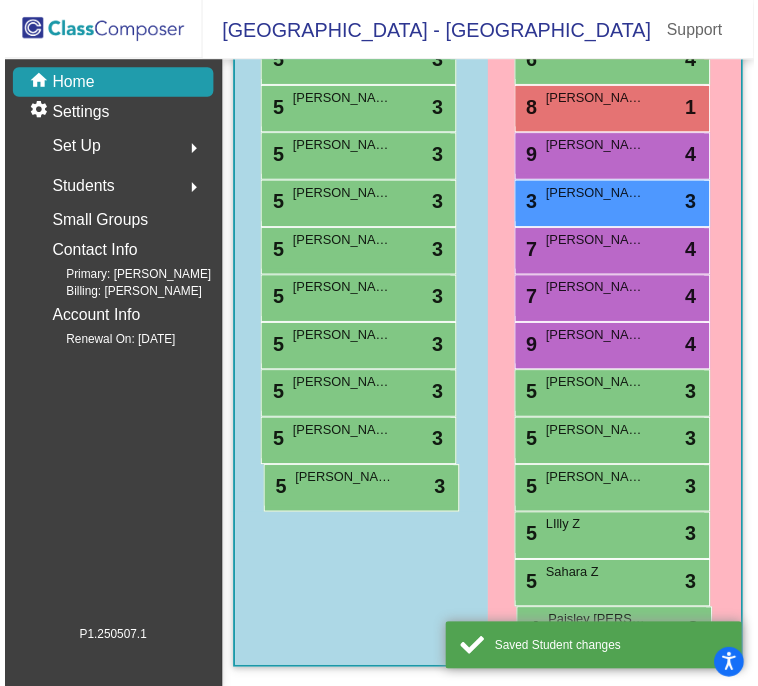scroll, scrollTop: 9, scrollLeft: 0, axis: vertical 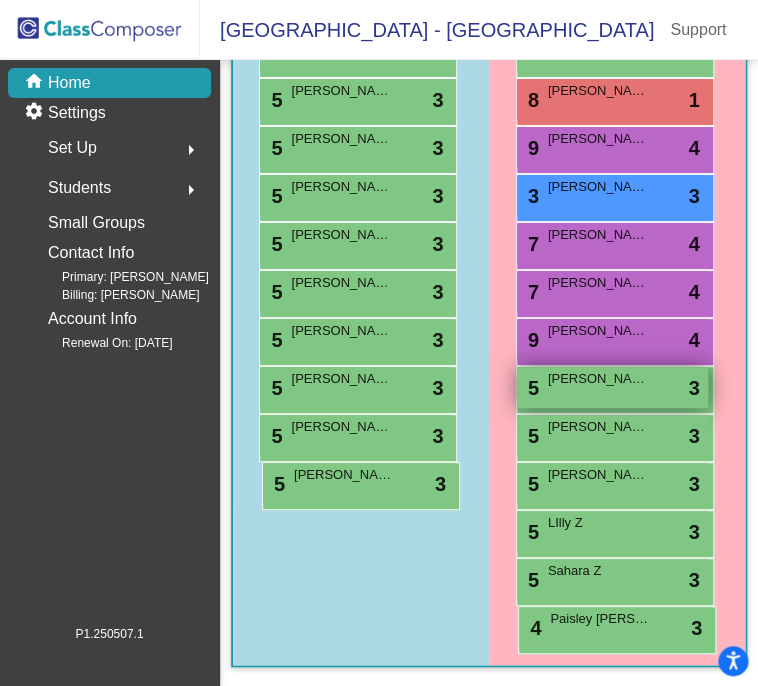 click on "[PERSON_NAME]" at bounding box center (598, 379) 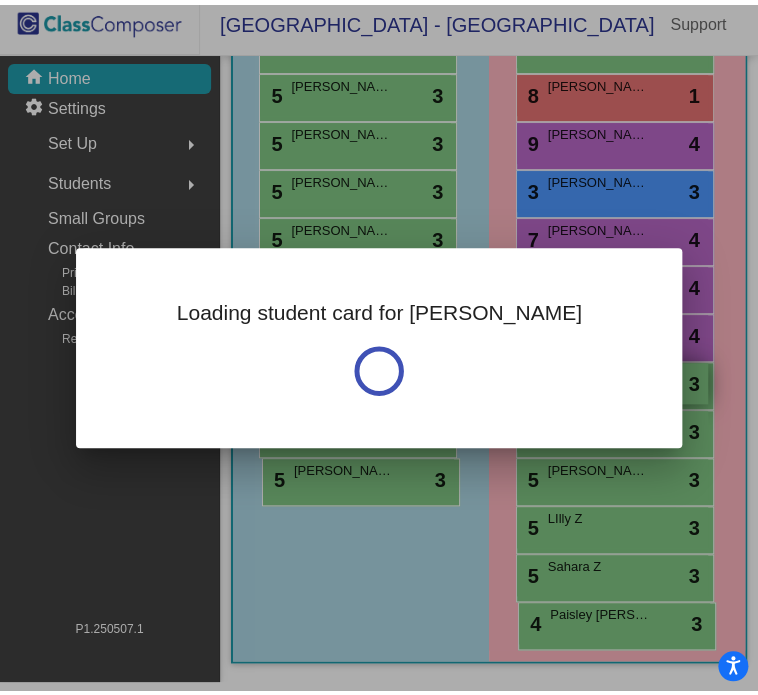 scroll, scrollTop: 0, scrollLeft: 0, axis: both 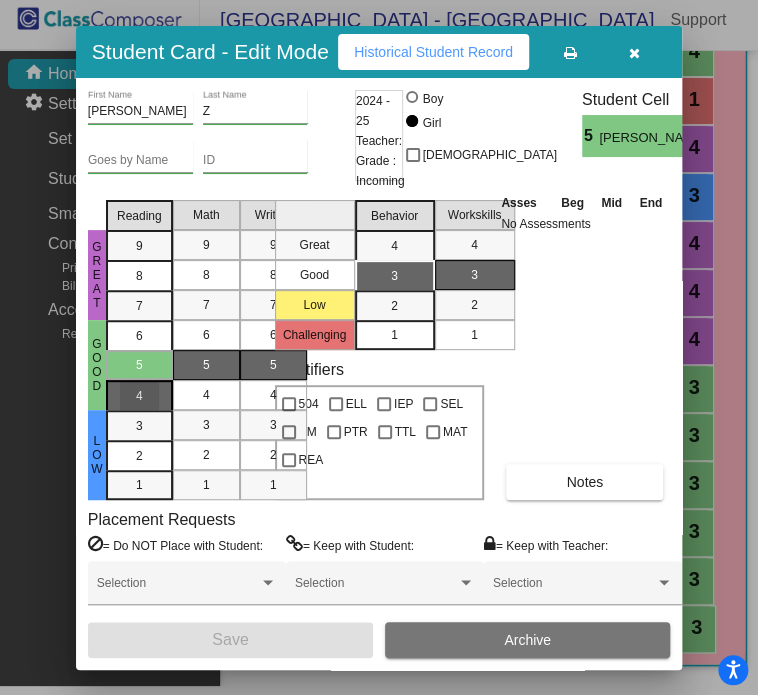 click on "4" at bounding box center [139, 336] 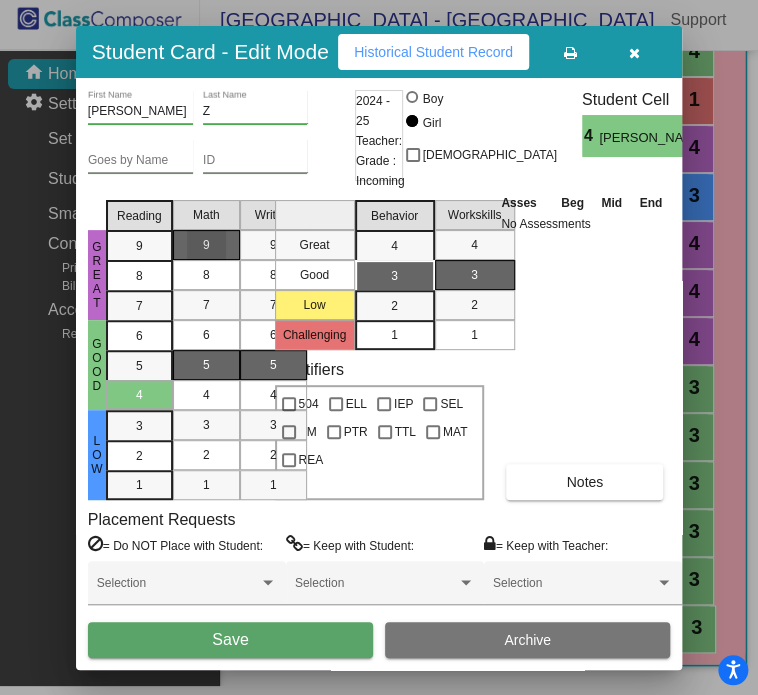 click on "9" at bounding box center [206, 245] 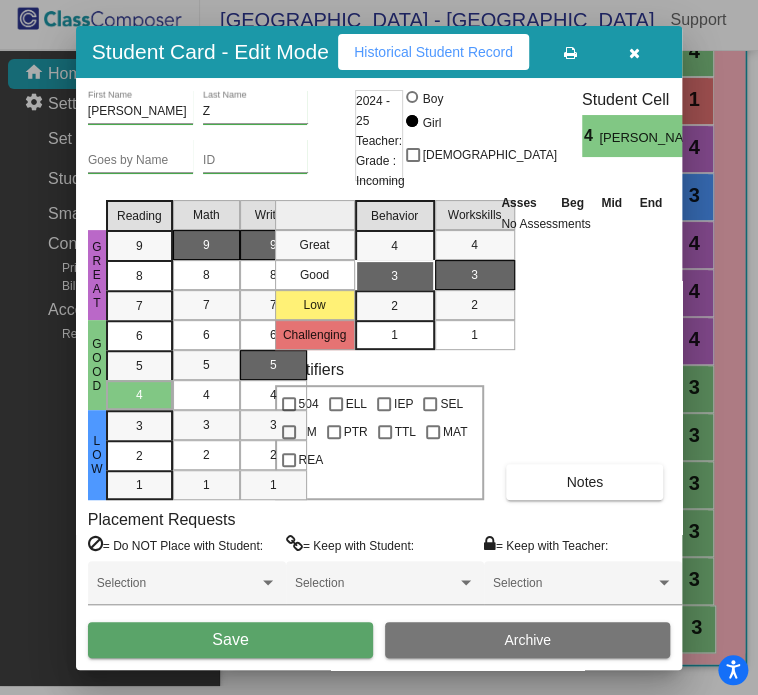 click on "9" at bounding box center [273, 245] 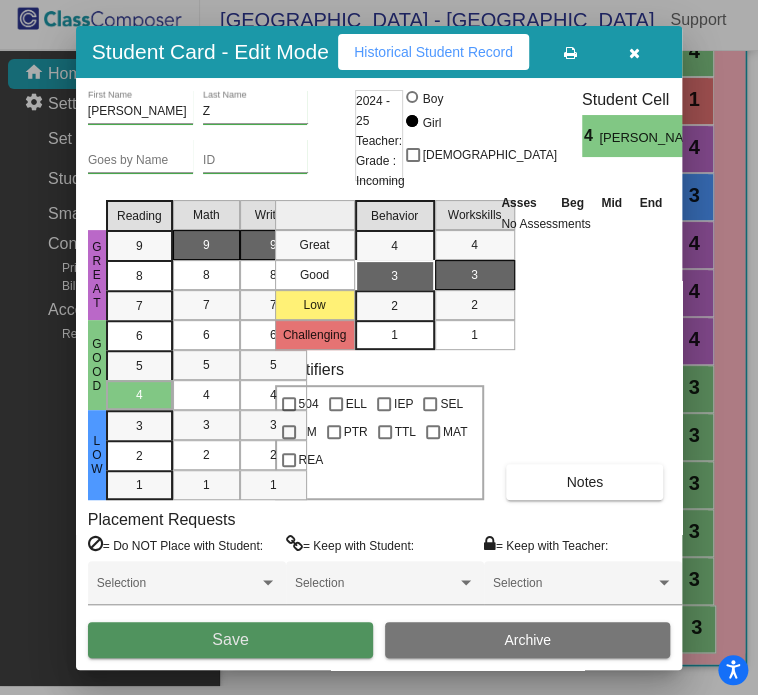 click on "Save" at bounding box center [230, 639] 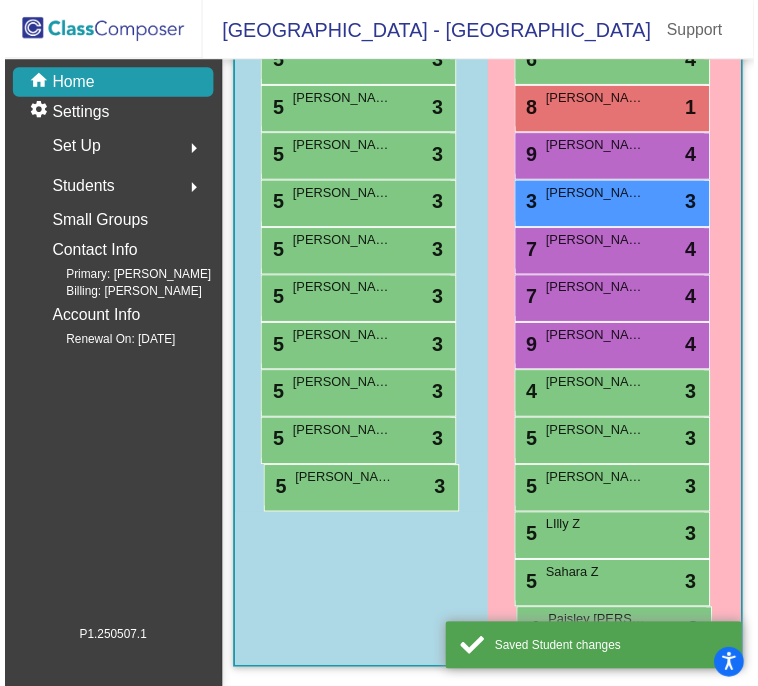 scroll, scrollTop: 9, scrollLeft: 0, axis: vertical 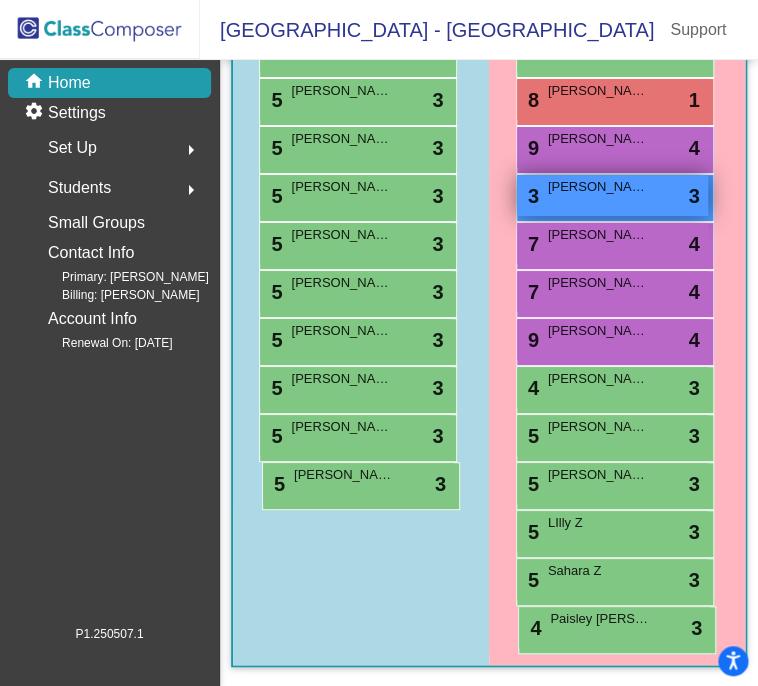 click on "3 [PERSON_NAME] Spray lock do_not_disturb_alt 3" at bounding box center [612, 195] 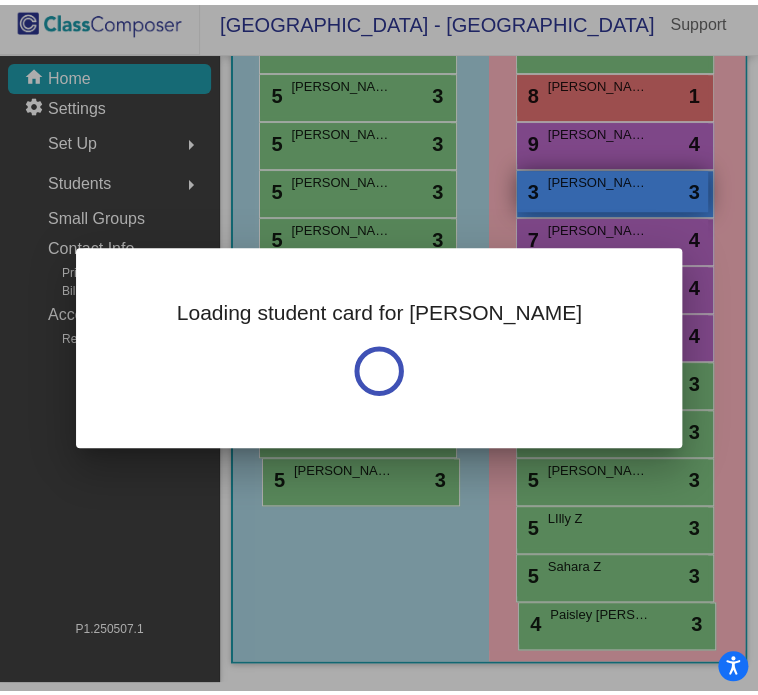scroll, scrollTop: 0, scrollLeft: 0, axis: both 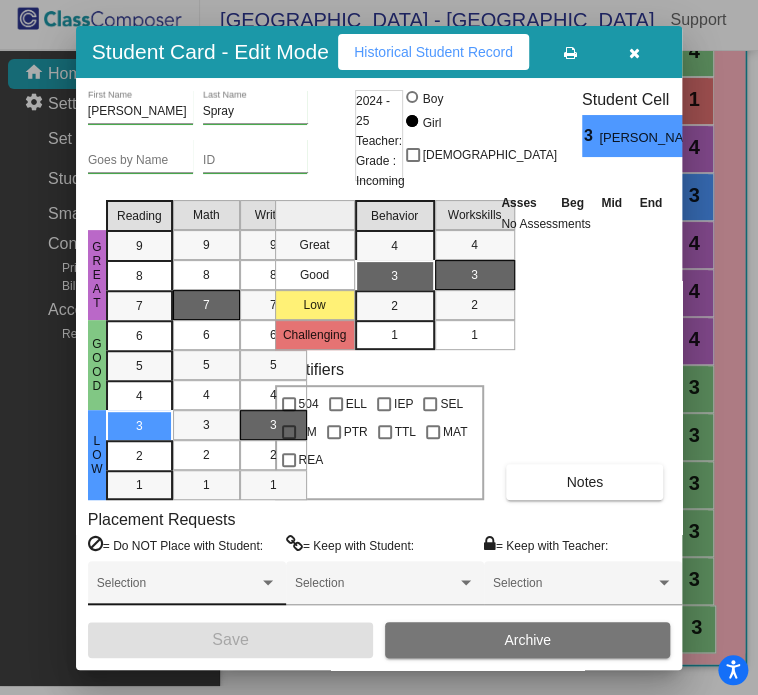 click at bounding box center (268, 583) 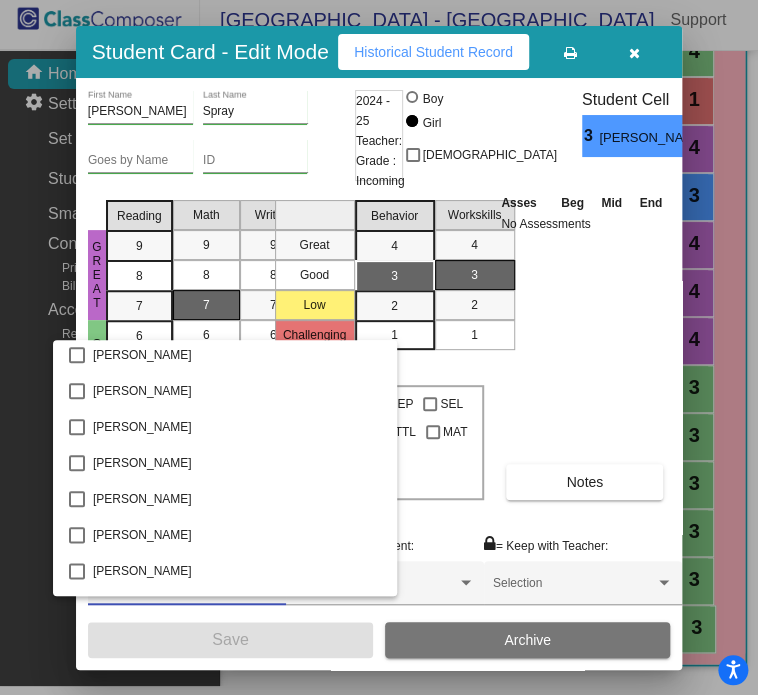 scroll, scrollTop: 2500, scrollLeft: 0, axis: vertical 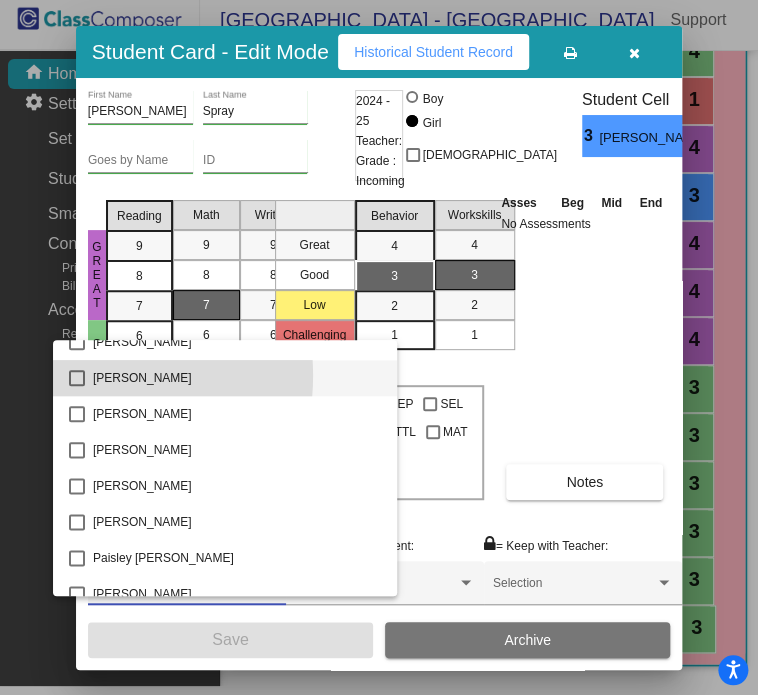 click at bounding box center (77, 378) 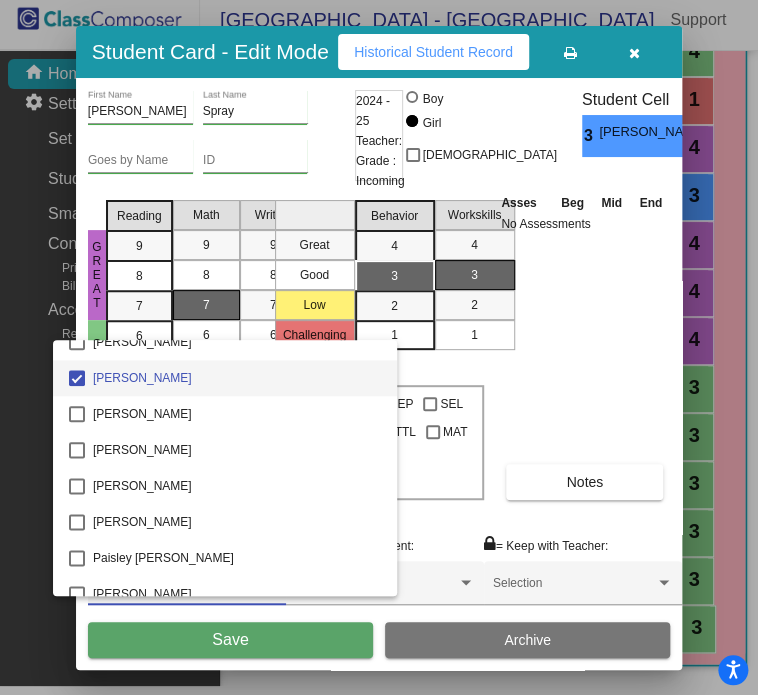 click at bounding box center [379, 347] 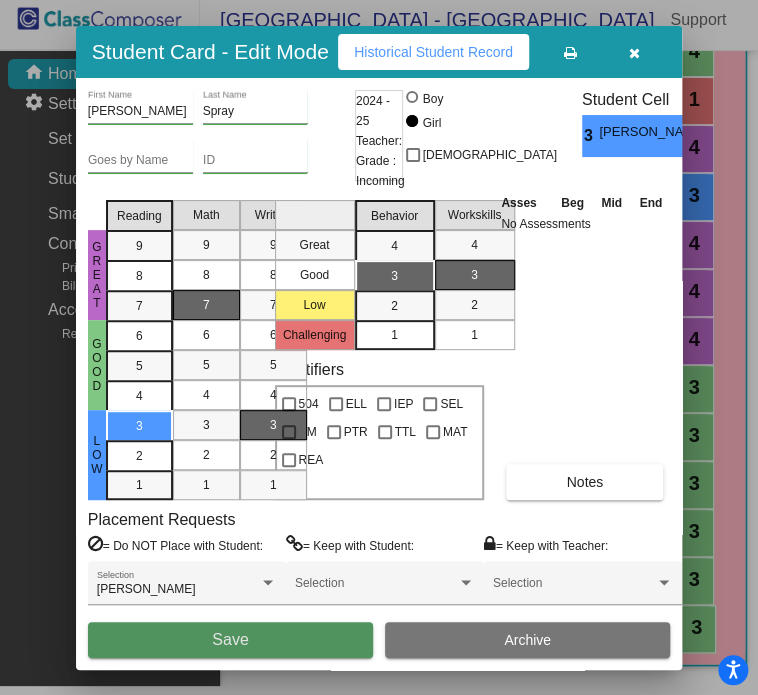click on "Save" at bounding box center [230, 640] 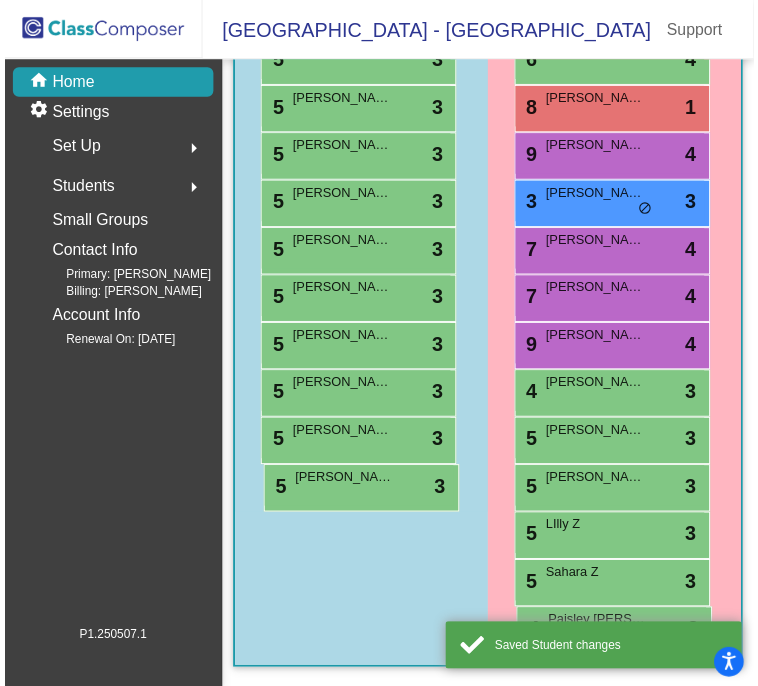 scroll, scrollTop: 9, scrollLeft: 0, axis: vertical 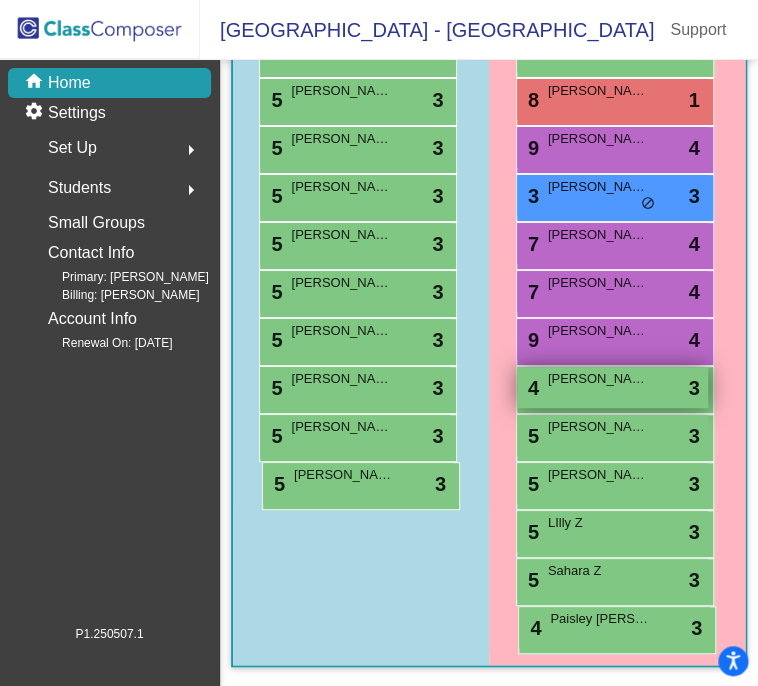 click on "[PERSON_NAME]" at bounding box center [598, 379] 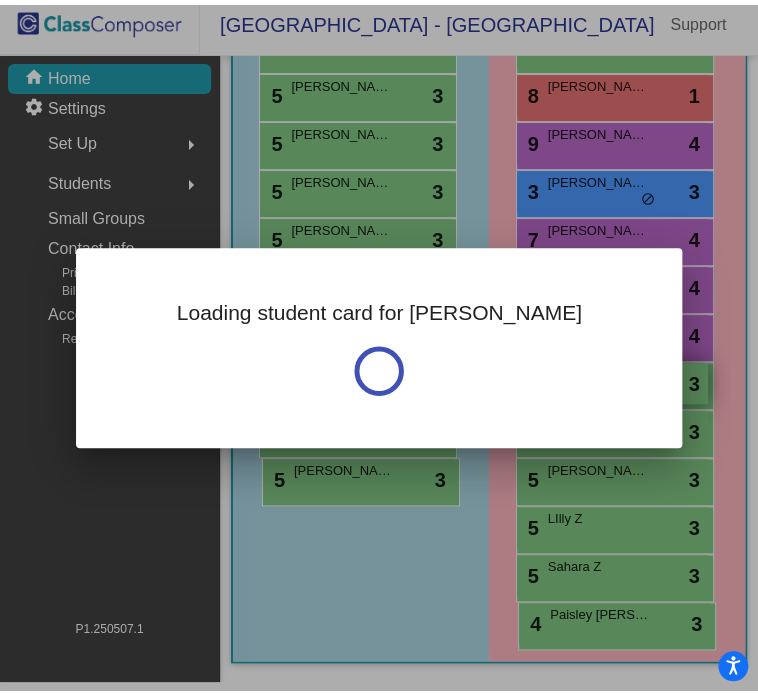 scroll, scrollTop: 0, scrollLeft: 0, axis: both 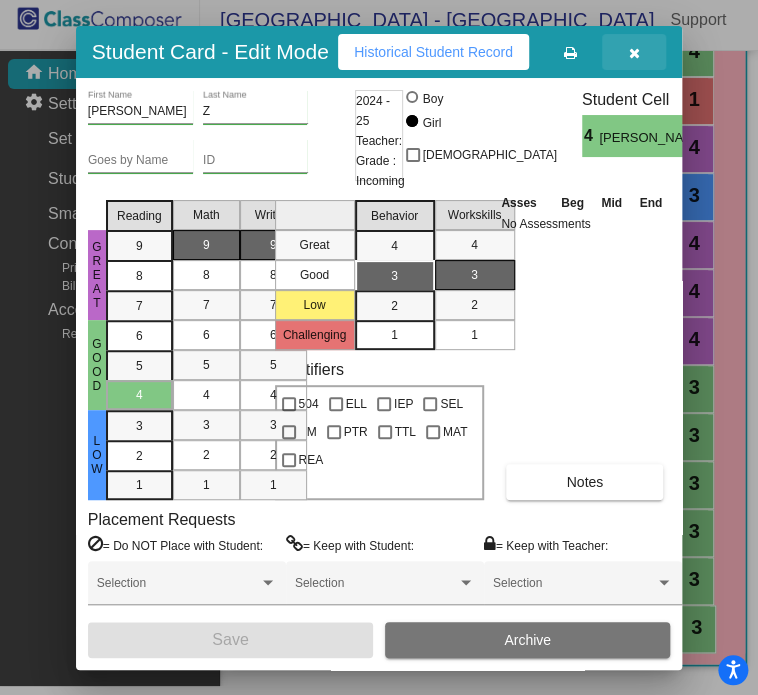 click at bounding box center [634, 52] 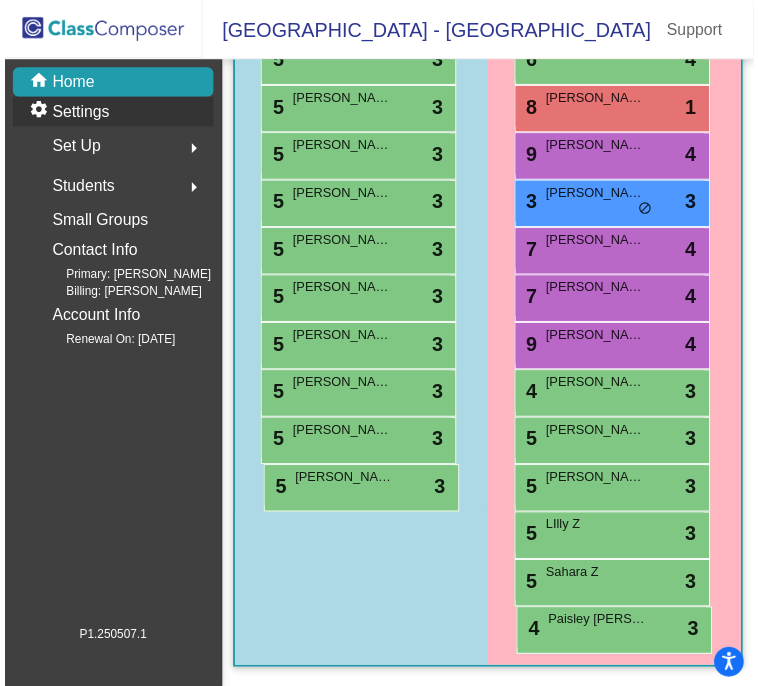 scroll, scrollTop: 9, scrollLeft: 0, axis: vertical 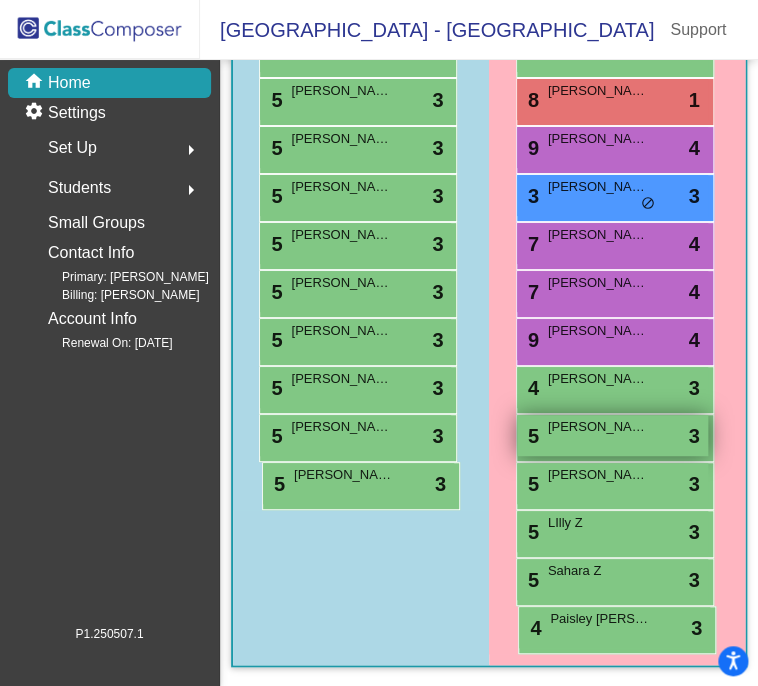 click on "5 [PERSON_NAME] Z lock do_not_disturb_alt 3" at bounding box center [612, 435] 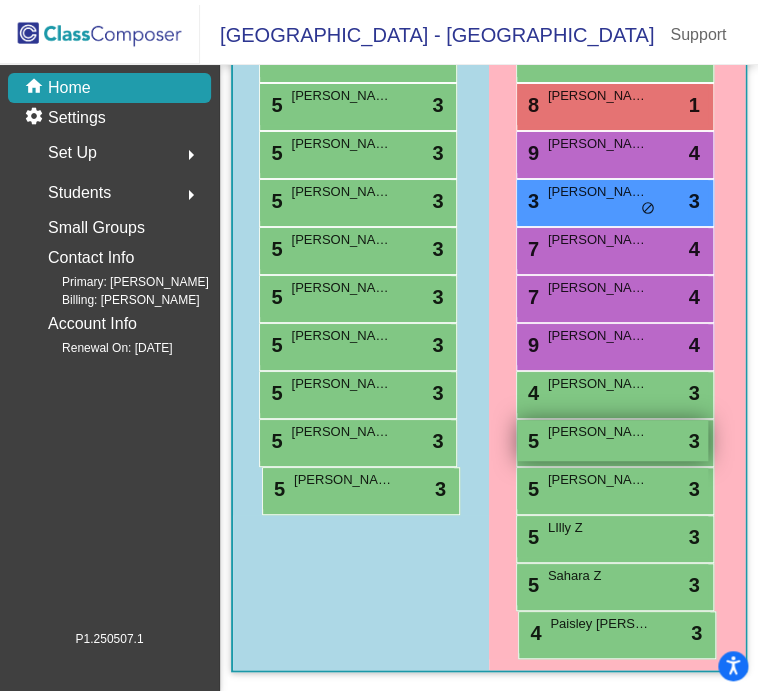 scroll, scrollTop: 0, scrollLeft: 0, axis: both 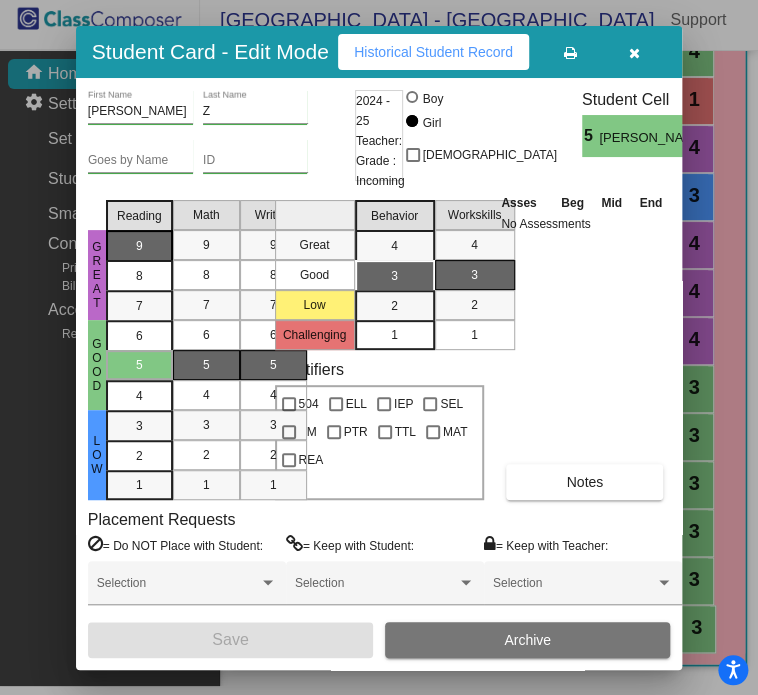 click on "9" at bounding box center [139, 246] 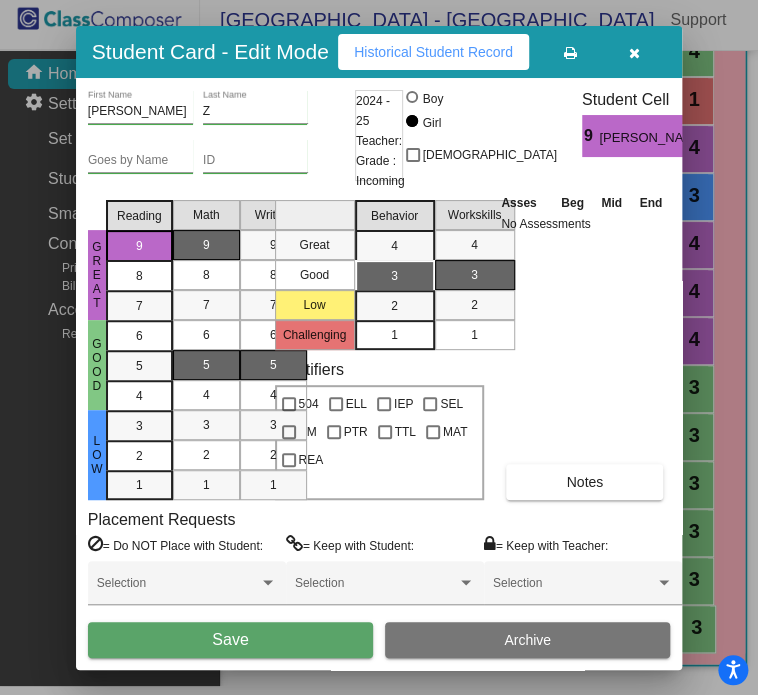 click on "9" at bounding box center (206, 245) 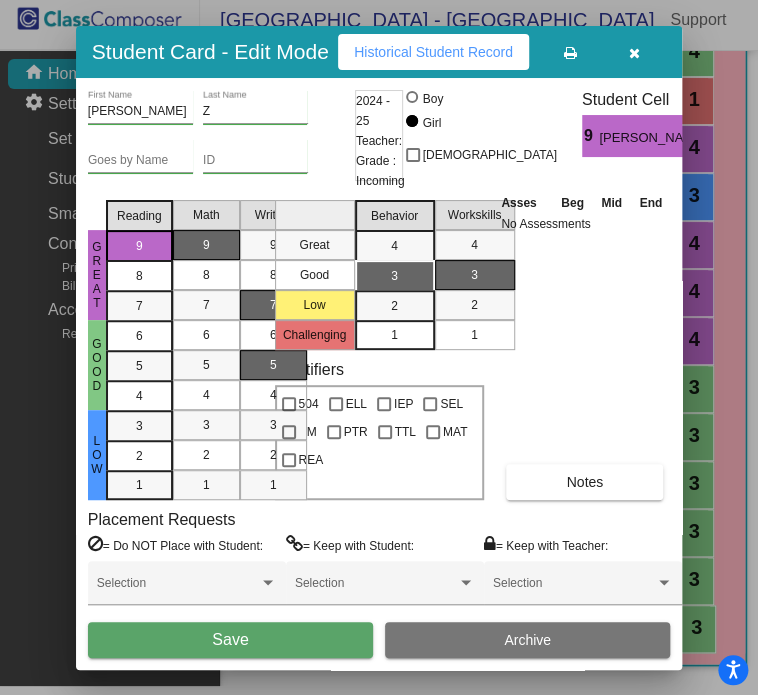 click on "7" at bounding box center (273, 305) 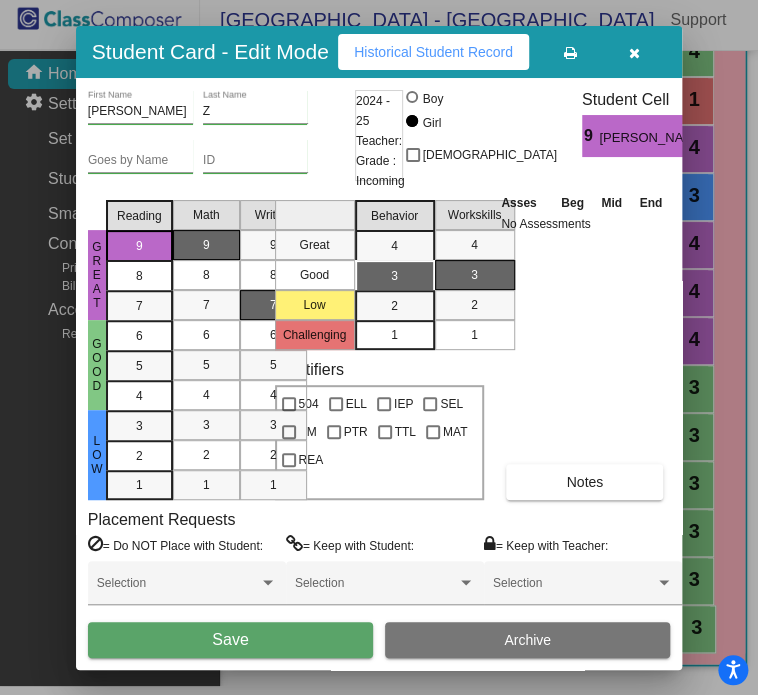 click on "Save" at bounding box center [230, 640] 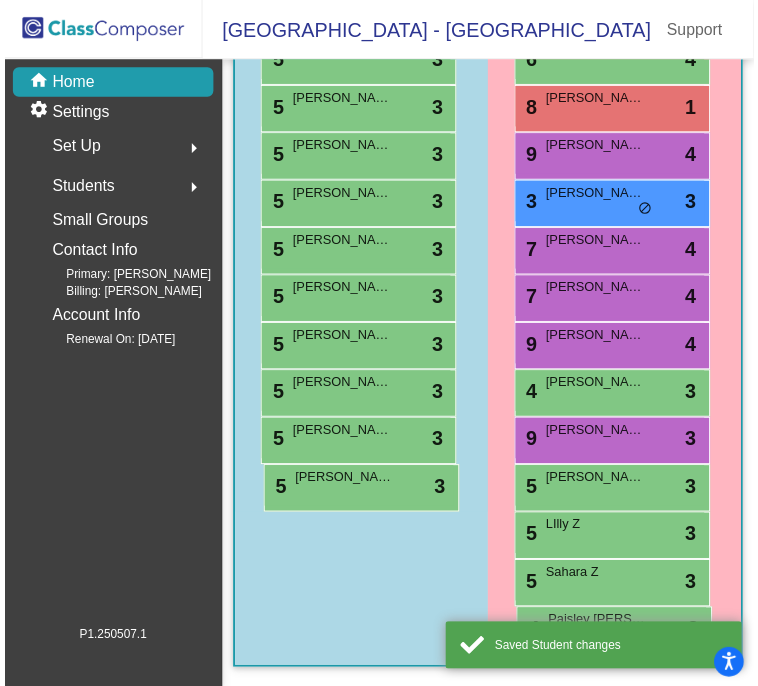 scroll, scrollTop: 9, scrollLeft: 0, axis: vertical 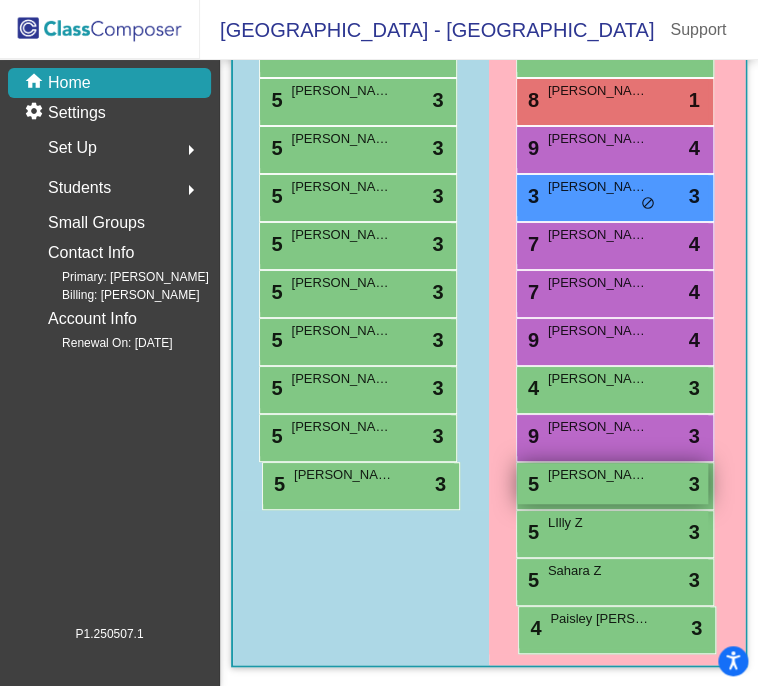 click on "[PERSON_NAME]" at bounding box center (598, 475) 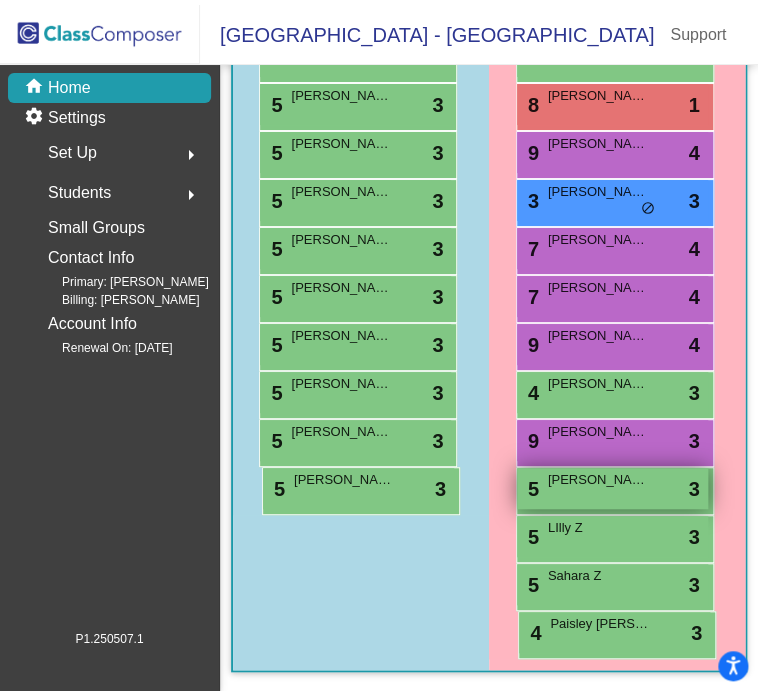 scroll, scrollTop: 0, scrollLeft: 0, axis: both 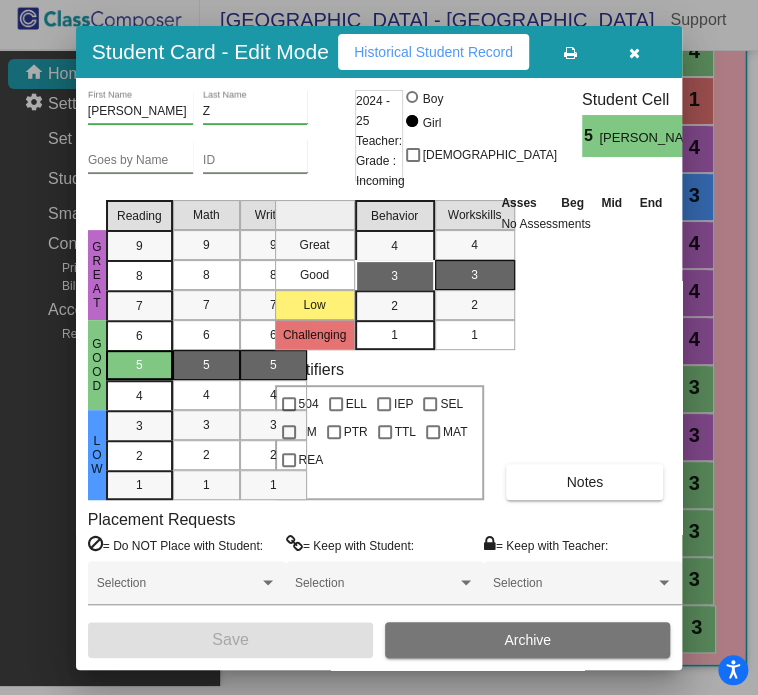 click on "5" at bounding box center [139, 365] 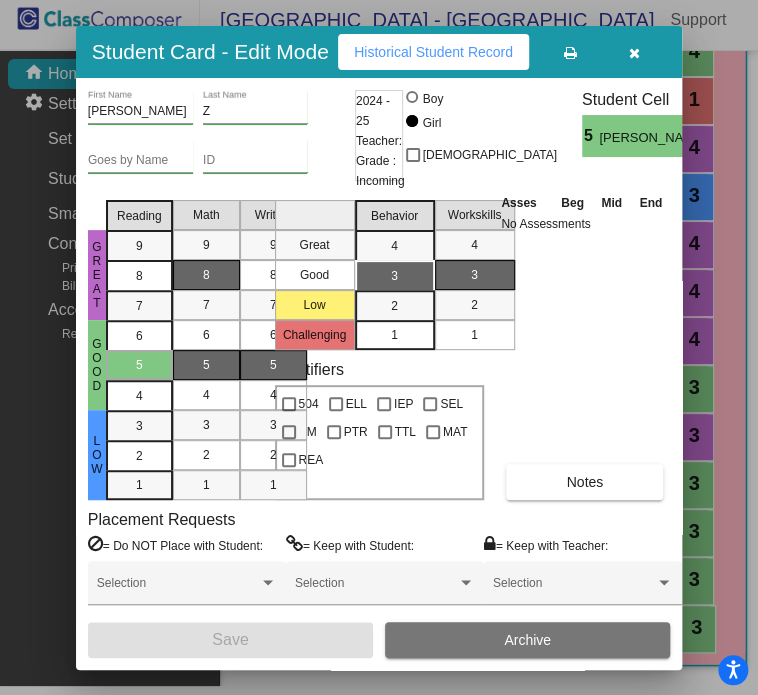 click on "8" at bounding box center (206, 275) 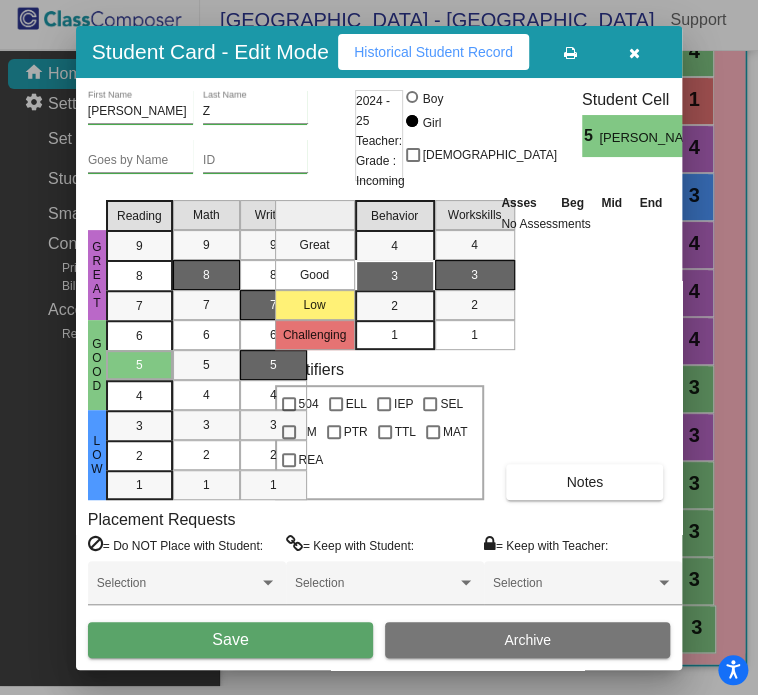 click on "7" at bounding box center (273, 305) 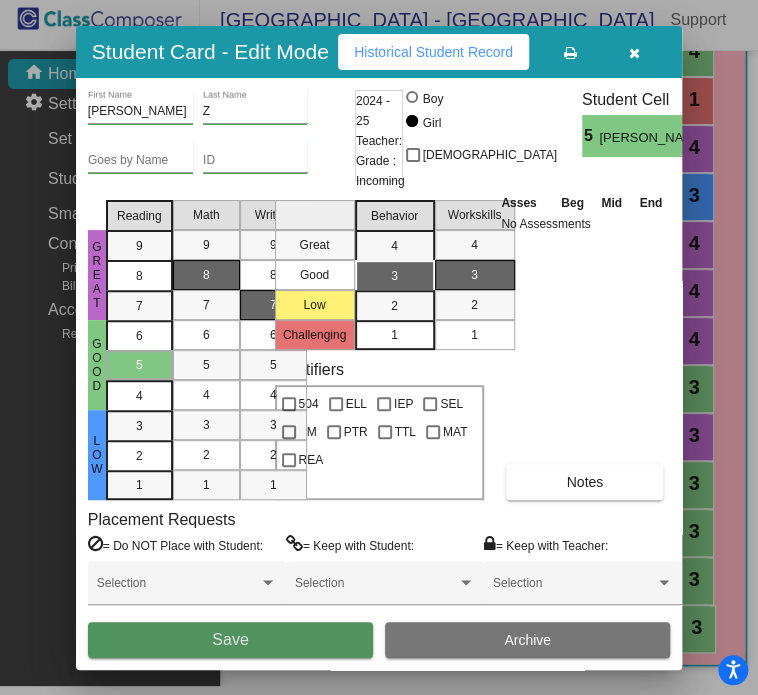 click on "Save" at bounding box center [230, 640] 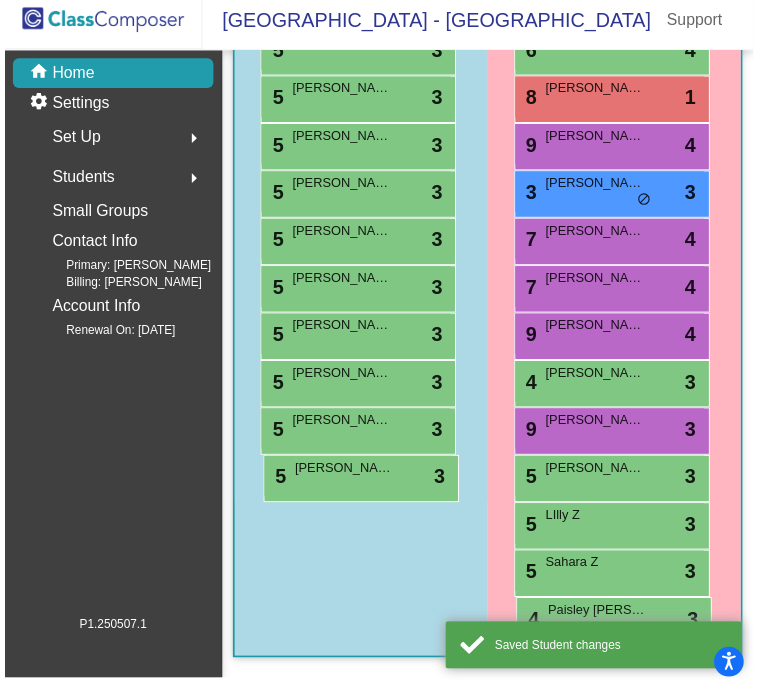 scroll, scrollTop: 9, scrollLeft: 0, axis: vertical 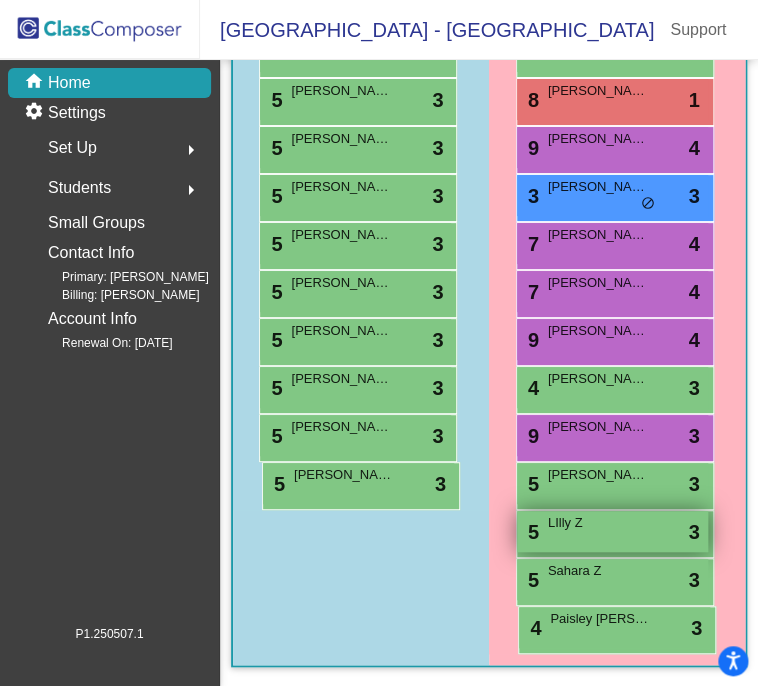 click on "5 LIlly Z lock do_not_disturb_alt 3" at bounding box center [612, 531] 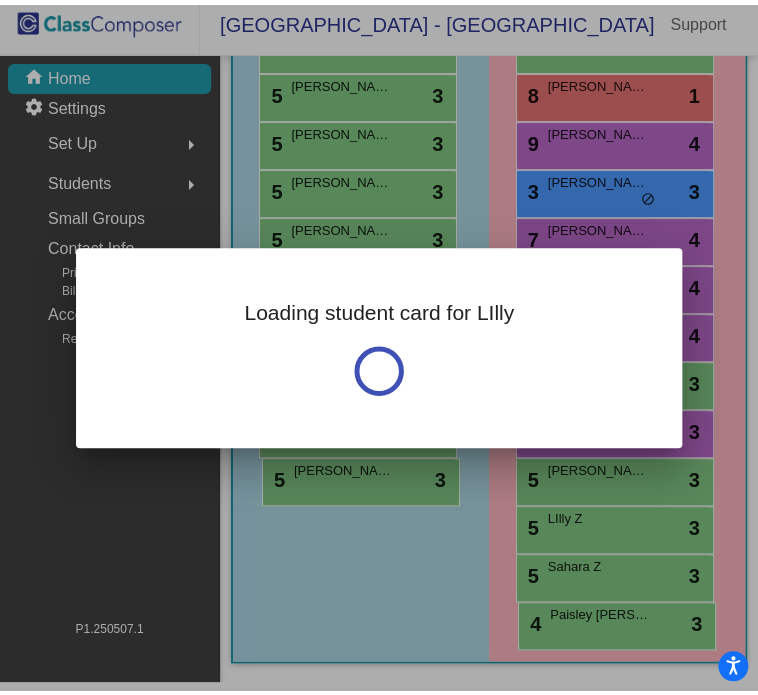 scroll, scrollTop: 0, scrollLeft: 0, axis: both 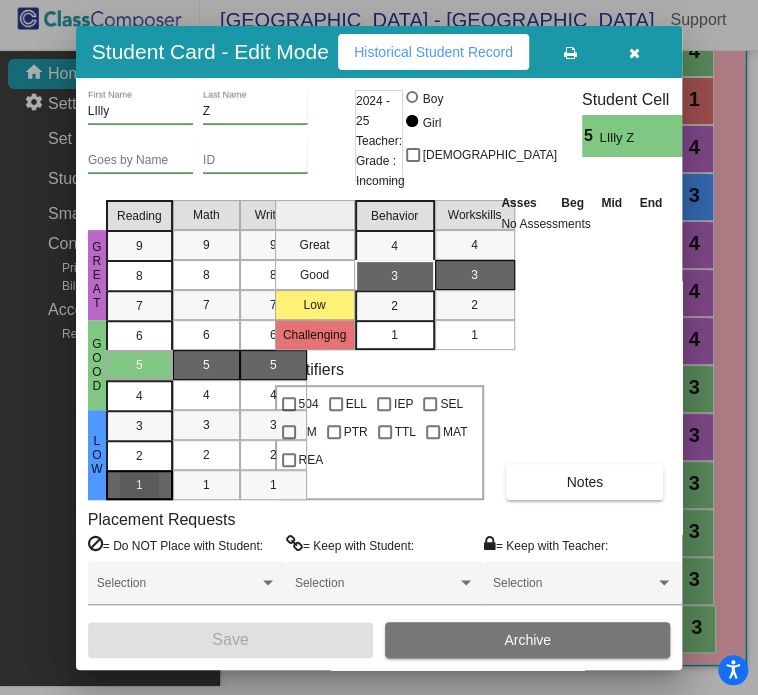 click on "1" at bounding box center (139, 426) 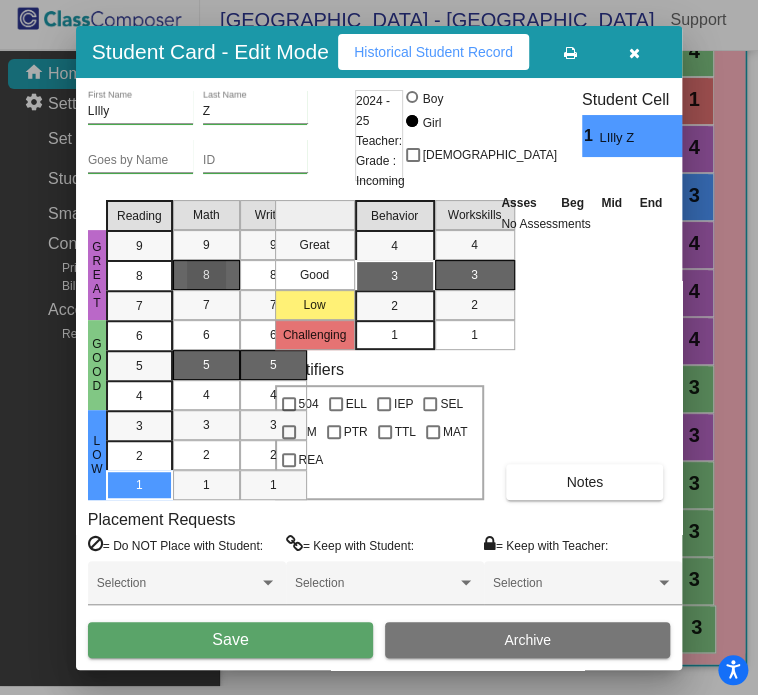 click on "8" at bounding box center (206, 275) 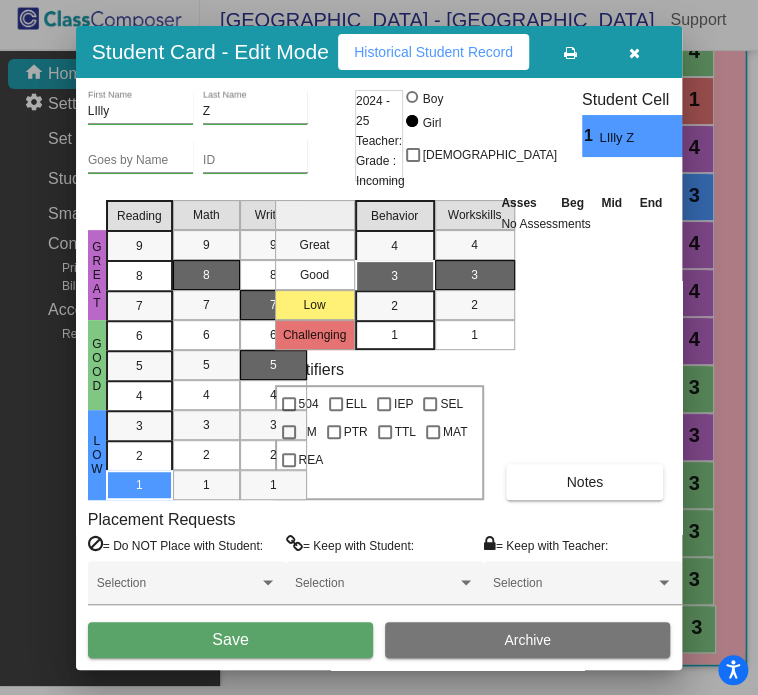 click on "7" at bounding box center (273, 305) 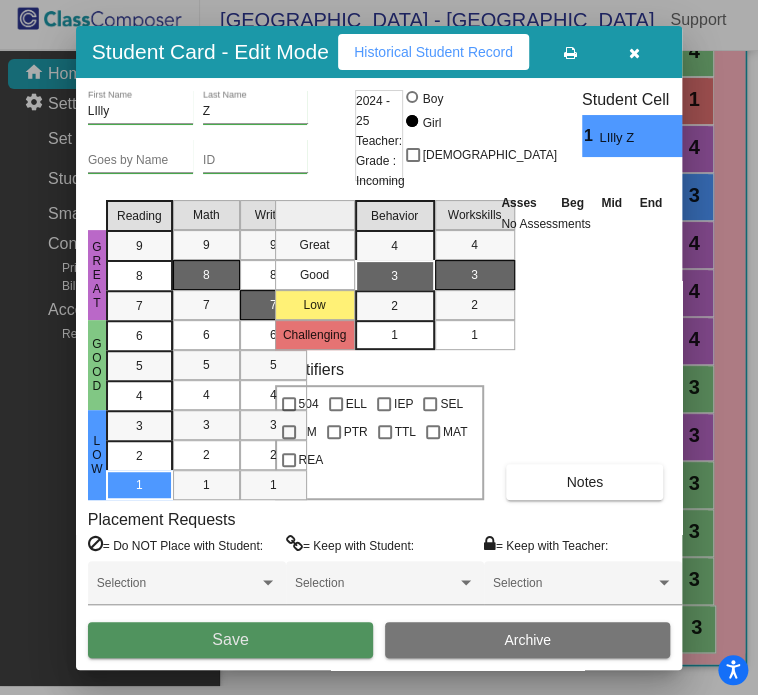 click on "Save" at bounding box center (230, 640) 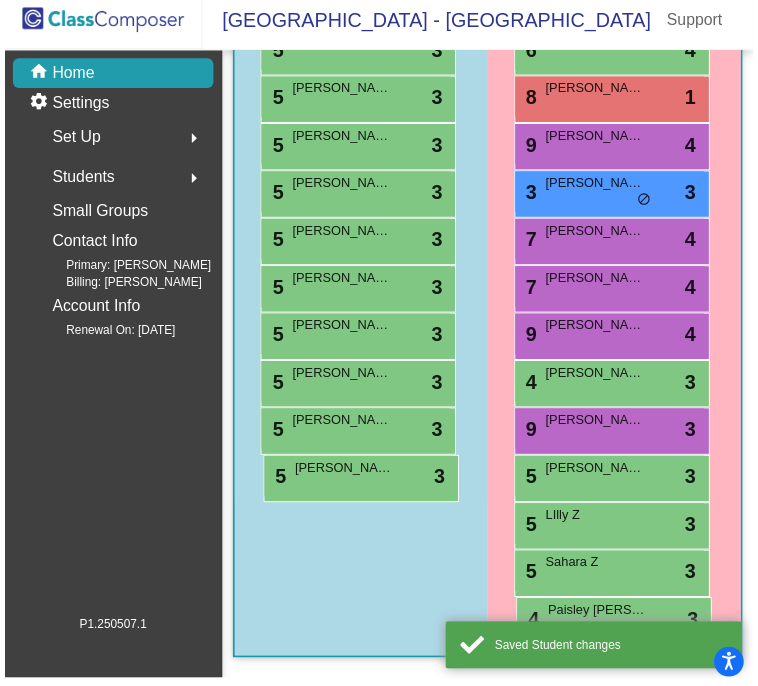 scroll, scrollTop: 9, scrollLeft: 0, axis: vertical 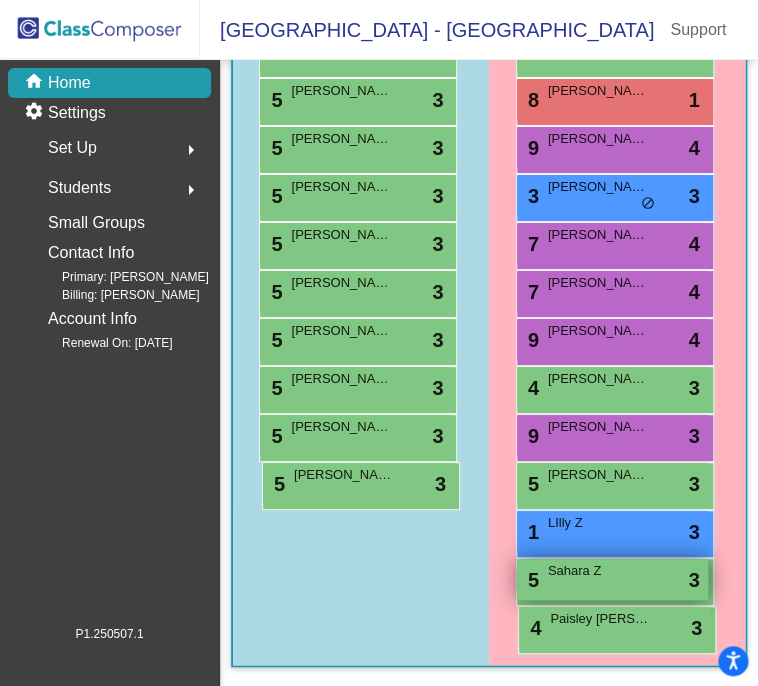 click on "5 Sahara Z lock do_not_disturb_alt 3" at bounding box center [612, 579] 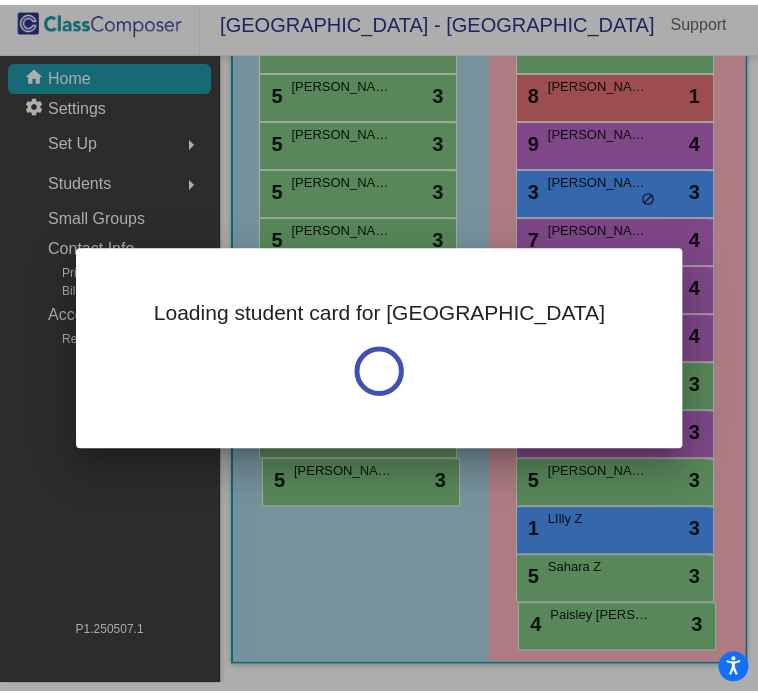 scroll, scrollTop: 0, scrollLeft: 0, axis: both 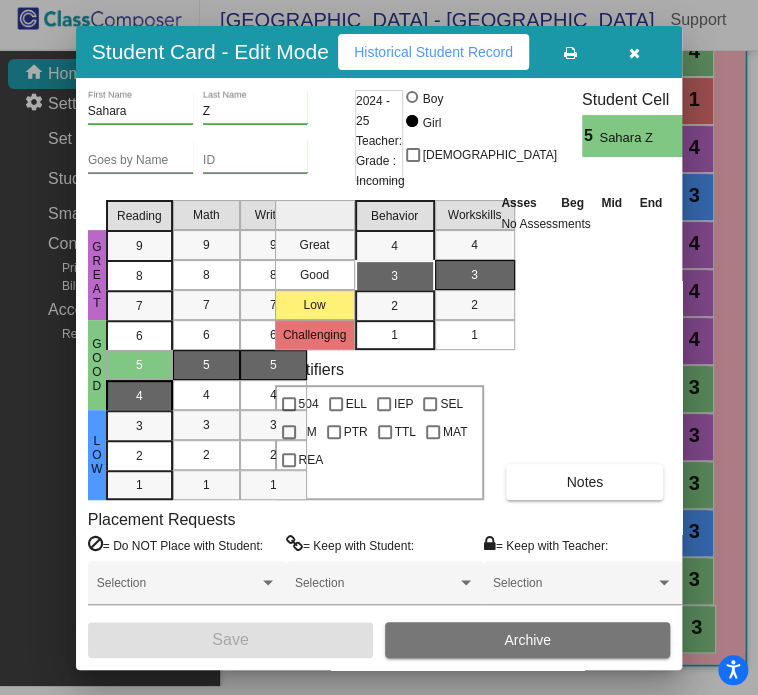 click on "4" at bounding box center (139, 336) 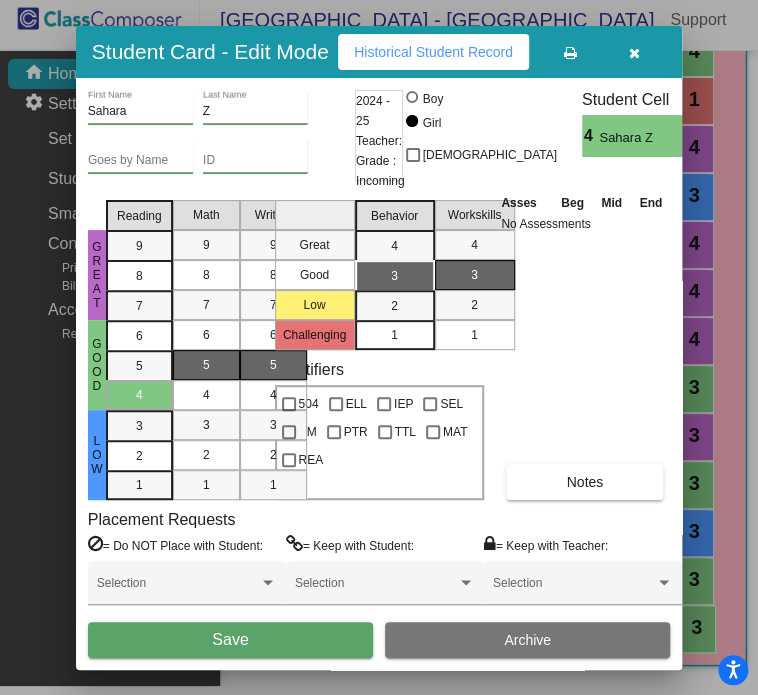 click on "5" at bounding box center (206, 365) 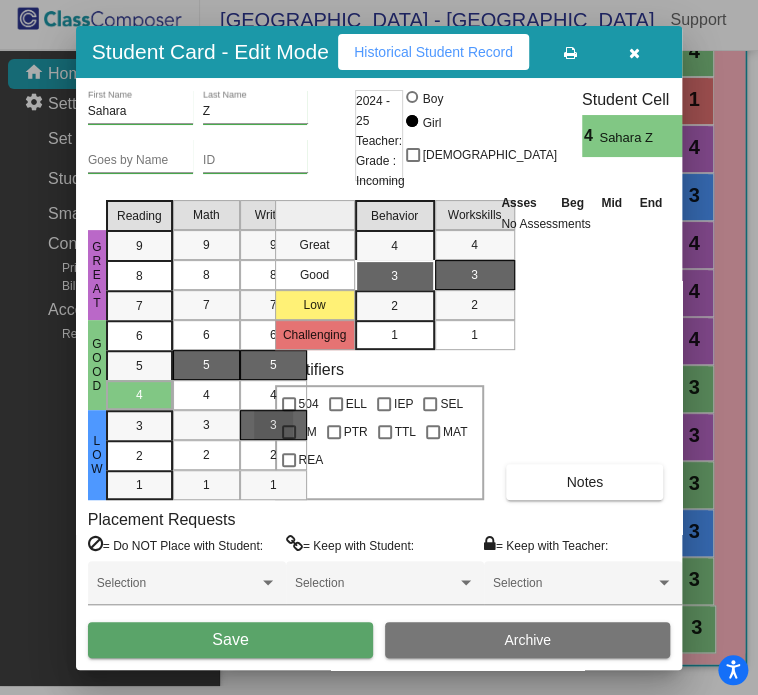 click on "3" at bounding box center [273, 425] 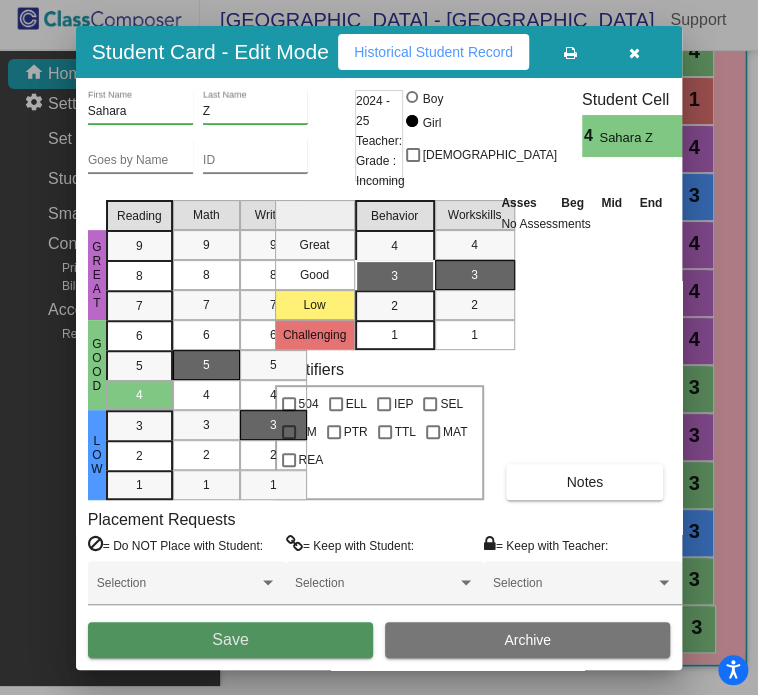 click on "Save" at bounding box center [230, 640] 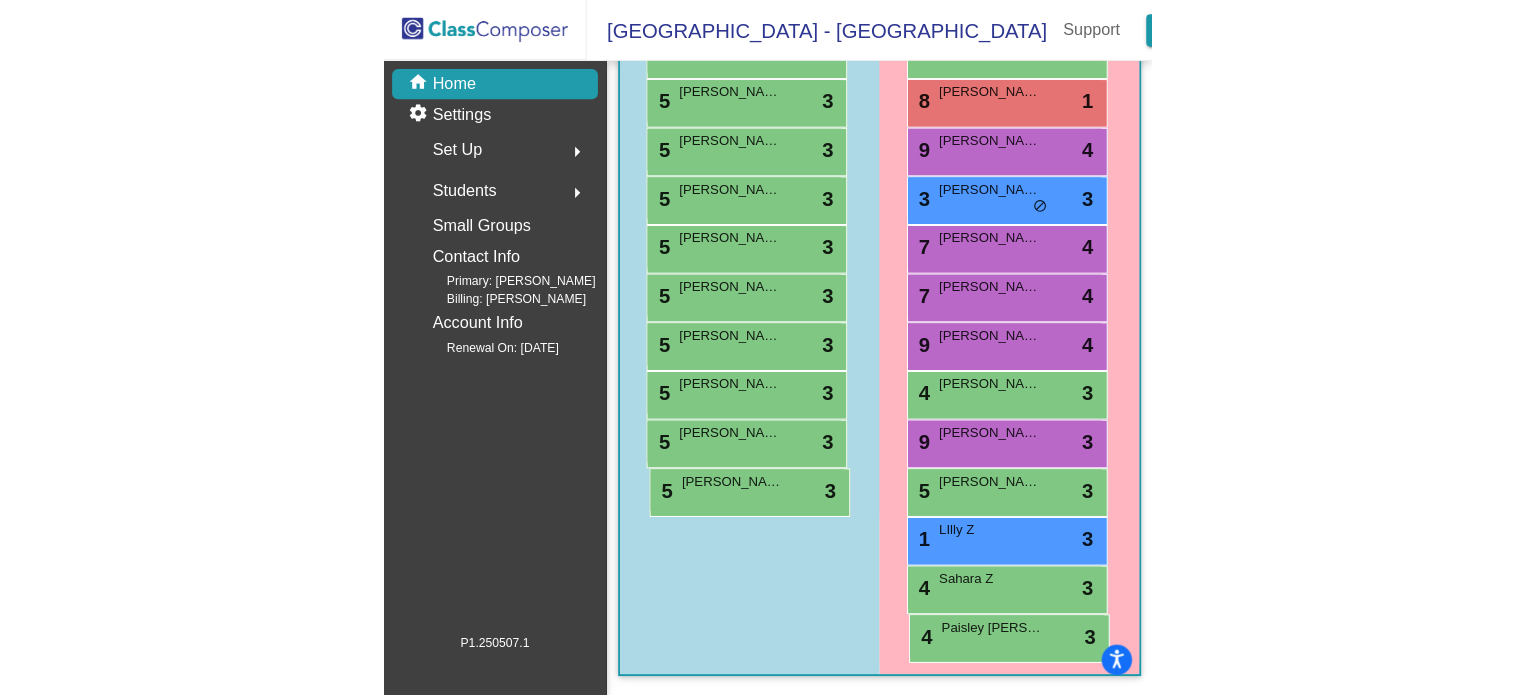 scroll, scrollTop: 0, scrollLeft: 0, axis: both 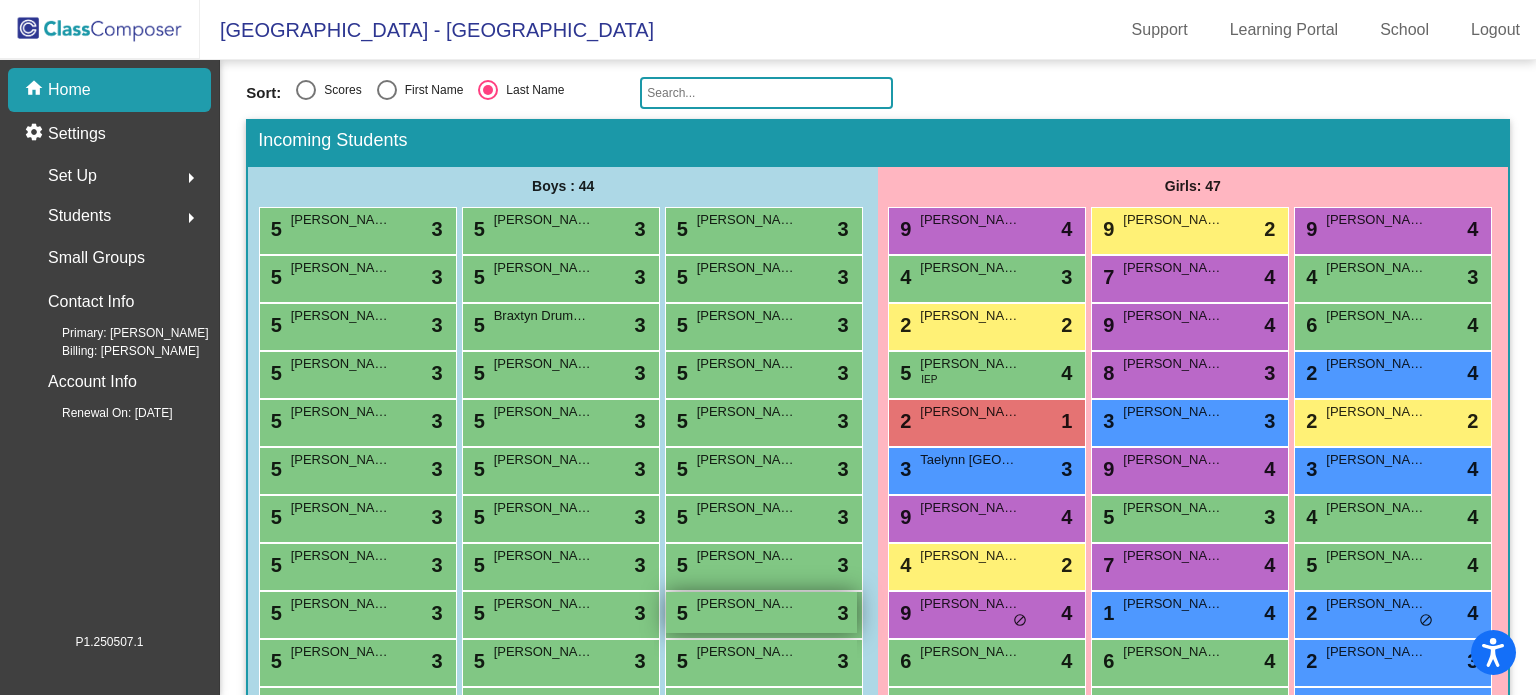 click on "[PERSON_NAME] [PERSON_NAME]" at bounding box center (747, 604) 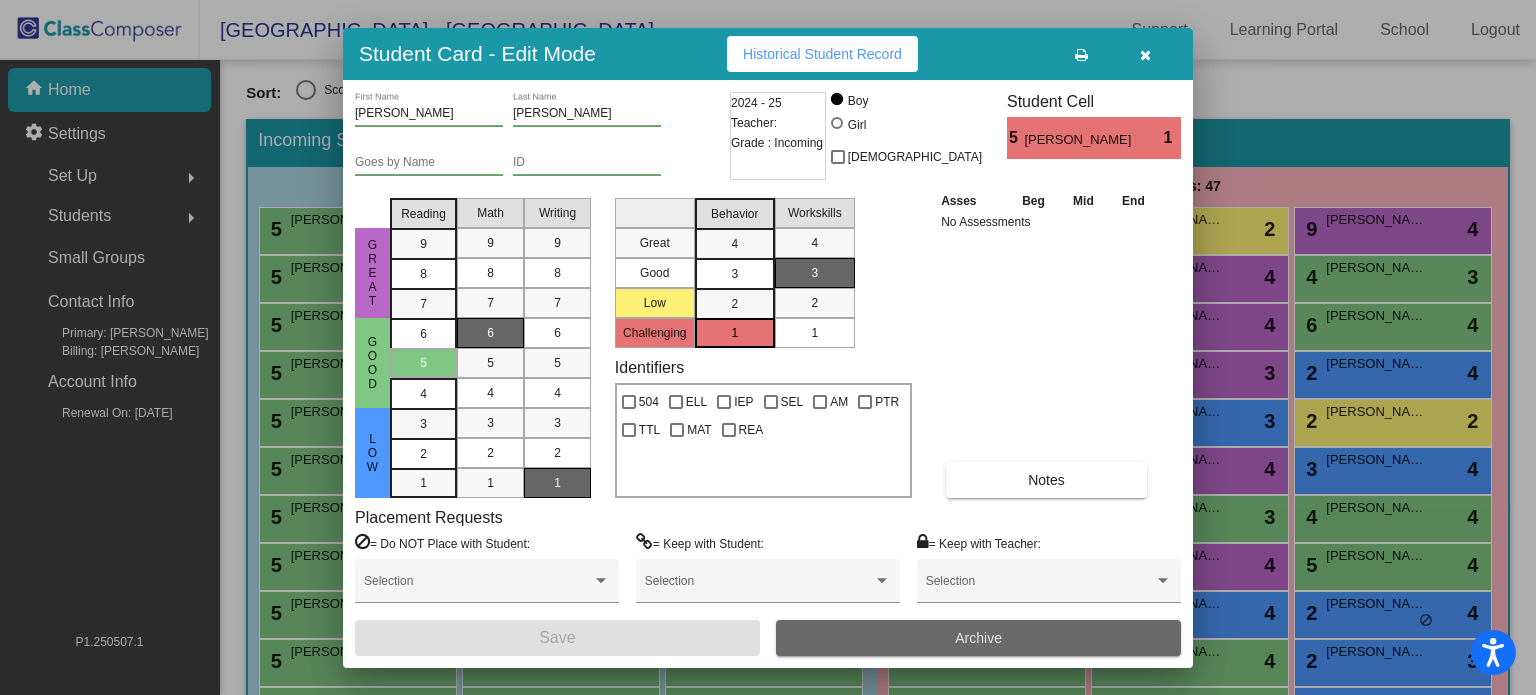 click on "Archive" at bounding box center (978, 638) 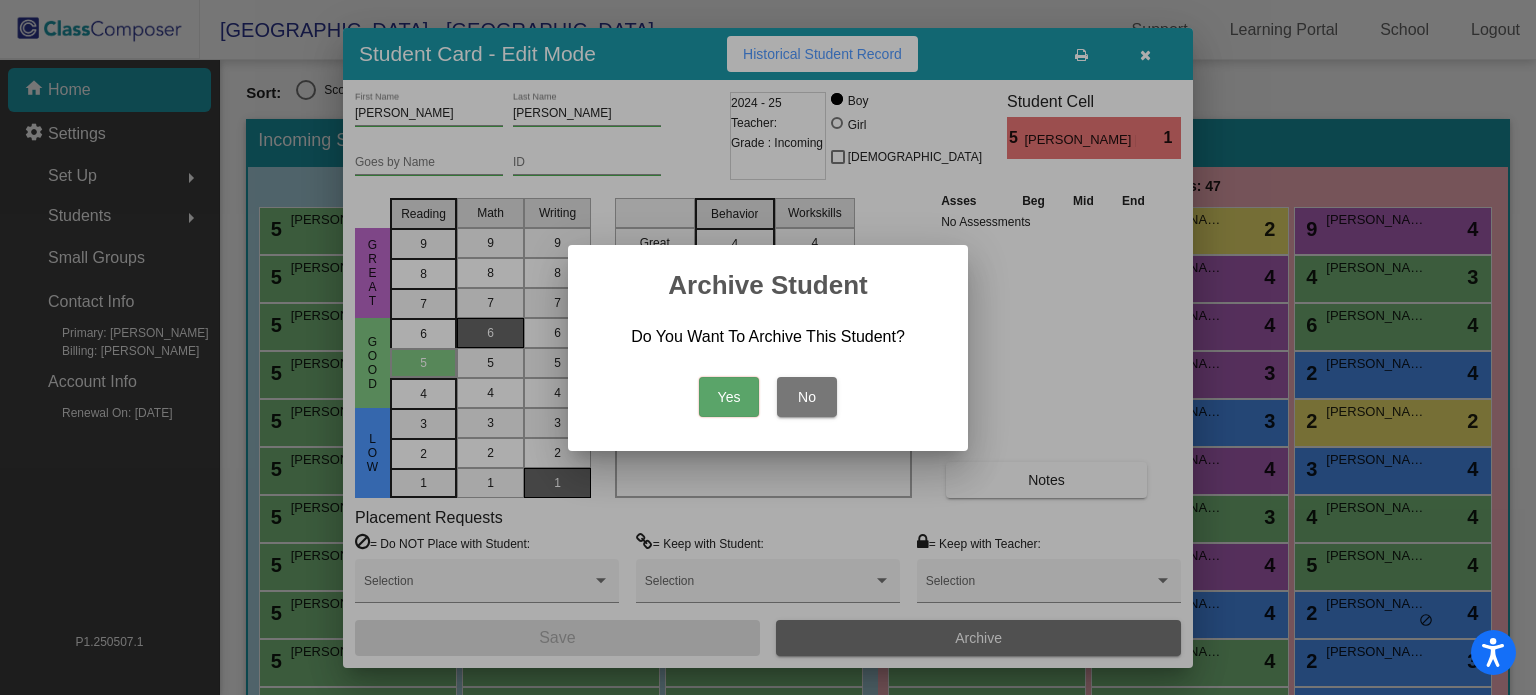click on "Yes" at bounding box center (729, 397) 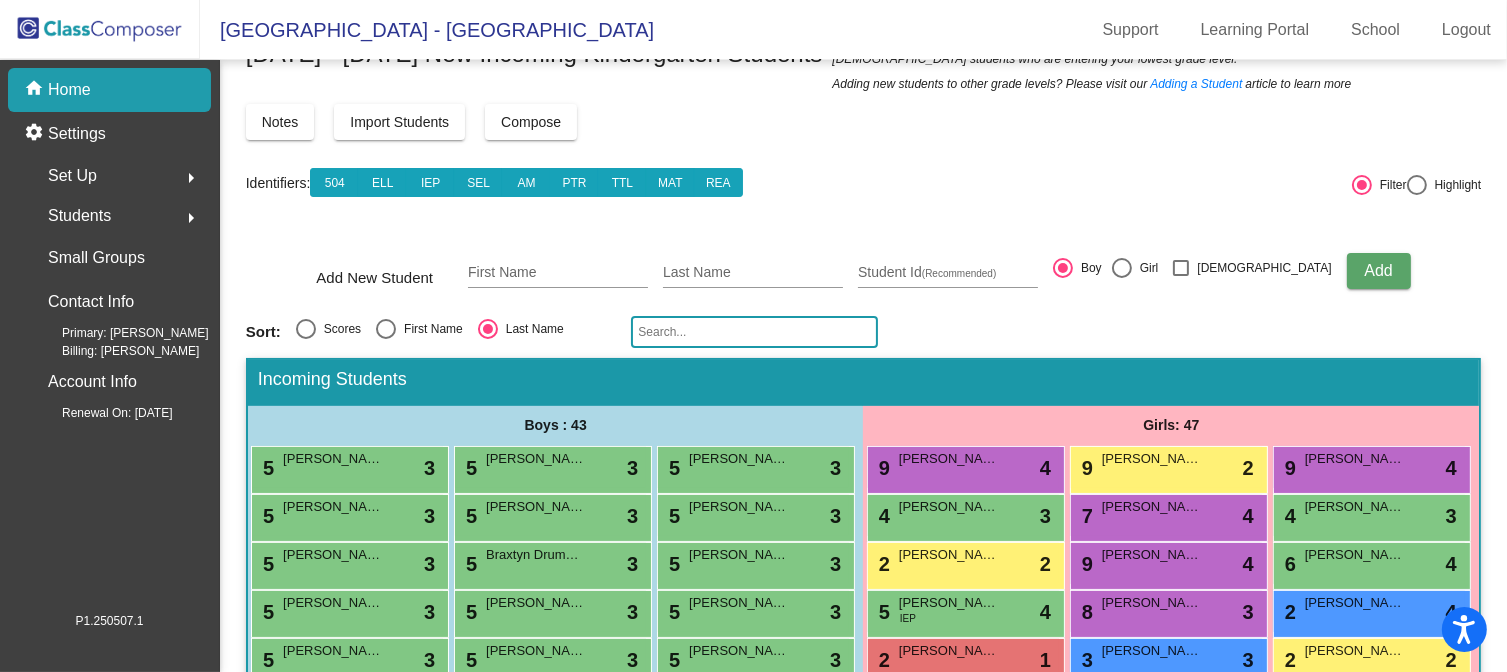scroll, scrollTop: 0, scrollLeft: 0, axis: both 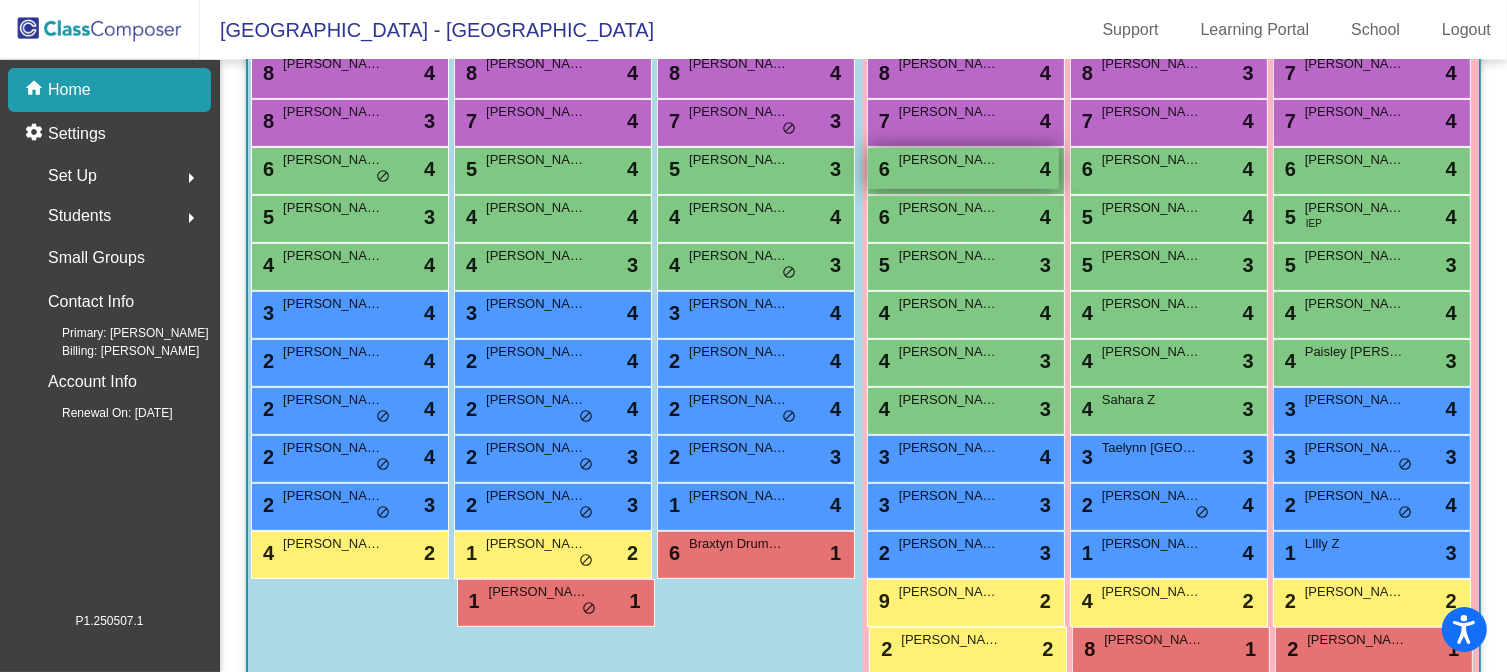 click on "6 [PERSON_NAME] lock do_not_disturb_alt 4" at bounding box center (963, 168) 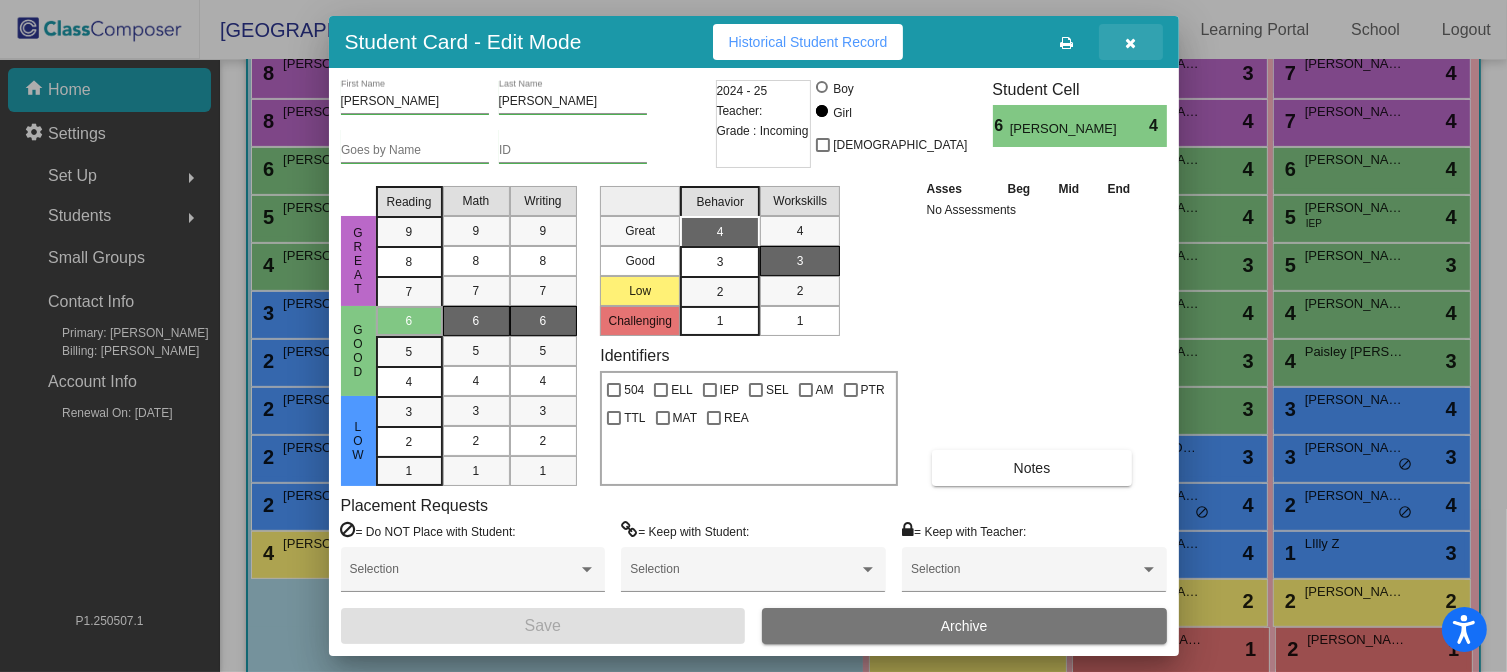 click at bounding box center [1130, 43] 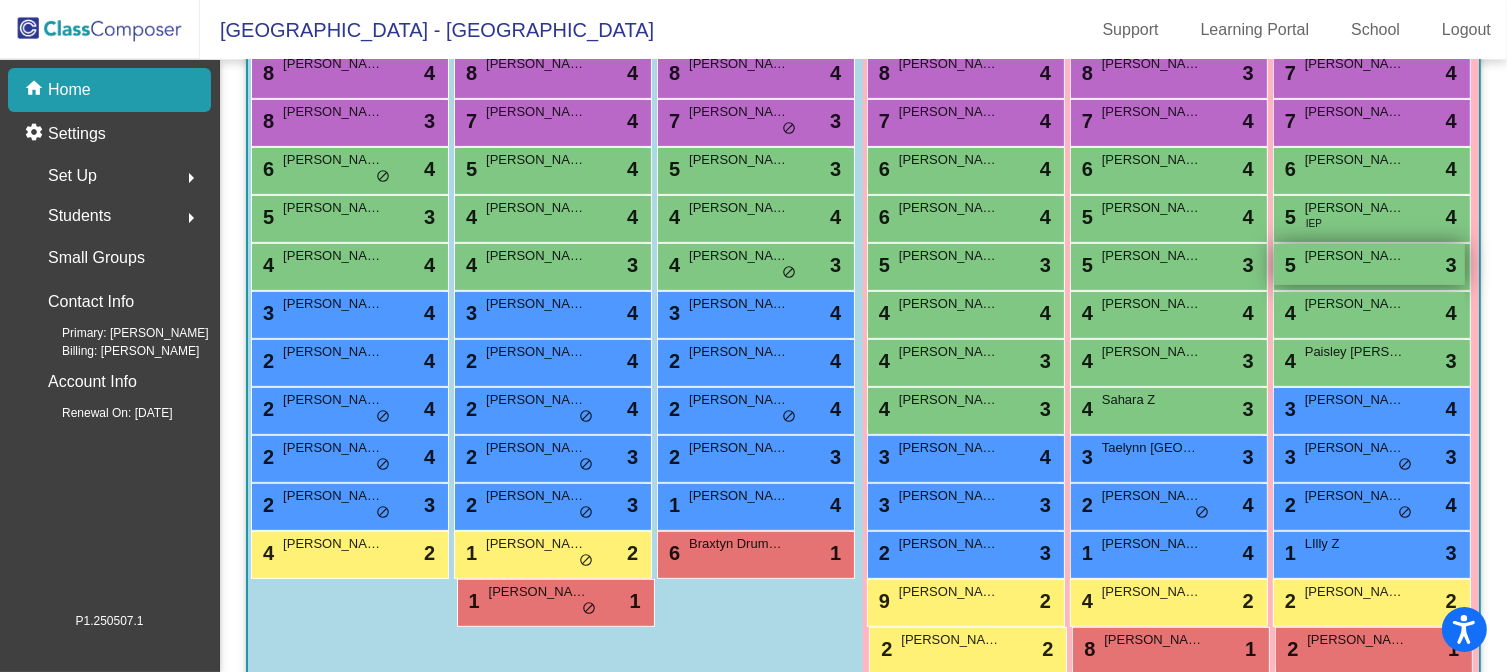 click on "Aubrey Nelson" at bounding box center [1355, 256] 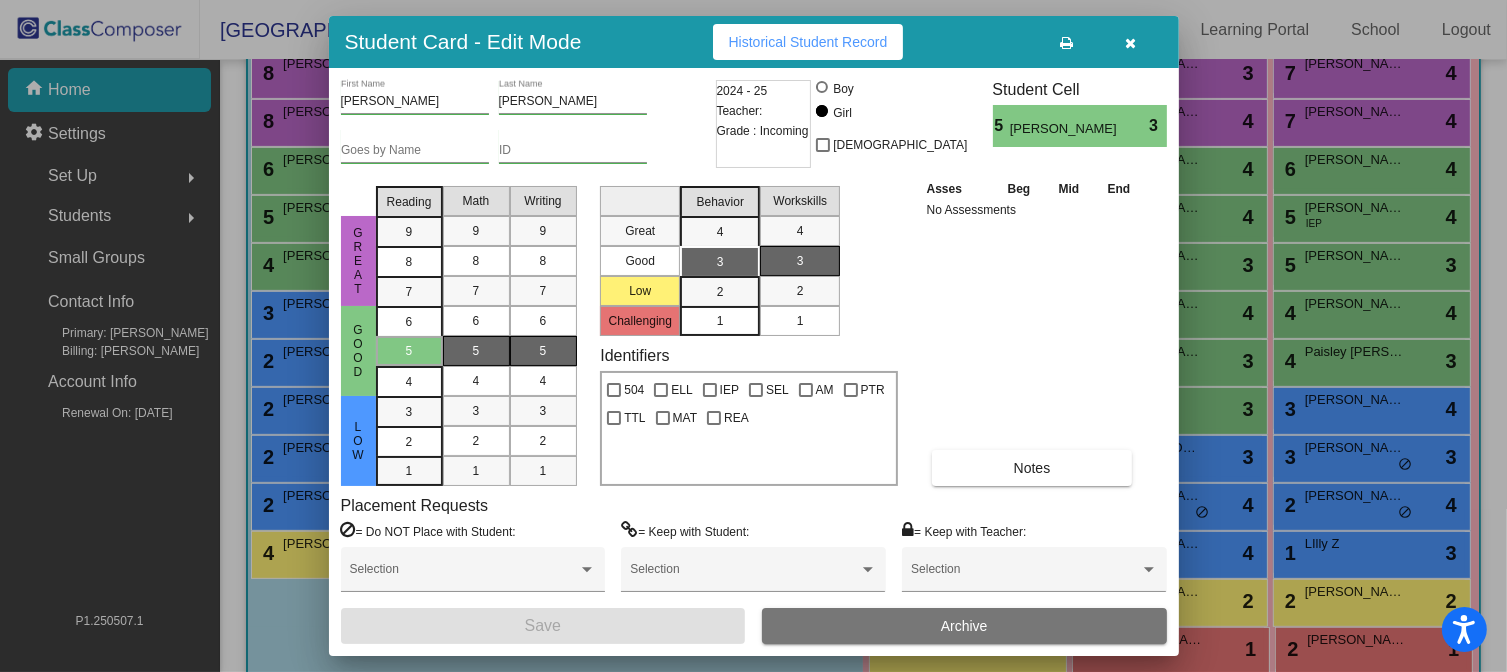 click at bounding box center [1130, 43] 